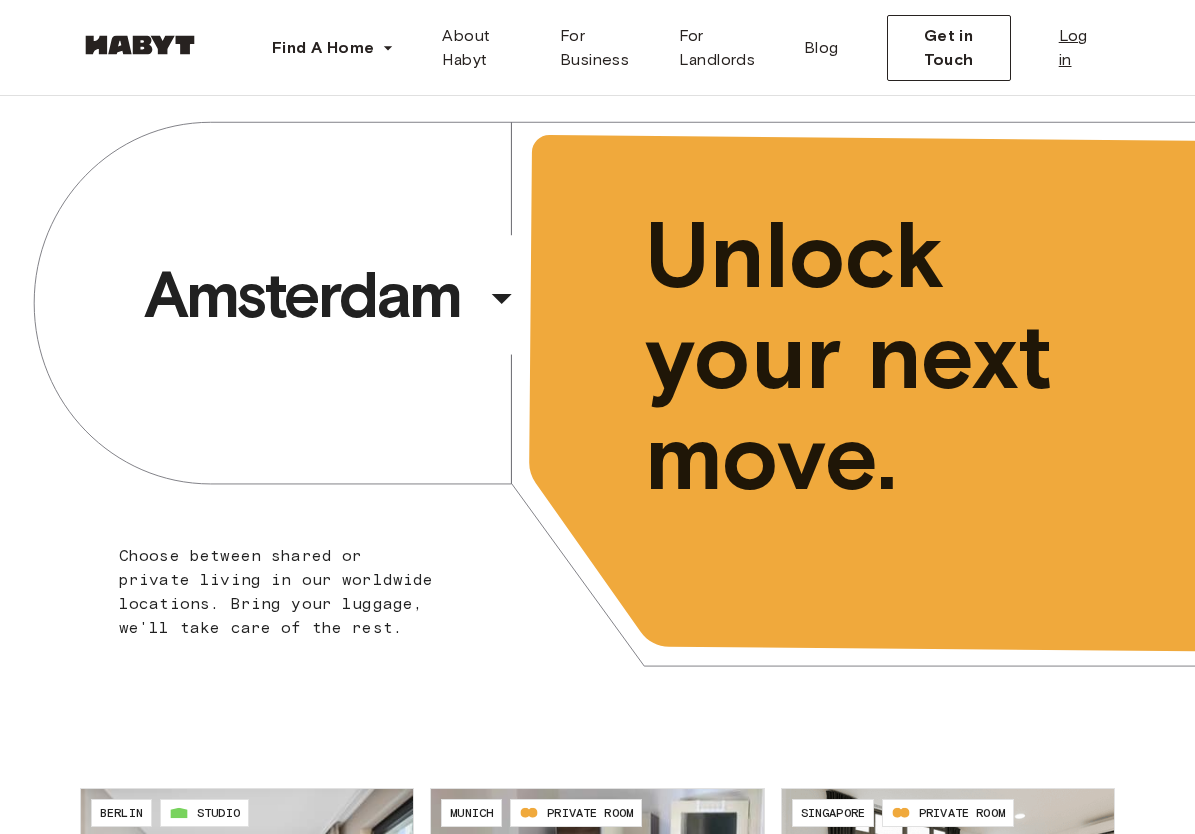 scroll, scrollTop: 0, scrollLeft: 0, axis: both 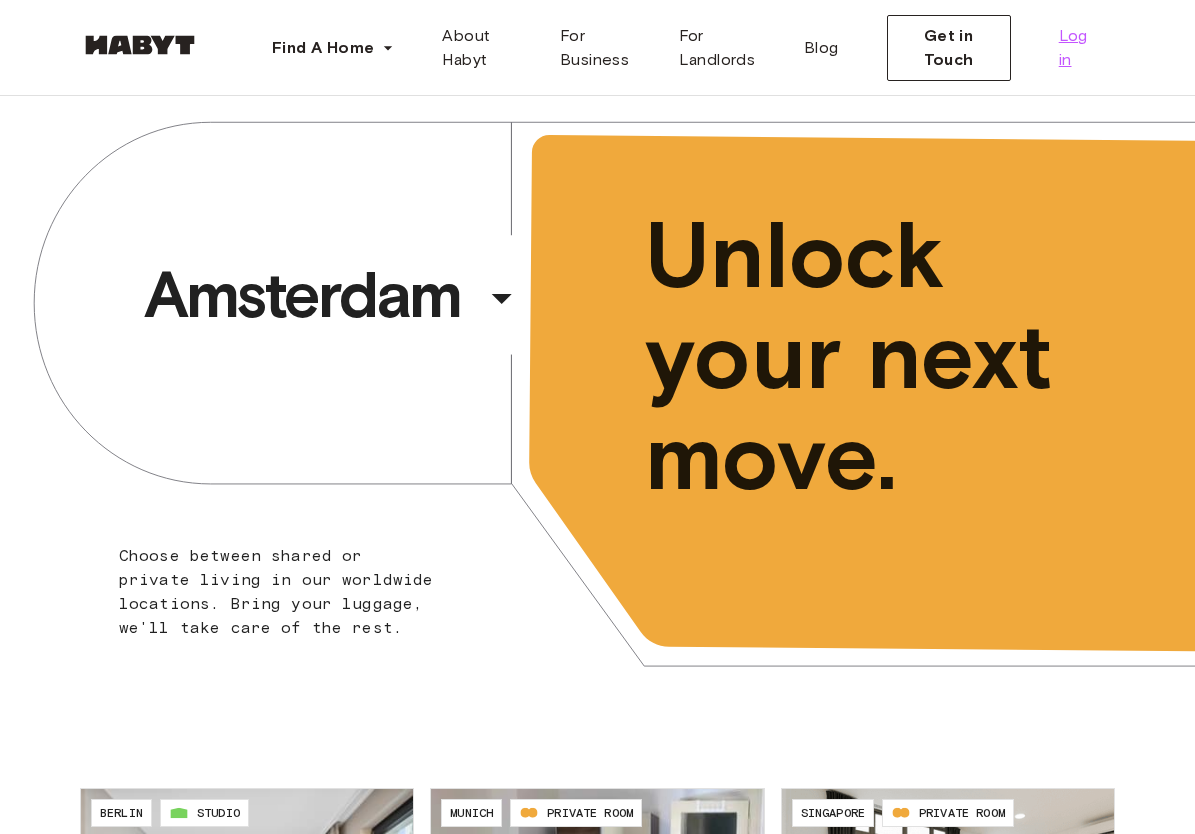 click on "Log in" at bounding box center [1079, 48] 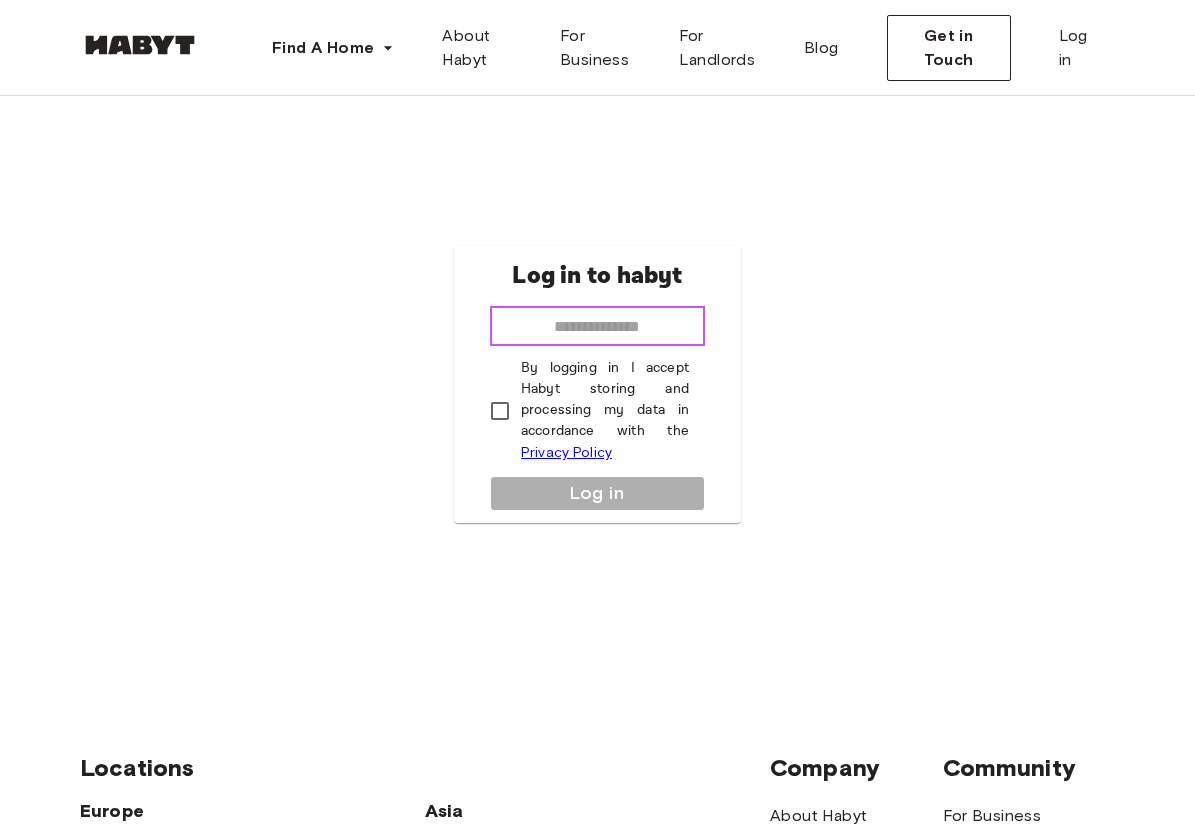 click at bounding box center (597, 326) 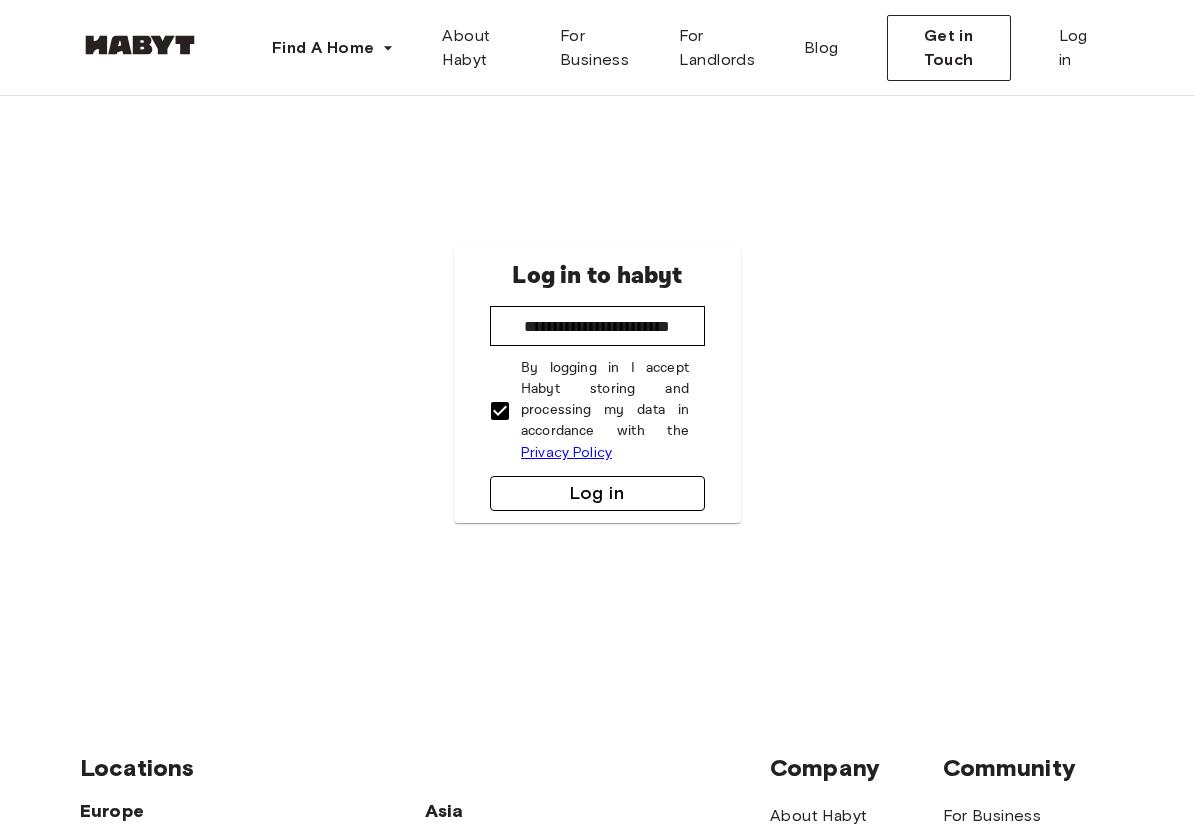 click on "Log in" at bounding box center [597, 493] 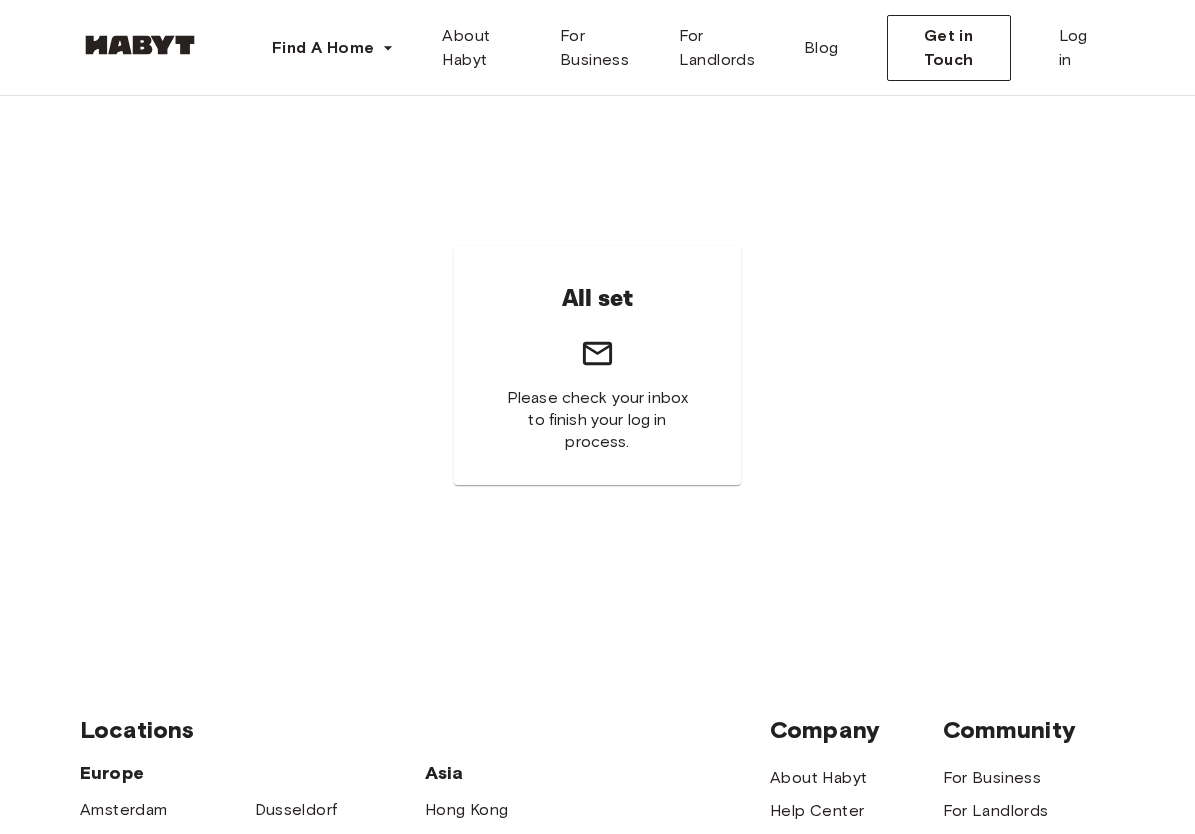 scroll, scrollTop: 0, scrollLeft: 0, axis: both 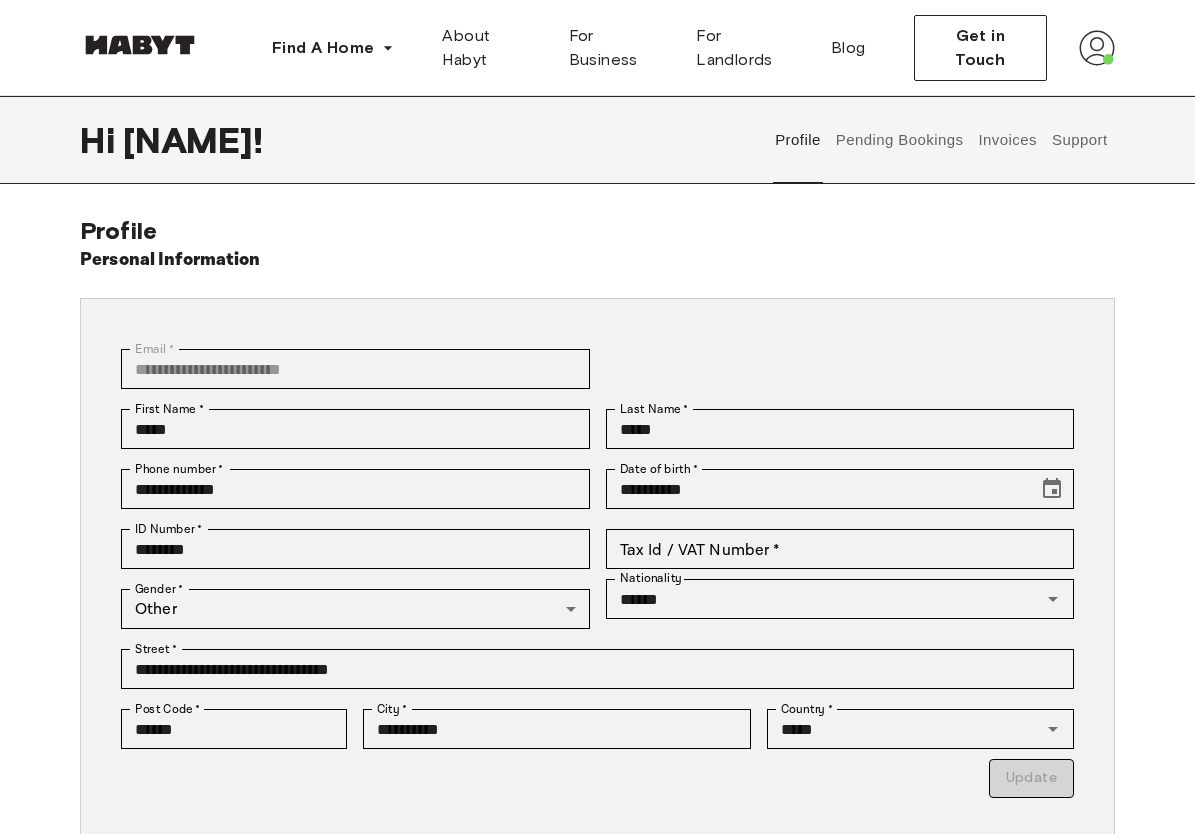 click on "Pending Bookings" at bounding box center [899, 140] 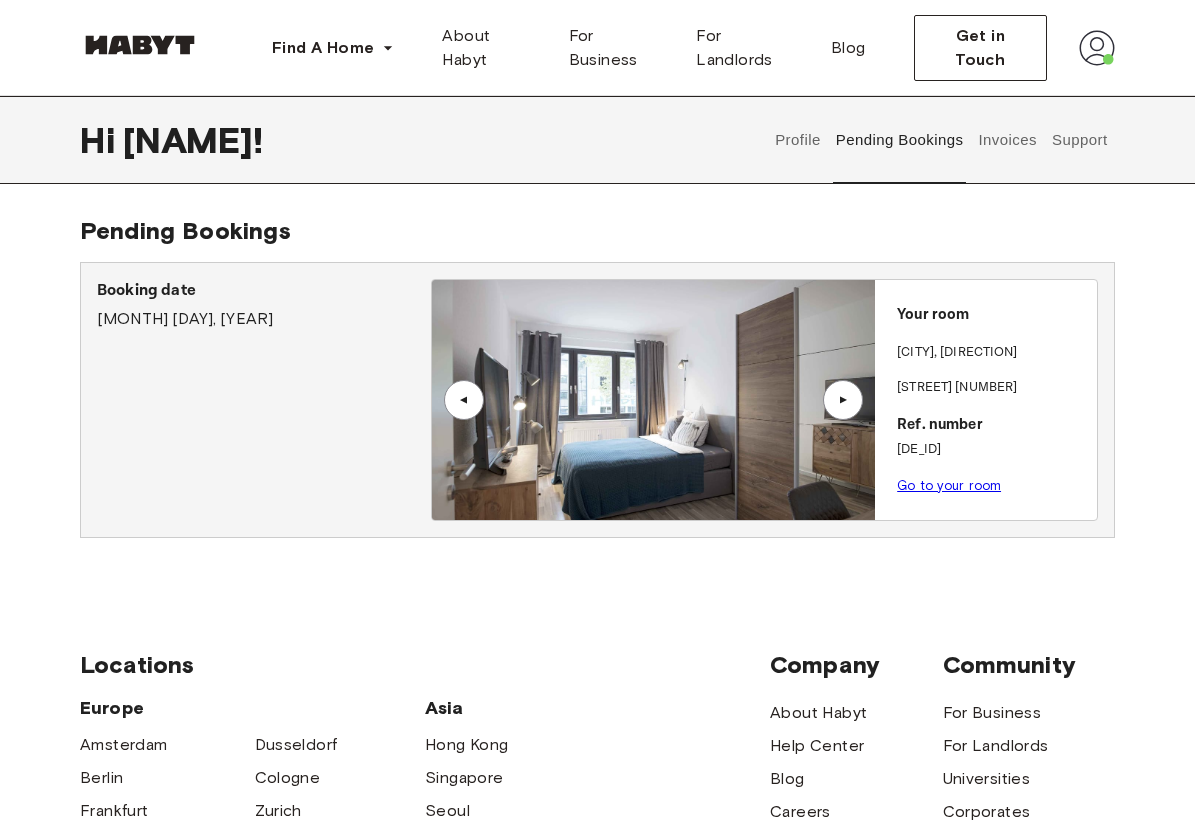 click on "Go to your room" at bounding box center [949, 485] 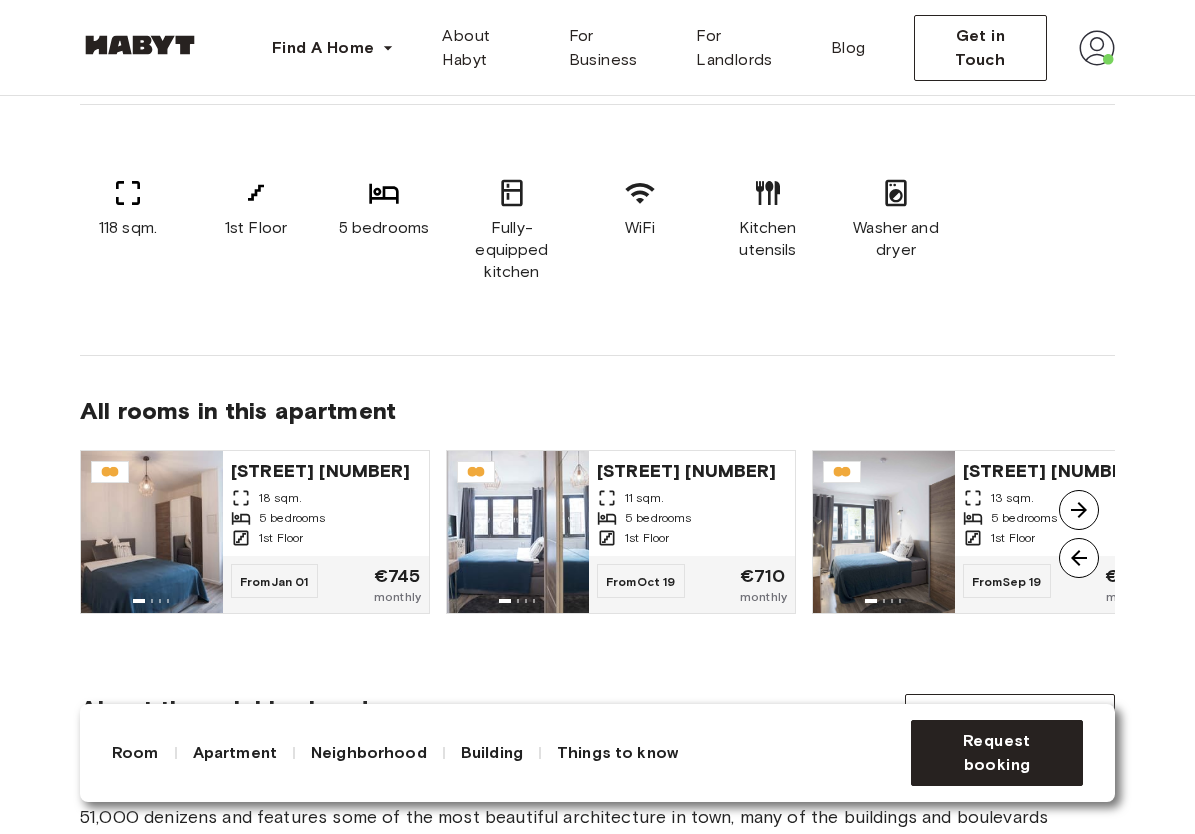 scroll, scrollTop: 1252, scrollLeft: 0, axis: vertical 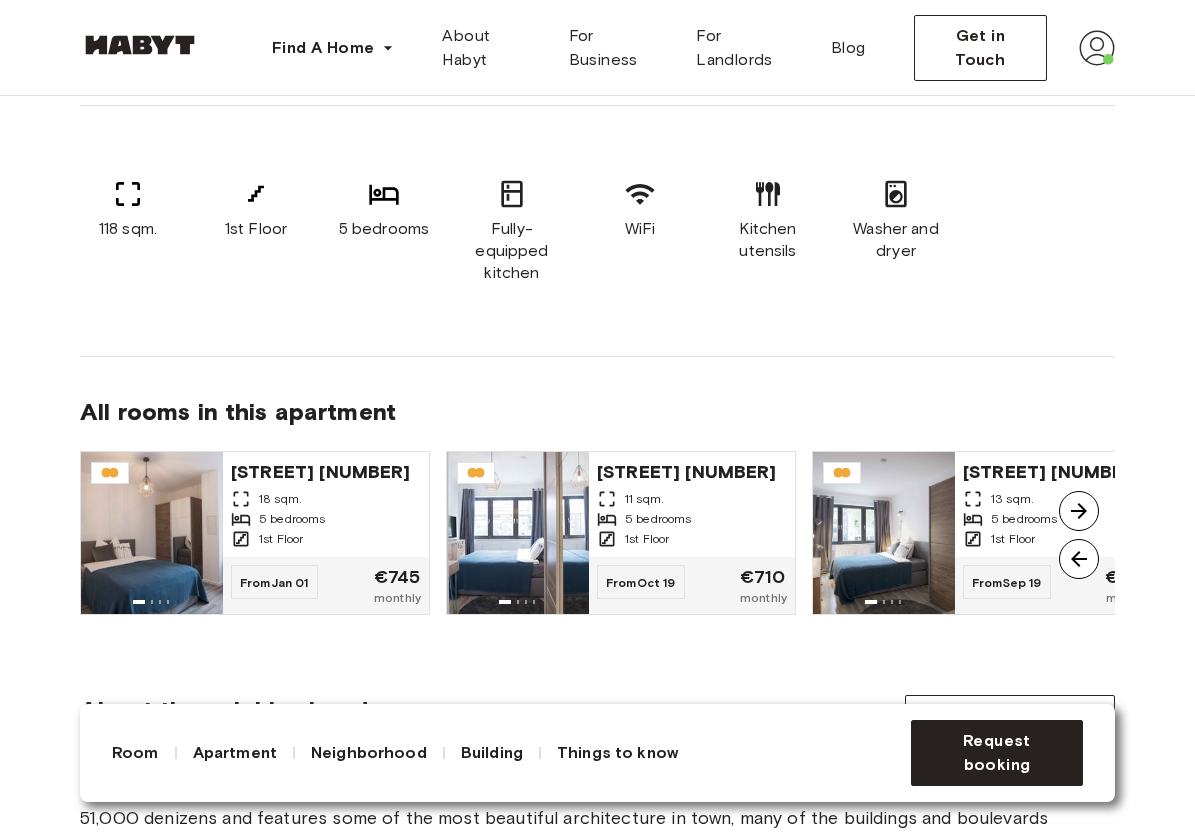 click at bounding box center (1079, 511) 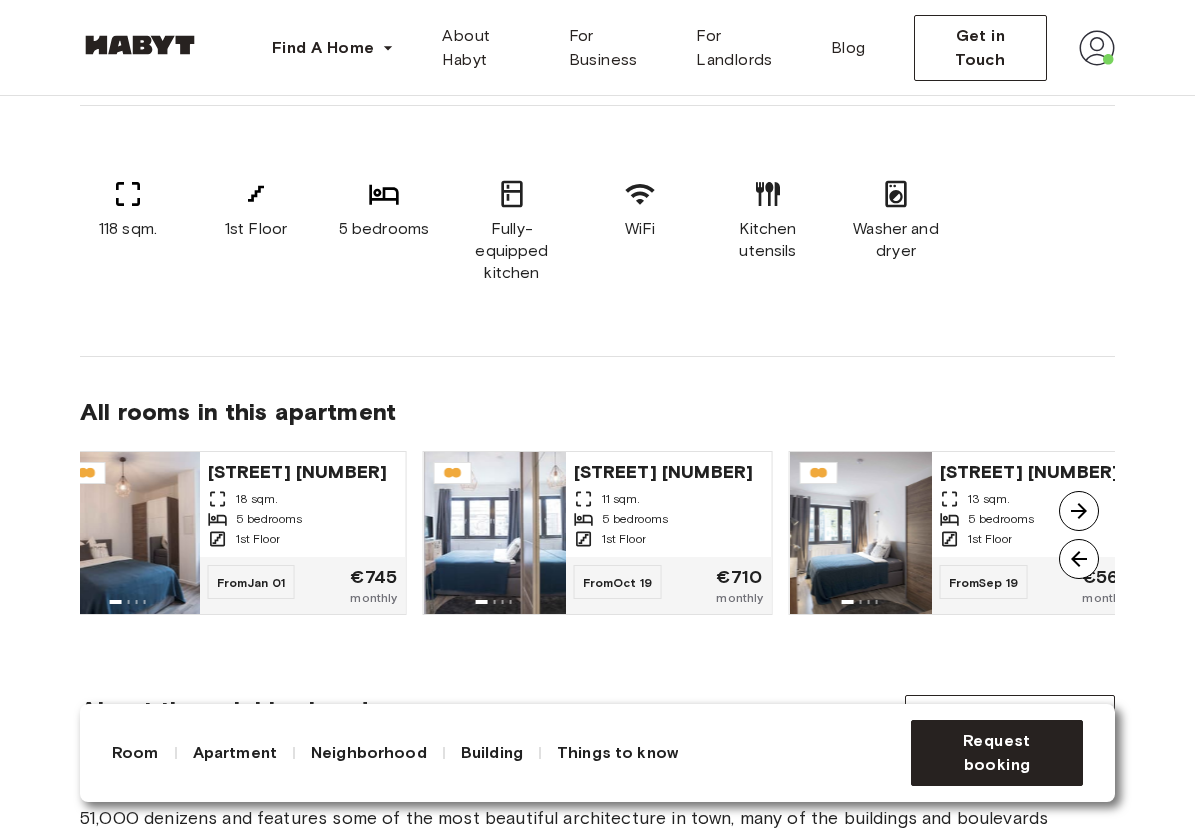 click at bounding box center [1079, 511] 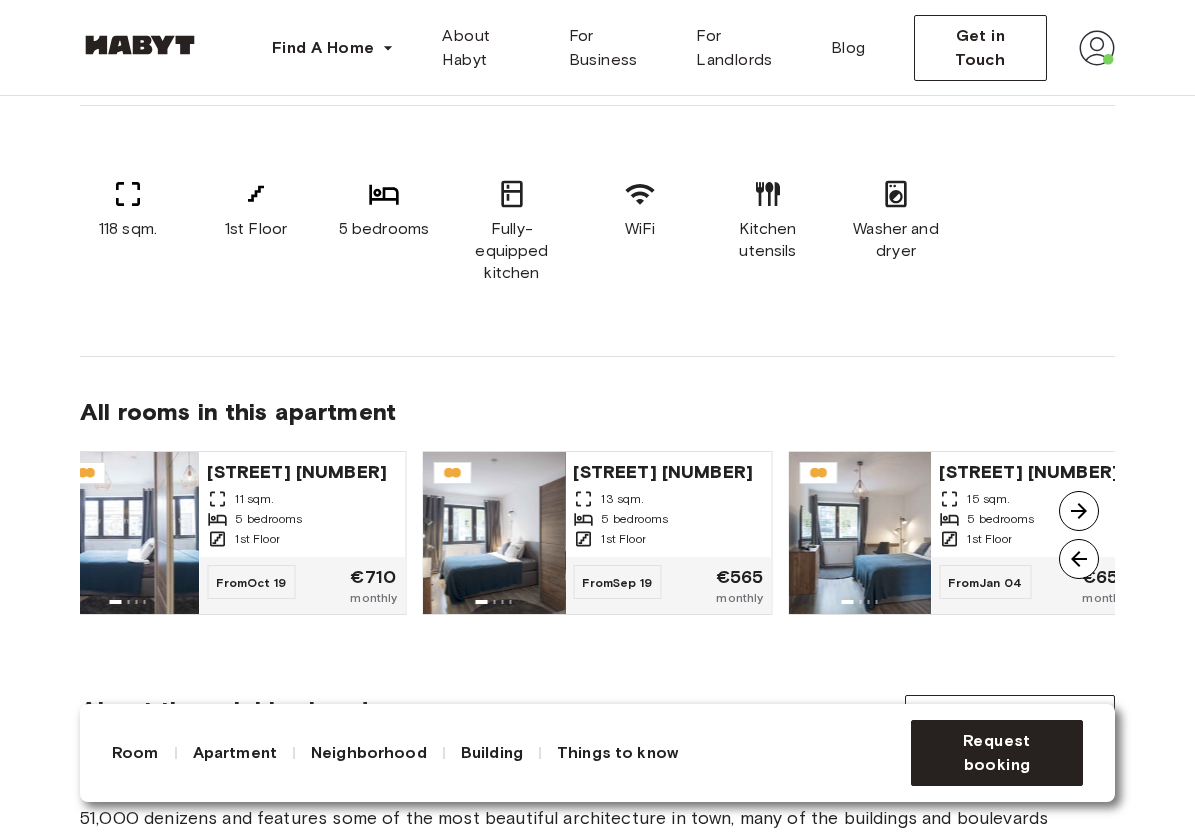 click at bounding box center (1079, 511) 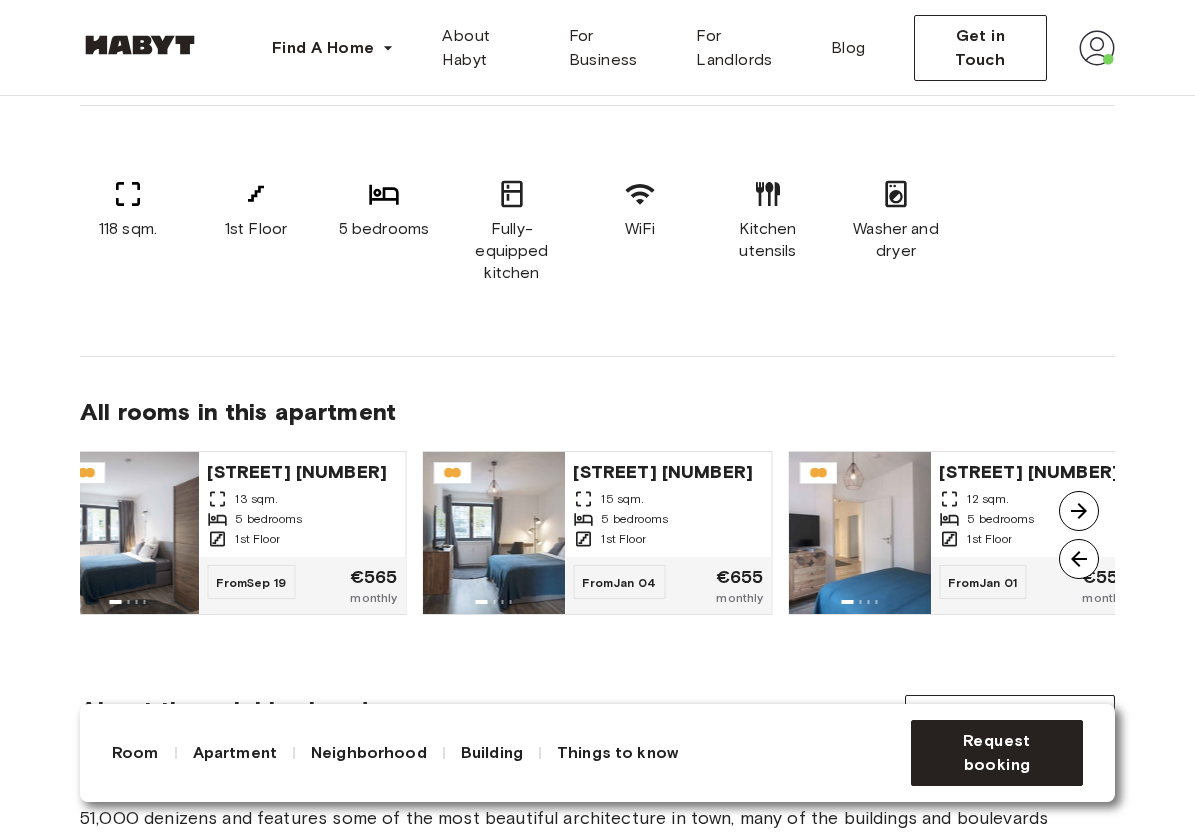 click at bounding box center (1079, 511) 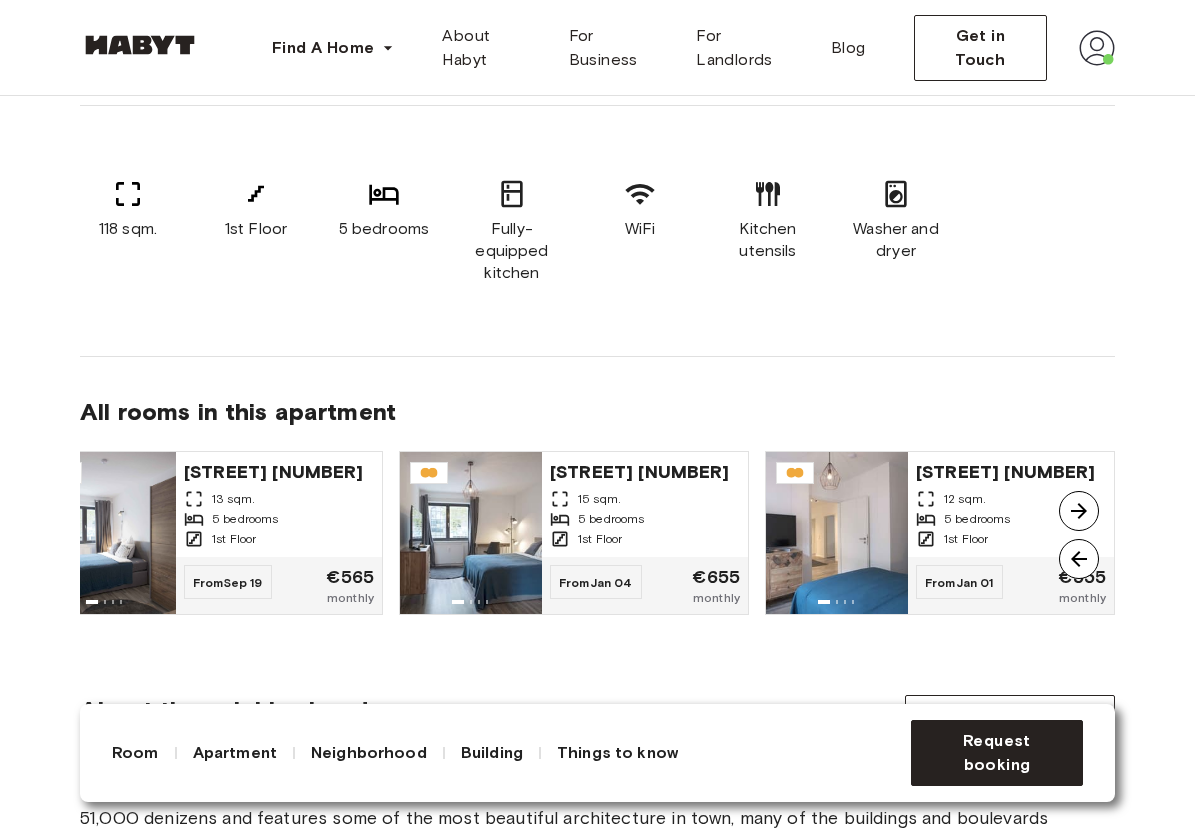 click at bounding box center [1079, 511] 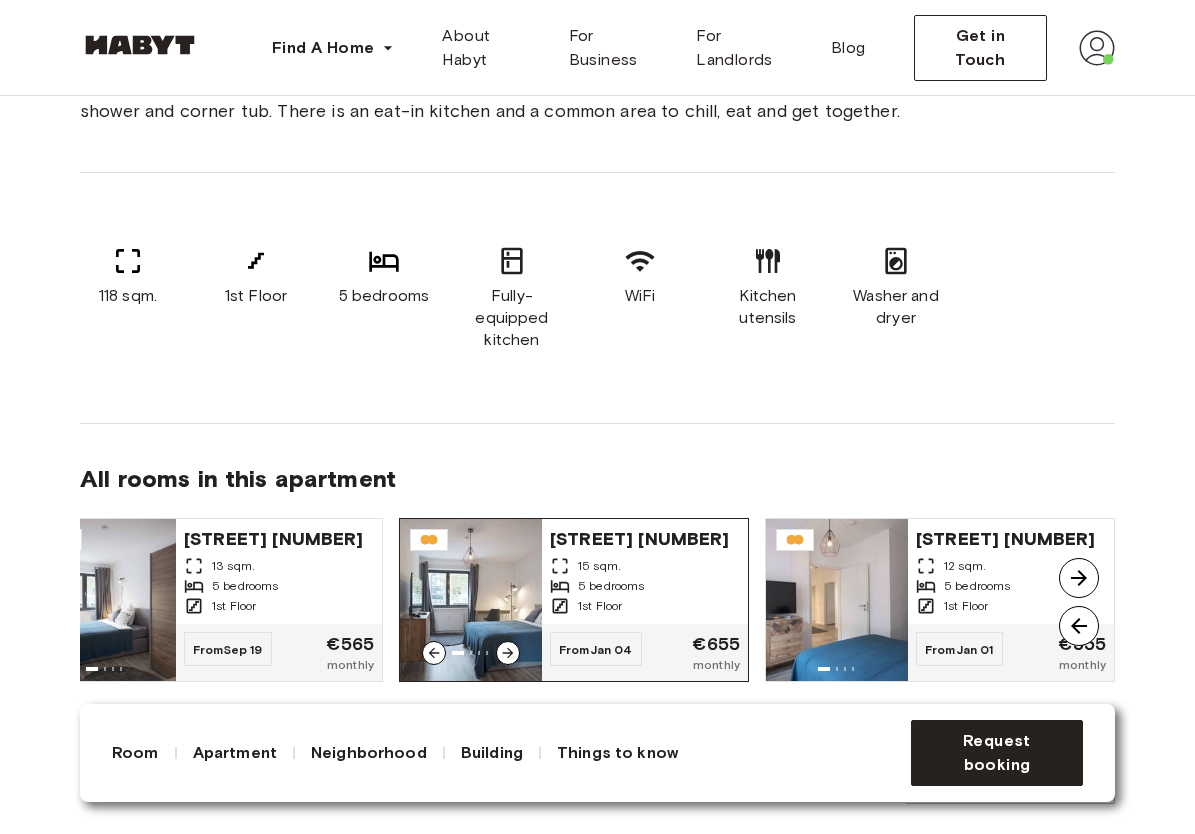 scroll, scrollTop: 1196, scrollLeft: 0, axis: vertical 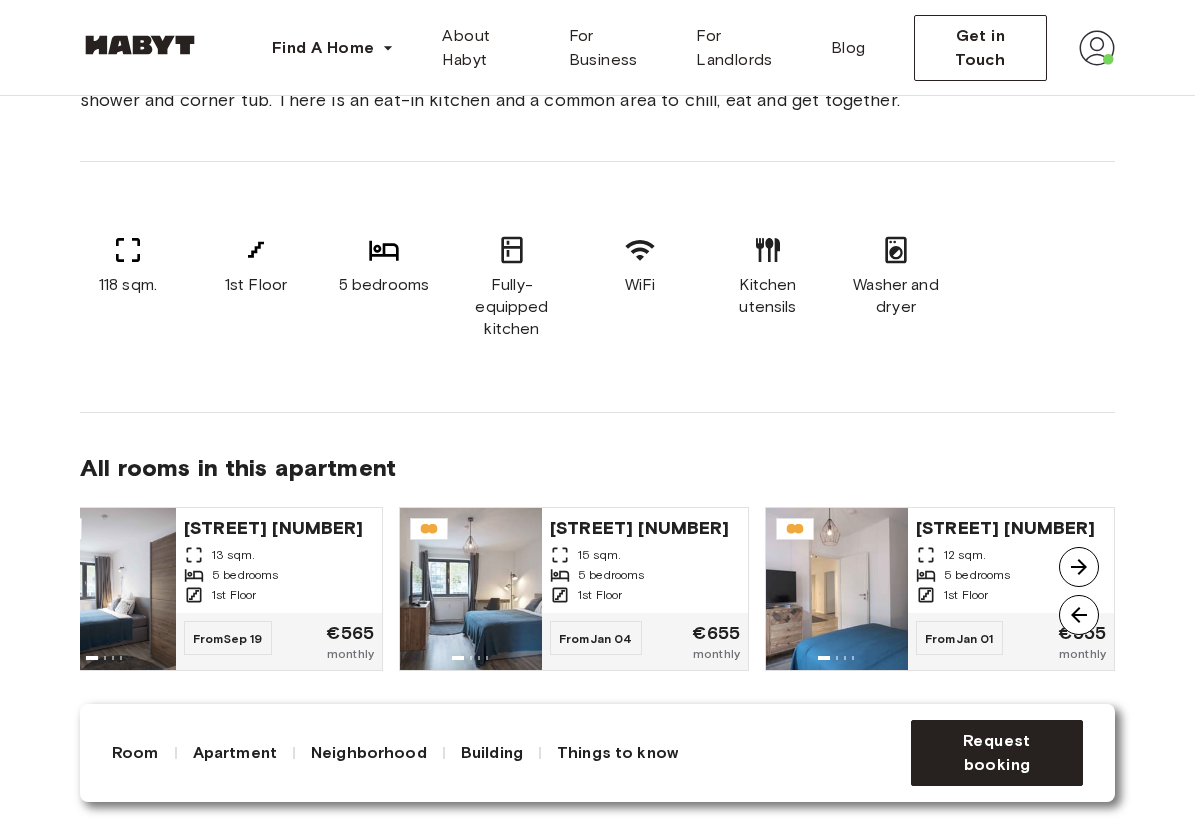 click at bounding box center [1079, 615] 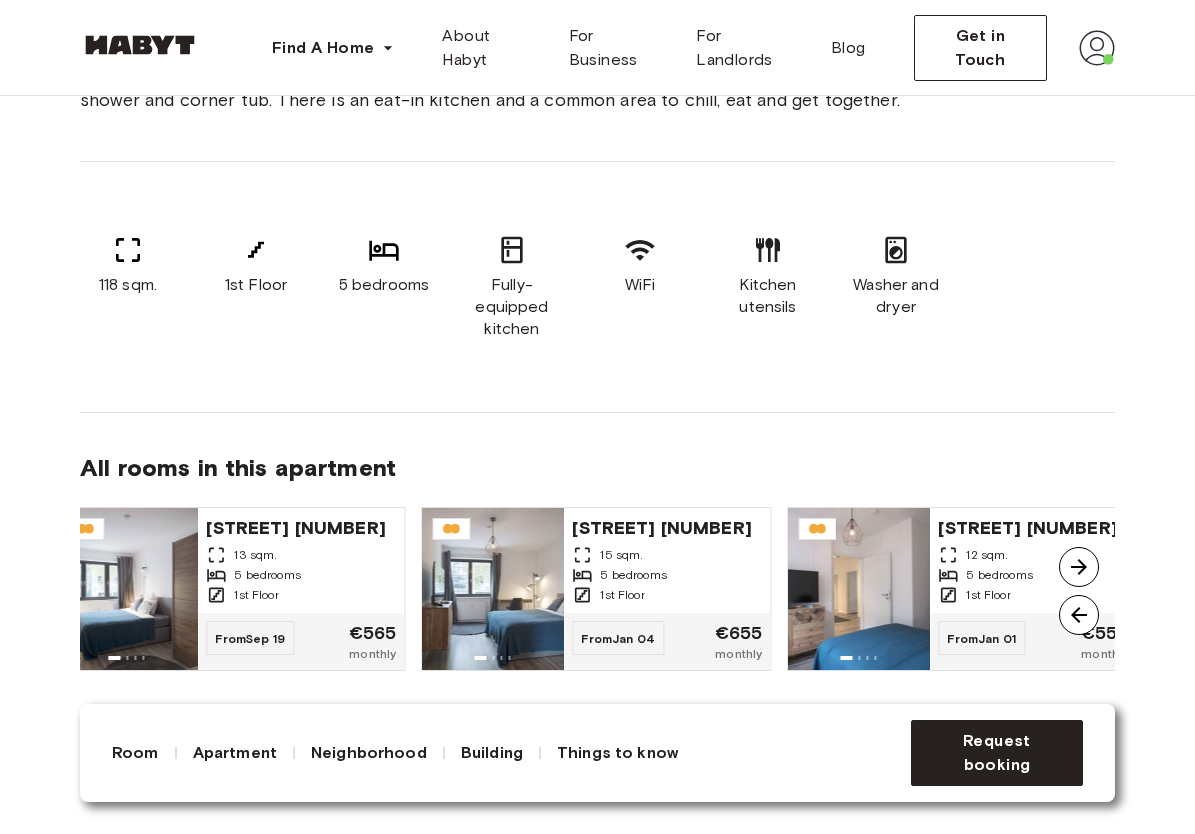 click at bounding box center [1079, 615] 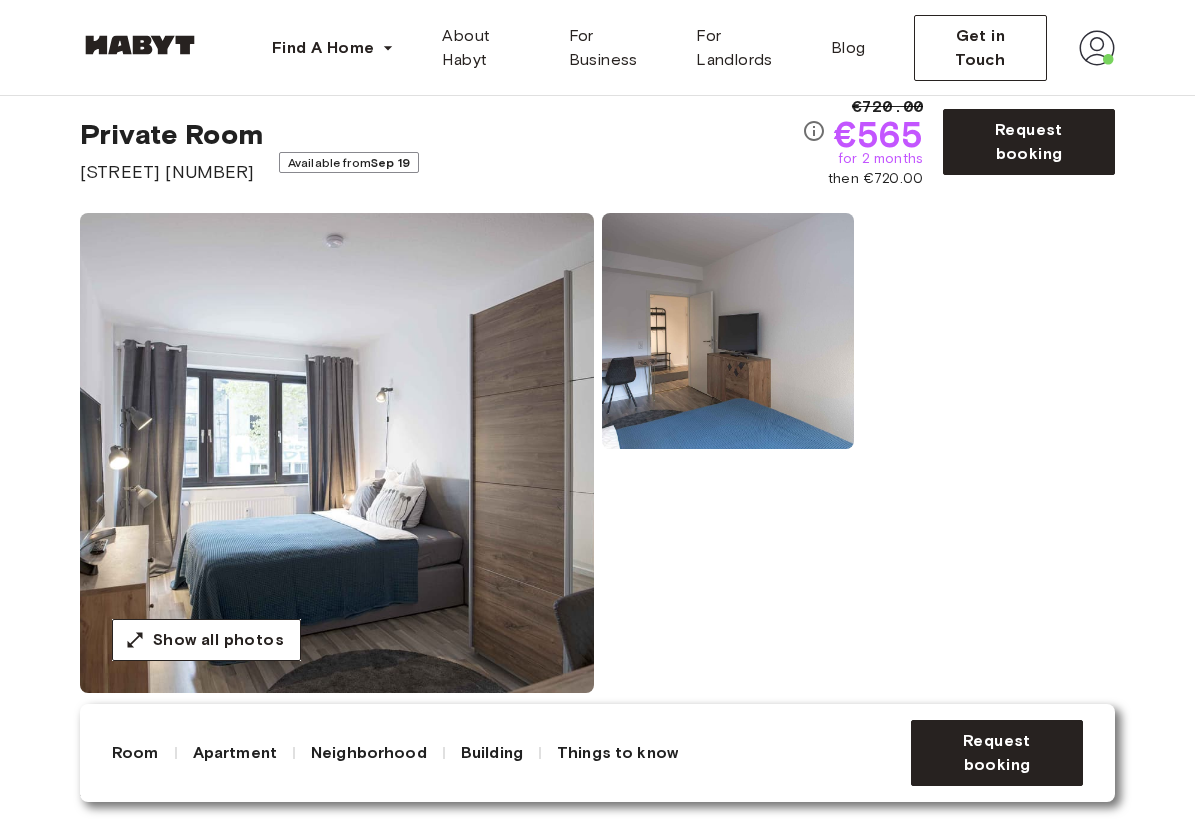 scroll, scrollTop: 0, scrollLeft: 0, axis: both 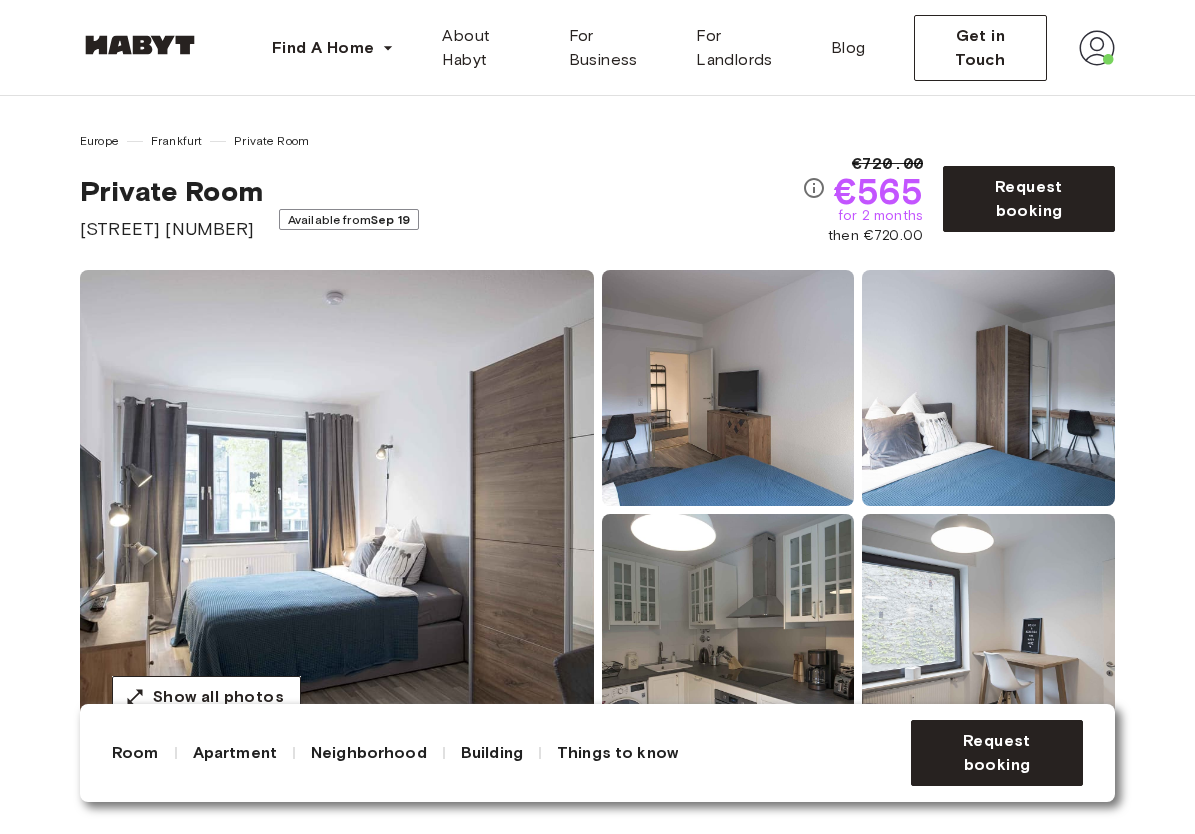 click on "Europe" at bounding box center [99, 141] 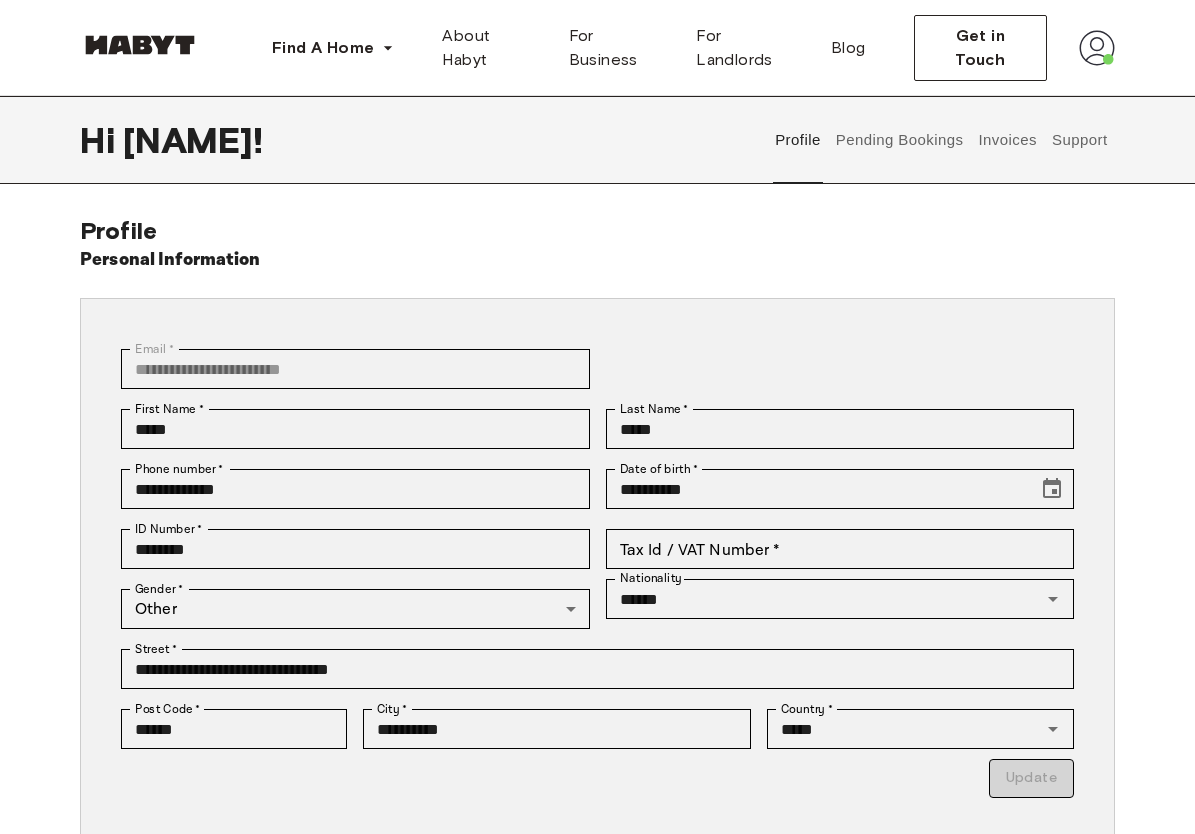 click at bounding box center (140, 45) 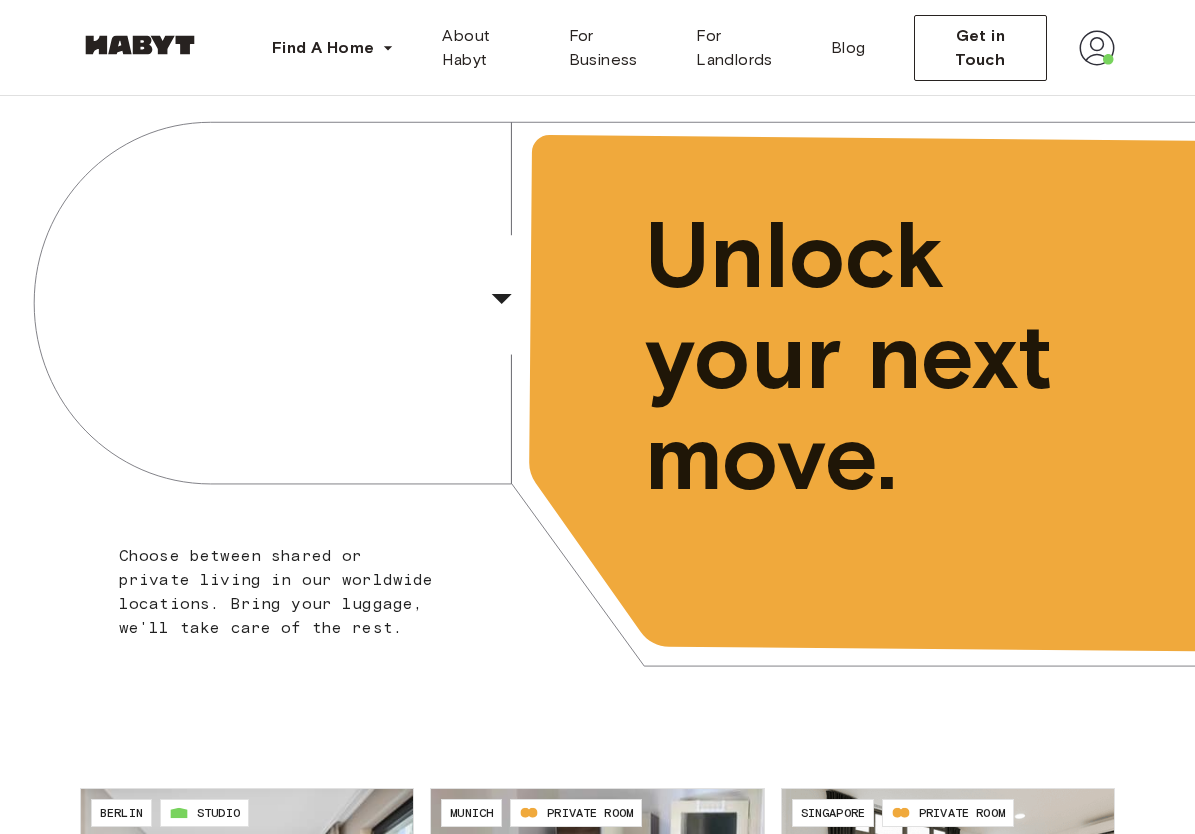 click at bounding box center (1097, 48) 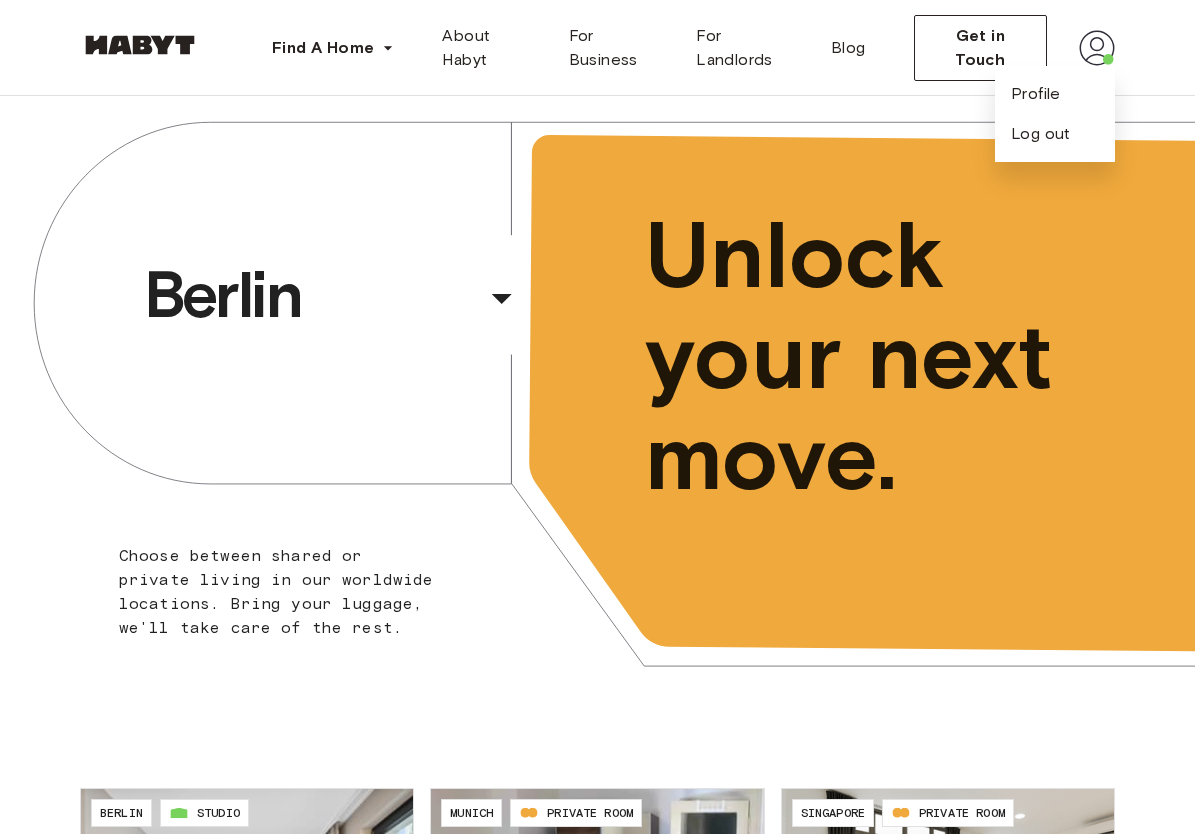 click at bounding box center [1097, 48] 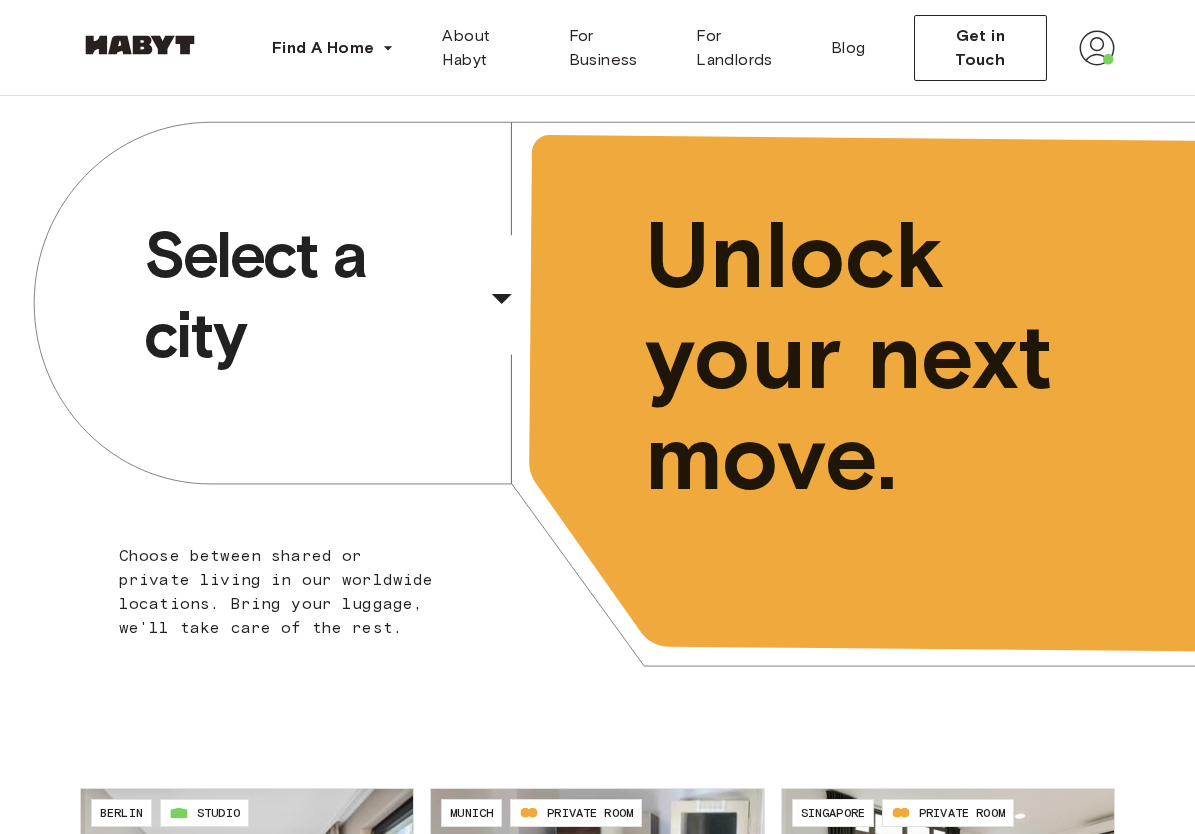 click on "Select a city" at bounding box center [311, 295] 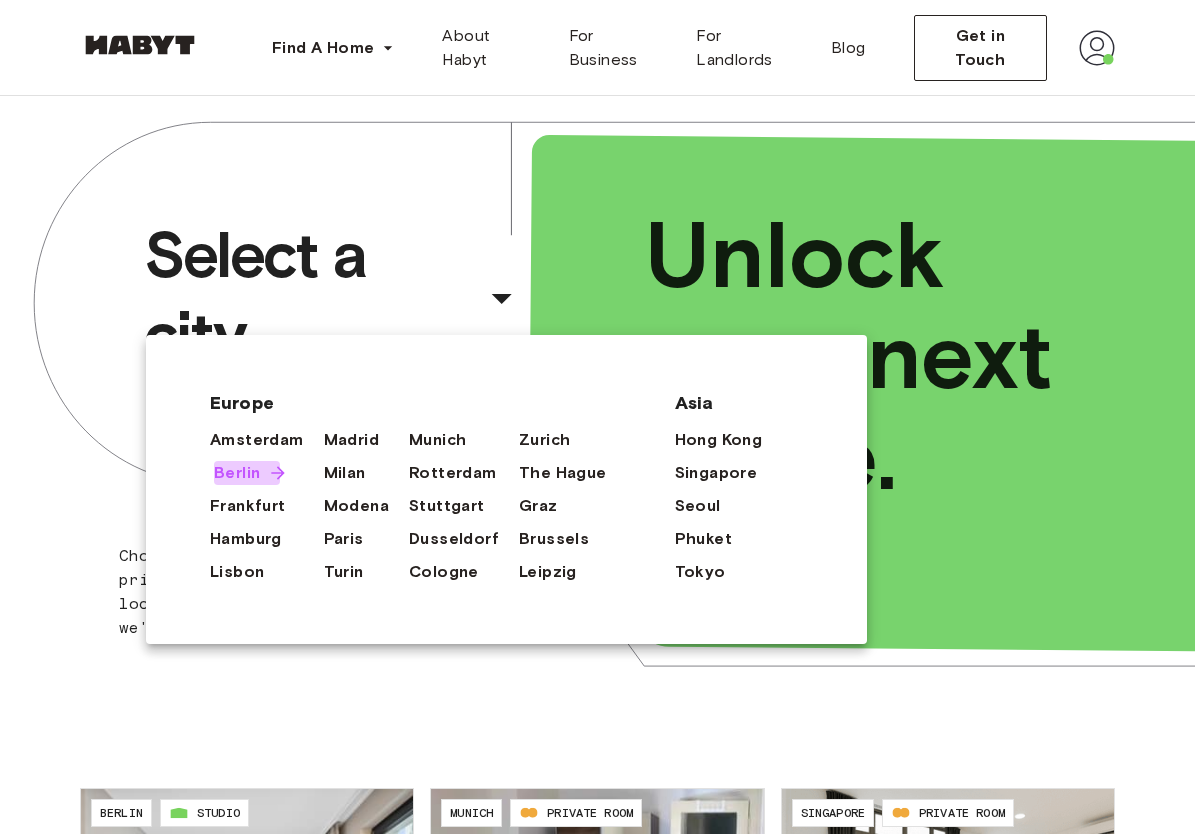click on "Berlin" at bounding box center (237, 473) 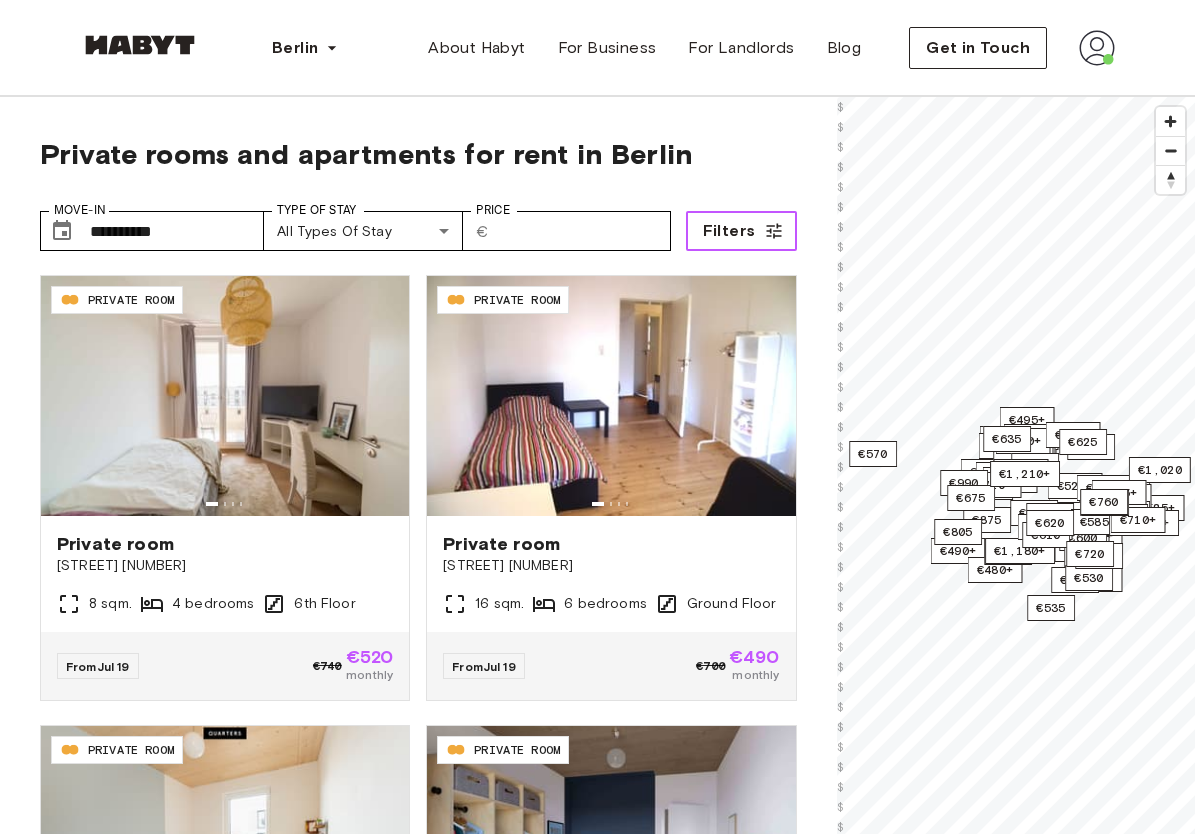 click on "Filters" at bounding box center (729, 231) 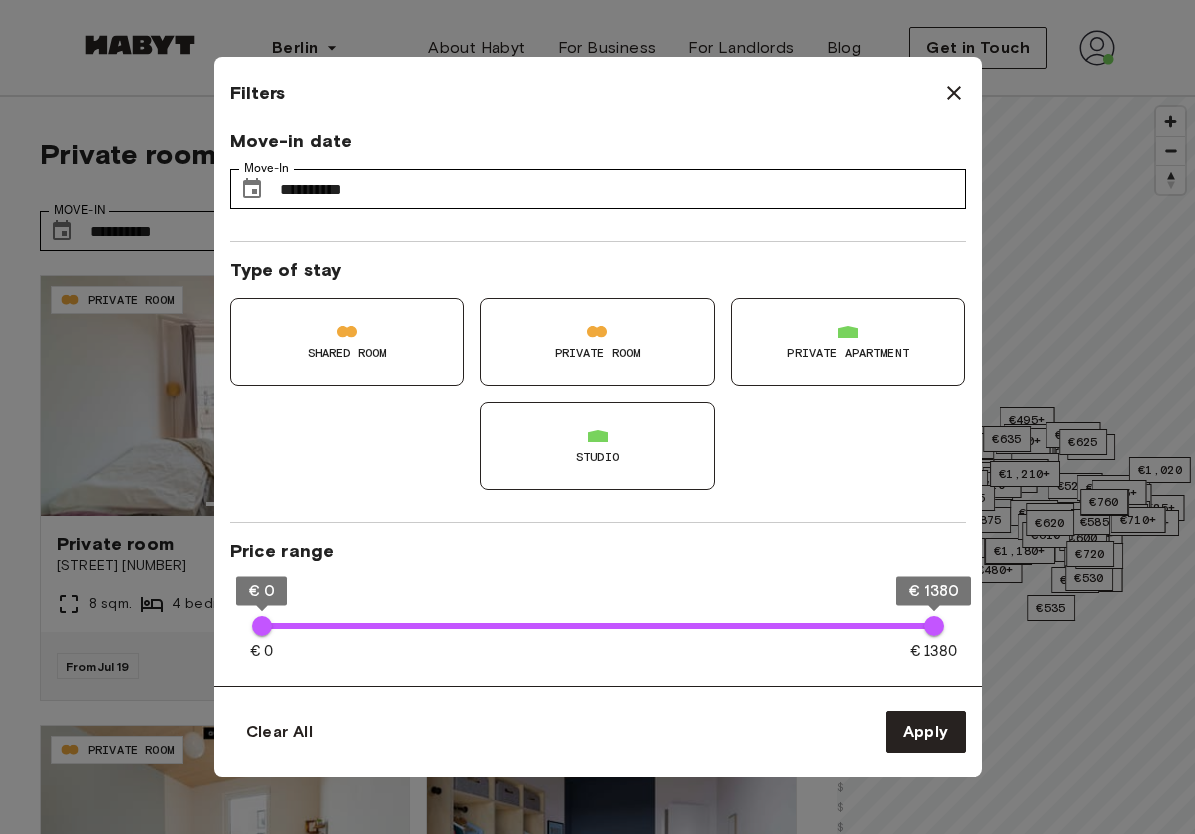 click at bounding box center [848, 332] 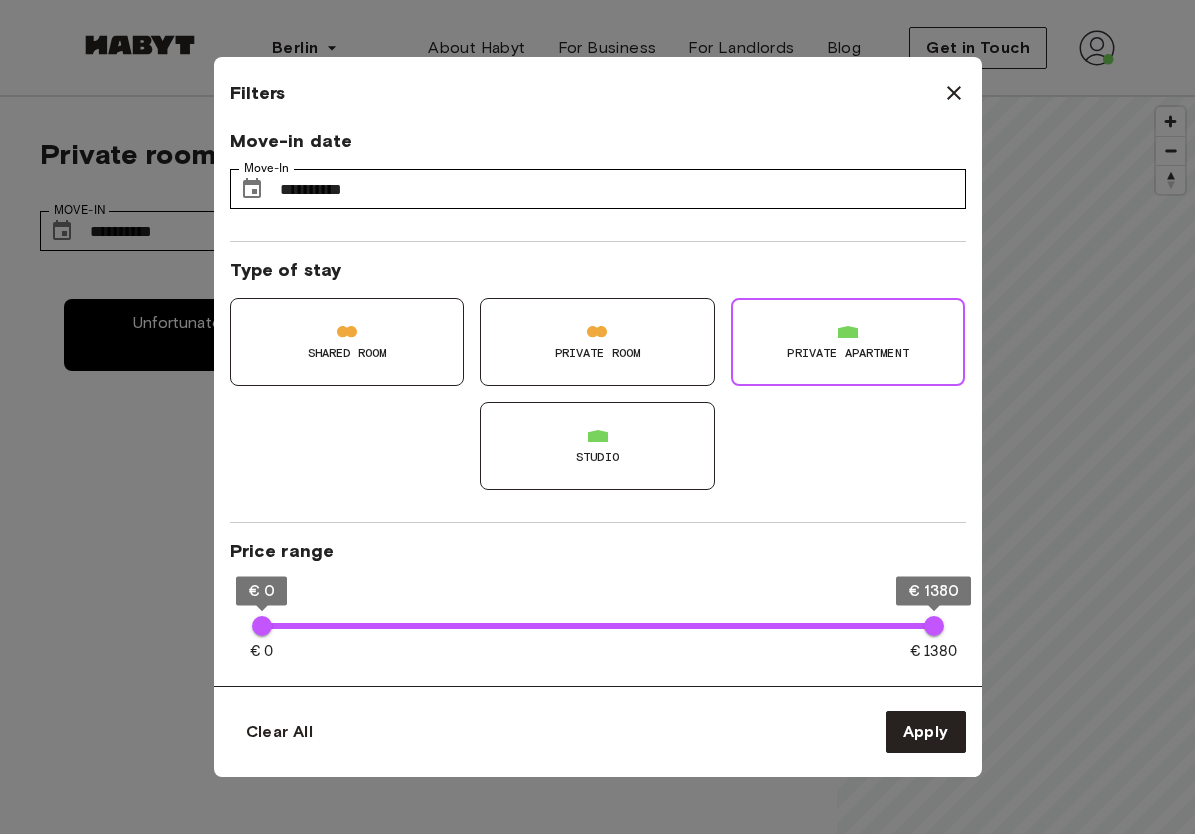 click on "Studio" at bounding box center [597, 457] 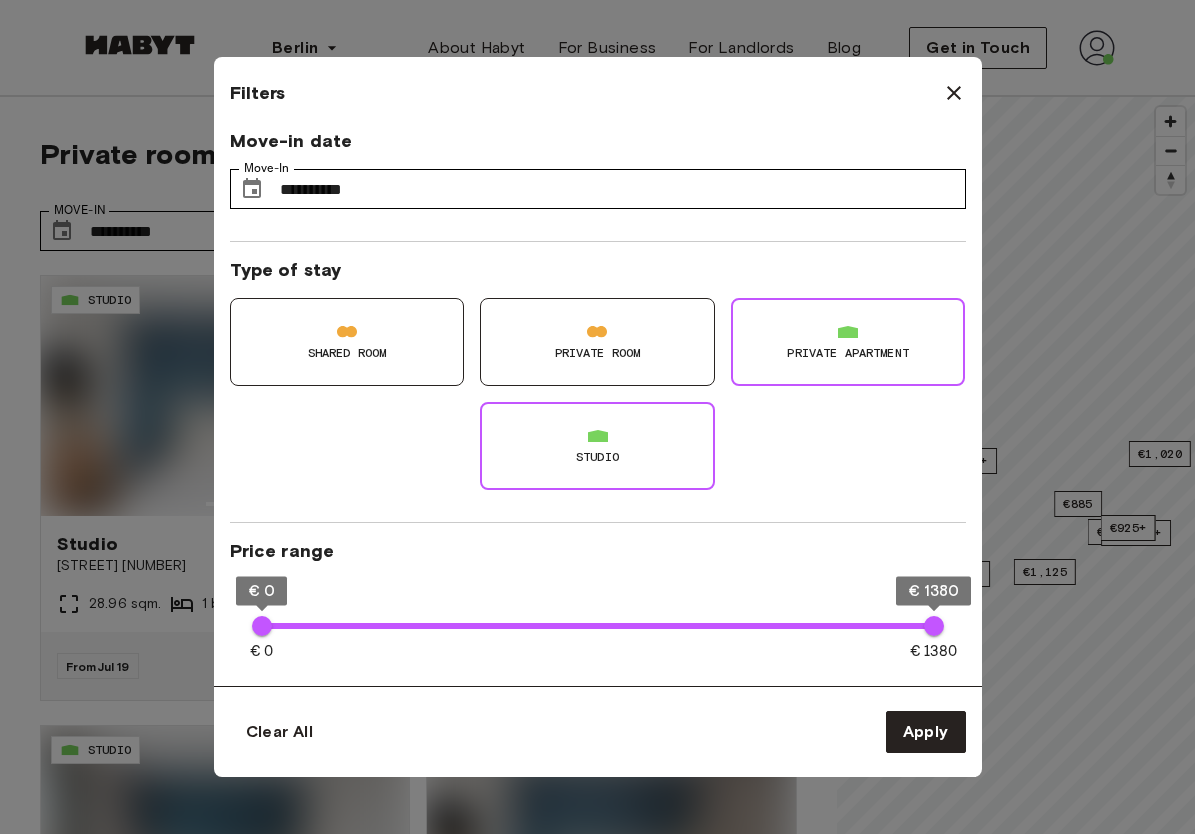 type on "**" 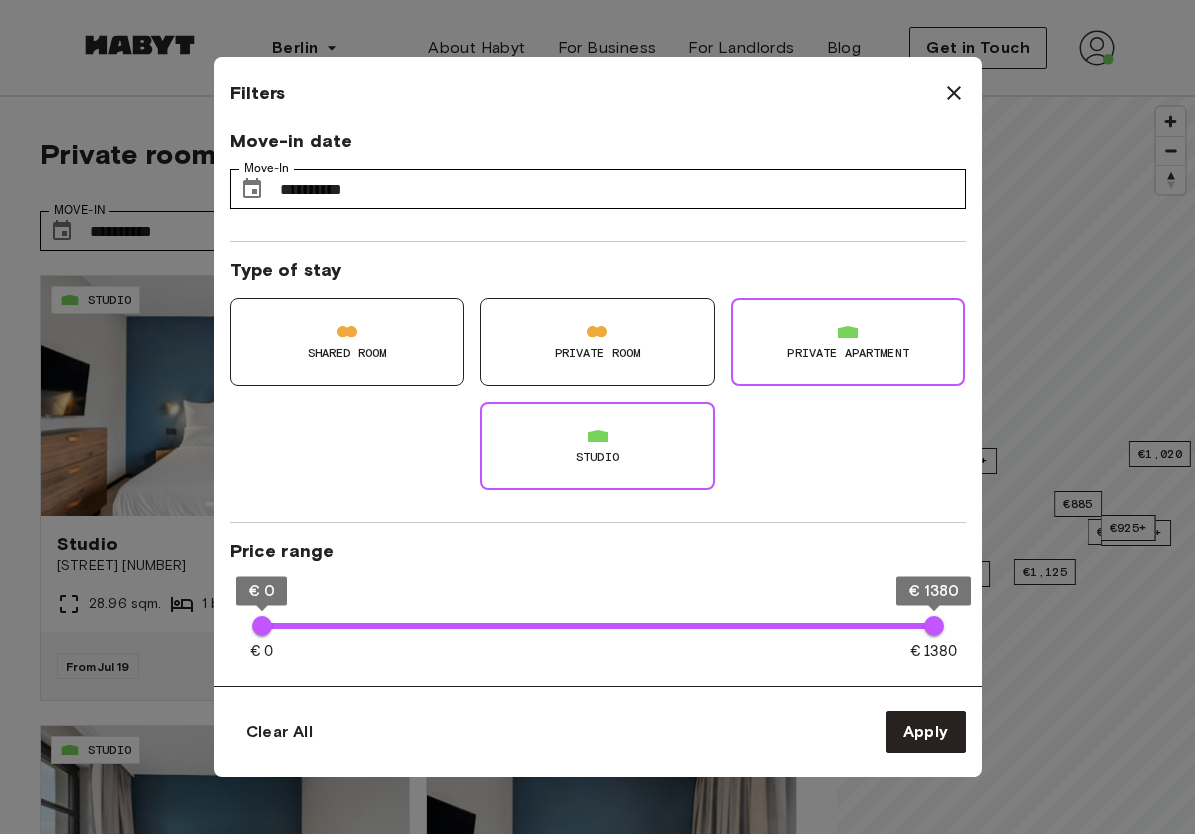 click on "Private apartment" at bounding box center (848, 353) 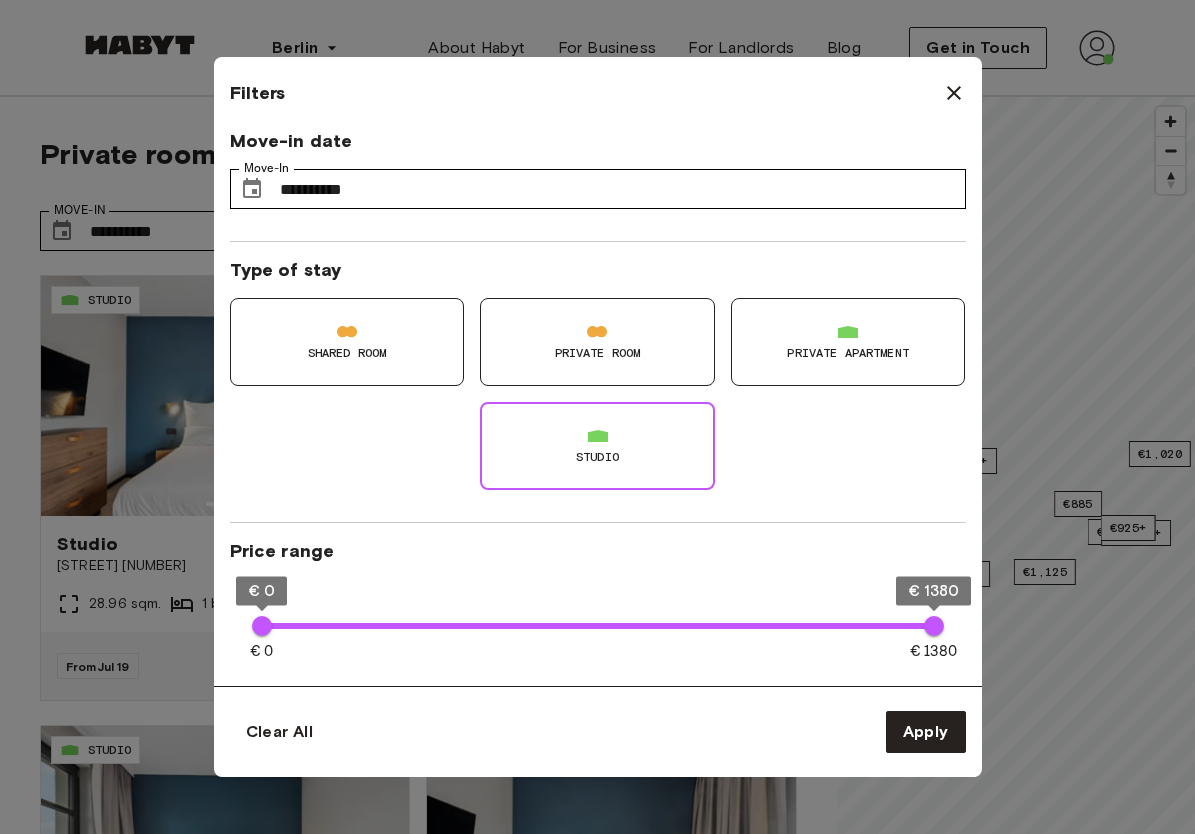 type on "**" 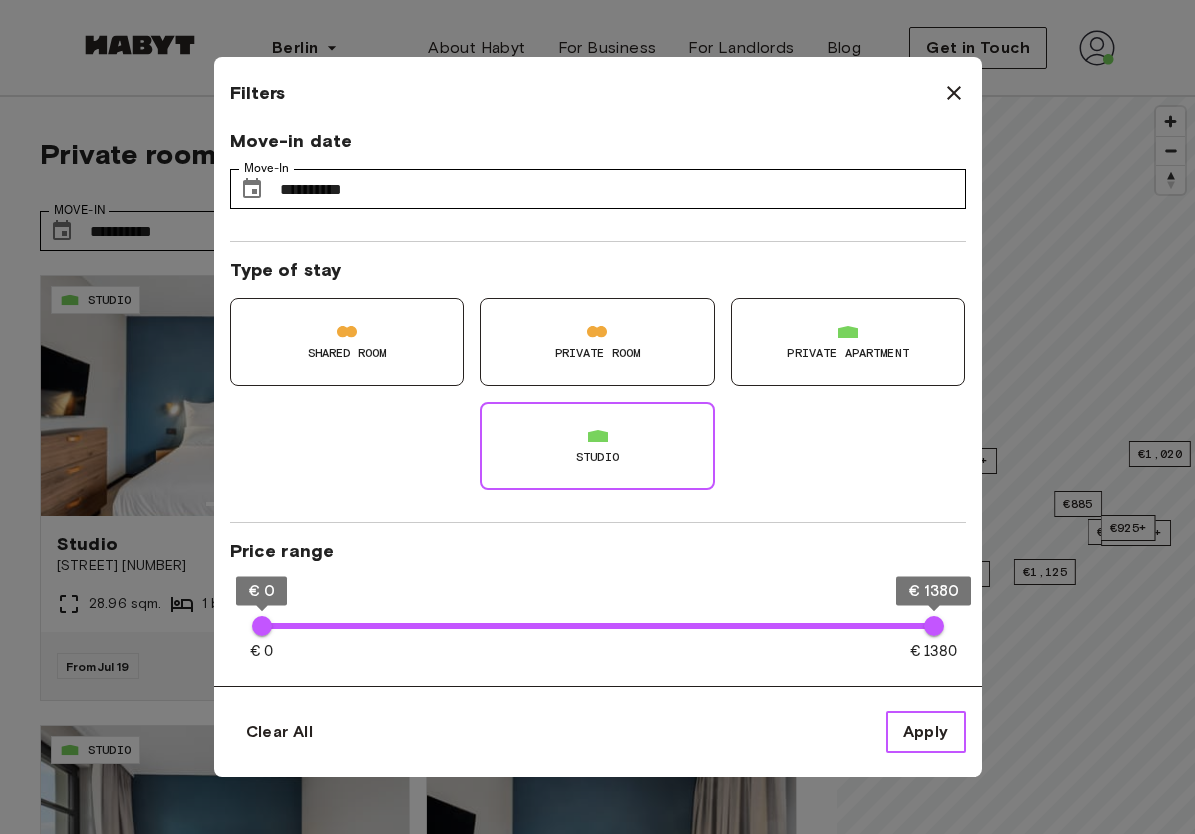 click on "Apply" at bounding box center (926, 732) 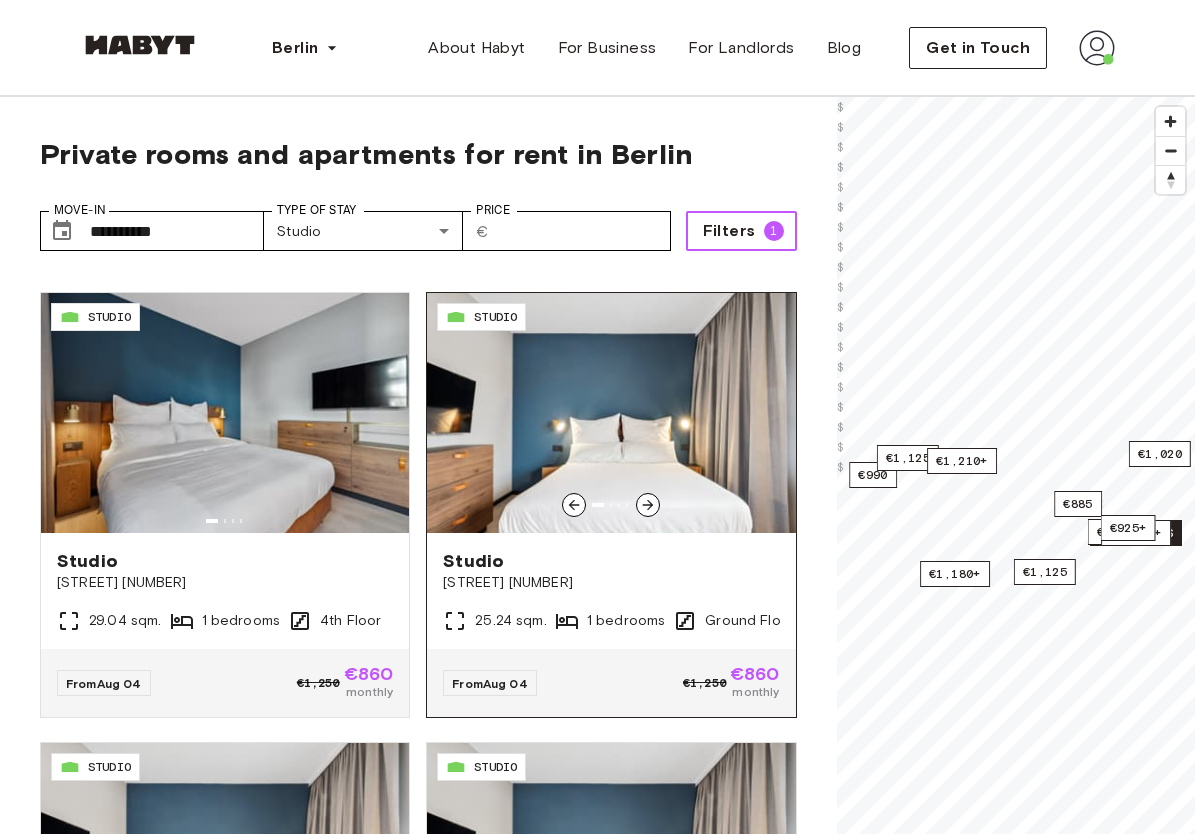 scroll, scrollTop: 2664, scrollLeft: 0, axis: vertical 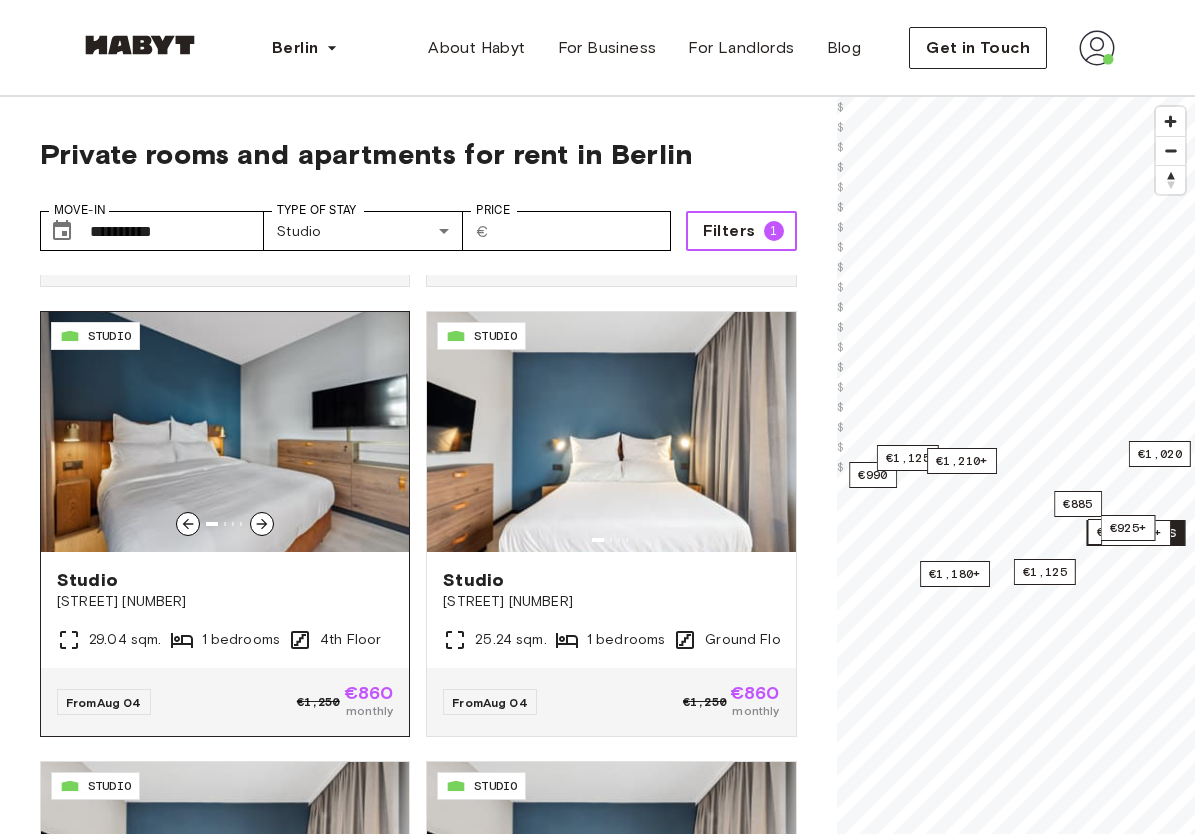 click at bounding box center [225, 432] 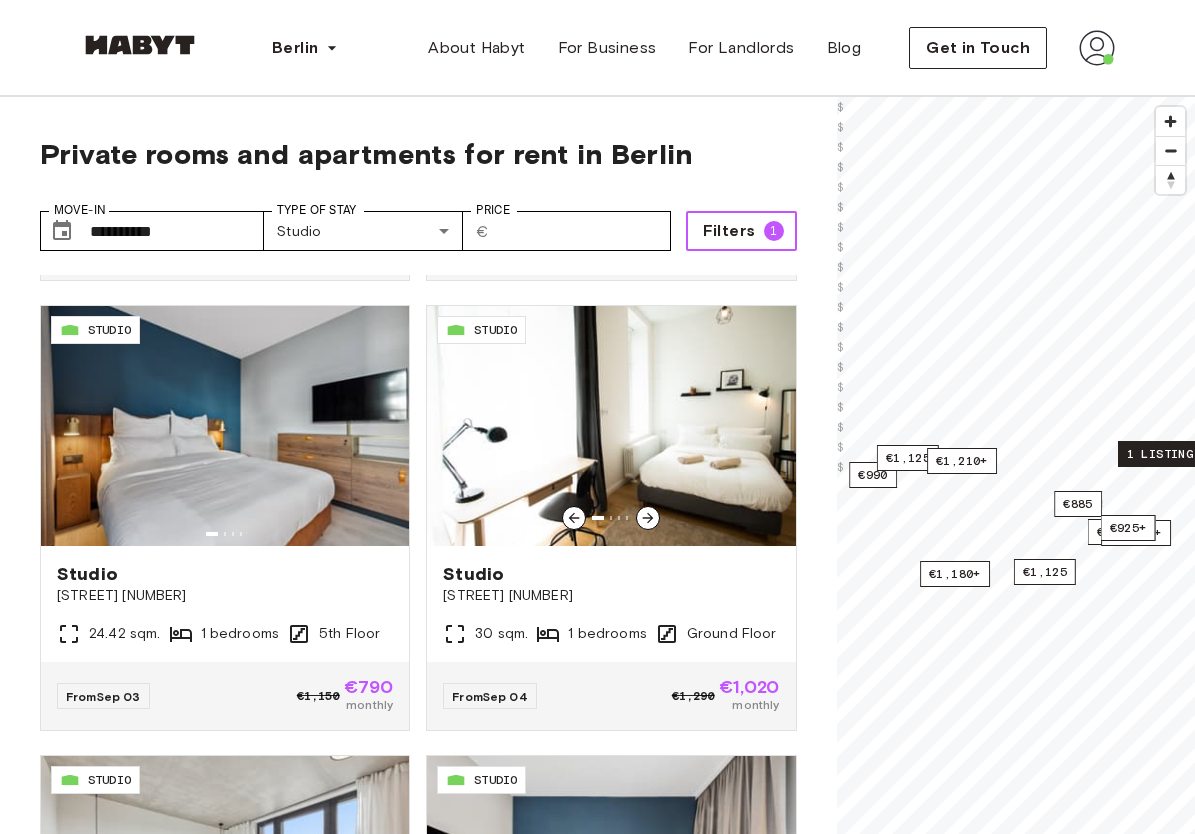scroll, scrollTop: 3756, scrollLeft: 0, axis: vertical 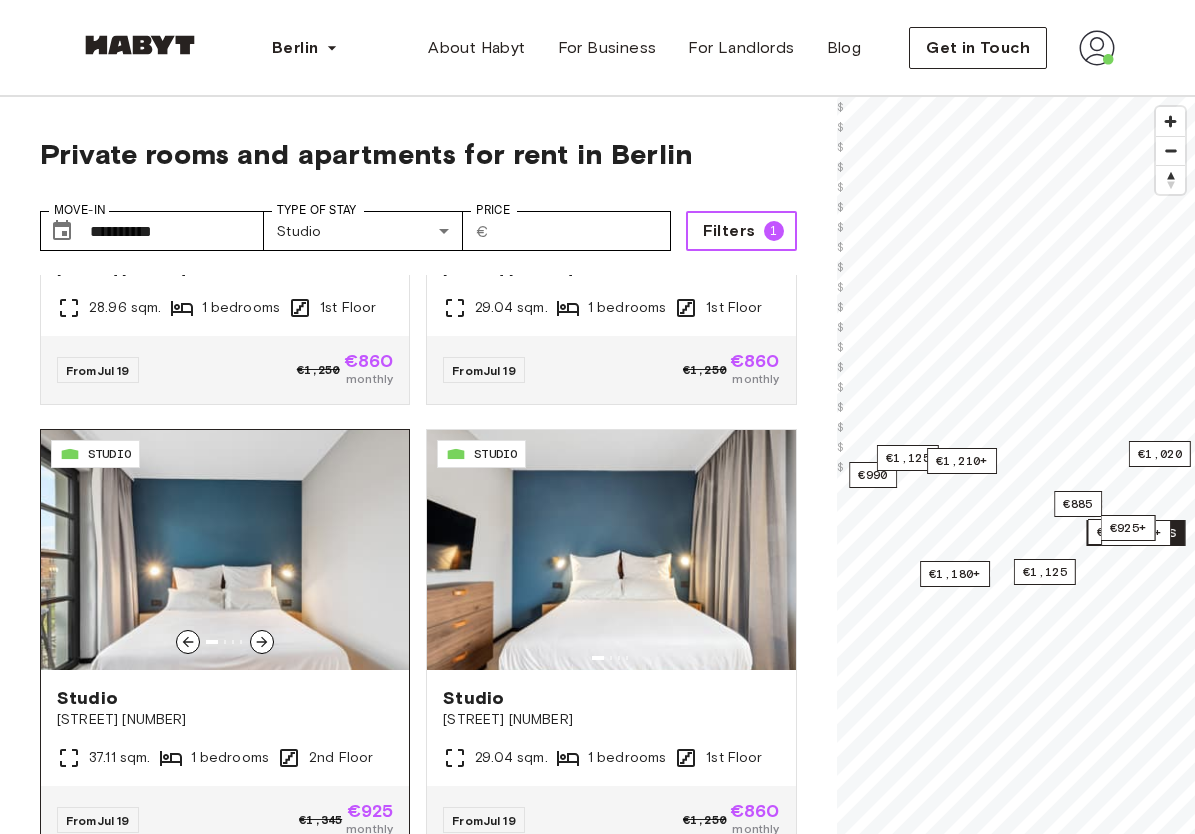 click at bounding box center (225, 550) 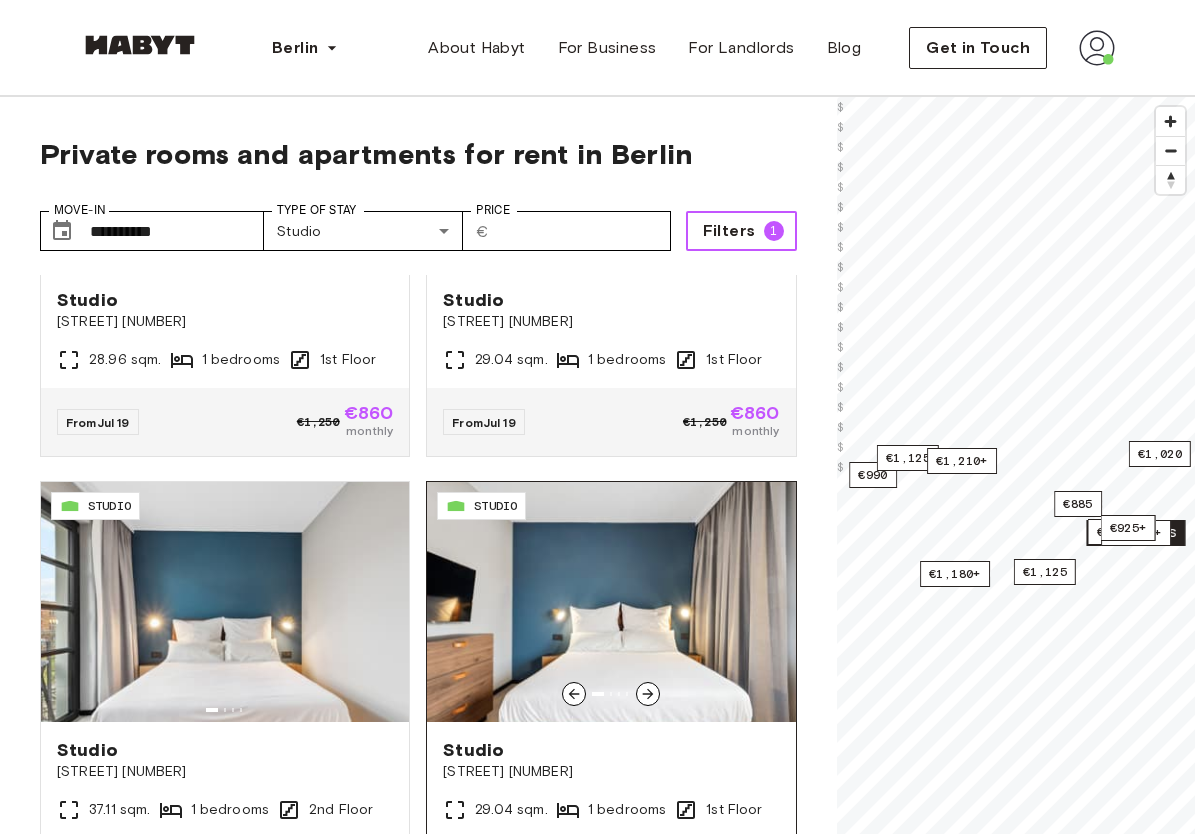 scroll, scrollTop: 0, scrollLeft: 0, axis: both 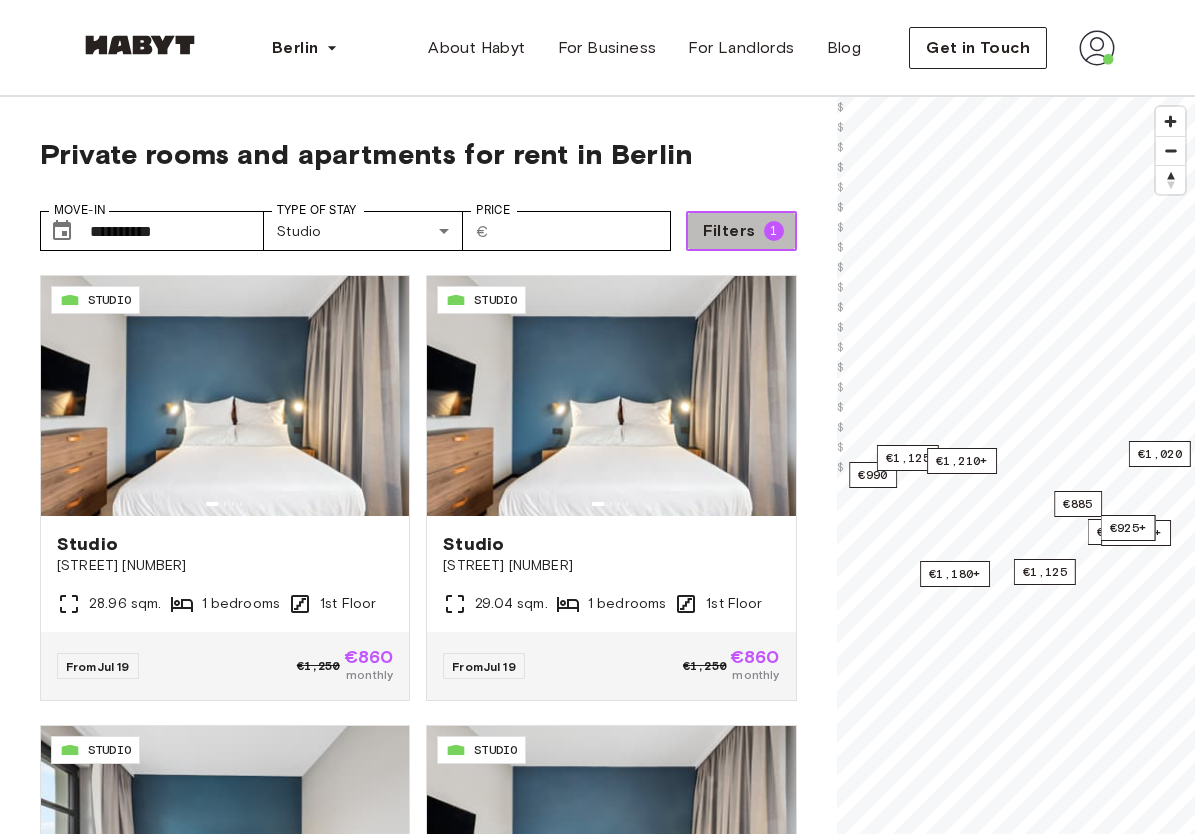 click on "Filters" at bounding box center [729, 231] 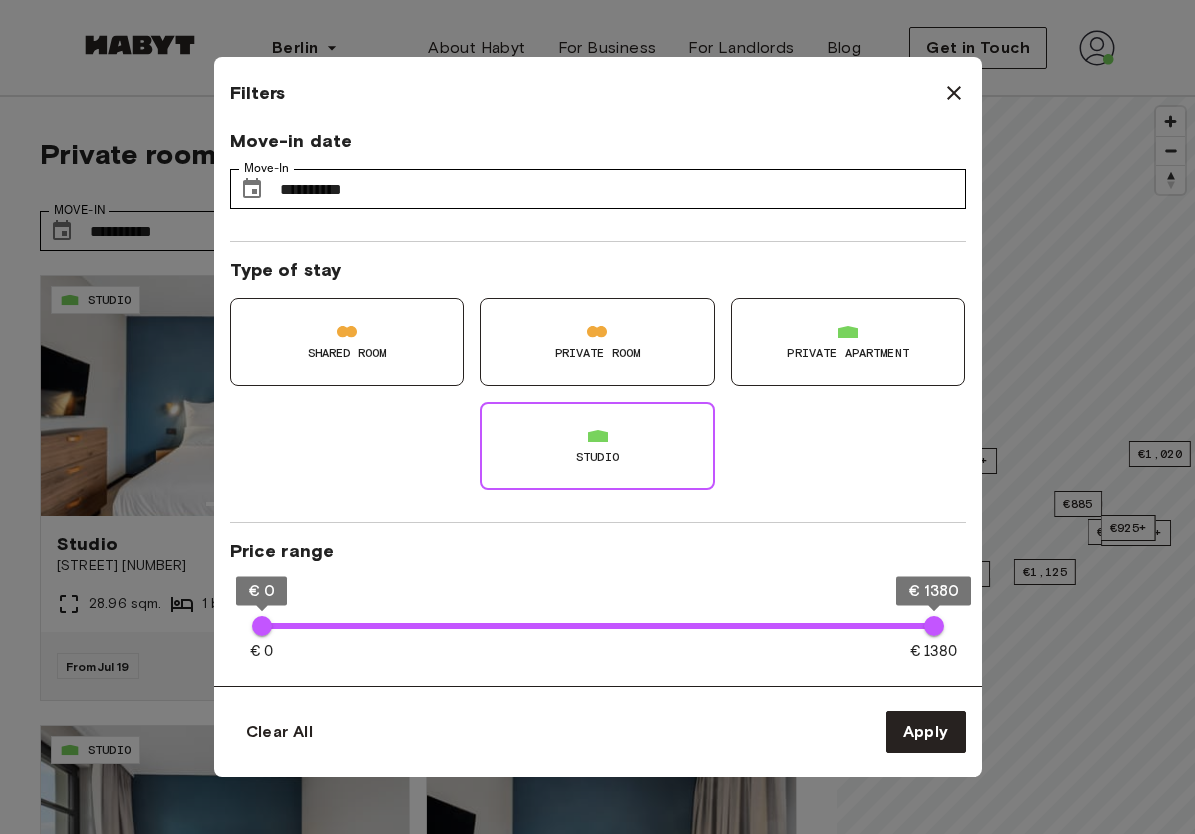 click on "Shared Room" at bounding box center (347, 342) 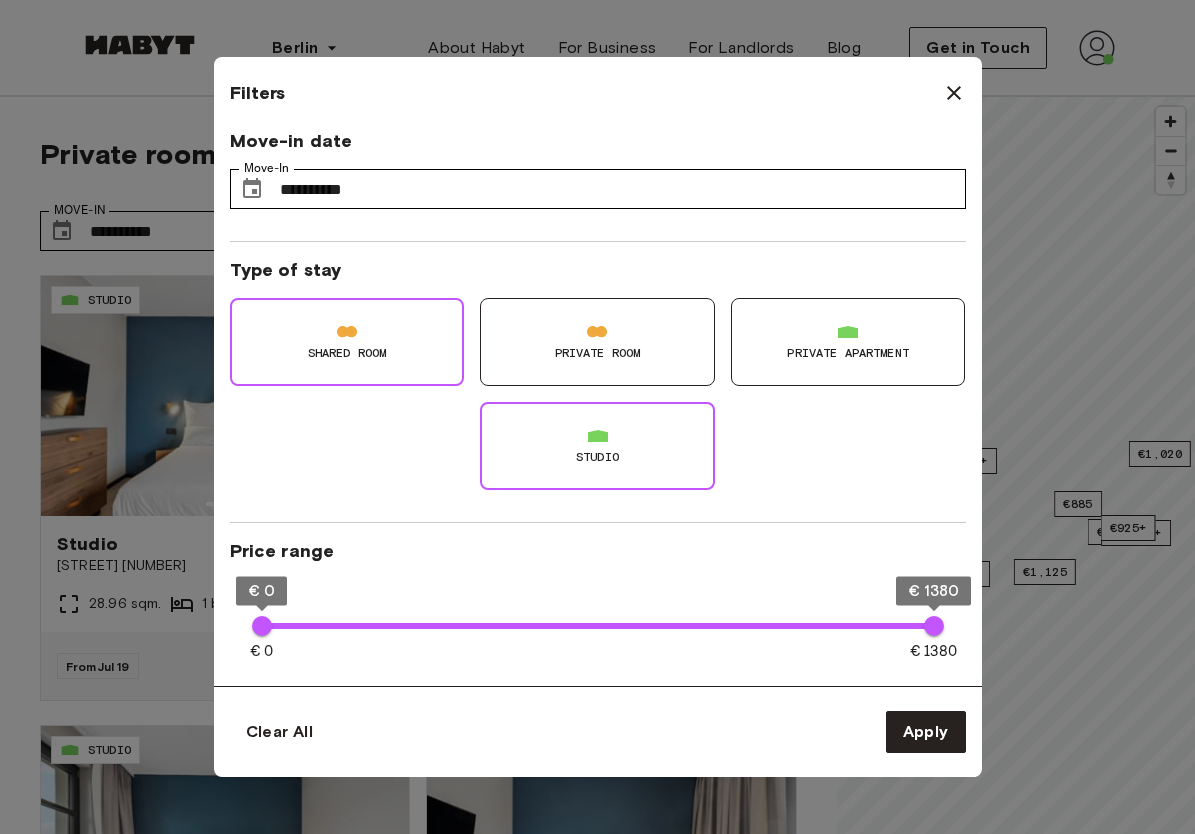 click on "Studio" at bounding box center [597, 457] 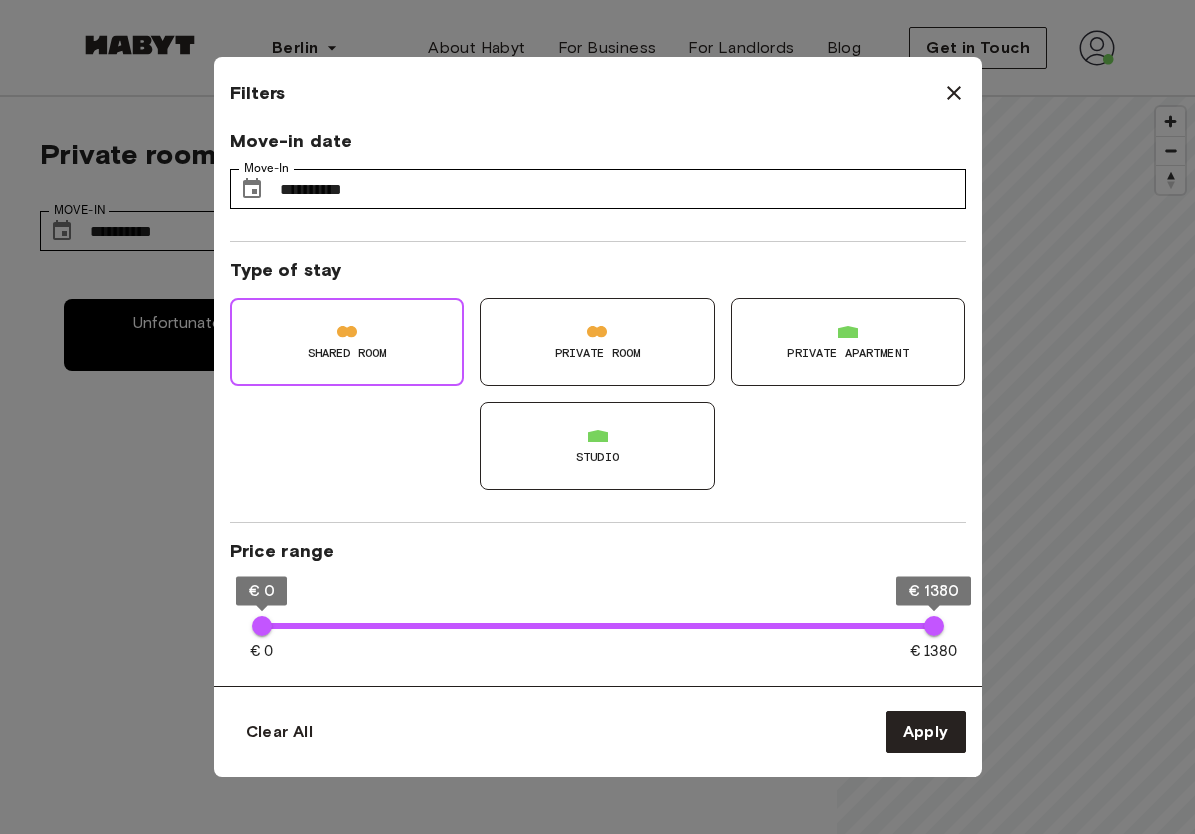 click on "Private Room" at bounding box center (598, 353) 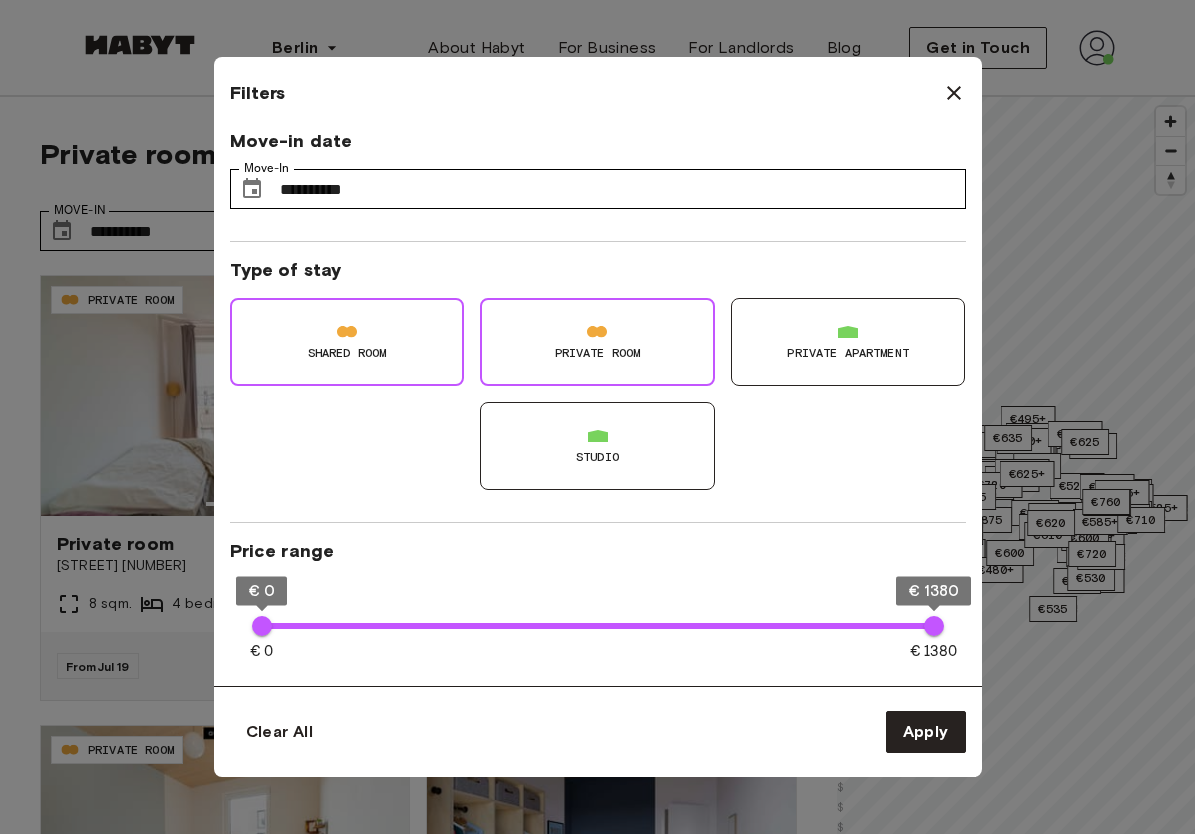 type on "**" 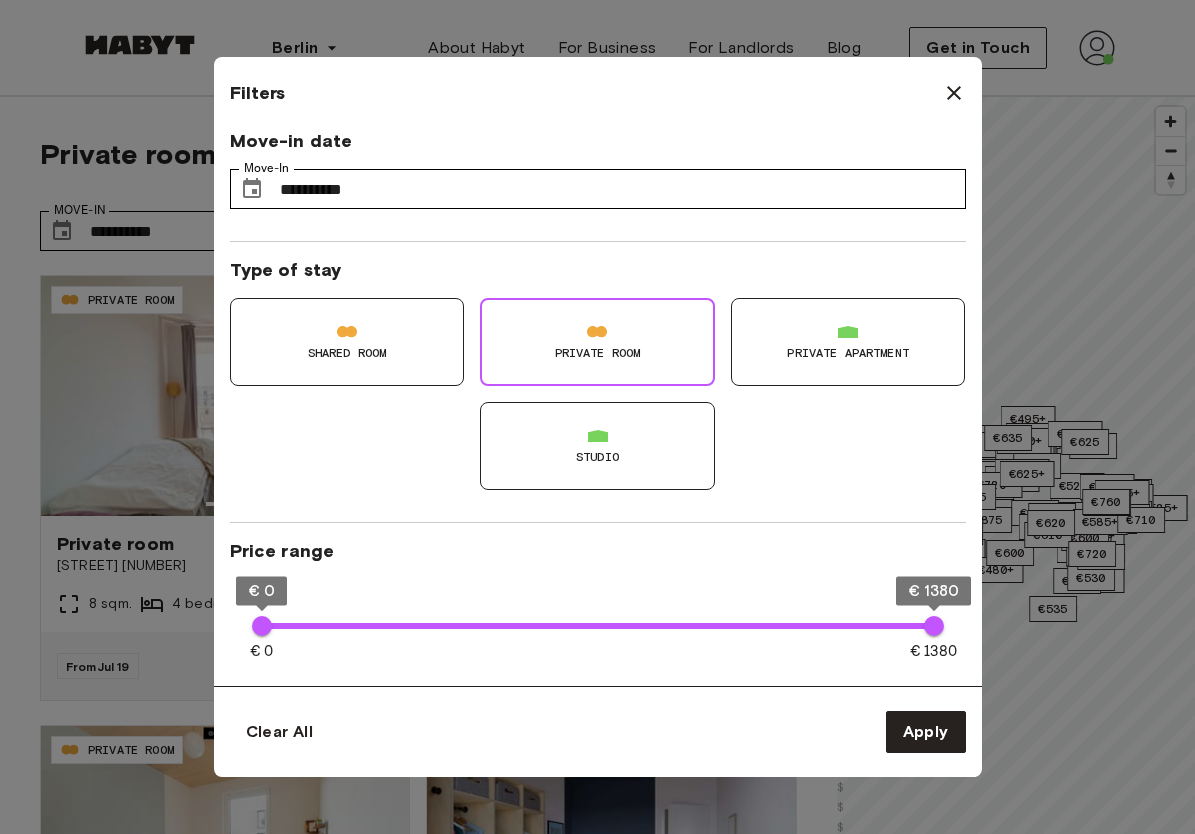 type on "**" 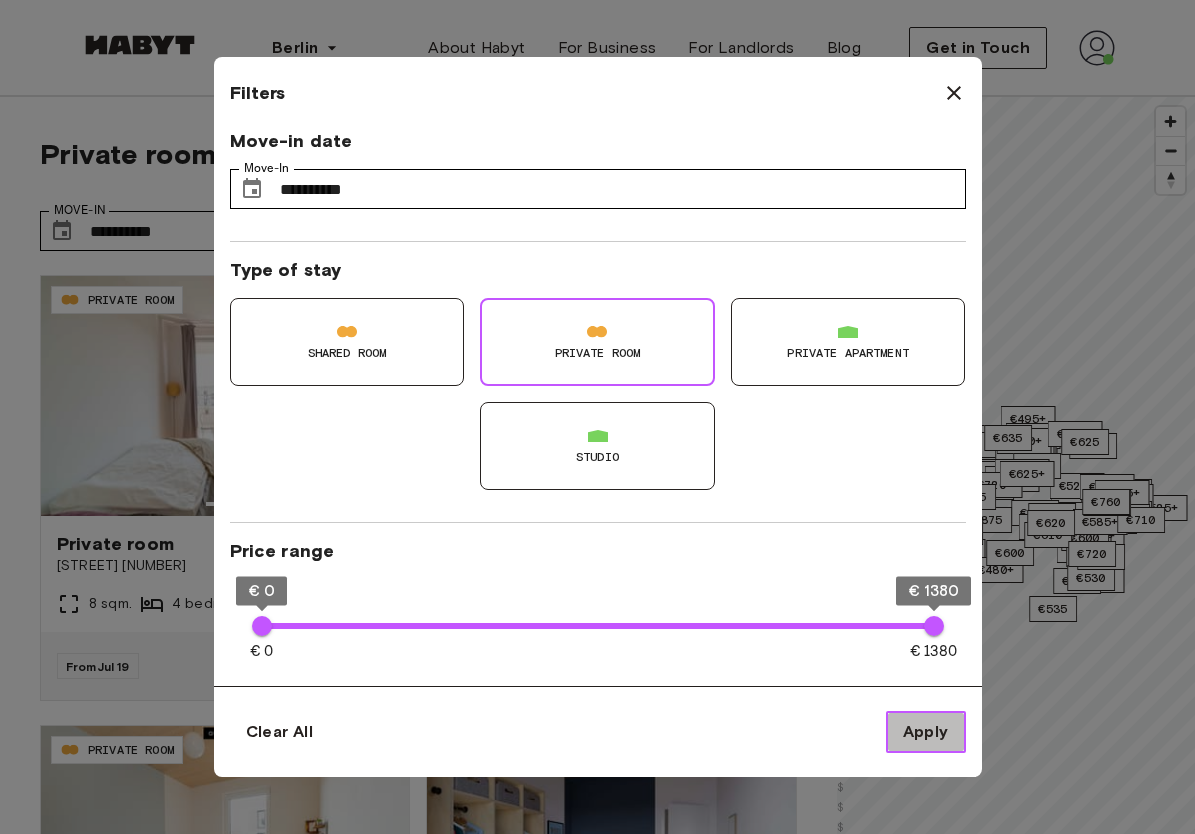 click on "Apply" at bounding box center (926, 732) 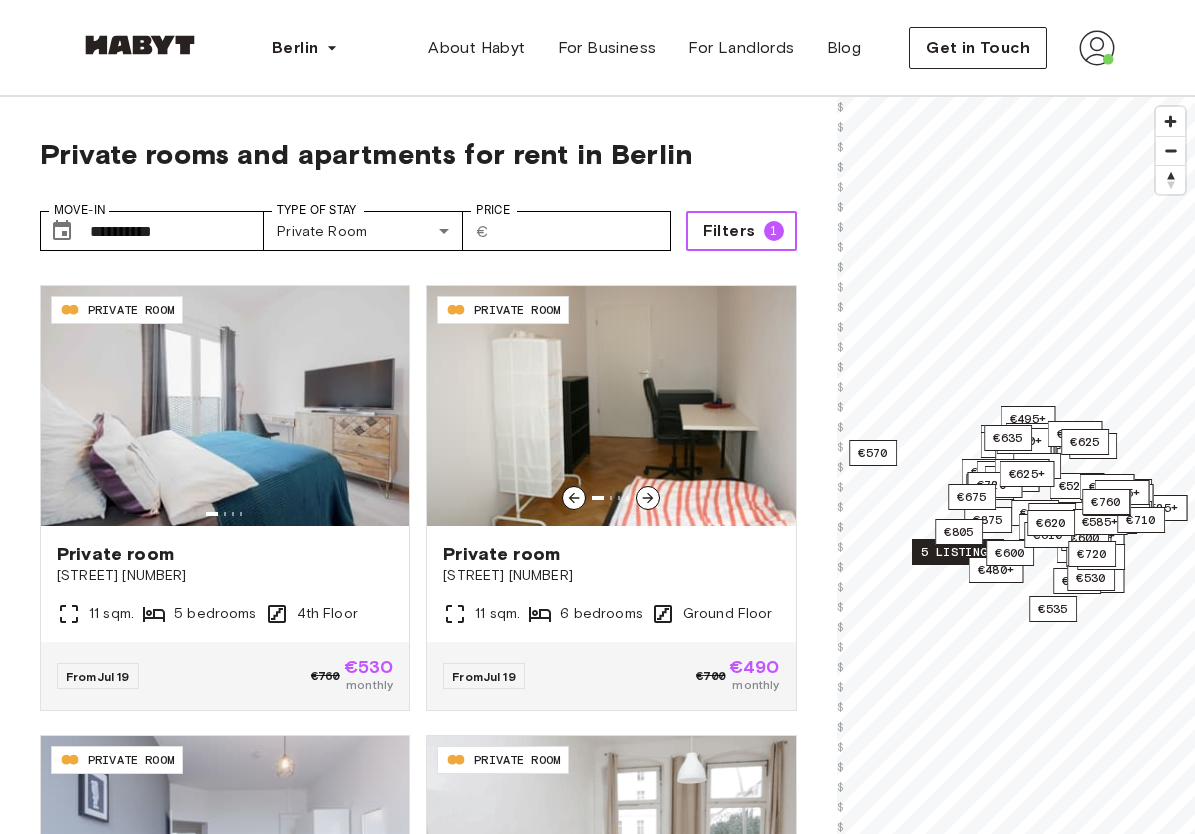 scroll, scrollTop: 2242, scrollLeft: 0, axis: vertical 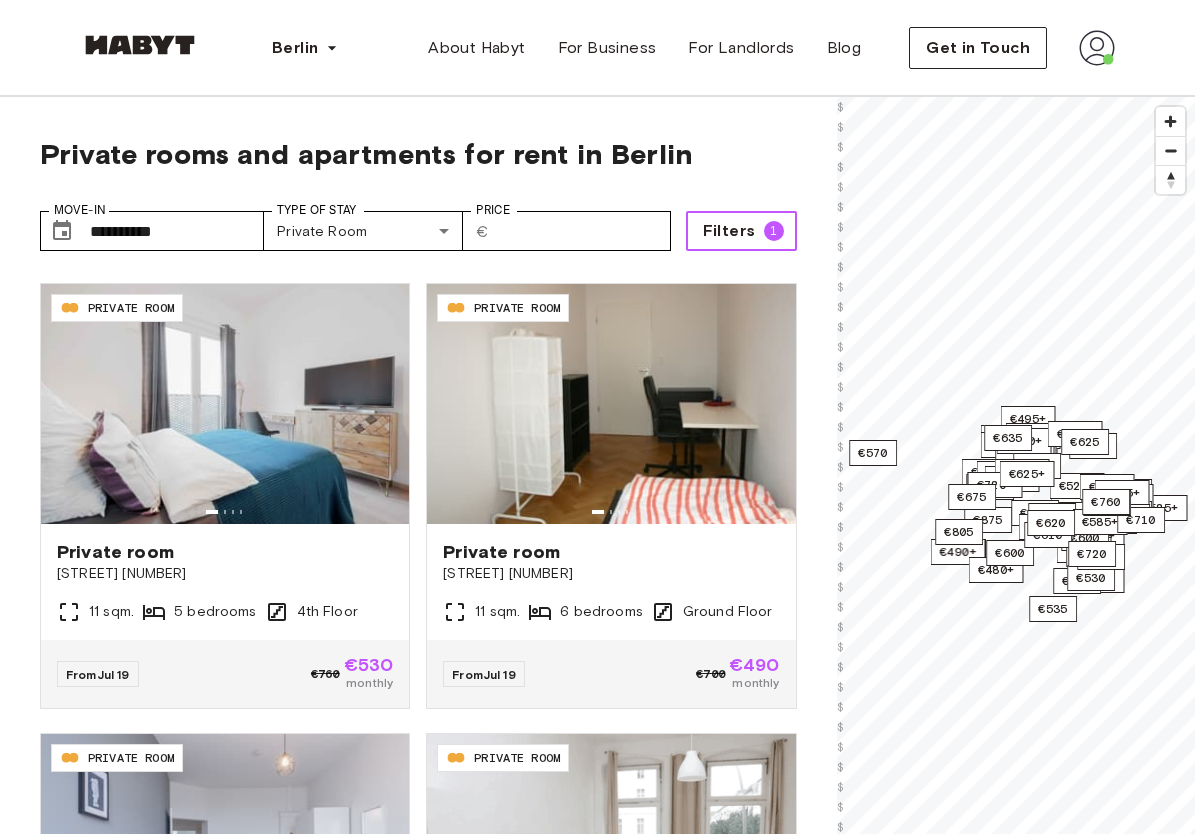 click on "Filters" at bounding box center [729, 231] 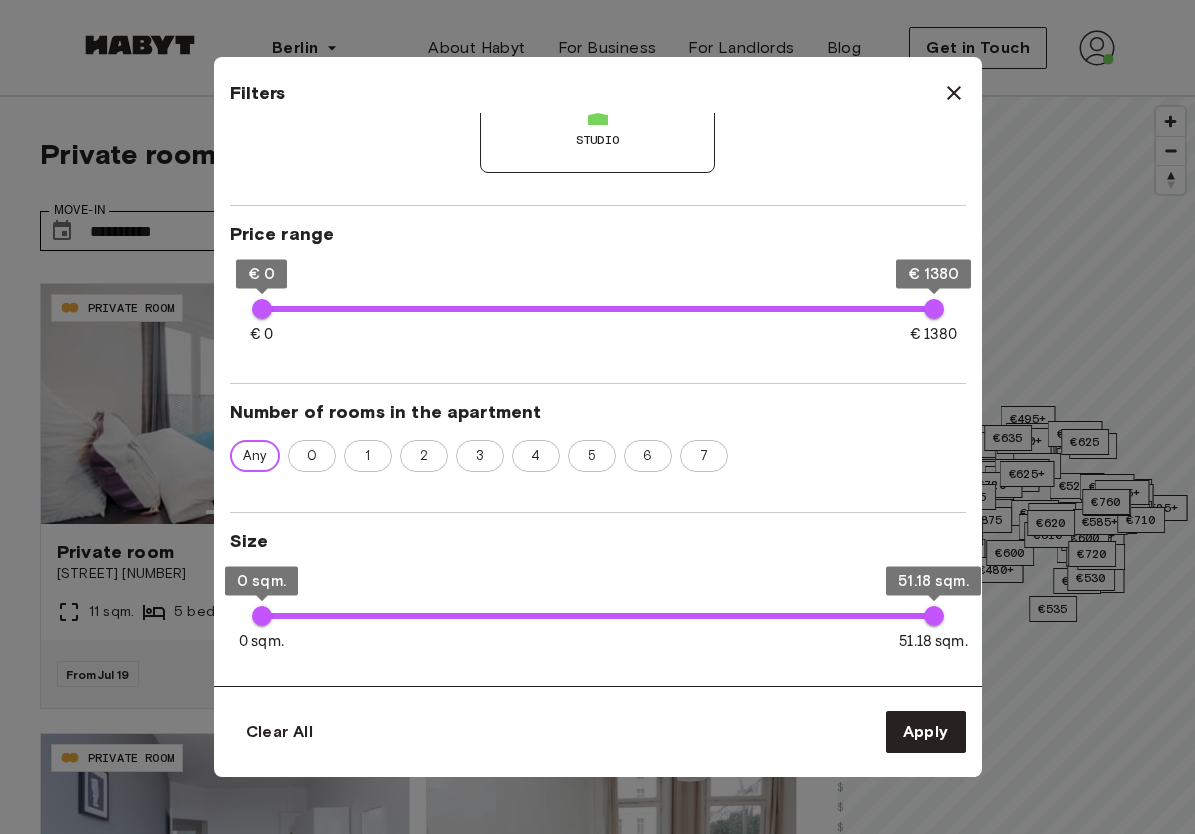 scroll, scrollTop: 320, scrollLeft: 0, axis: vertical 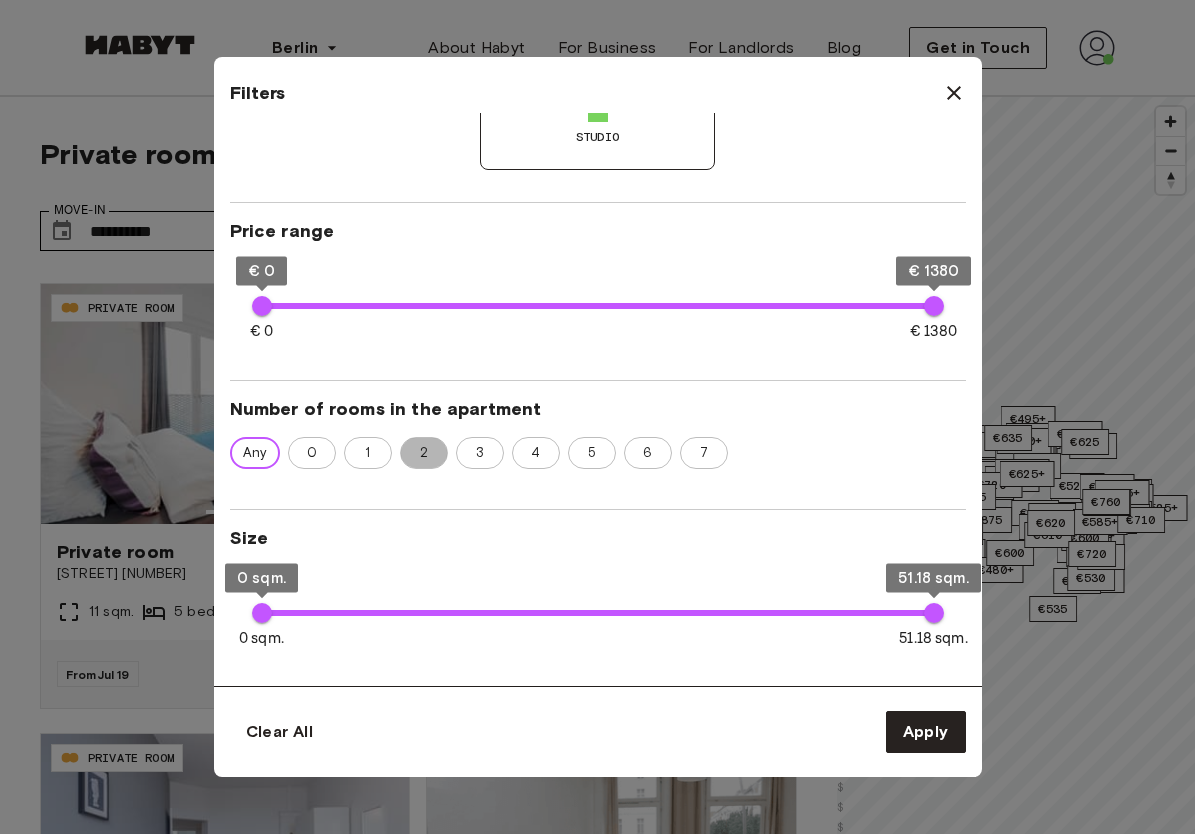 click on "2" at bounding box center (424, 453) 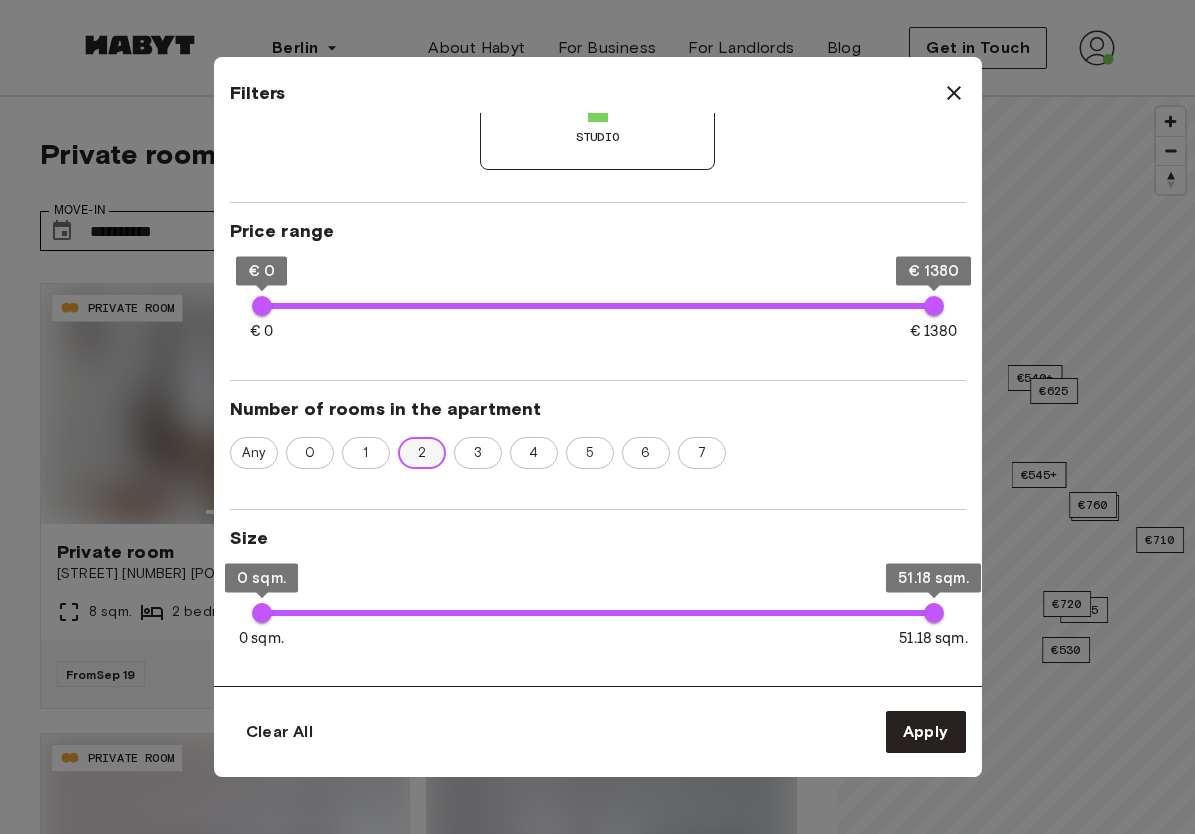 type on "**" 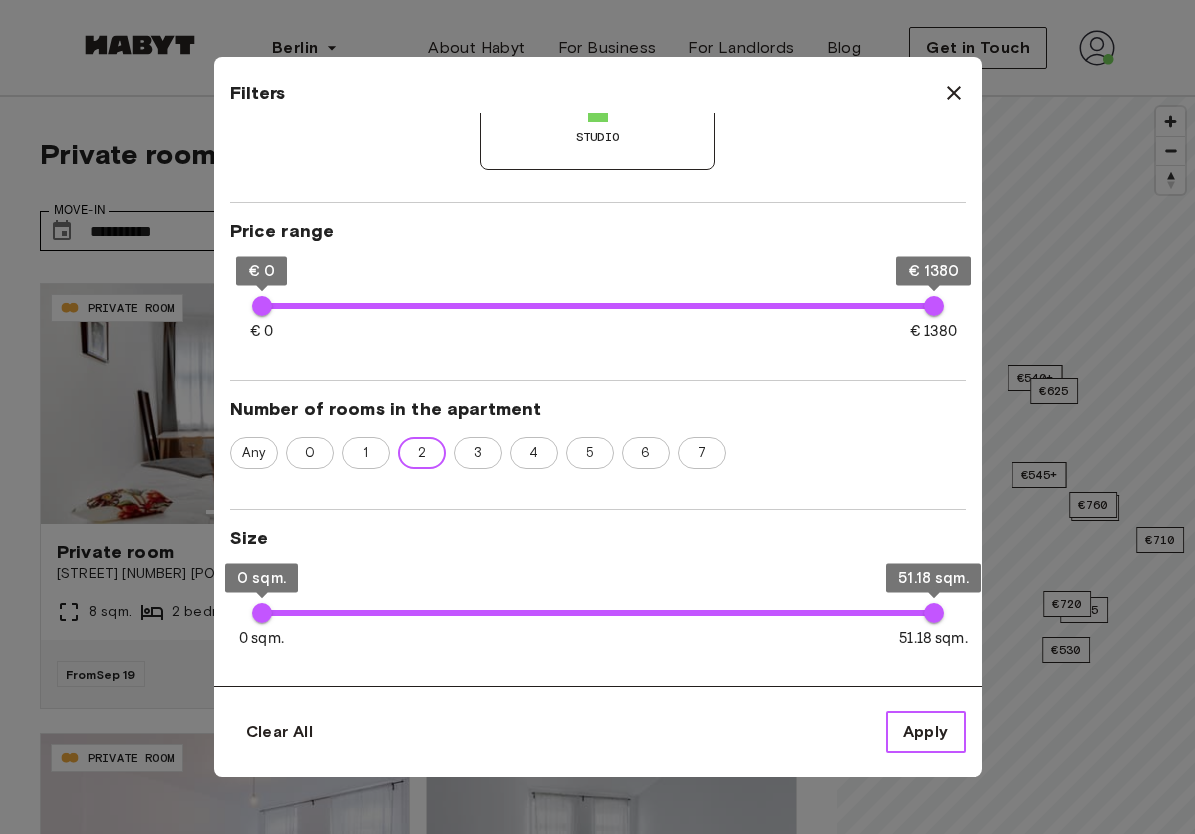 click on "Apply" at bounding box center (926, 732) 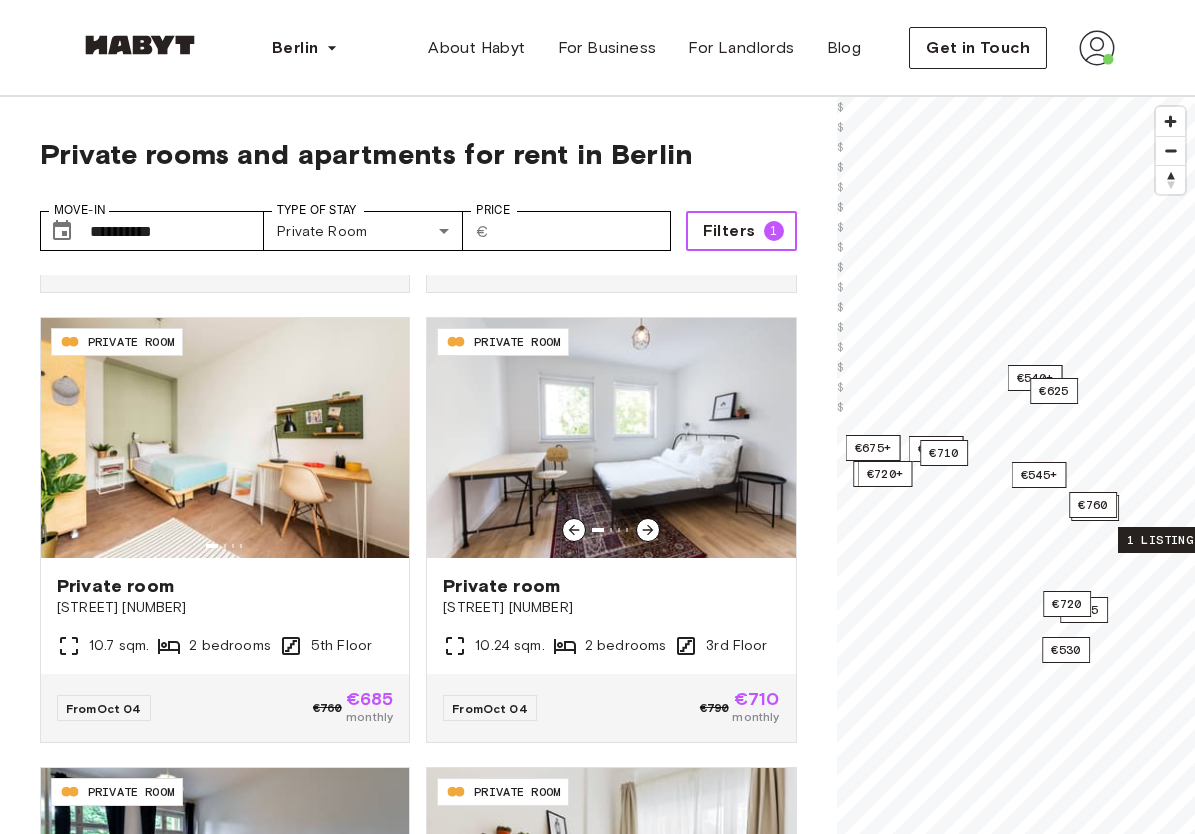 scroll, scrollTop: 3756, scrollLeft: 0, axis: vertical 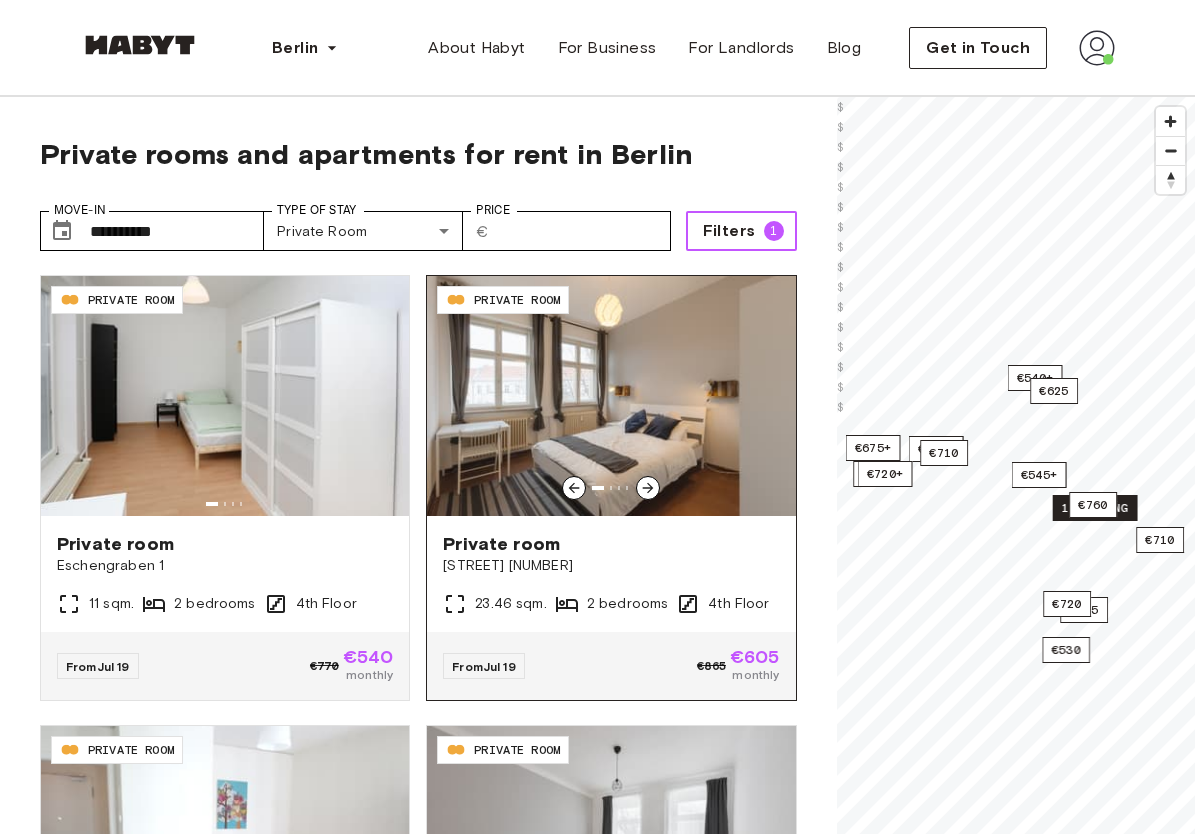 click at bounding box center [611, 396] 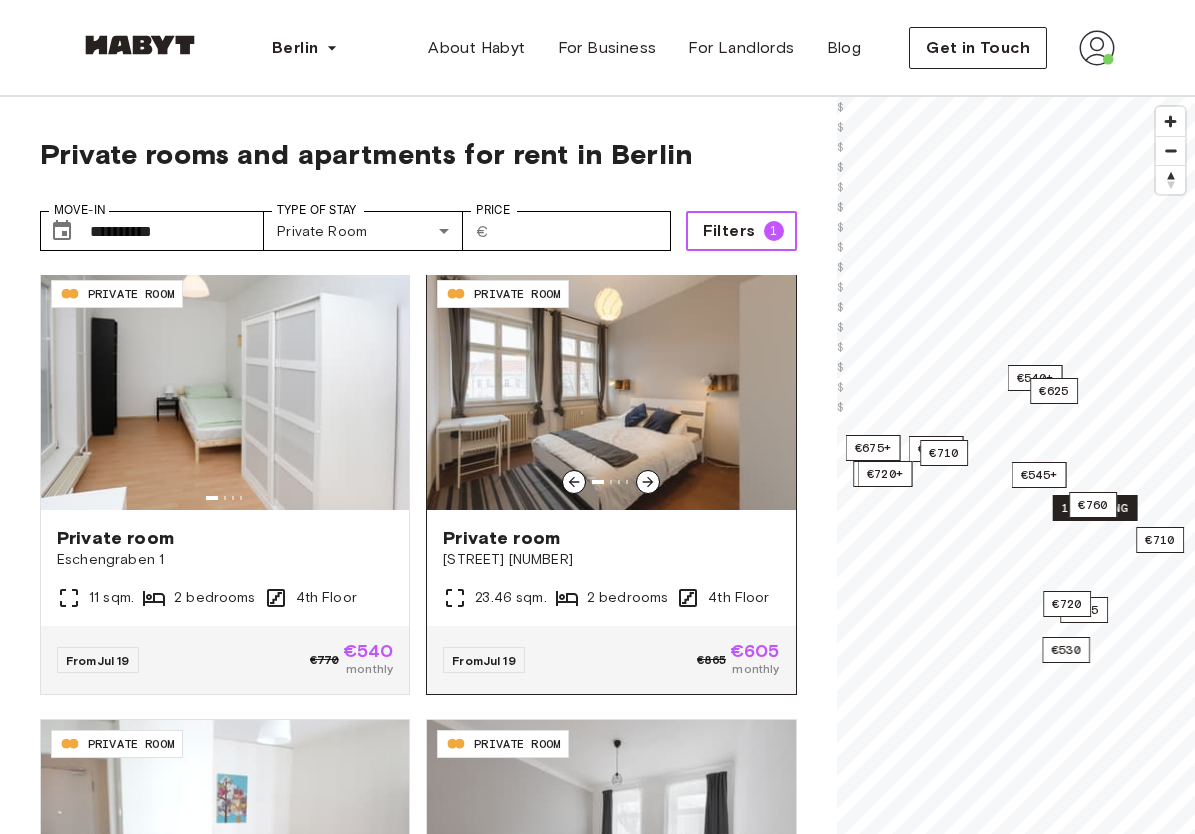 scroll, scrollTop: 0, scrollLeft: 0, axis: both 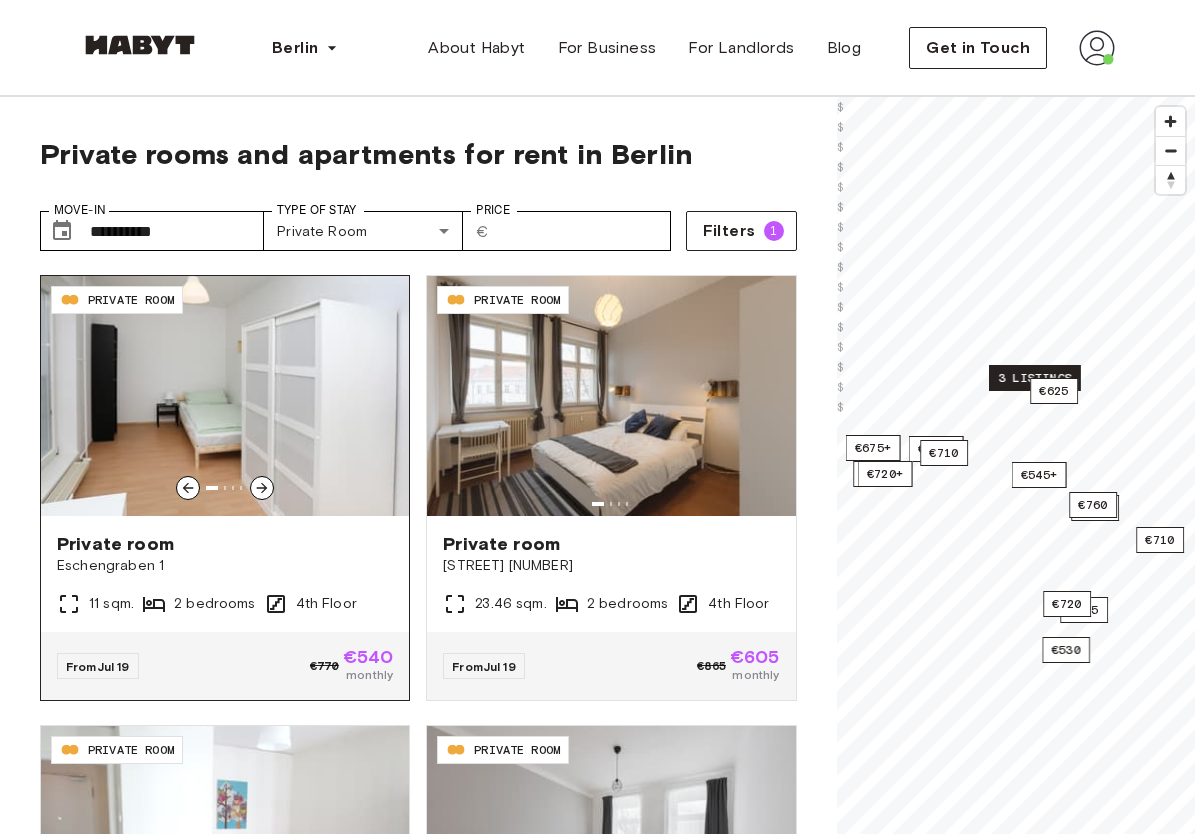 click on "Private room Eschengraben 1 11 sqm. 2 bedrooms 4th Floor" at bounding box center (225, 574) 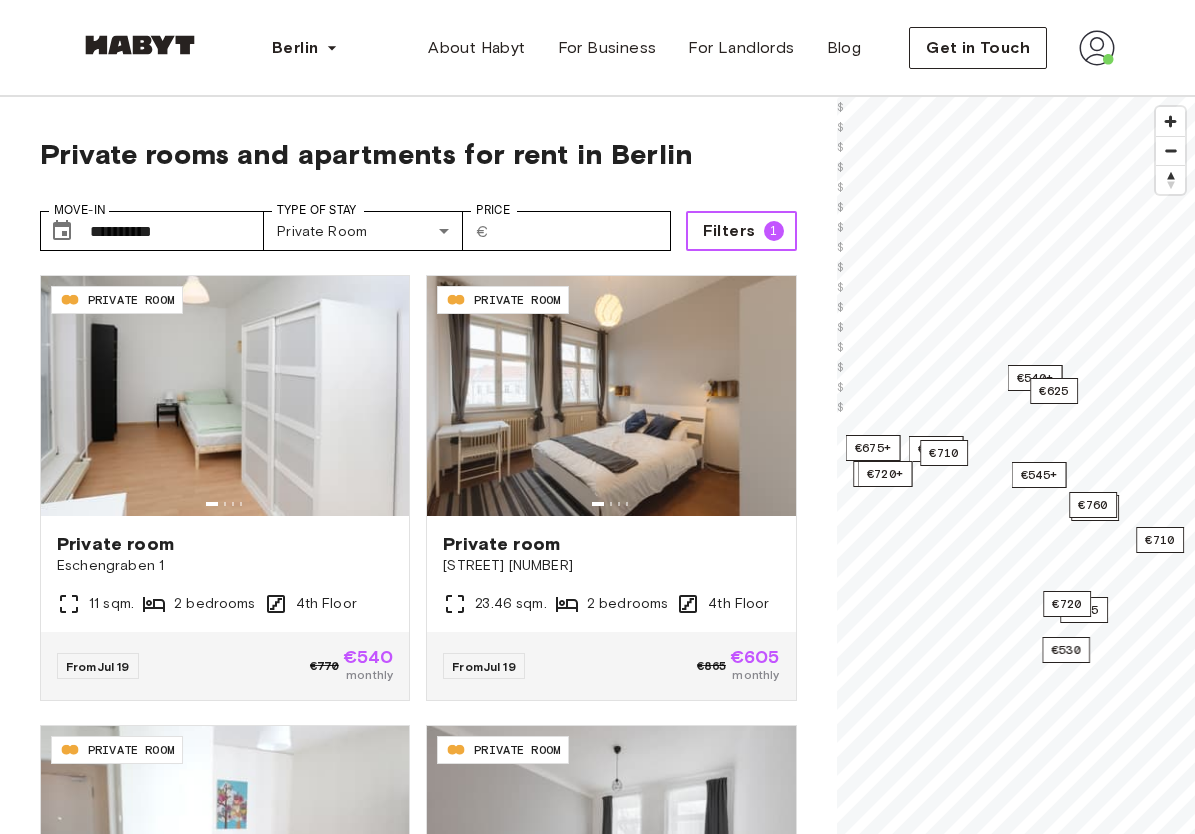 click on "Filters 1" at bounding box center (741, 231) 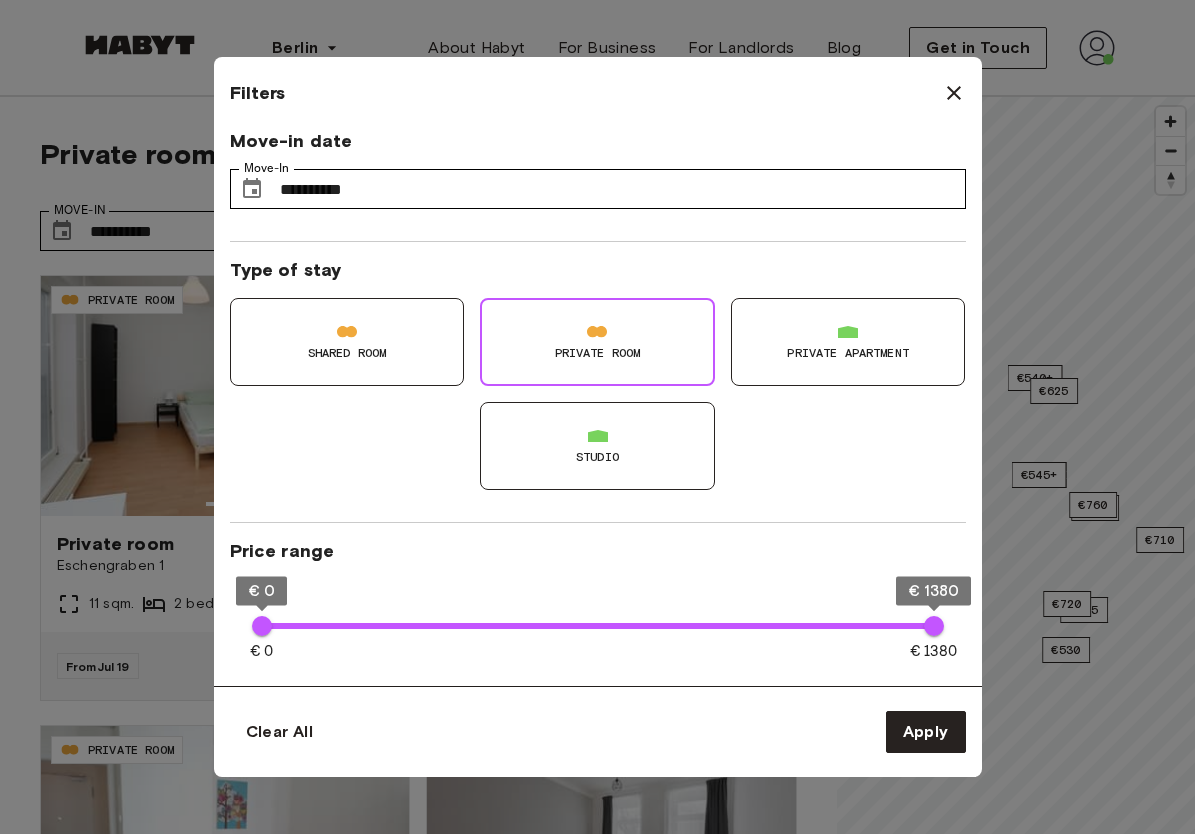 click on "Studio" at bounding box center [597, 446] 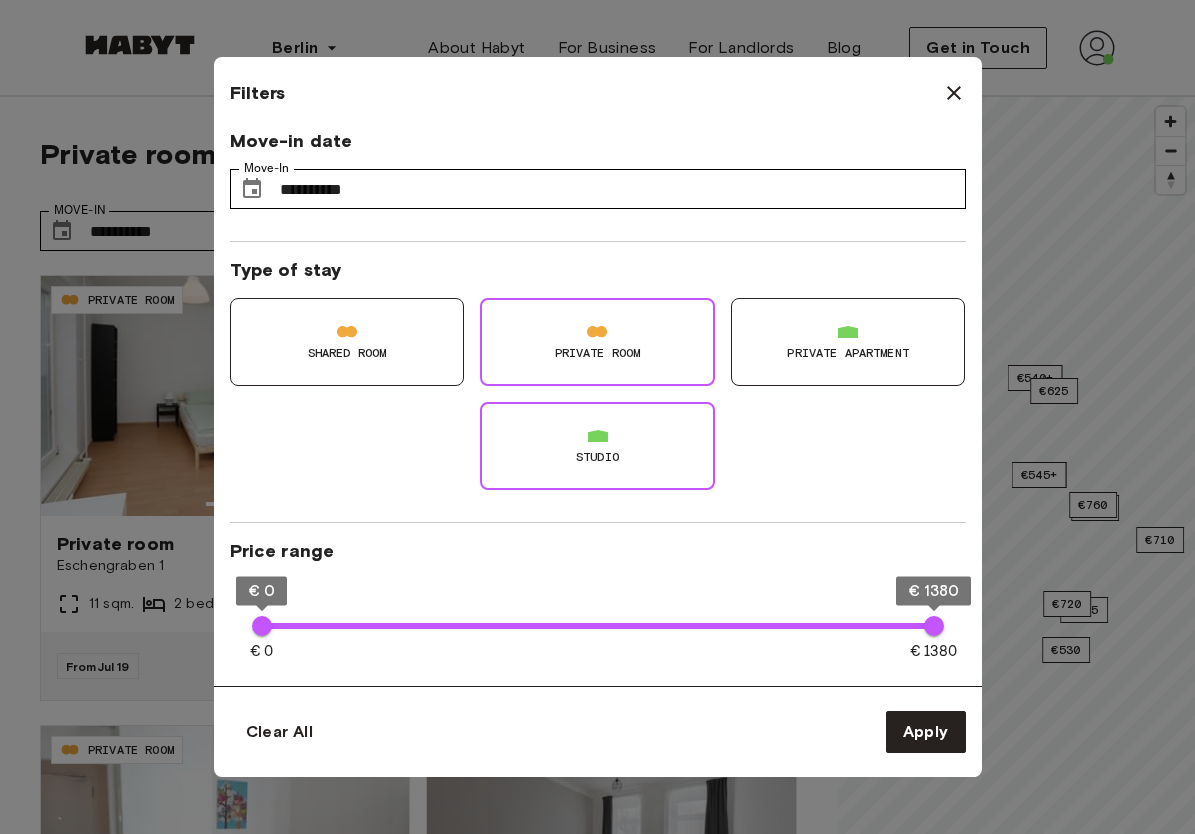 click on "Private Room" at bounding box center [597, 342] 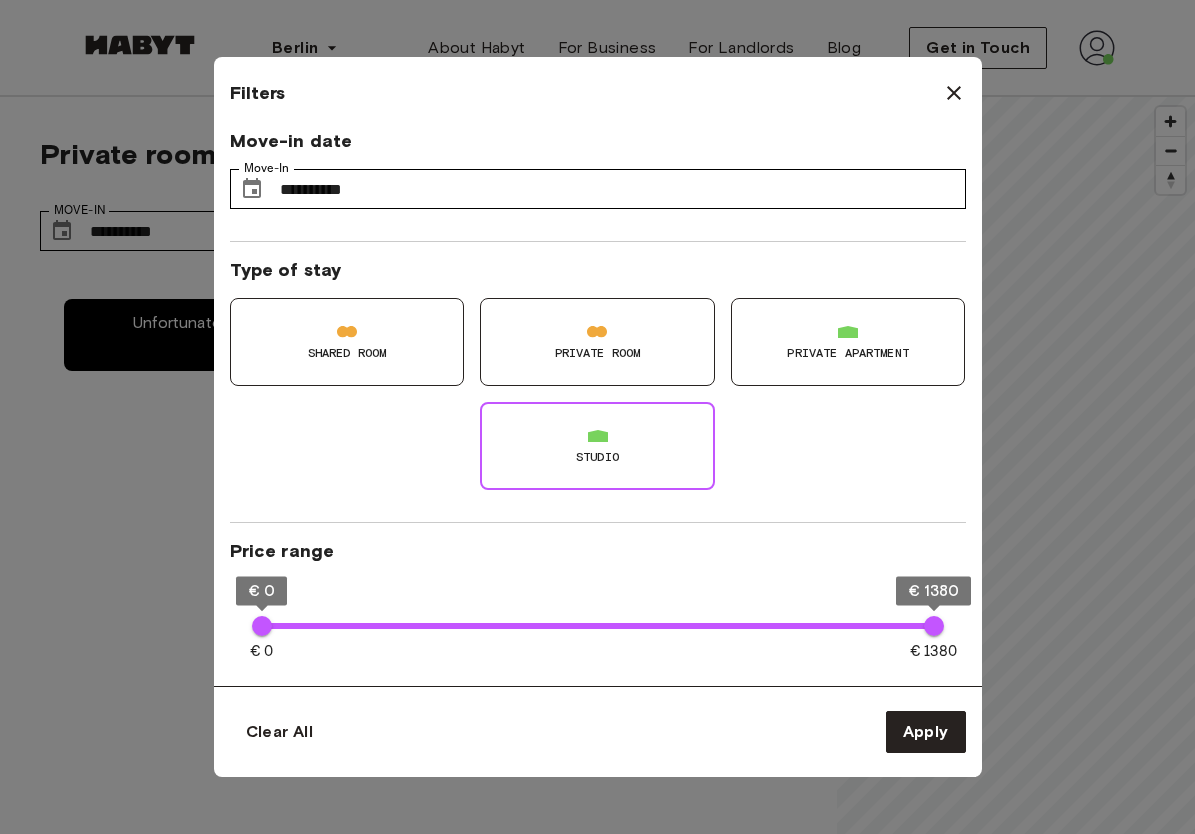 click on "Private apartment" at bounding box center (848, 342) 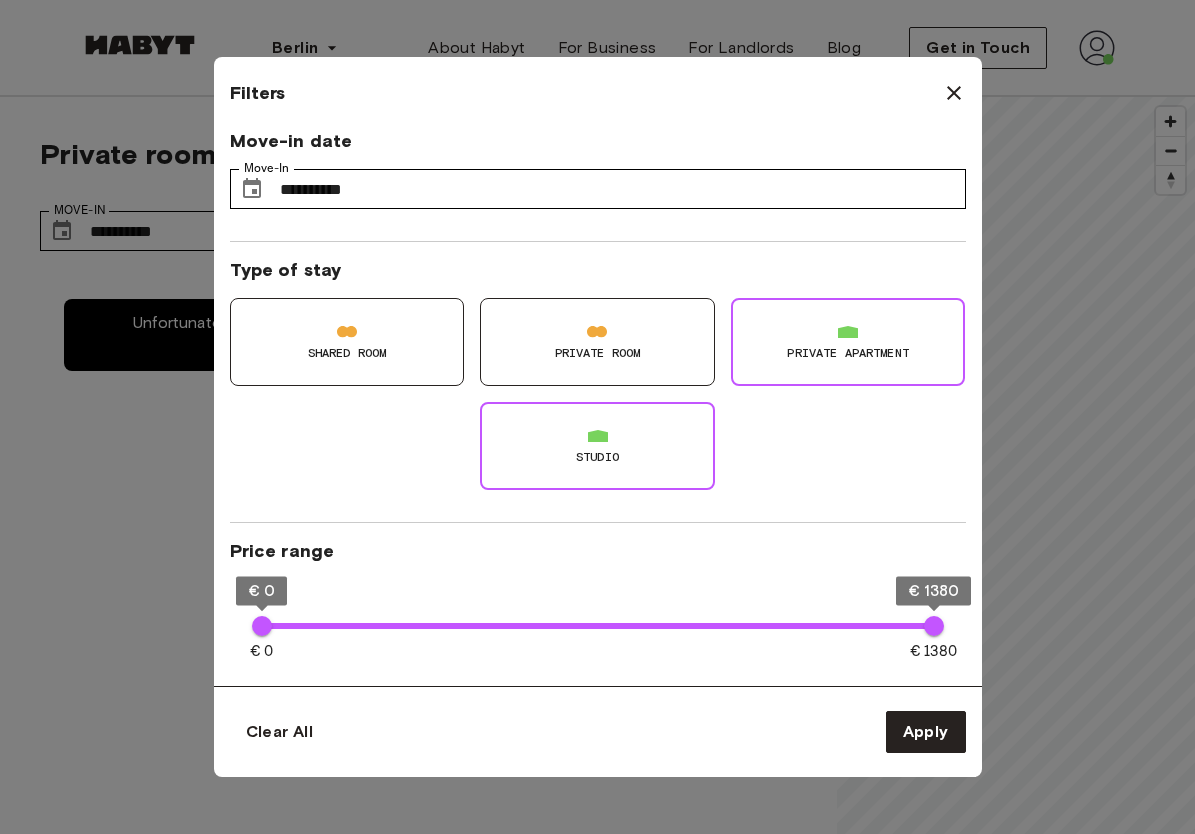 click on "Private apartment" at bounding box center [848, 353] 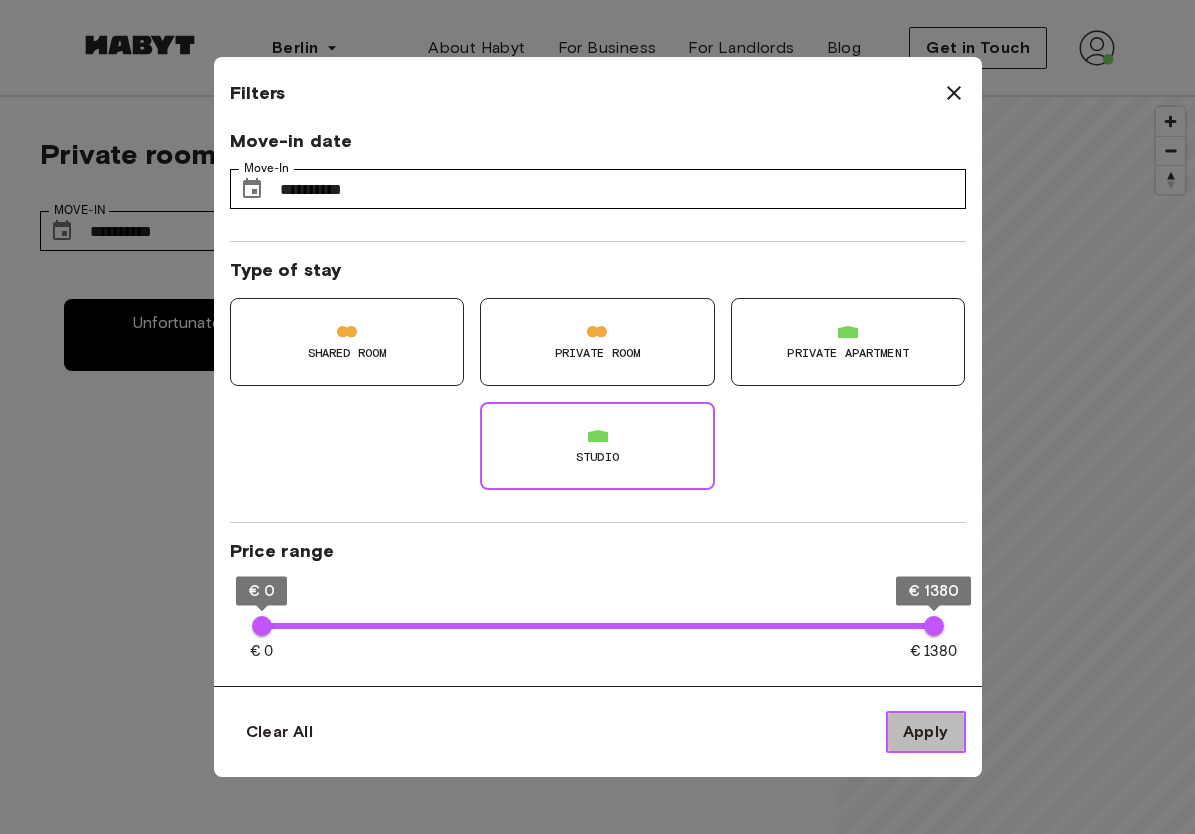 click on "Apply" at bounding box center [926, 732] 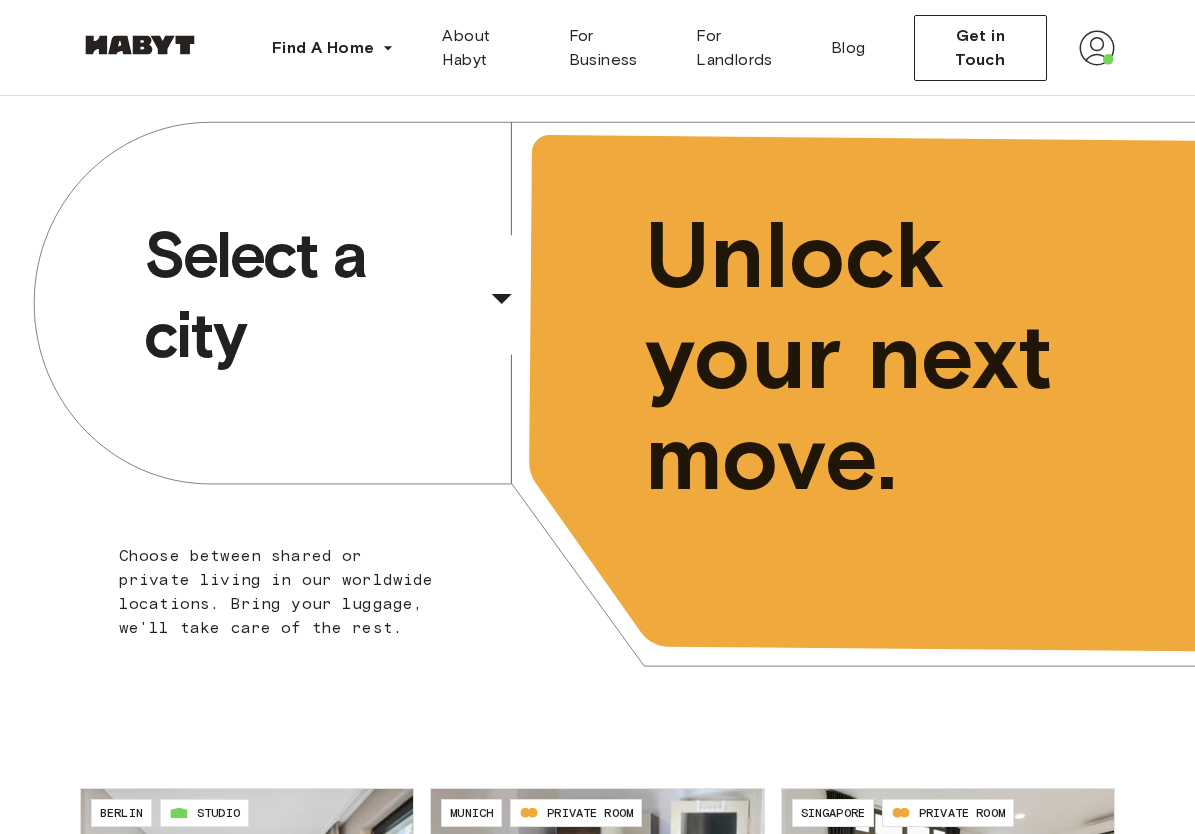 click on "Select a city" at bounding box center (311, 295) 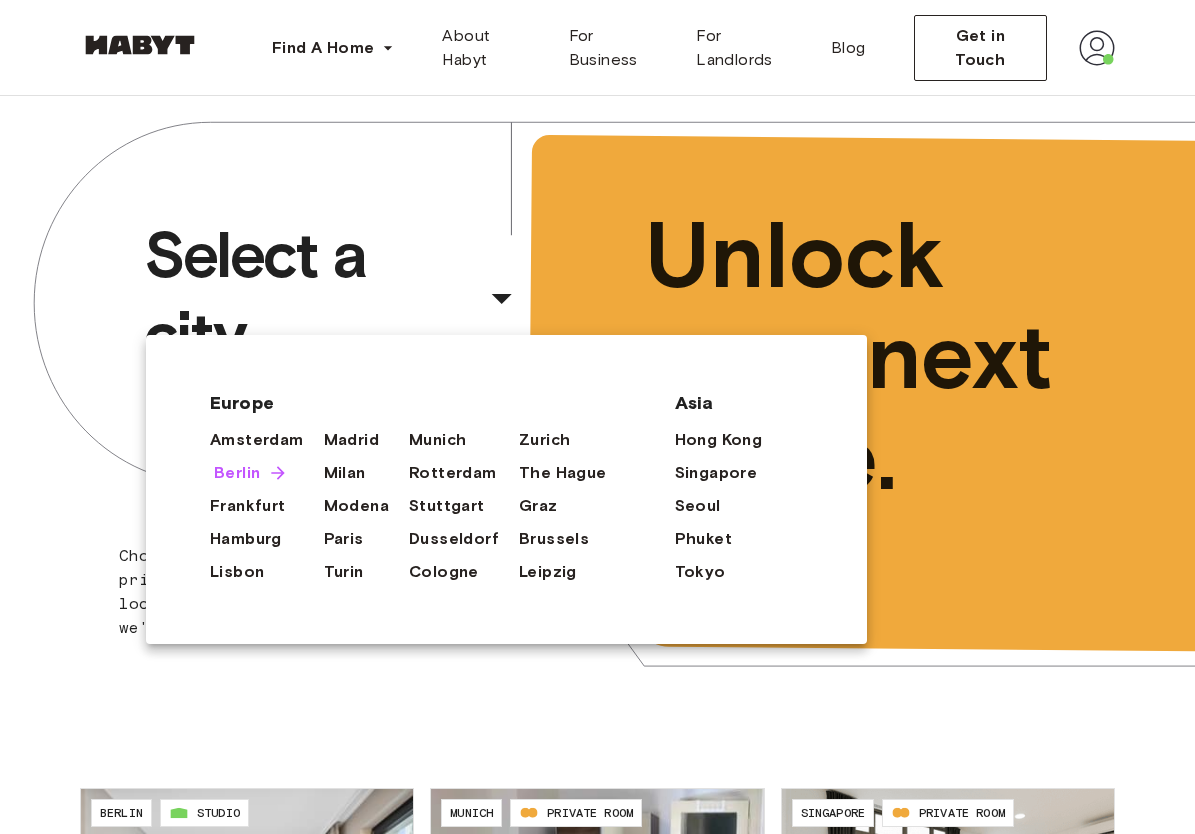 click on "Berlin" at bounding box center [237, 473] 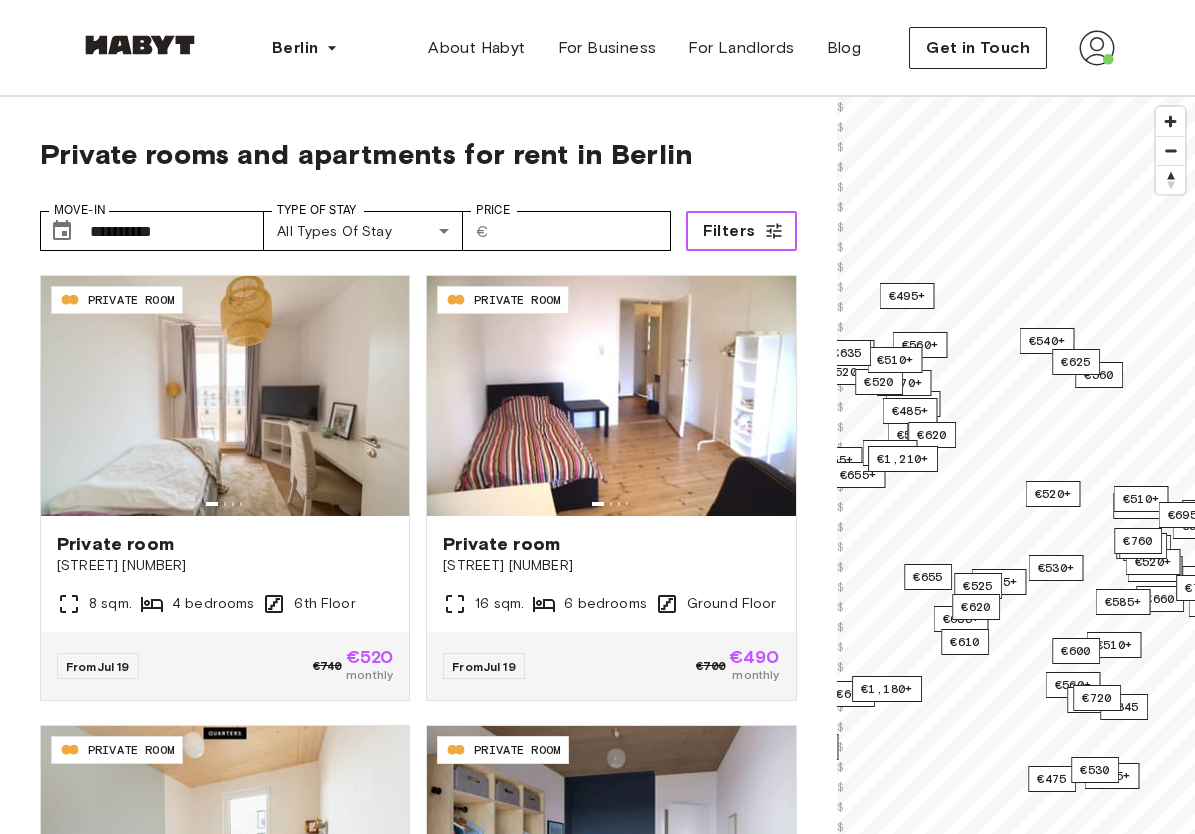 click on "Filters" at bounding box center [741, 231] 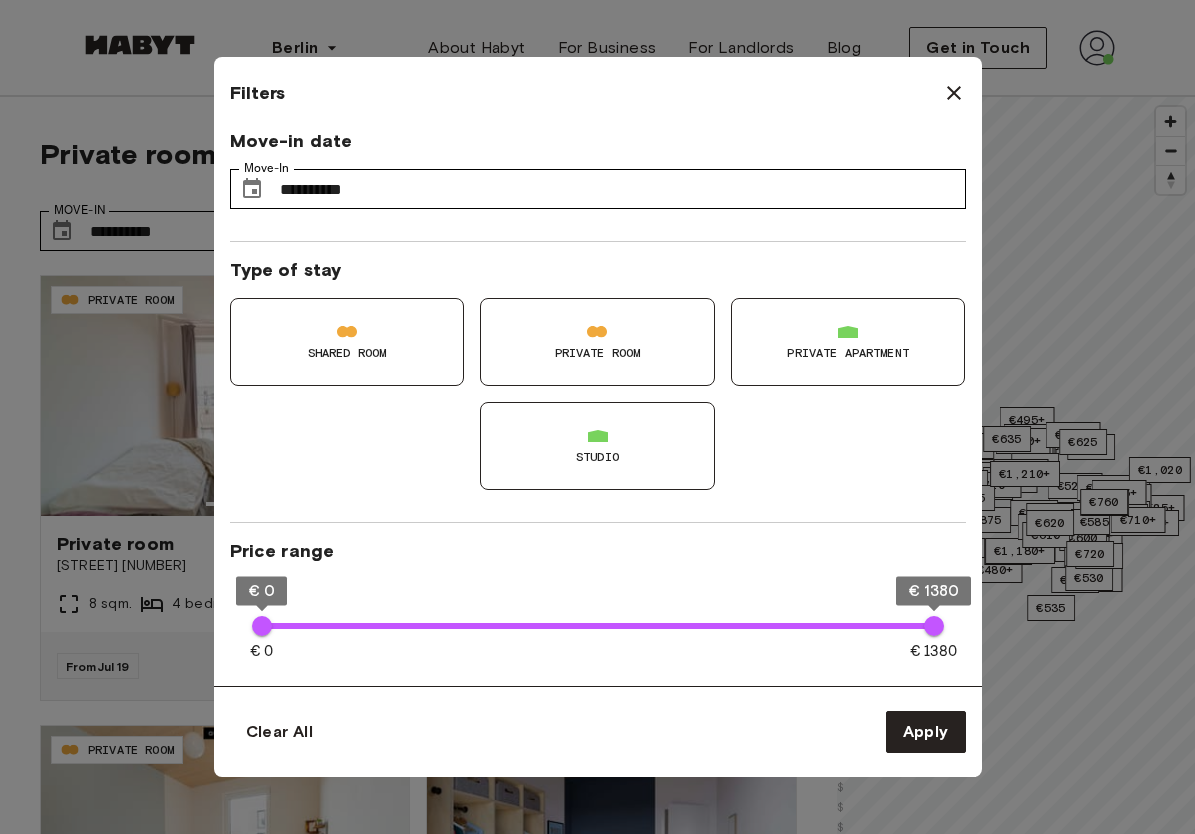 click on "Studio" at bounding box center (597, 457) 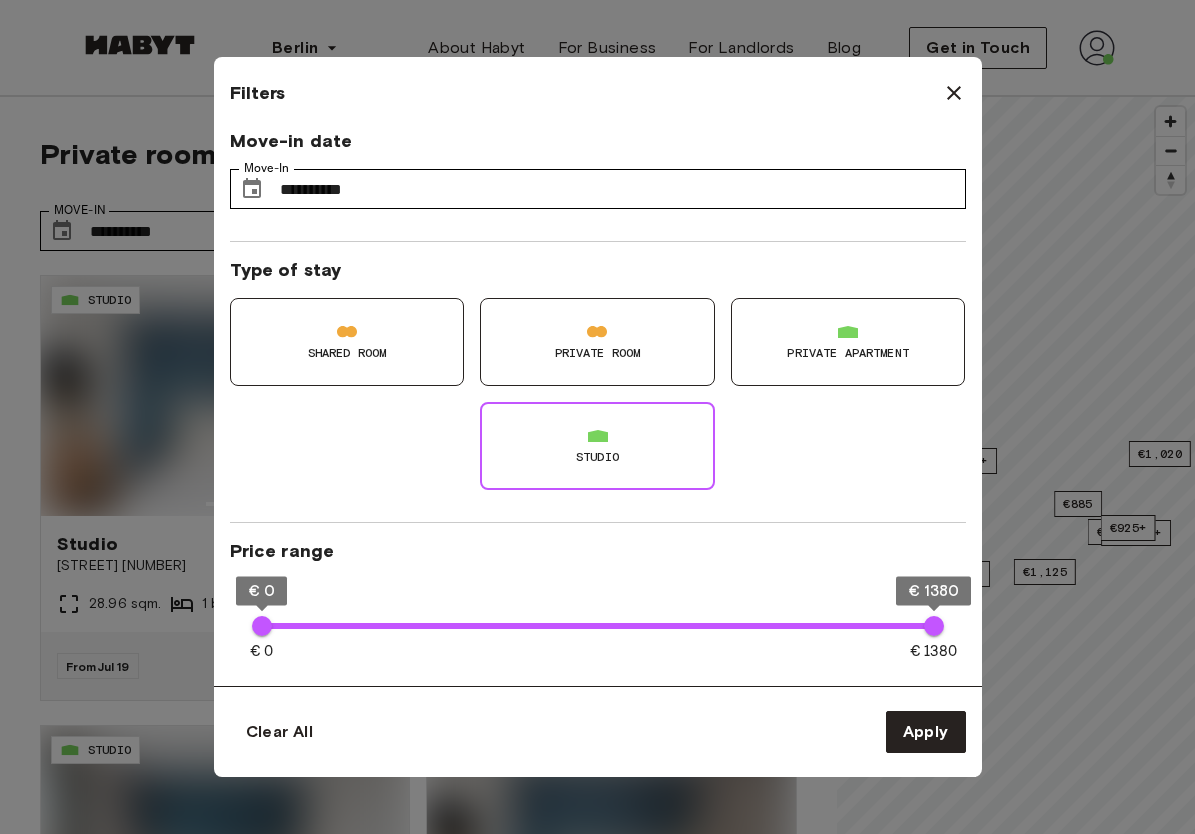 type on "**" 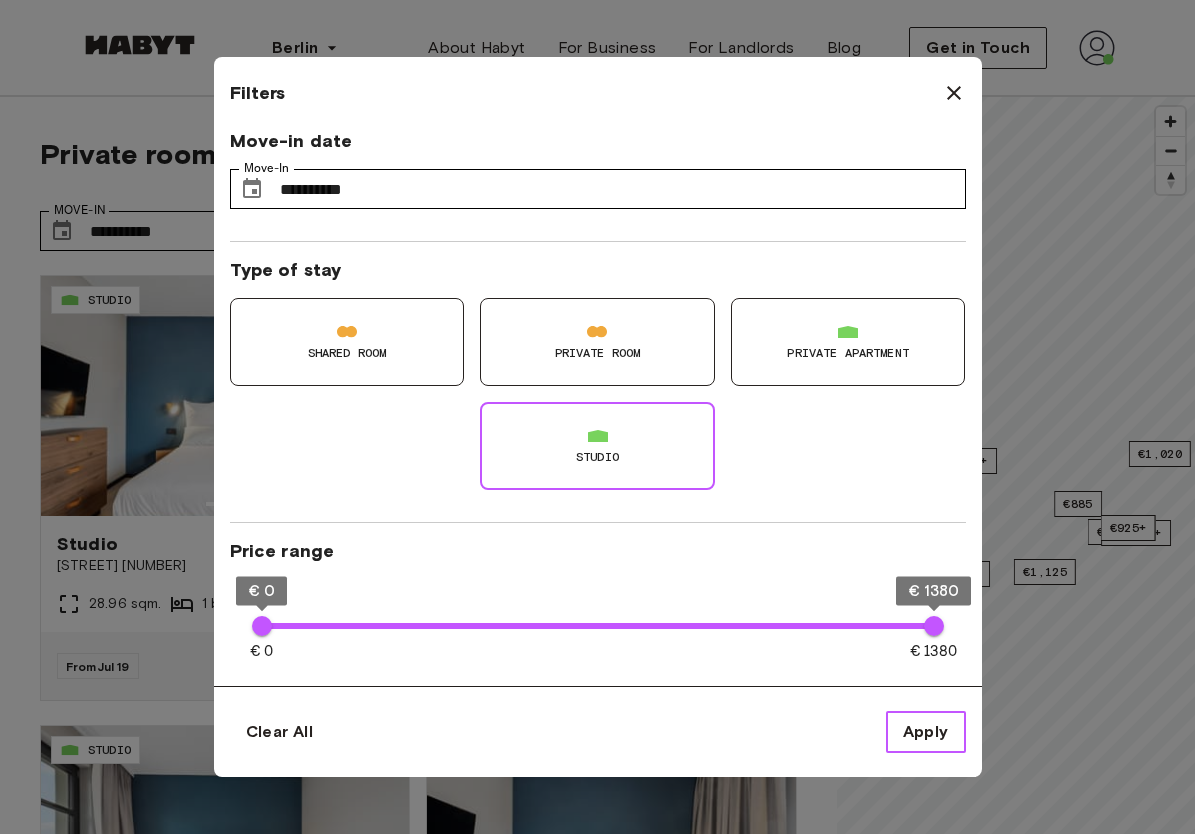 click on "Apply" at bounding box center (926, 732) 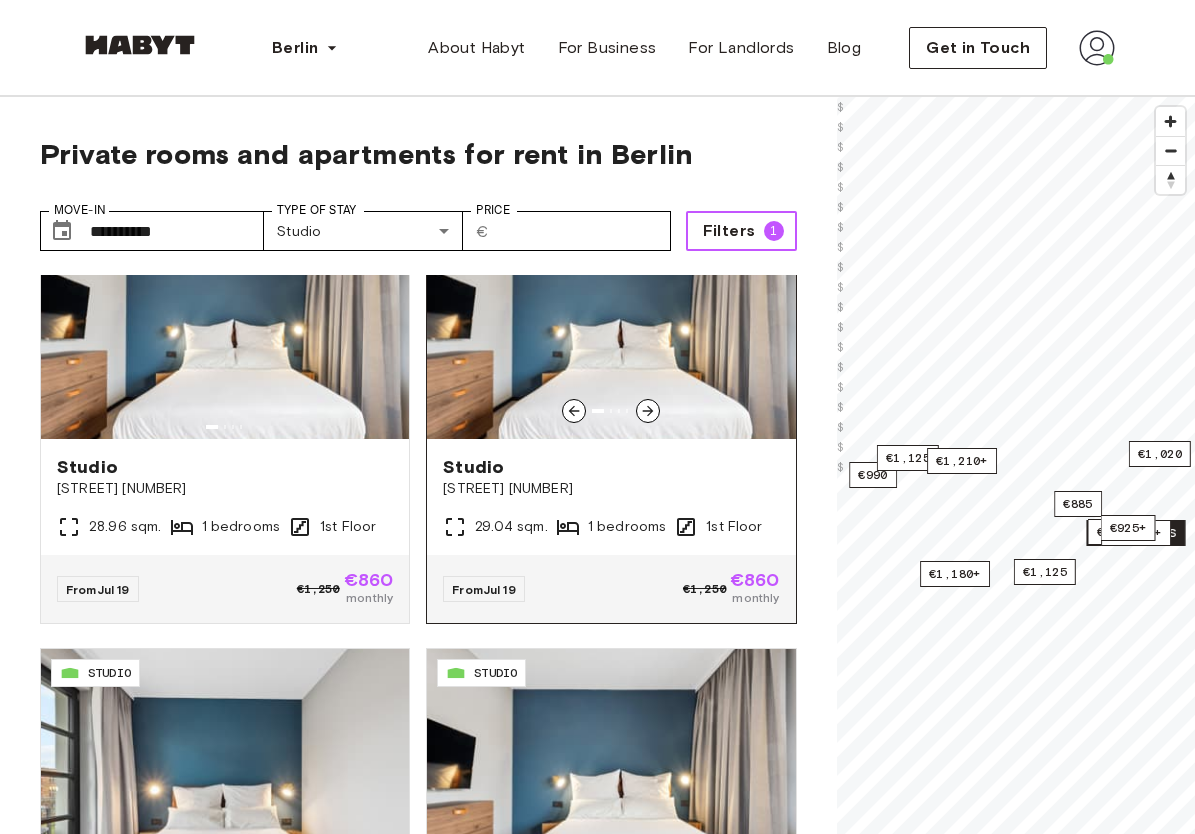 scroll, scrollTop: 0, scrollLeft: 0, axis: both 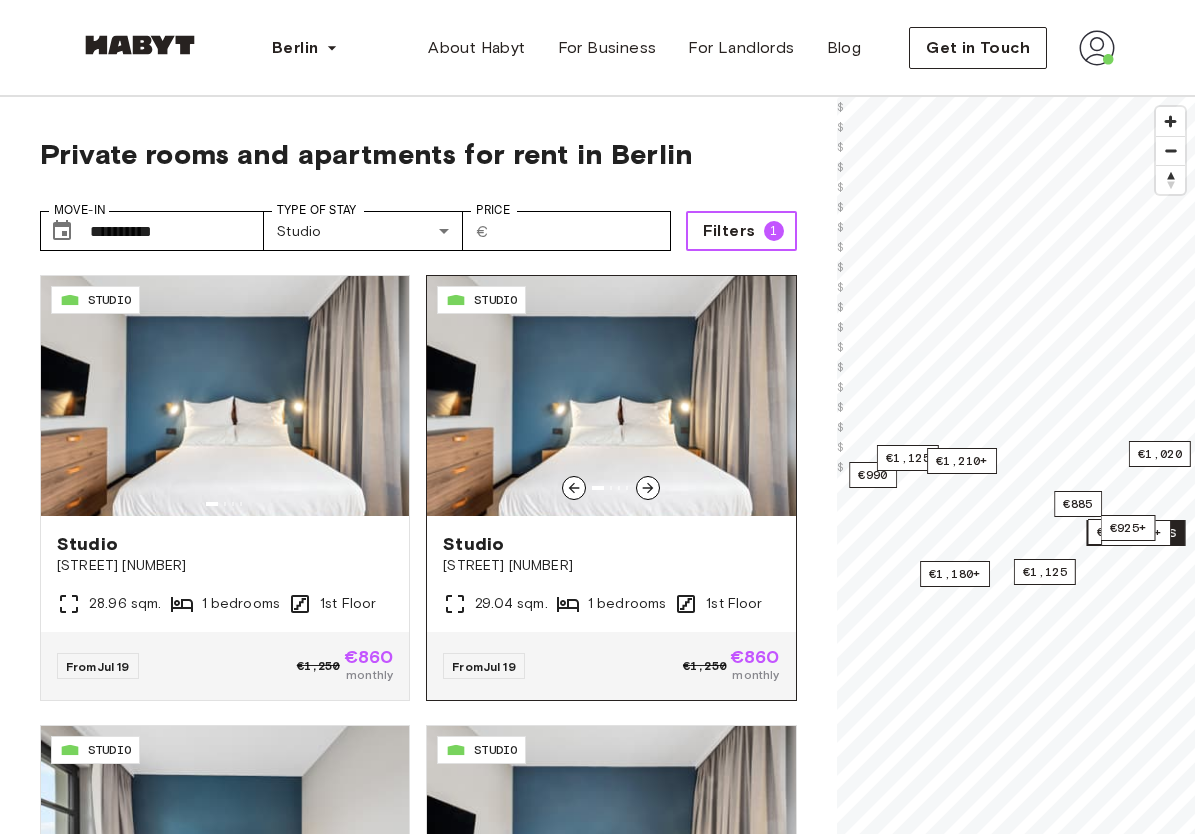 click at bounding box center [611, 396] 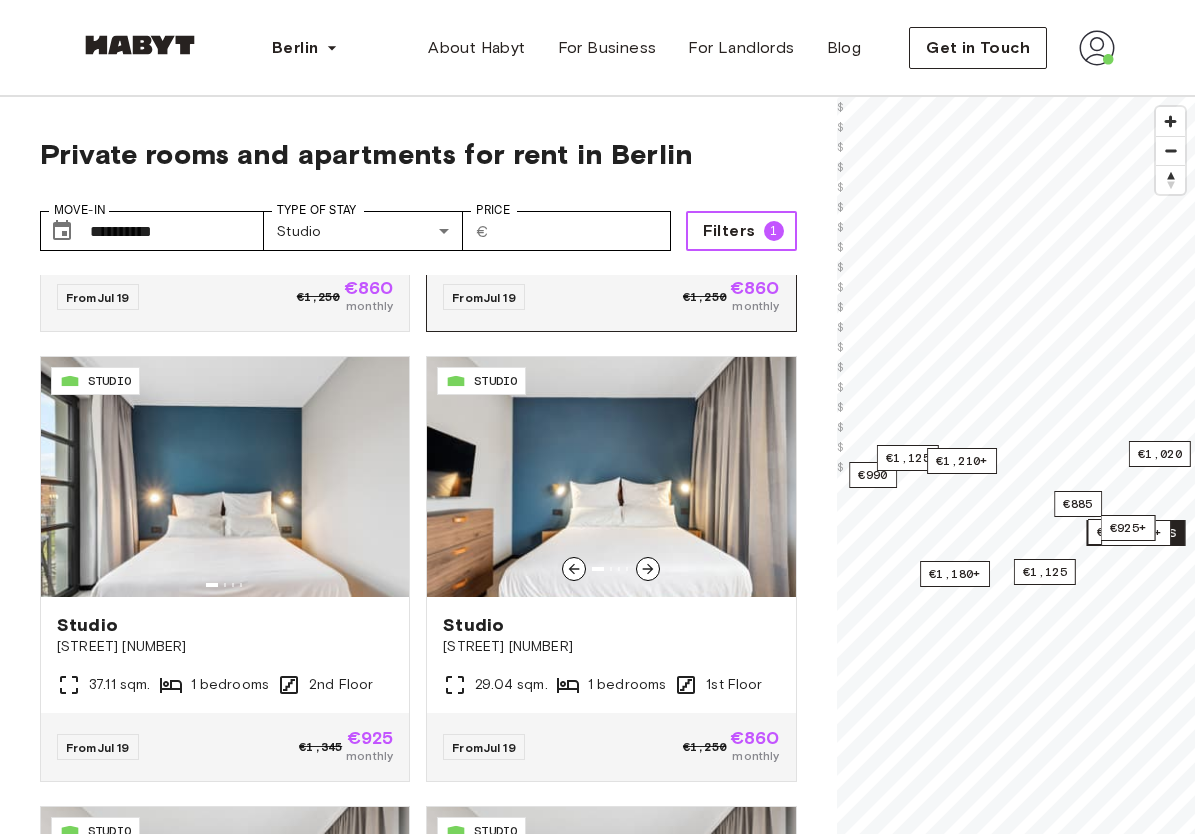 scroll, scrollTop: 371, scrollLeft: 0, axis: vertical 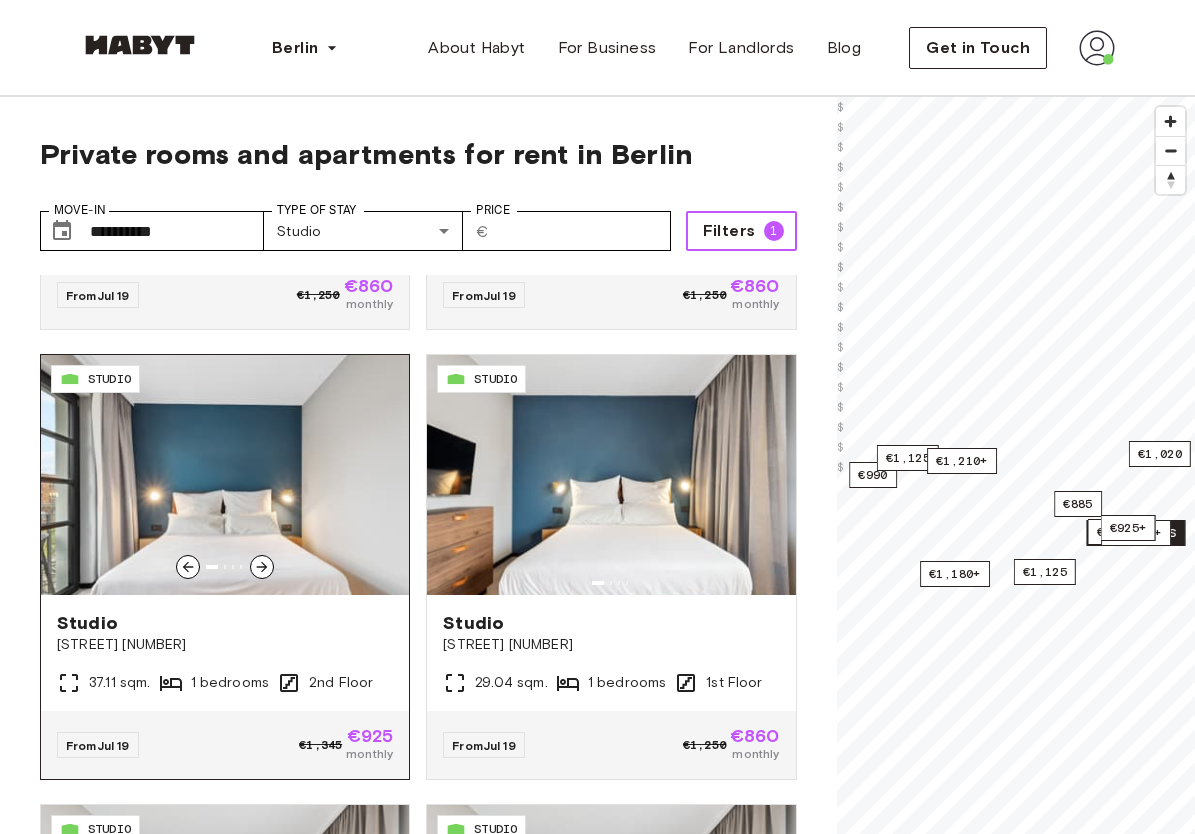 click at bounding box center [225, 475] 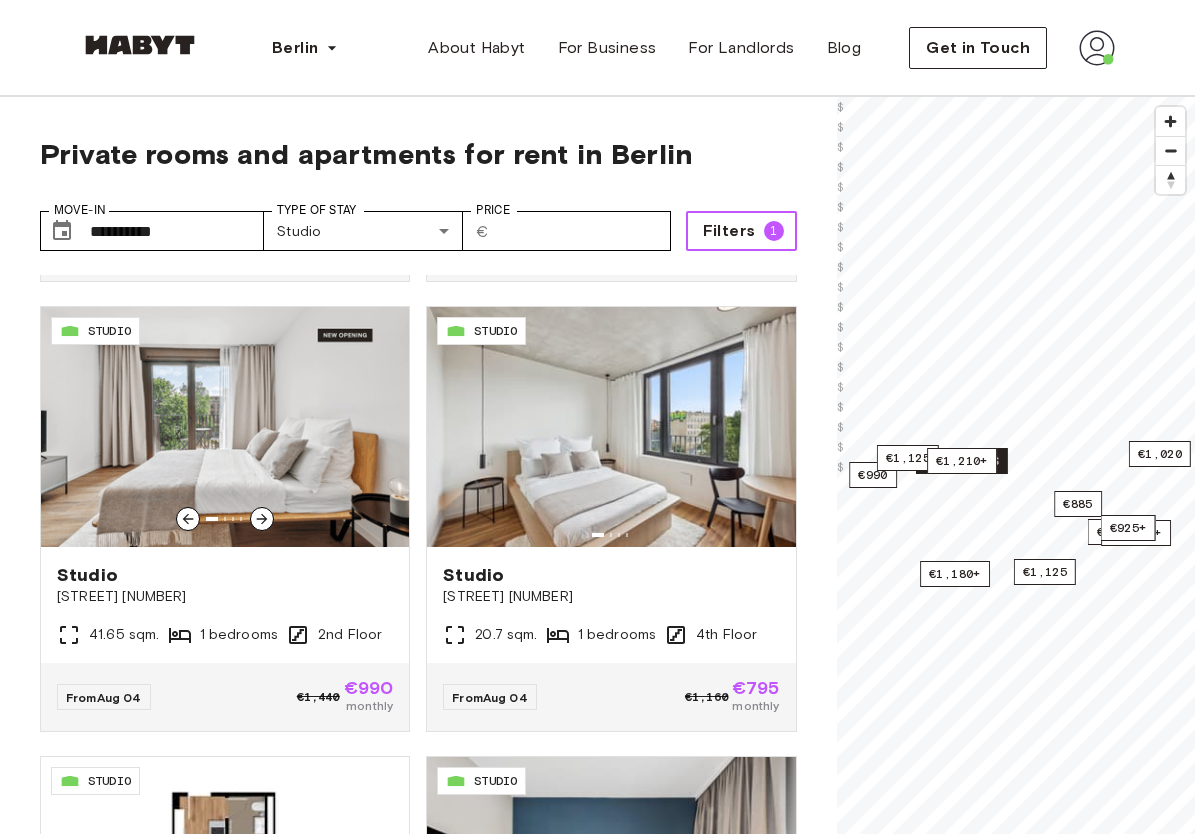 scroll, scrollTop: 1320, scrollLeft: 0, axis: vertical 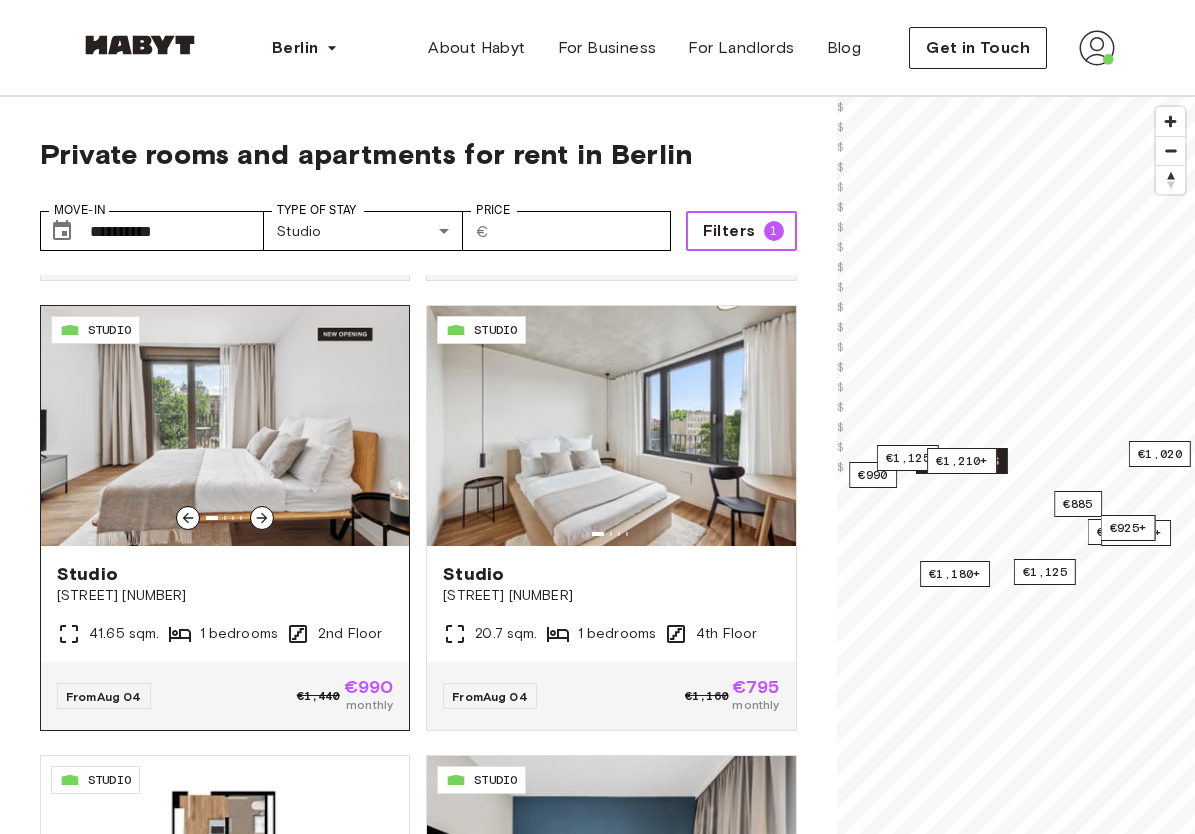 click at bounding box center (225, 426) 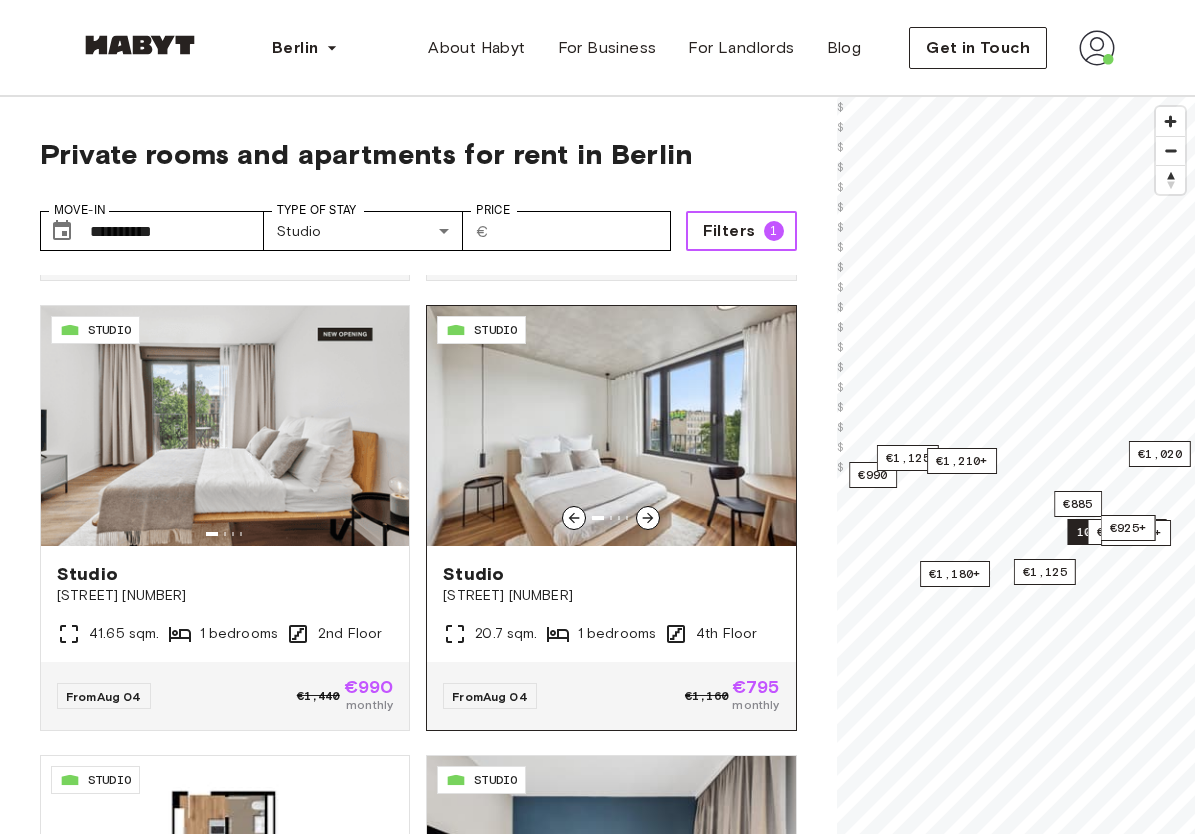 click at bounding box center (611, 426) 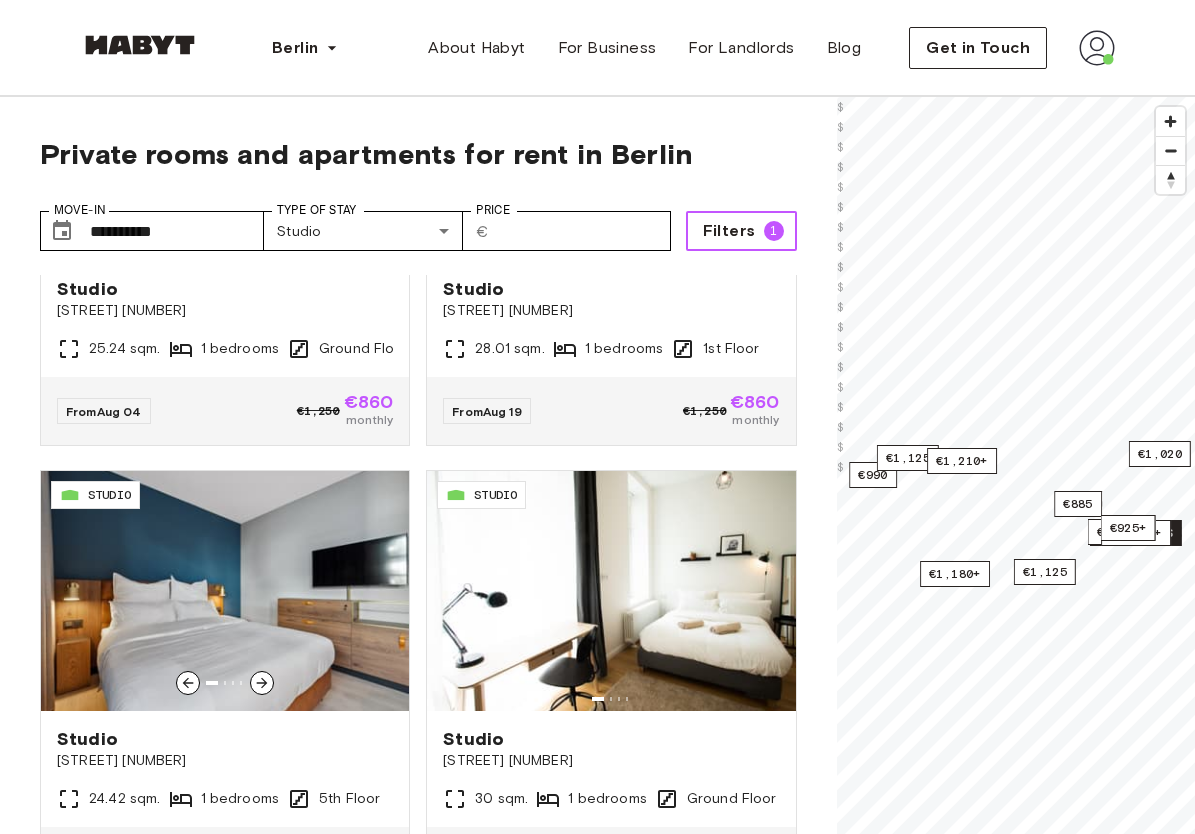 scroll, scrollTop: 3585, scrollLeft: 0, axis: vertical 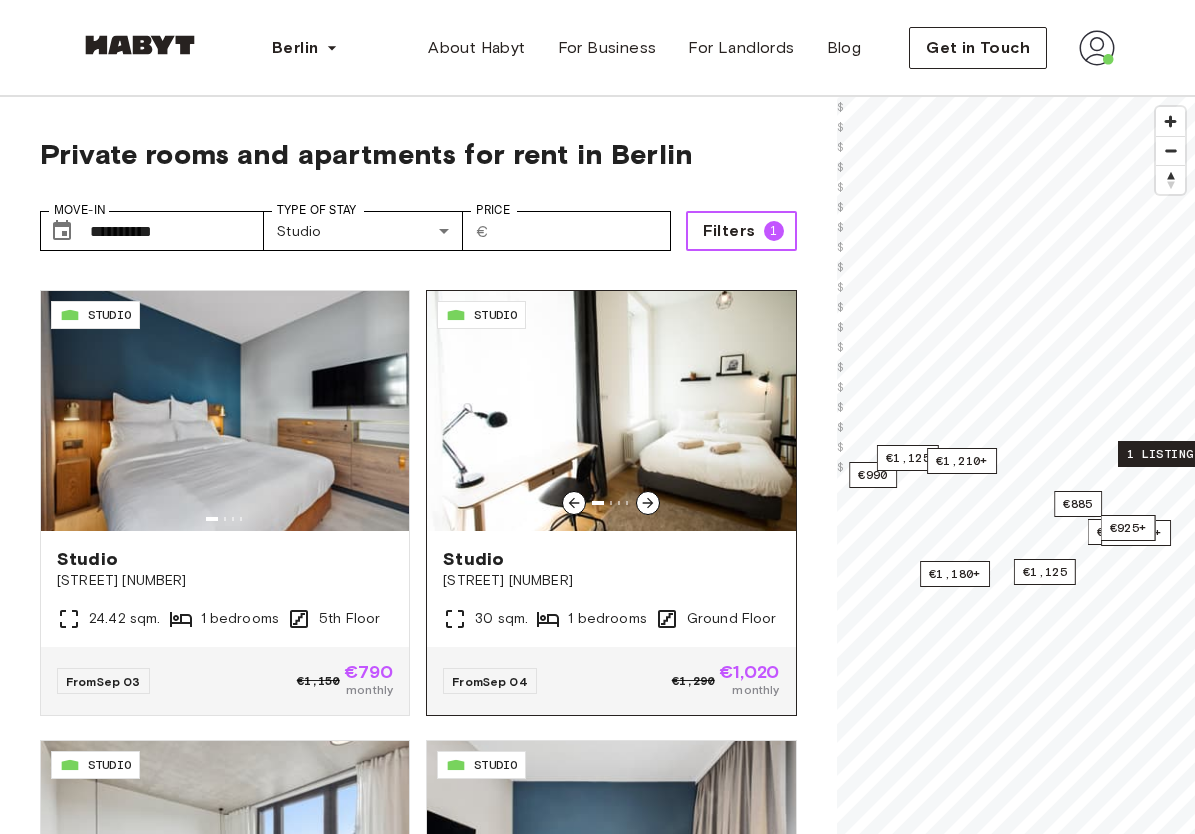 click at bounding box center (611, 411) 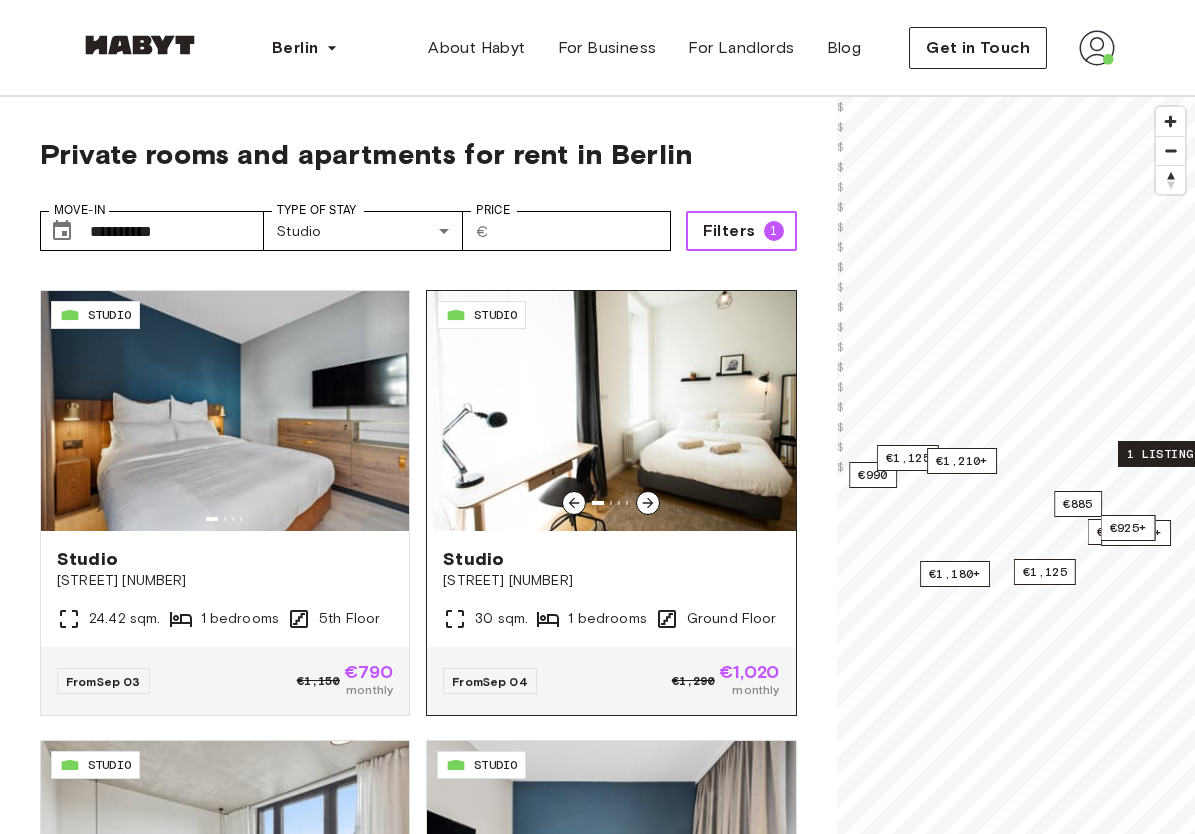 scroll, scrollTop: 3756, scrollLeft: 0, axis: vertical 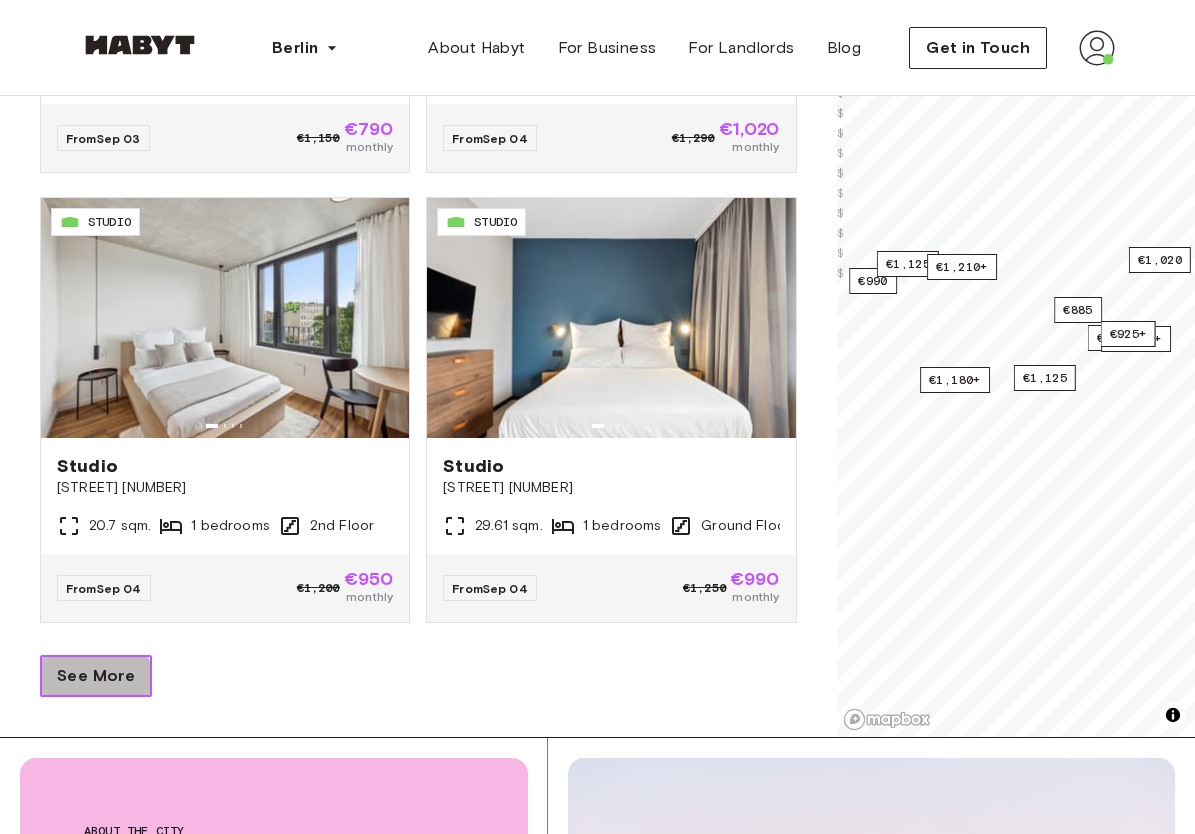 click on "See More" at bounding box center [96, 676] 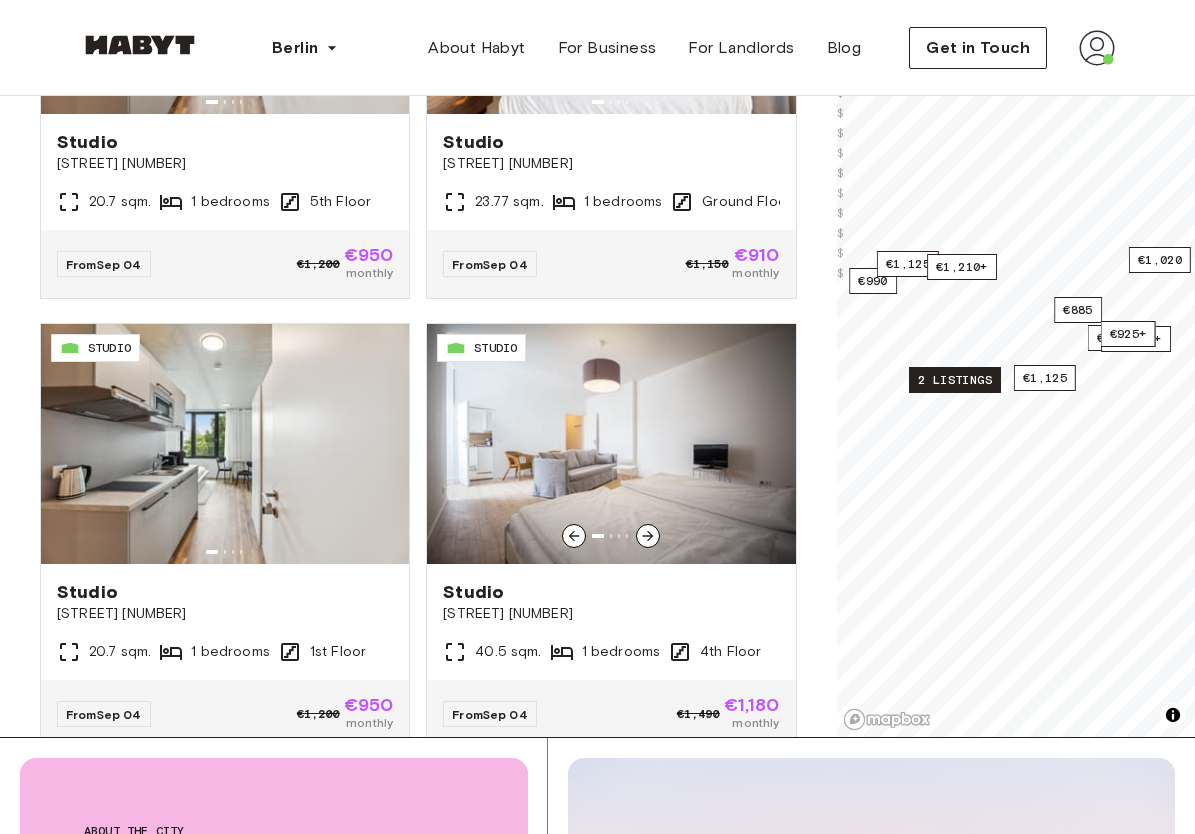scroll, scrollTop: 4982, scrollLeft: 0, axis: vertical 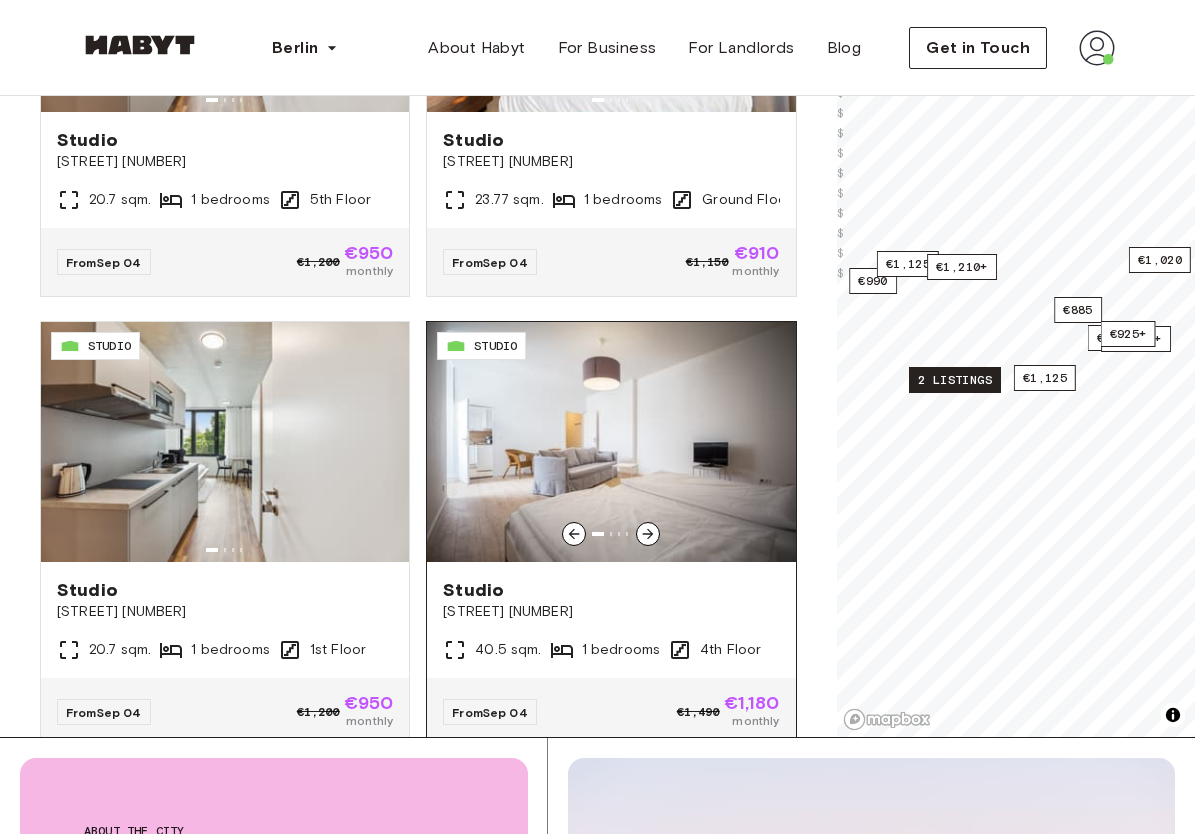 click at bounding box center (611, 442) 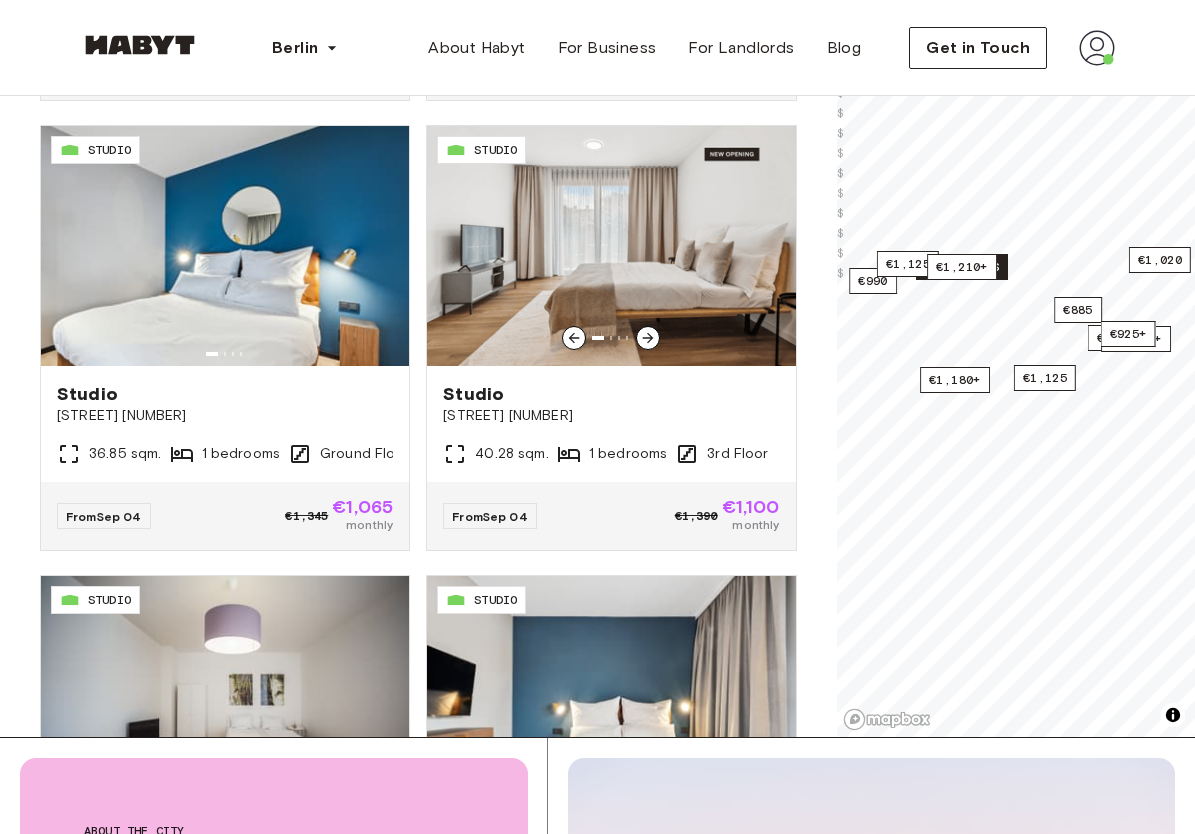scroll, scrollTop: 6532, scrollLeft: 0, axis: vertical 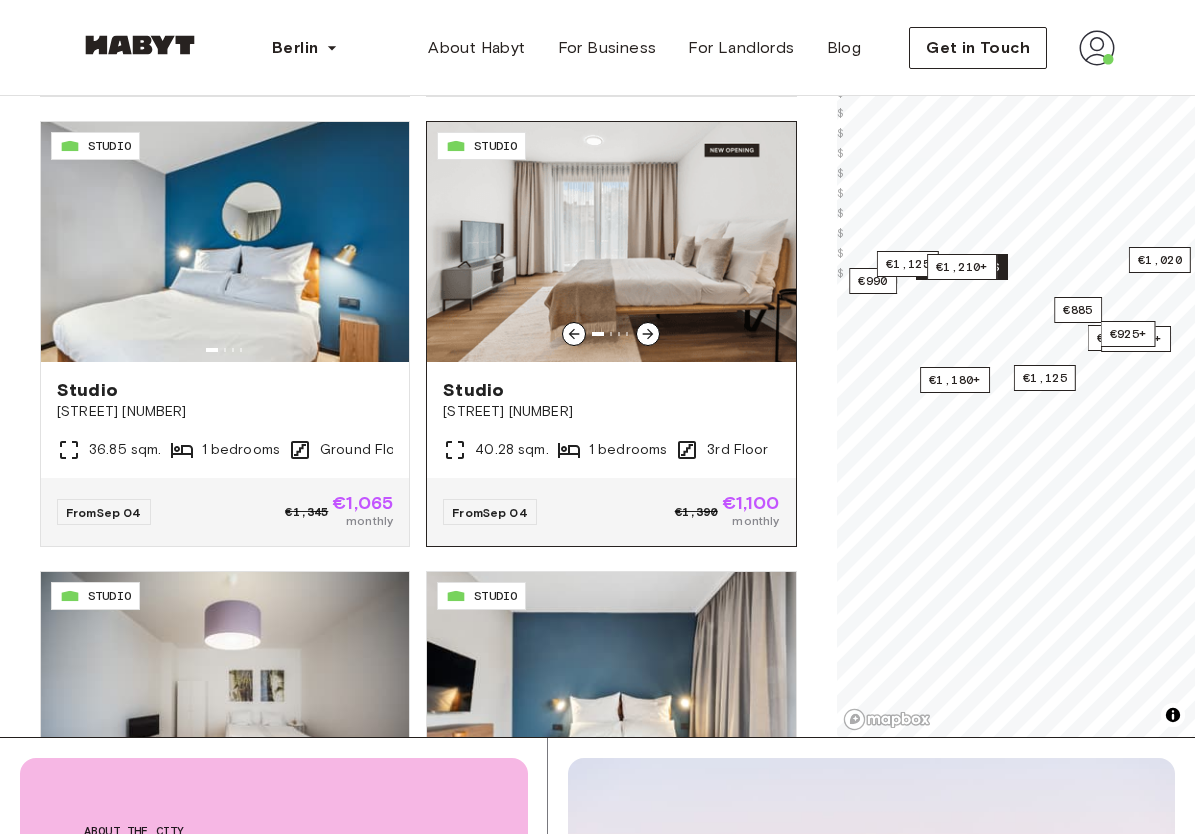 click at bounding box center [611, 242] 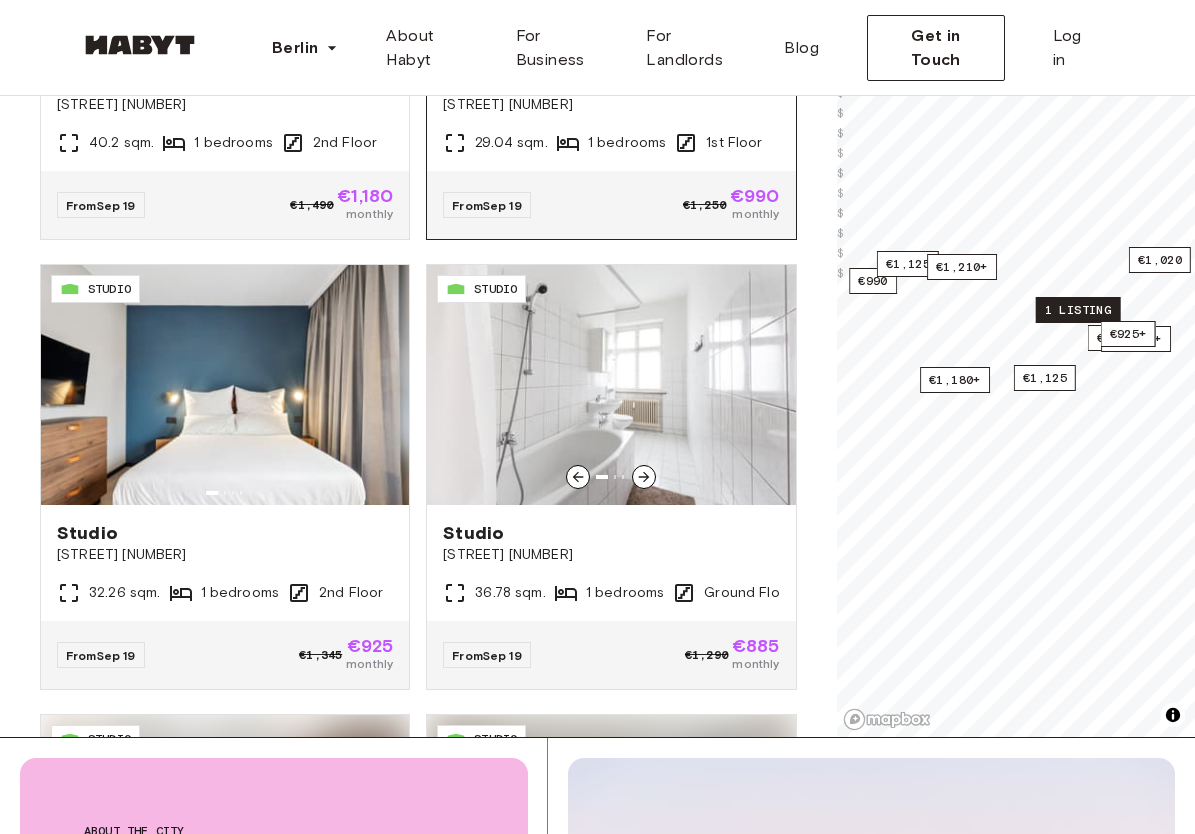 scroll, scrollTop: 7298, scrollLeft: 0, axis: vertical 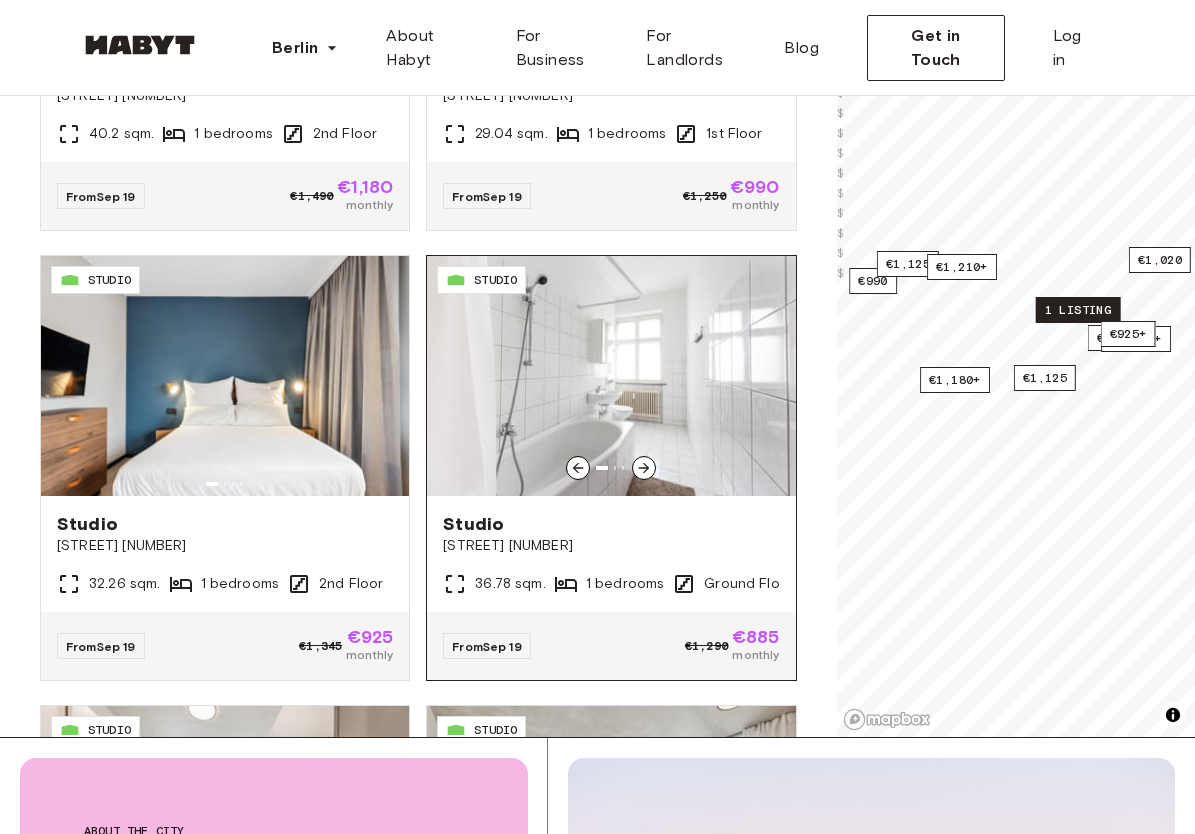 click at bounding box center (611, 376) 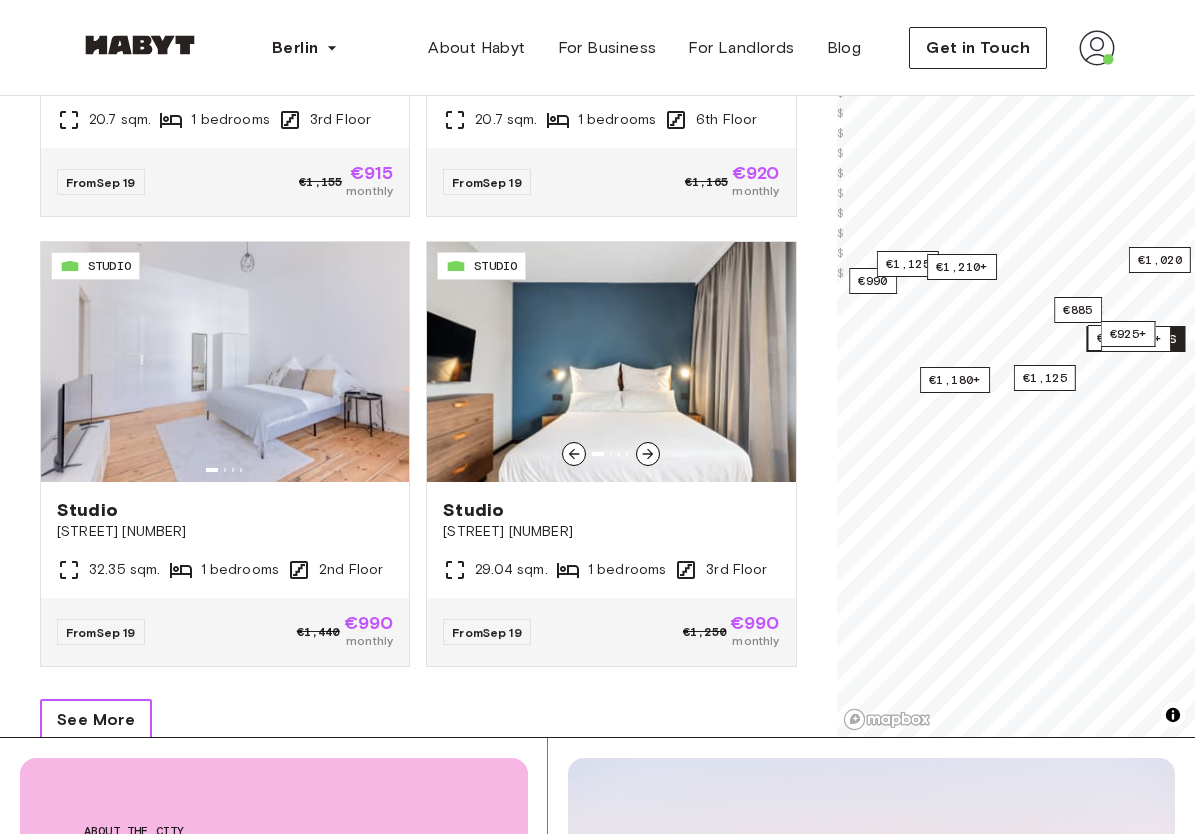 scroll, scrollTop: 8256, scrollLeft: 0, axis: vertical 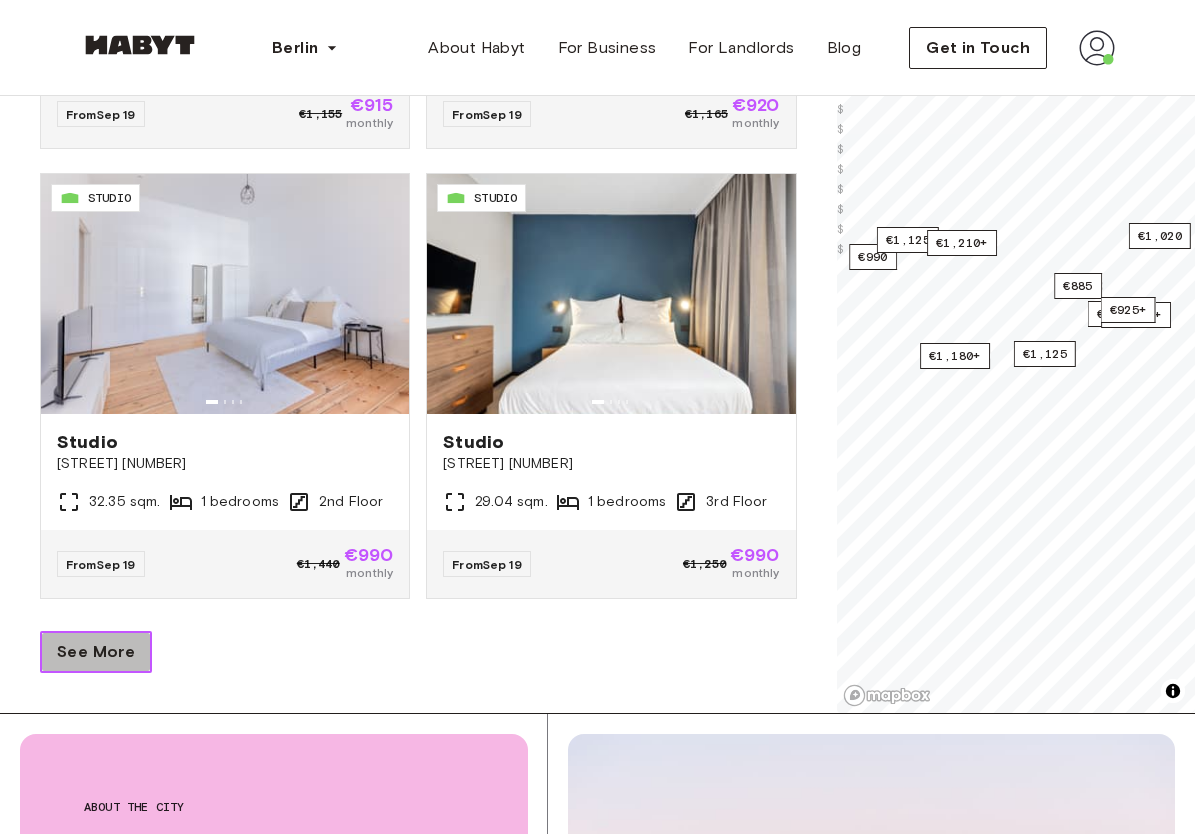 click on "See More" at bounding box center [96, 652] 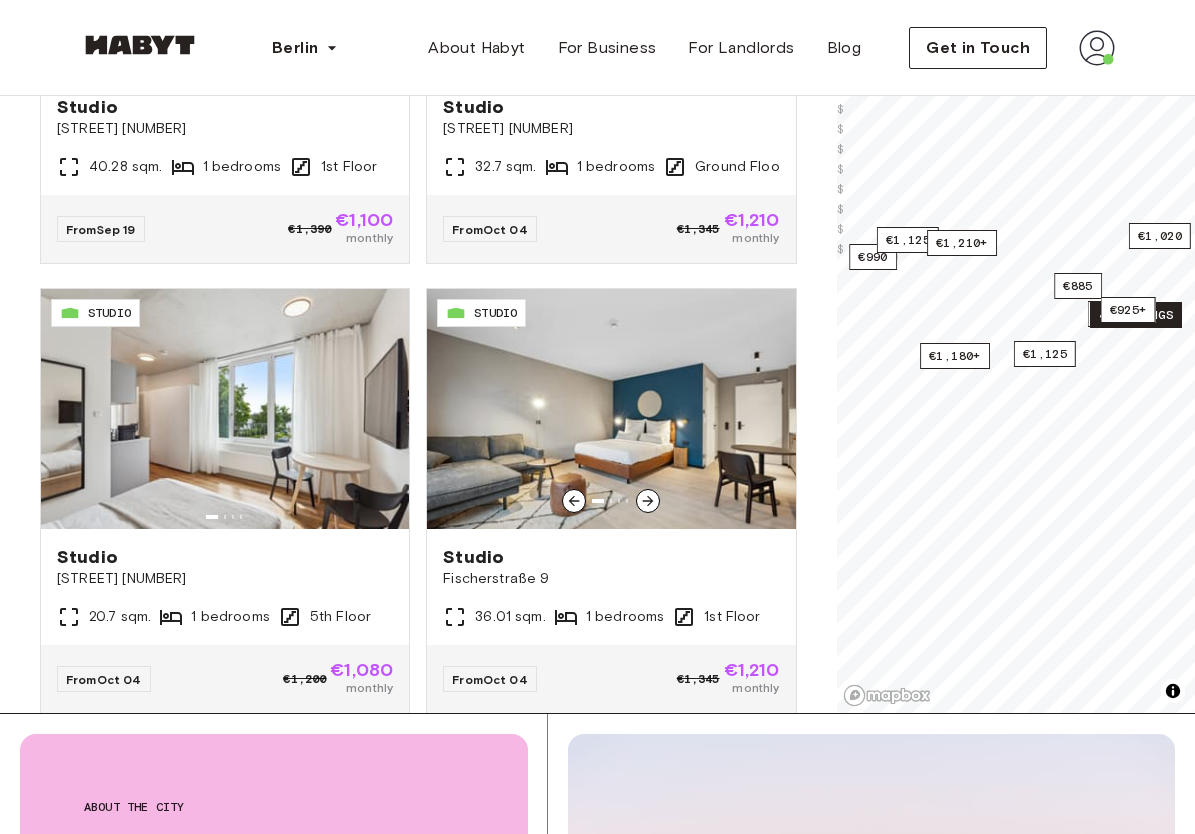 scroll, scrollTop: 9499, scrollLeft: 0, axis: vertical 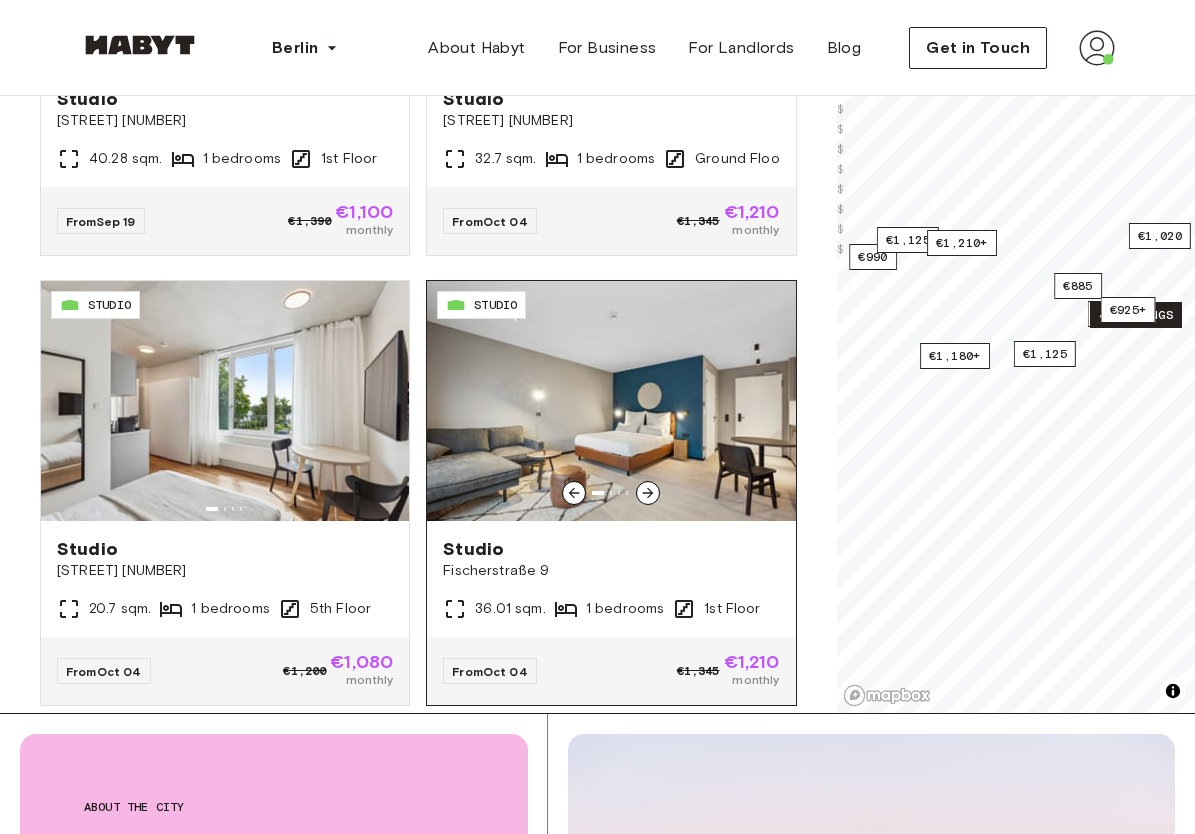 click at bounding box center (611, 401) 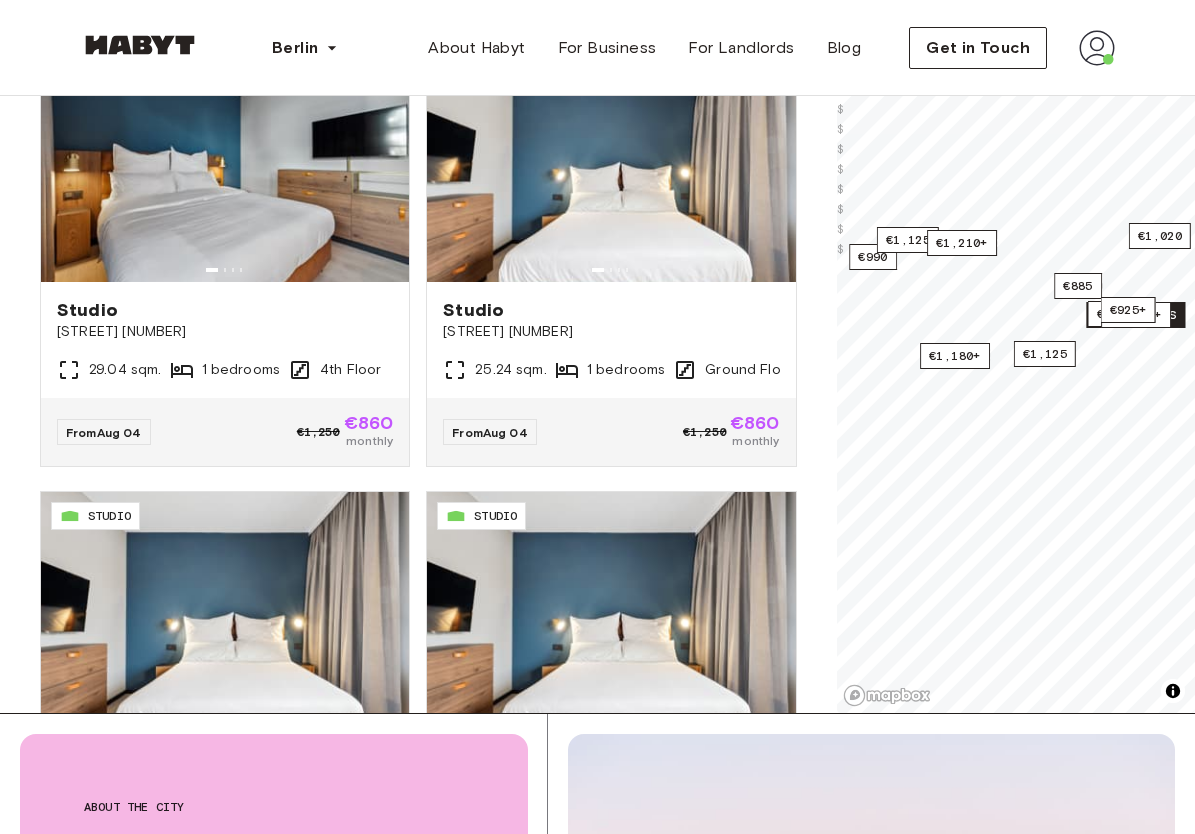 scroll, scrollTop: 0, scrollLeft: 0, axis: both 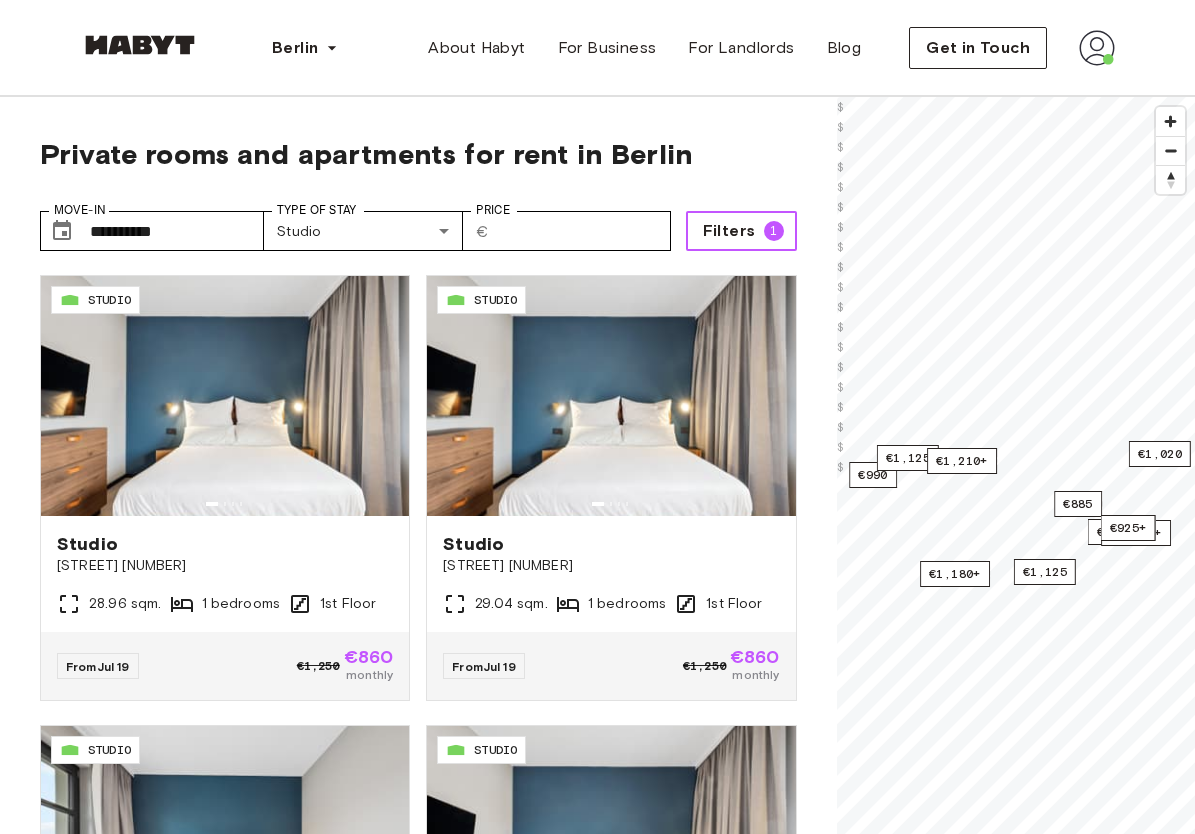 click on "Filters 1" at bounding box center [741, 231] 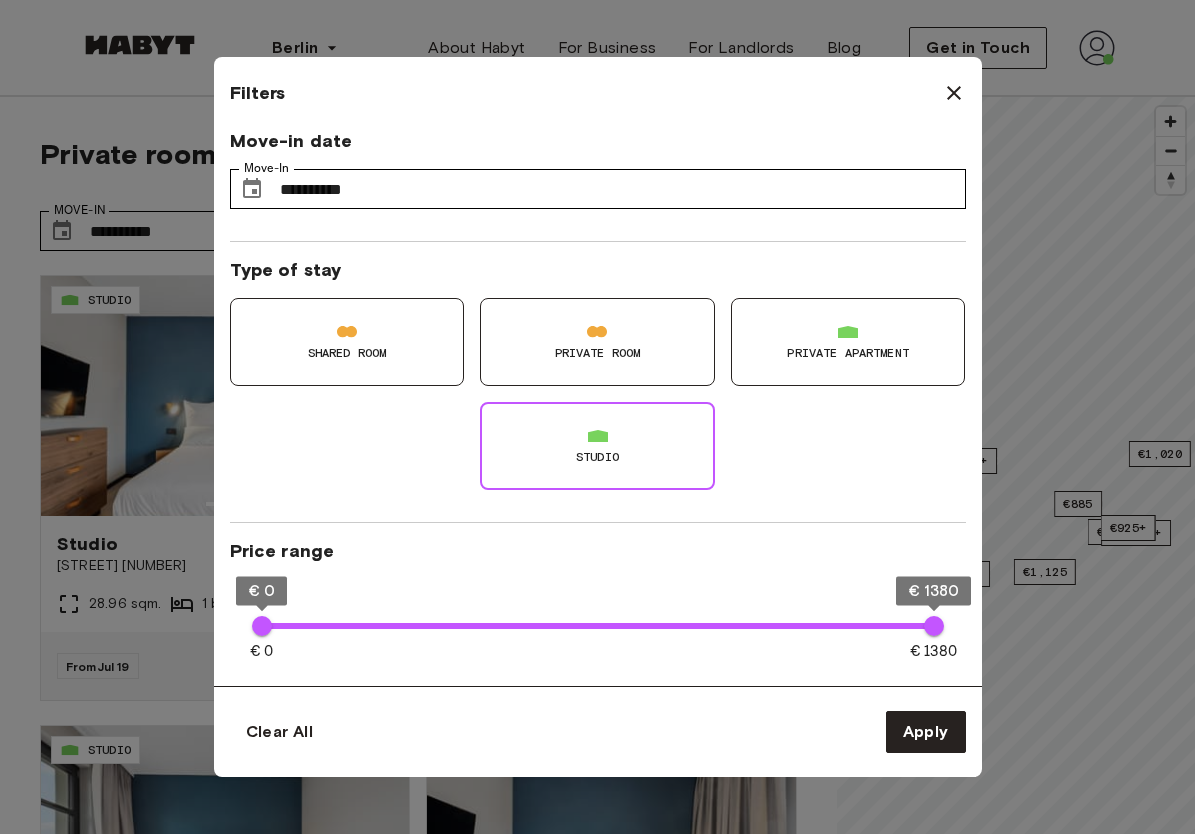 click on "Shared Room" at bounding box center (347, 353) 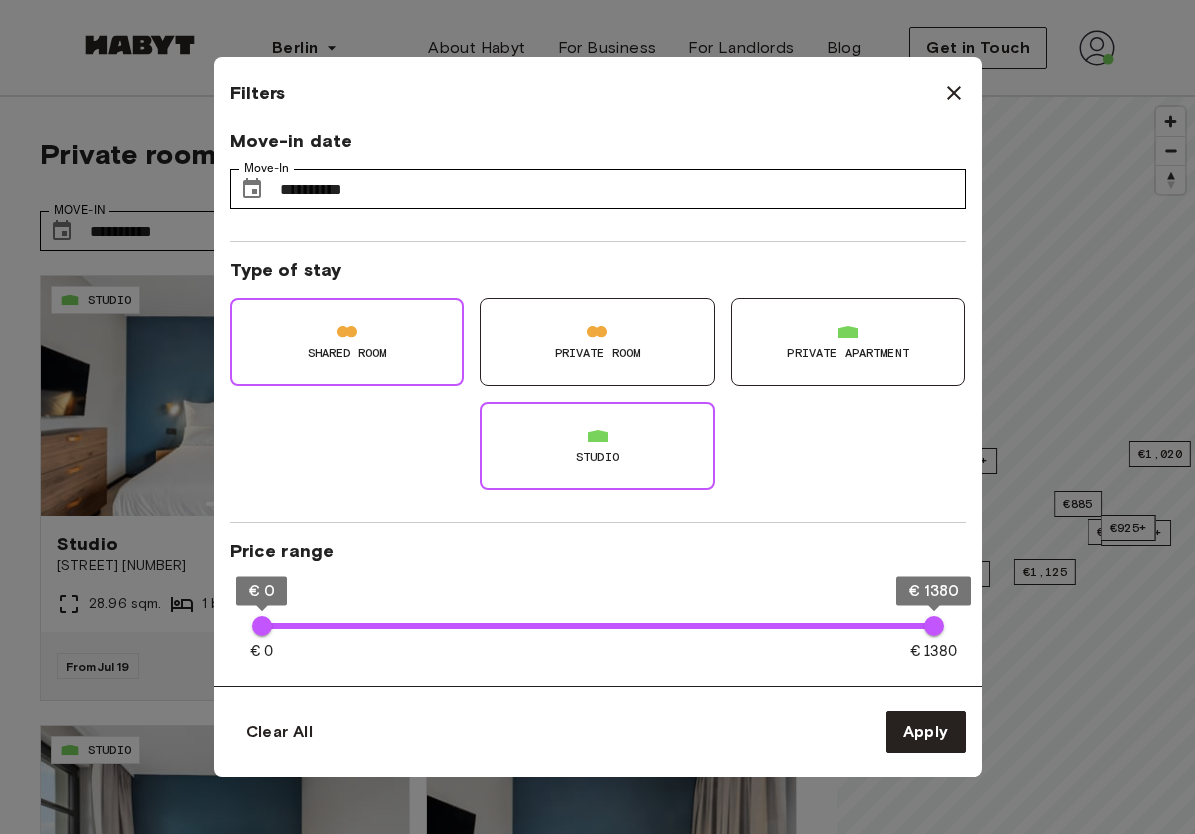 type on "**" 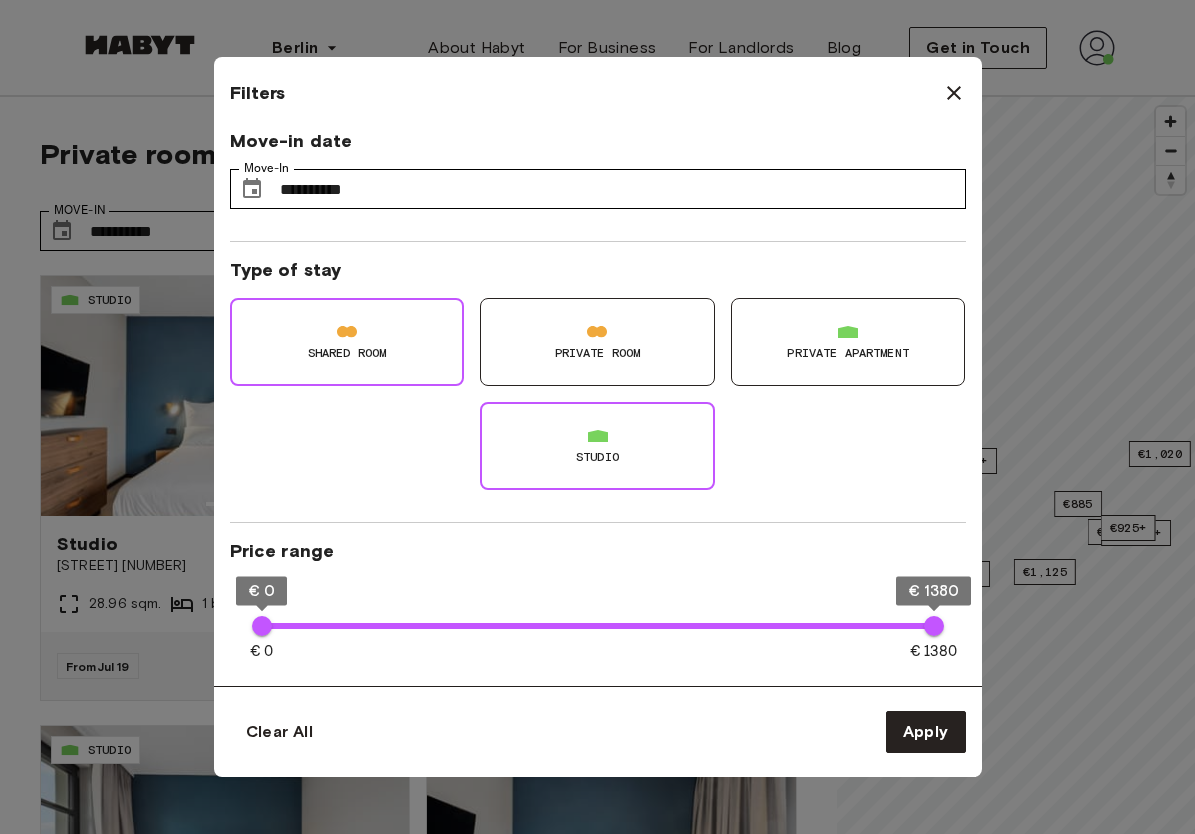 click on "Private Room" at bounding box center [597, 342] 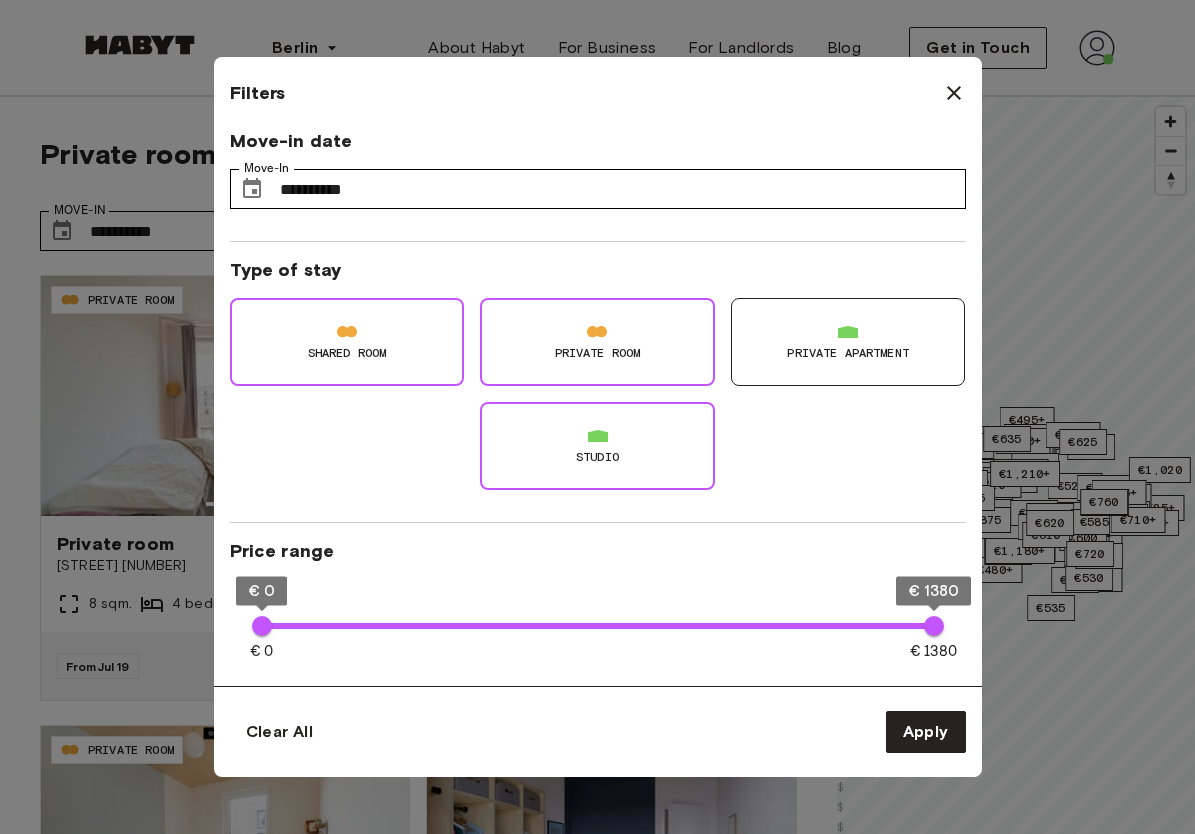 type on "**" 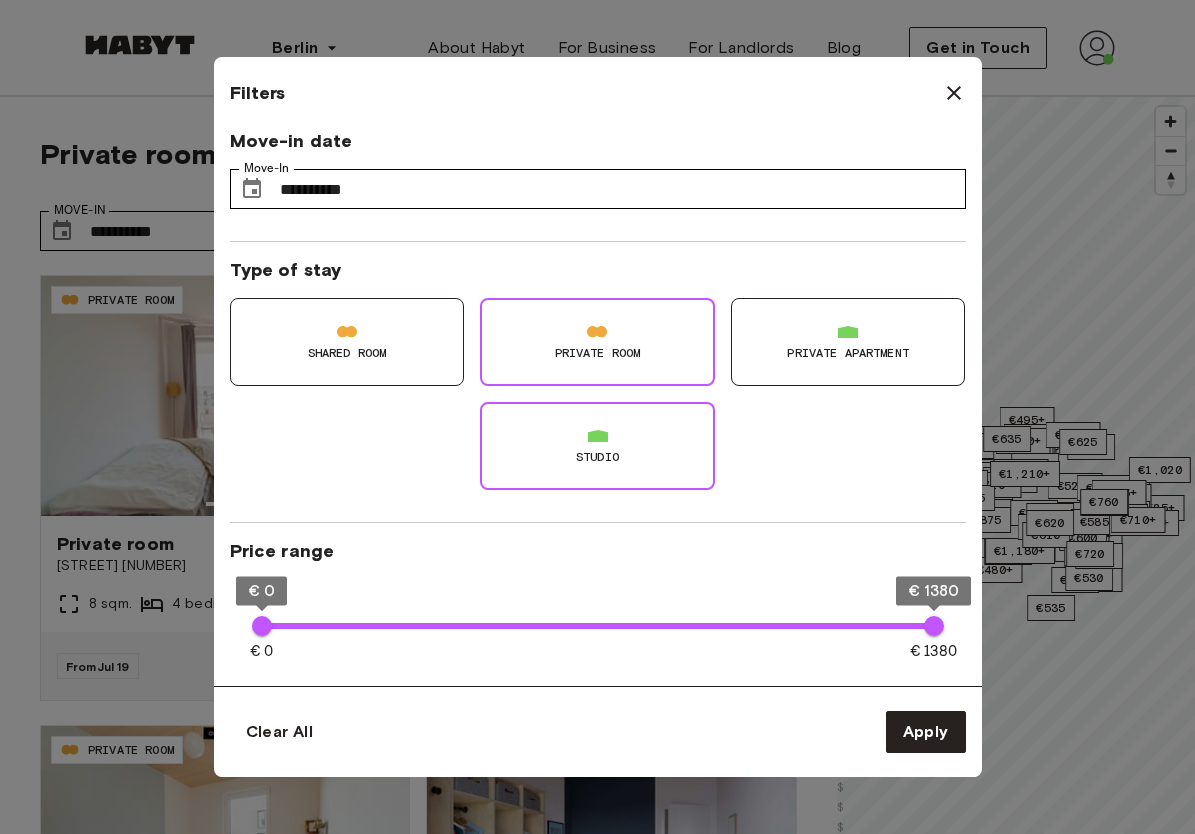 type on "**" 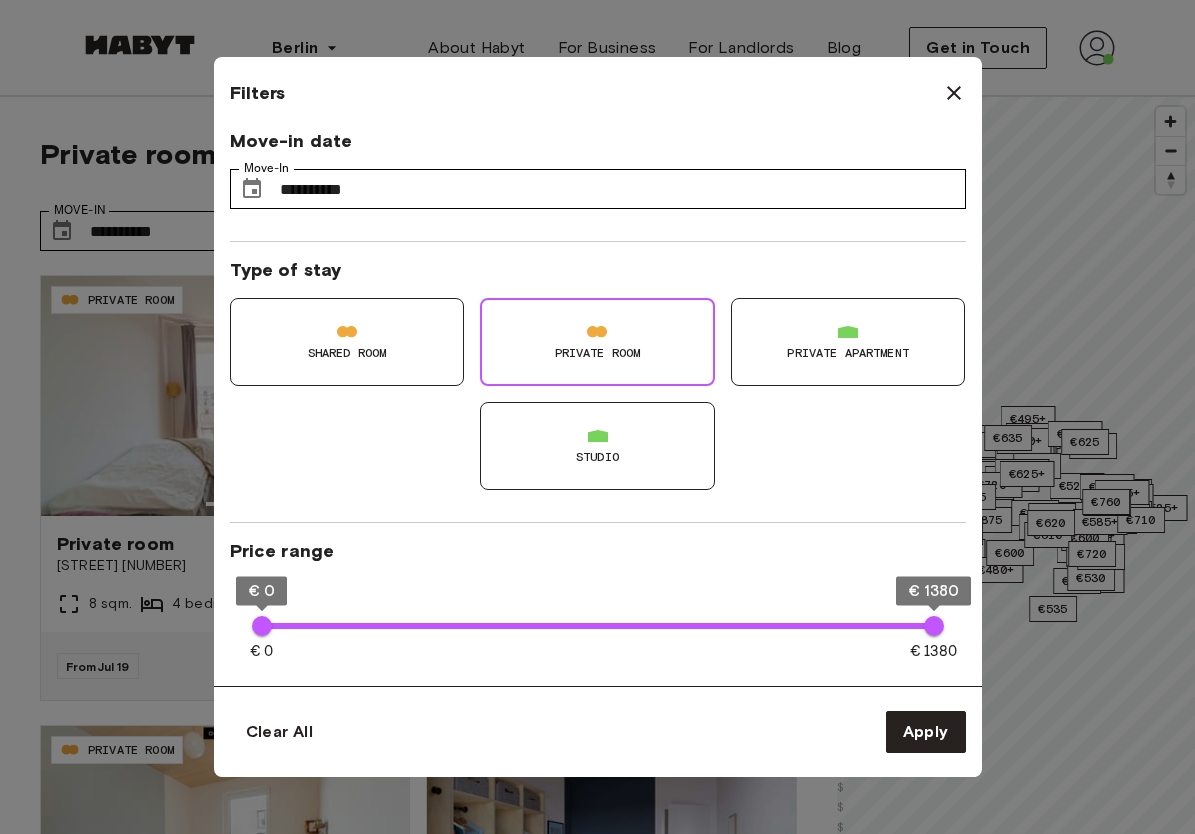 type on "**" 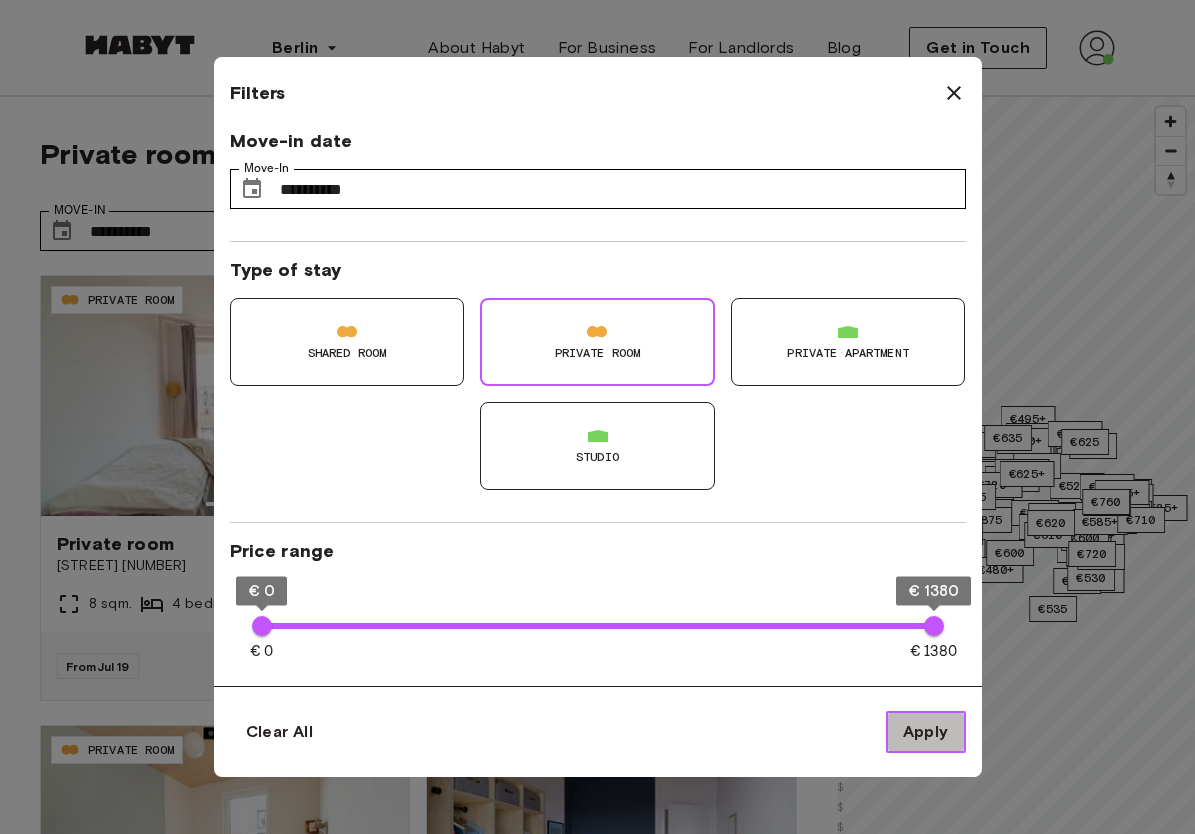 click on "Apply" at bounding box center [926, 732] 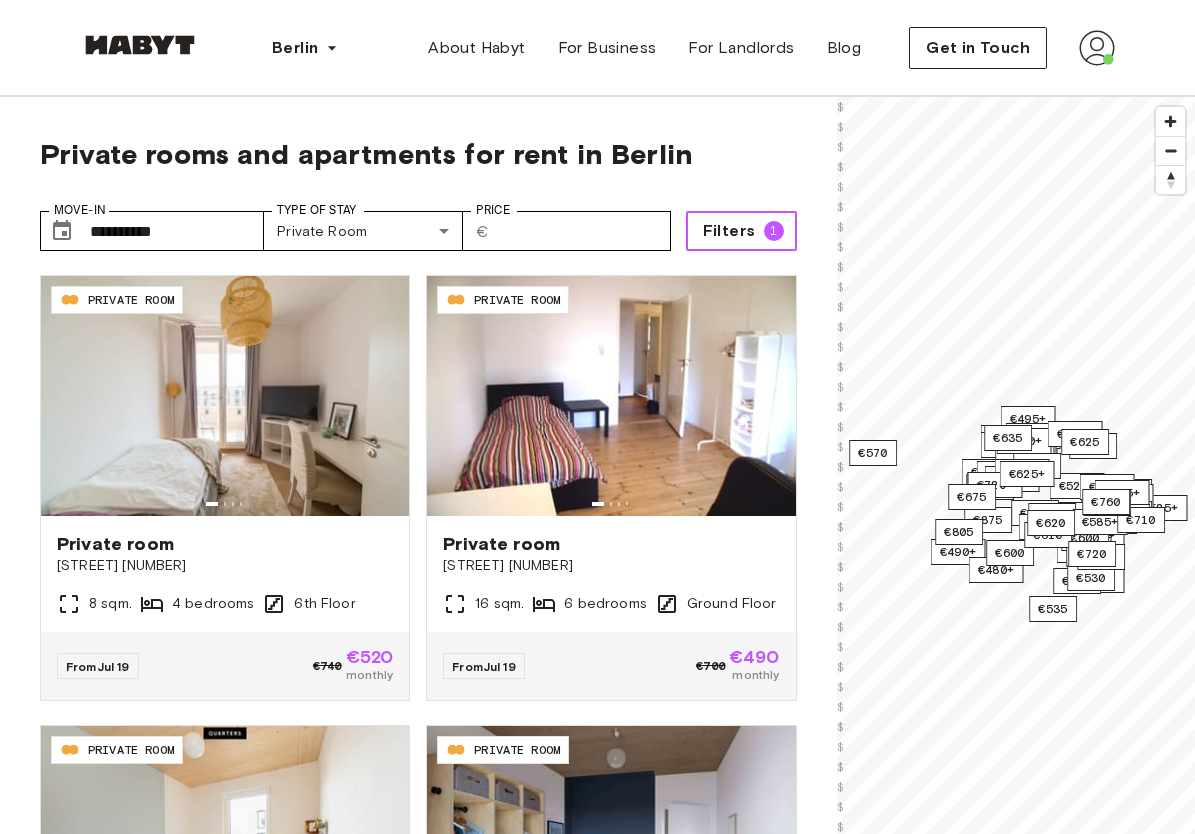 click on "Filters" at bounding box center [729, 231] 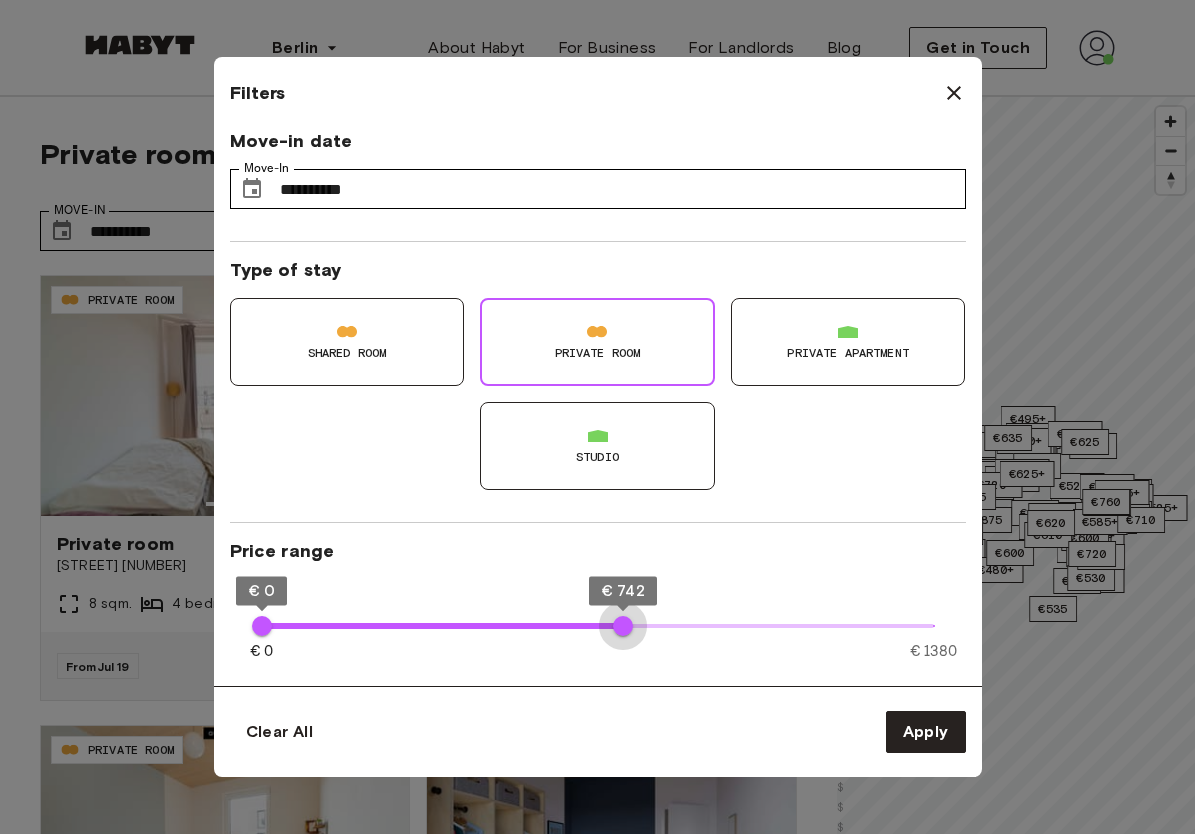 type on "***" 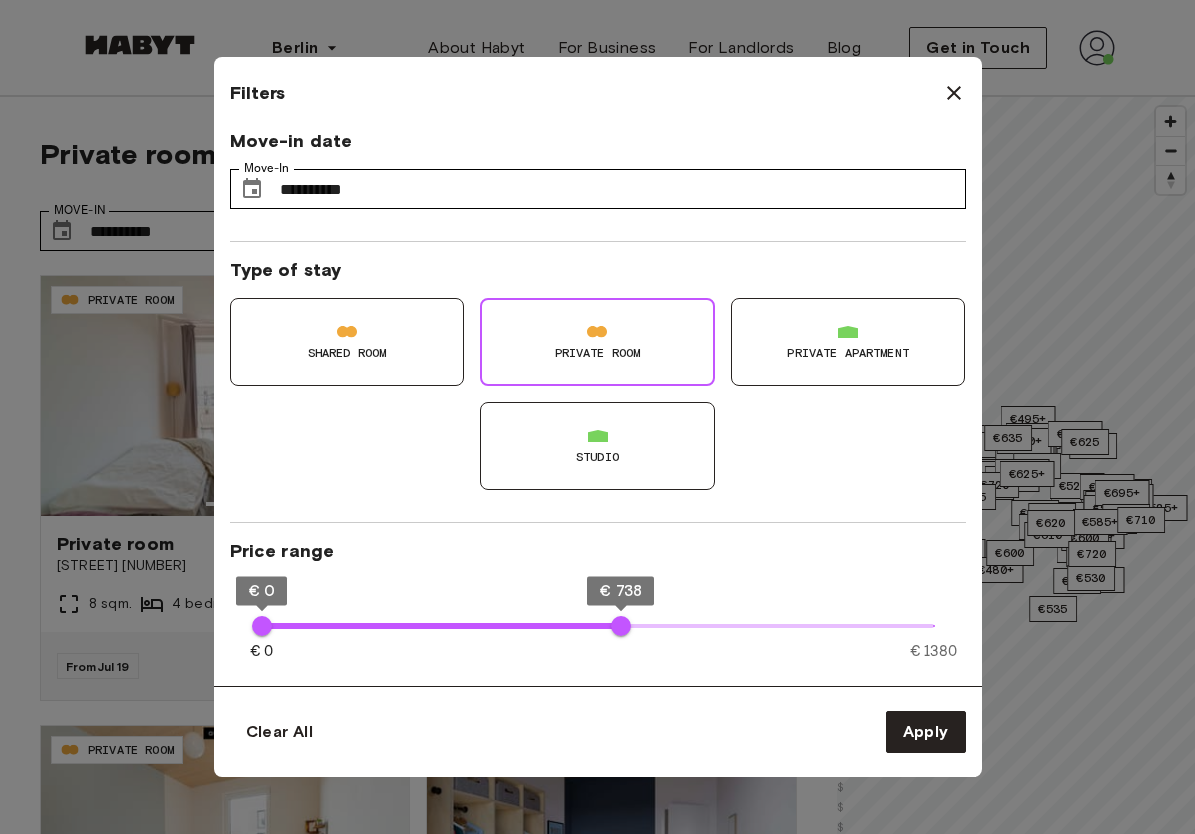type on "**" 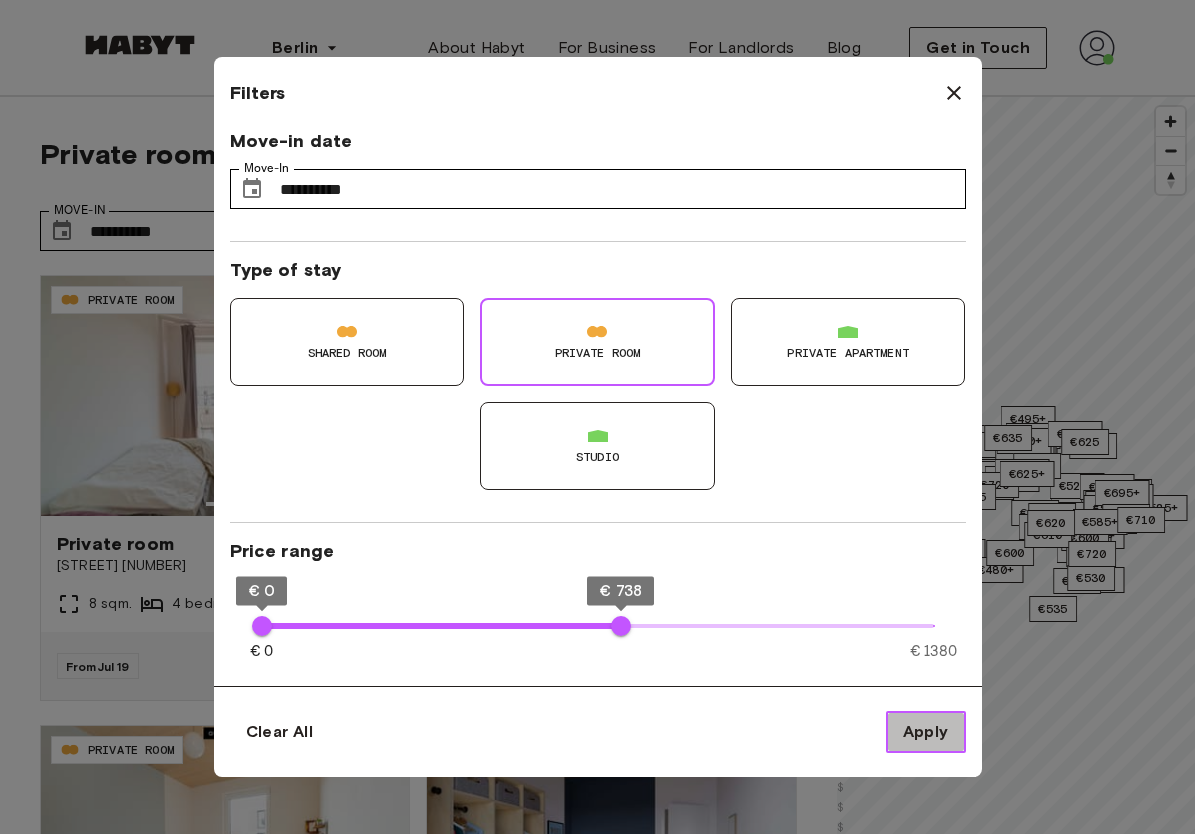 click on "Apply" at bounding box center [926, 732] 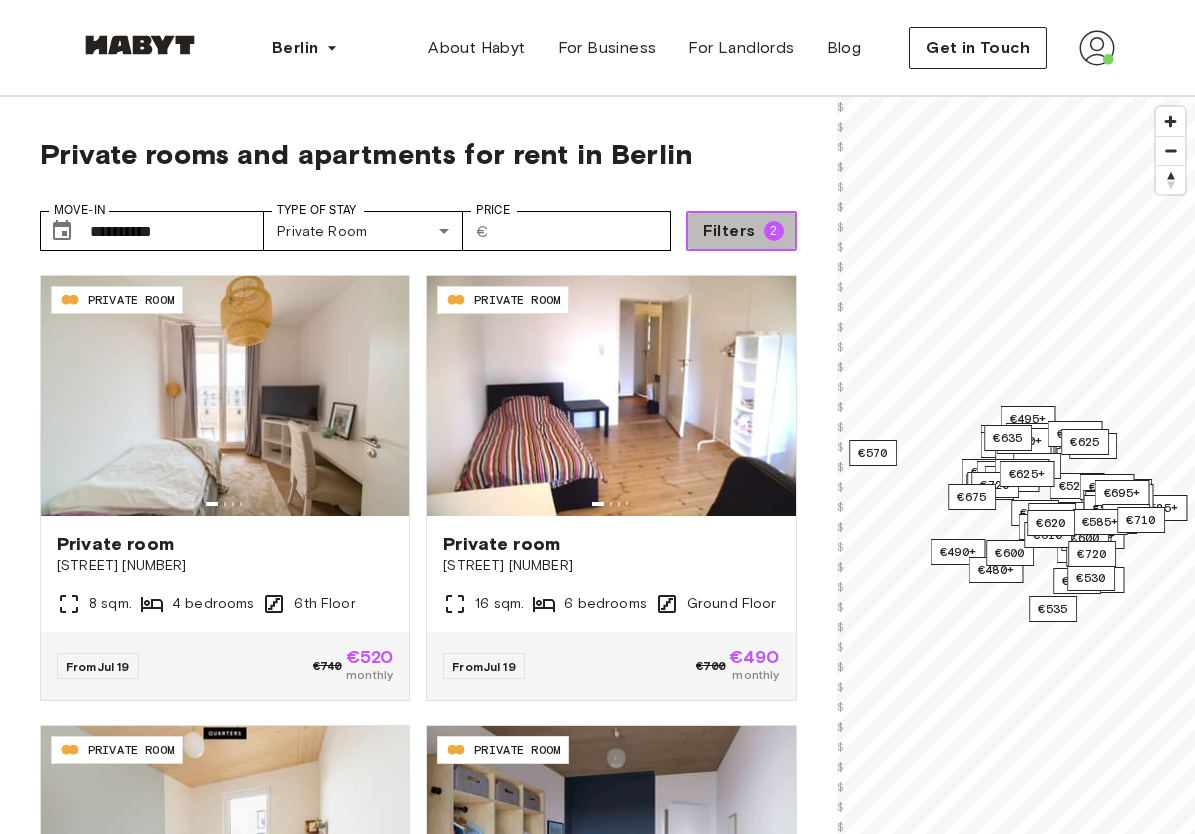 click on "Filters" at bounding box center (729, 231) 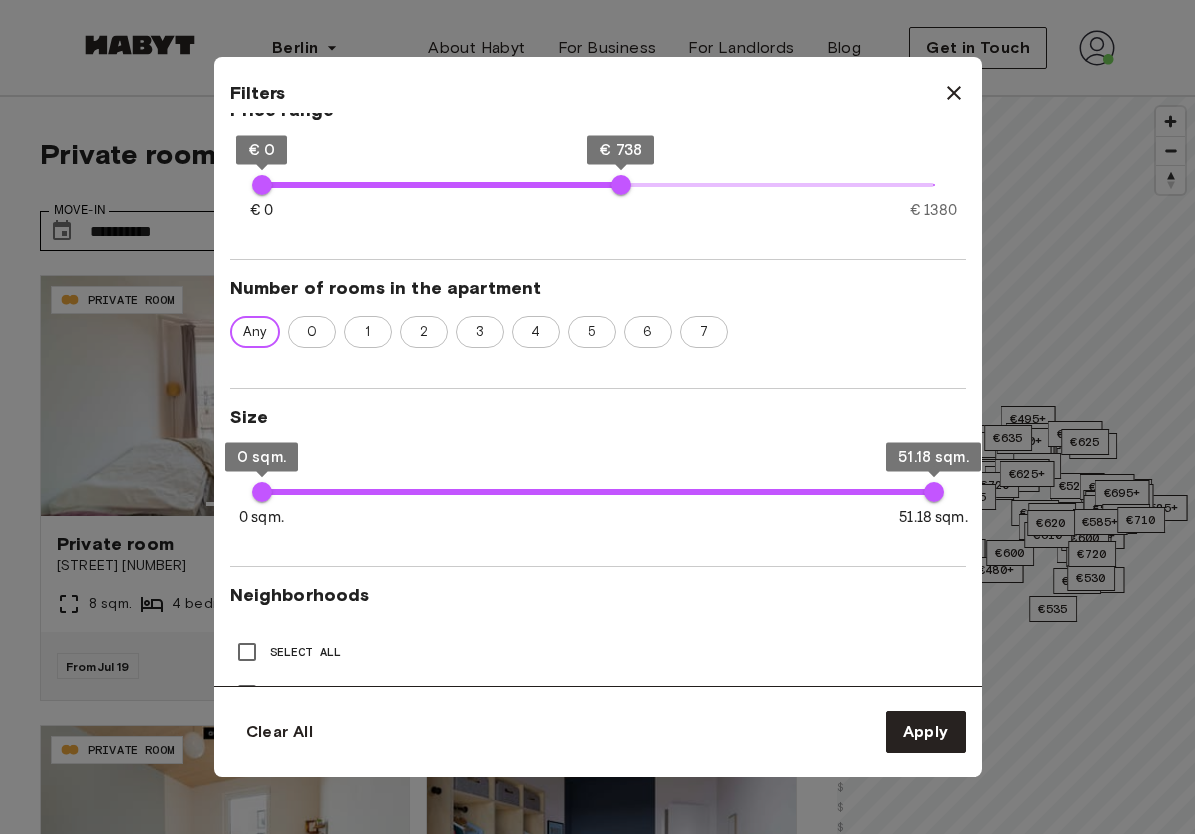 scroll, scrollTop: 444, scrollLeft: 0, axis: vertical 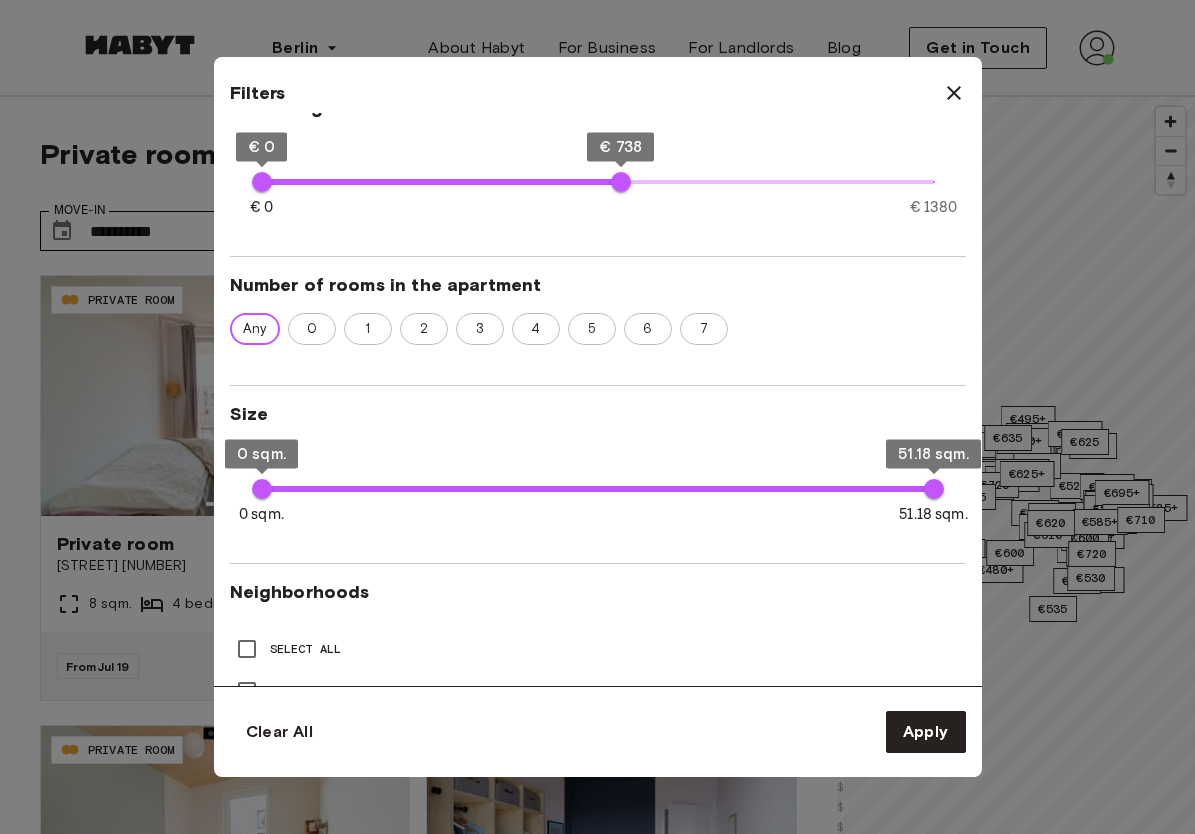 type on "**" 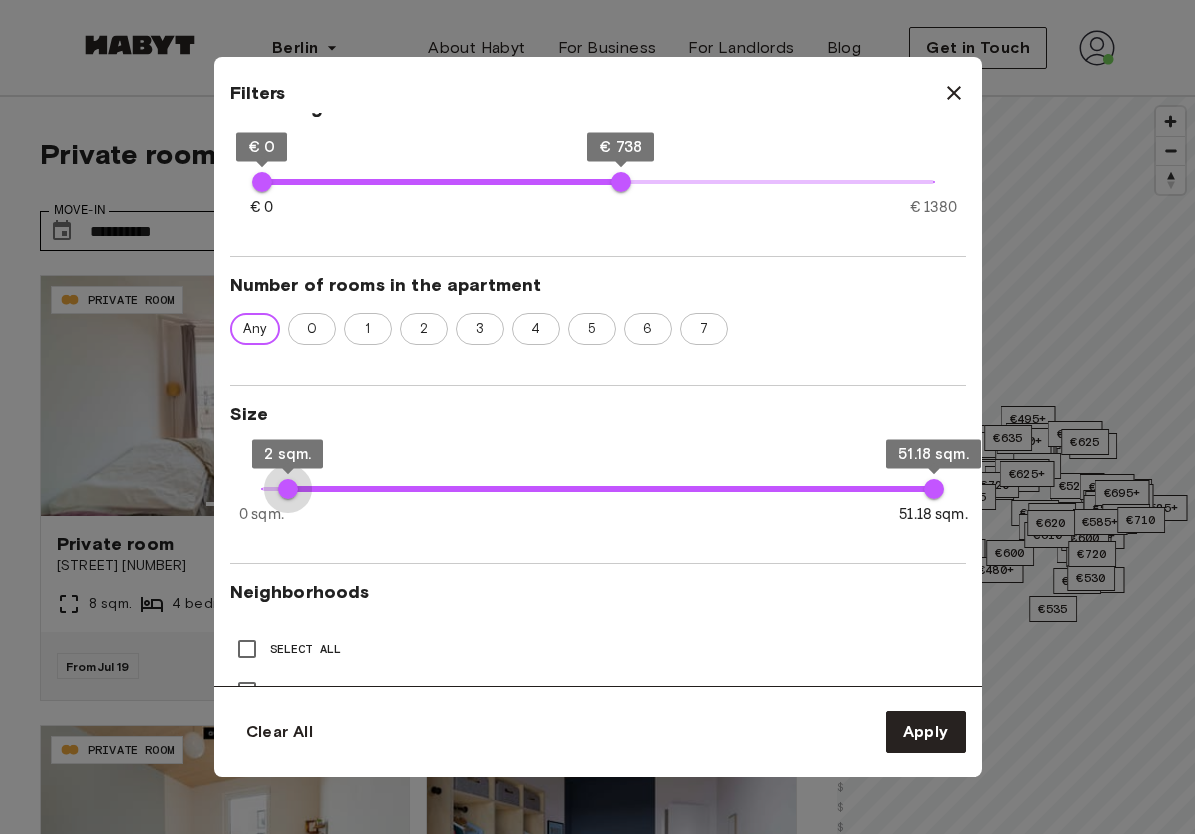 type on "*" 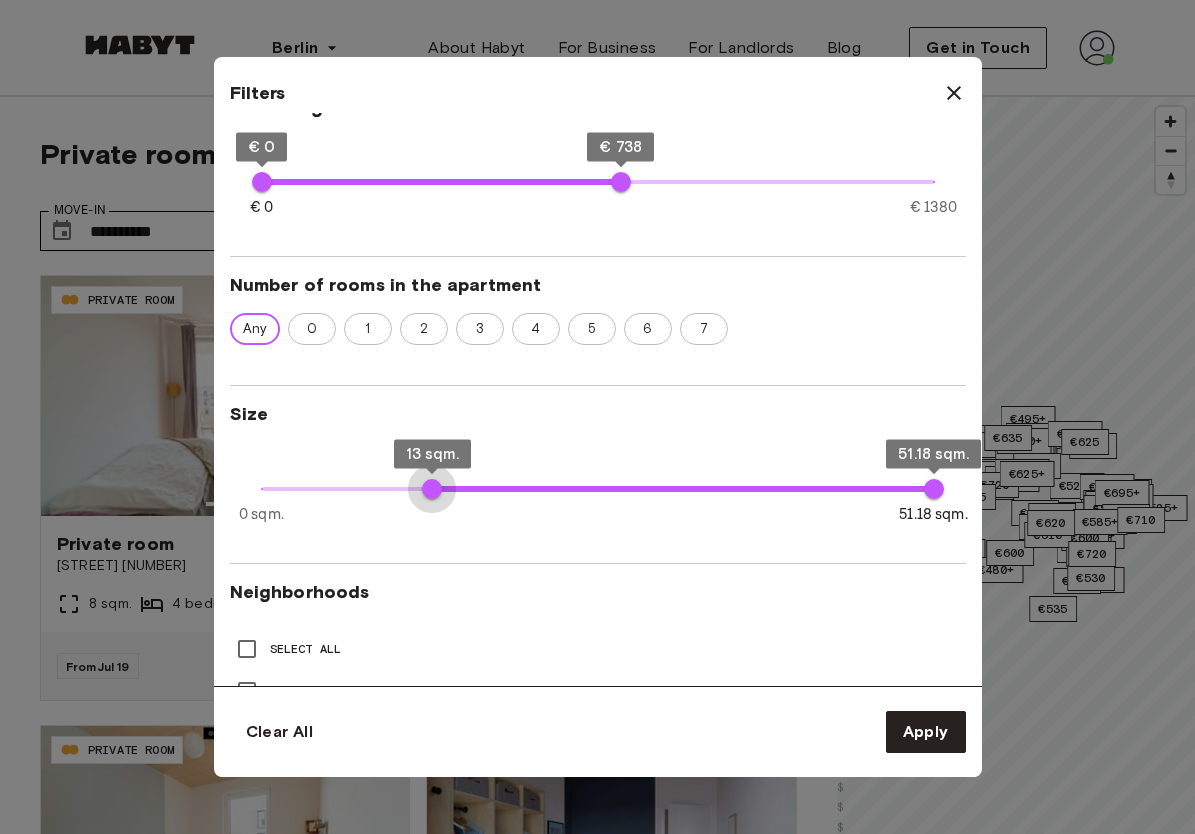 type on "**" 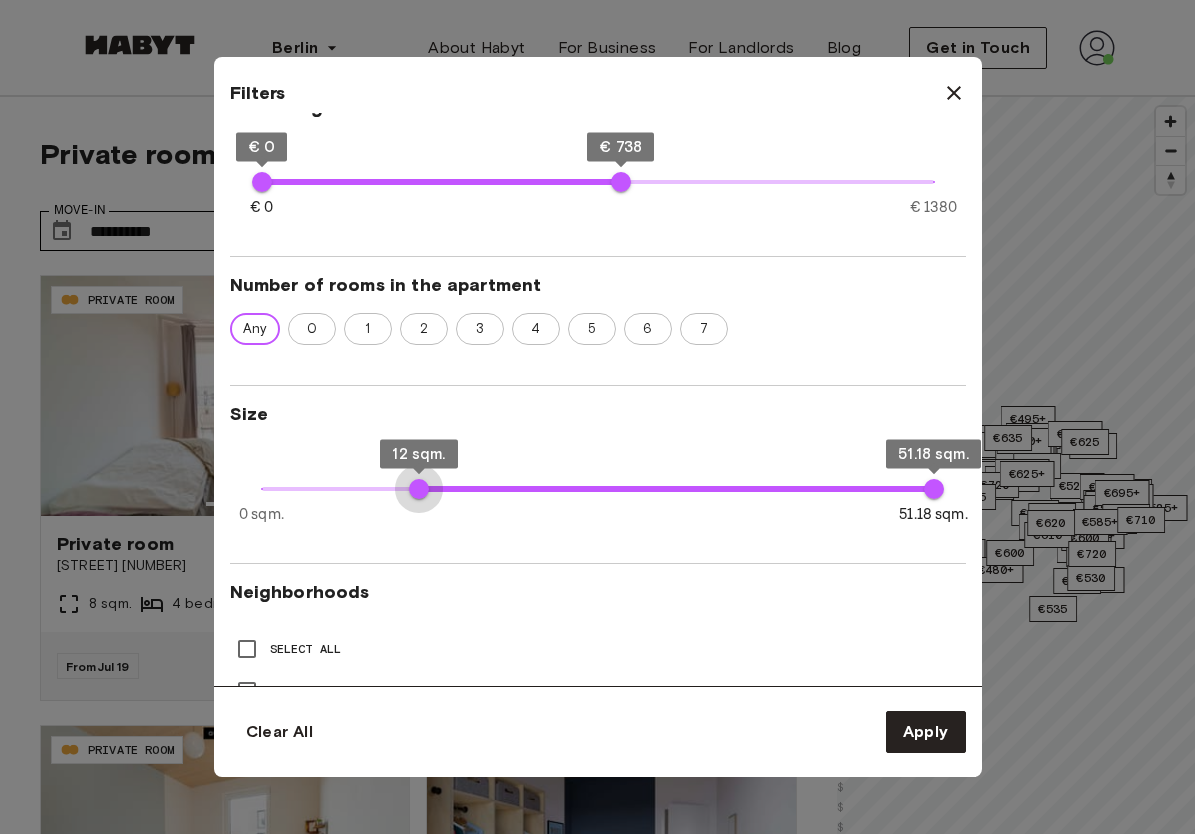 drag, startPoint x: 262, startPoint y: 491, endPoint x: 424, endPoint y: 491, distance: 162 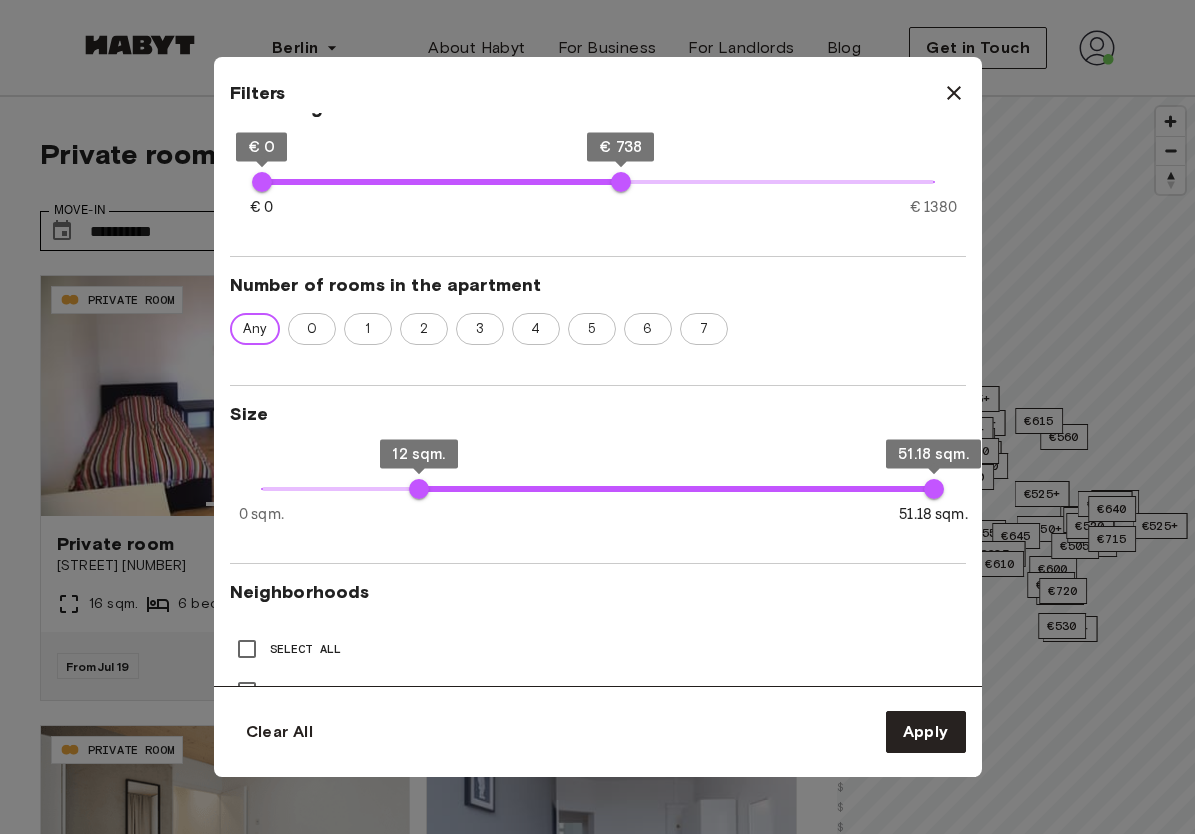 type on "**" 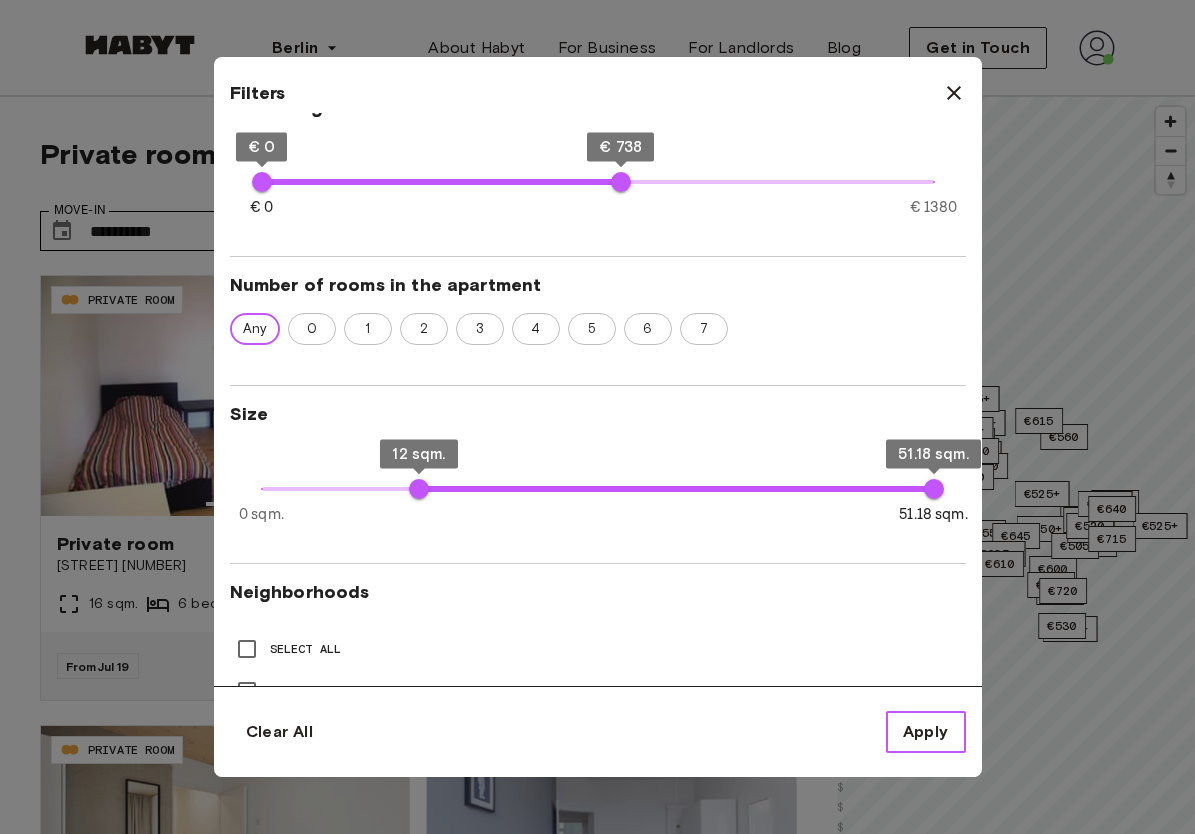 click on "Apply" at bounding box center (926, 732) 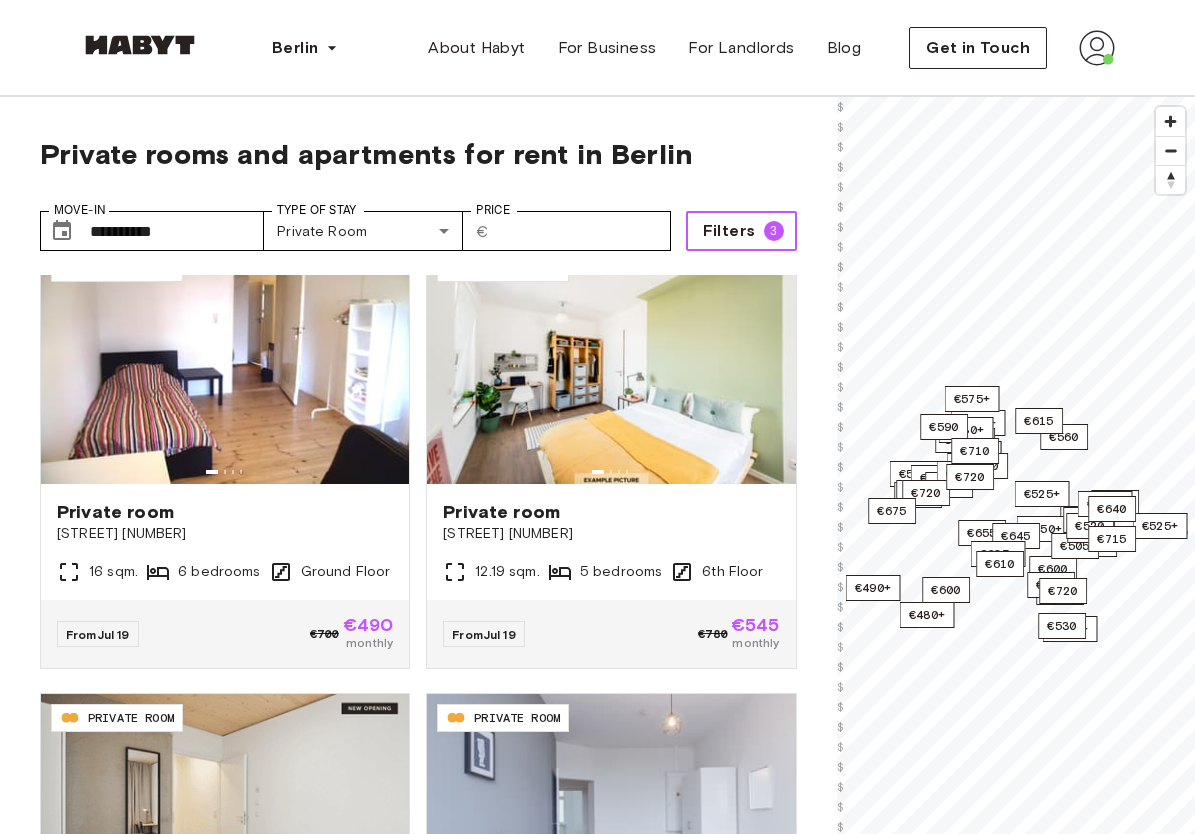 scroll, scrollTop: 17, scrollLeft: 0, axis: vertical 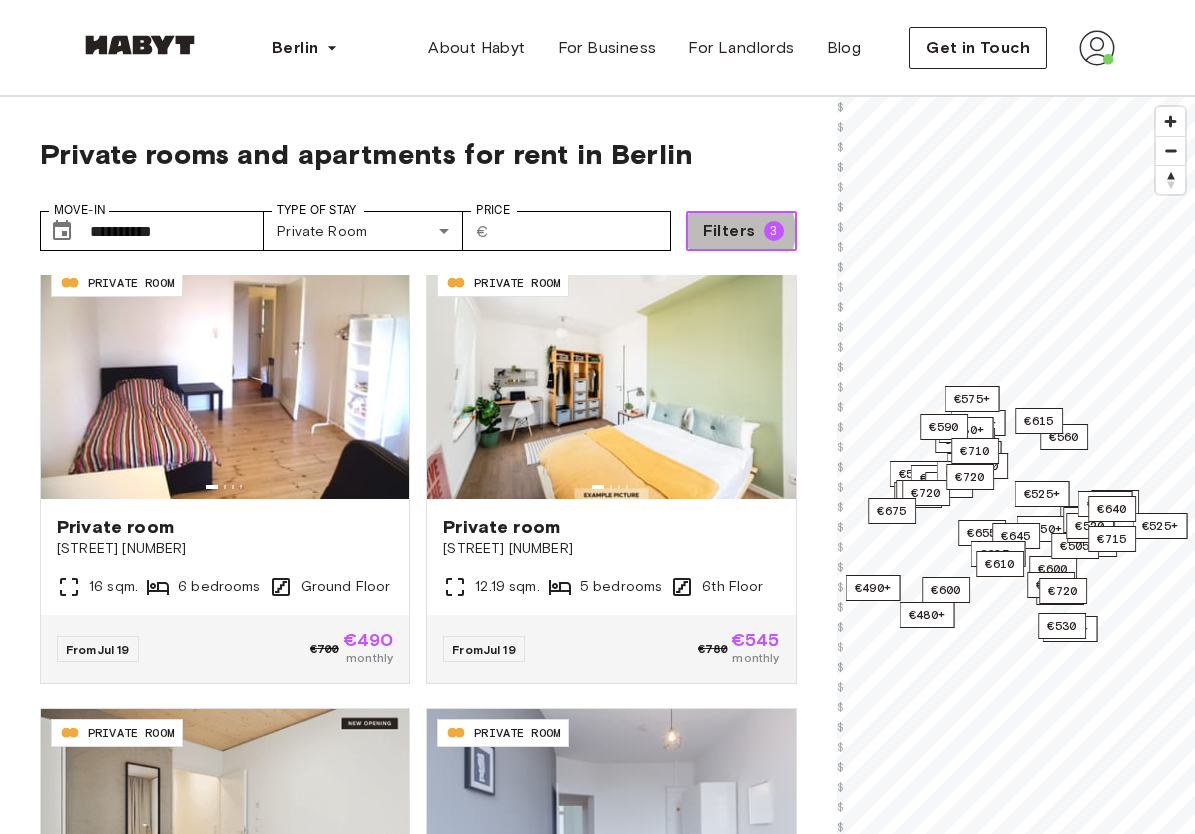 click on "Filters" at bounding box center [729, 231] 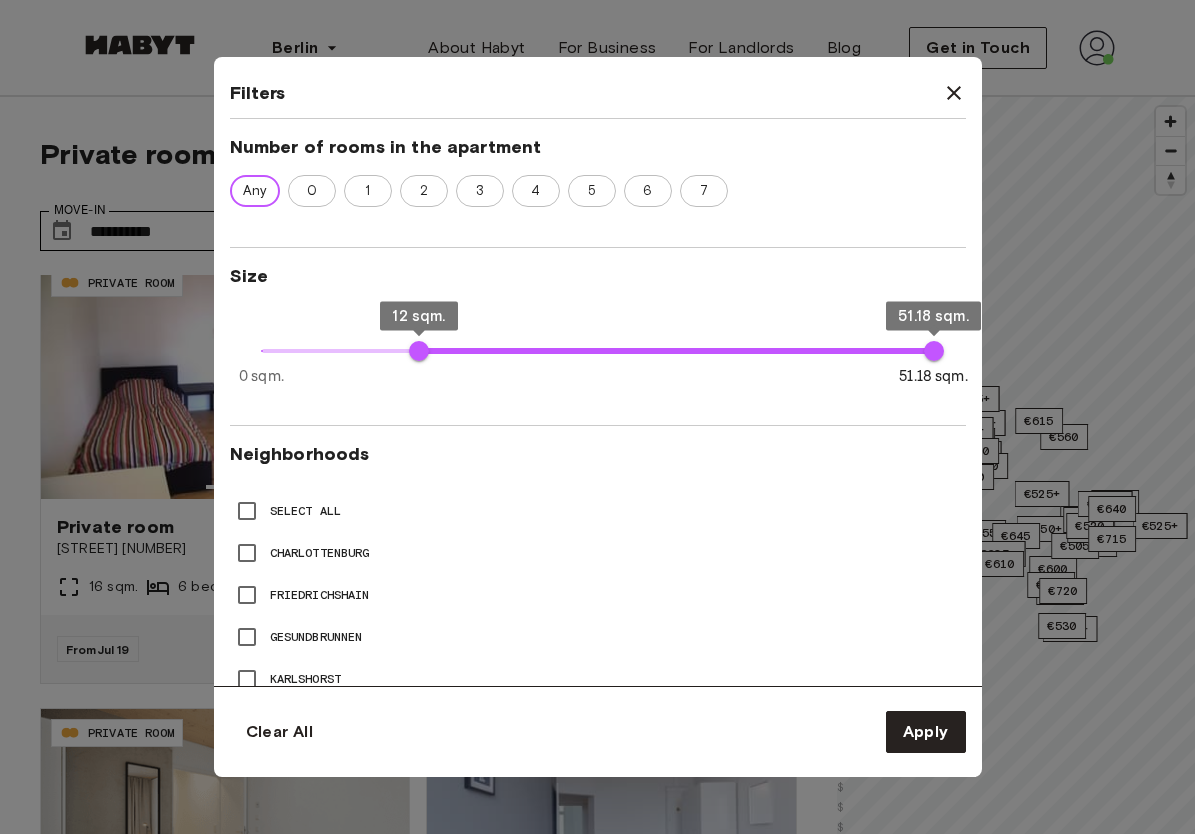 scroll, scrollTop: 512, scrollLeft: 0, axis: vertical 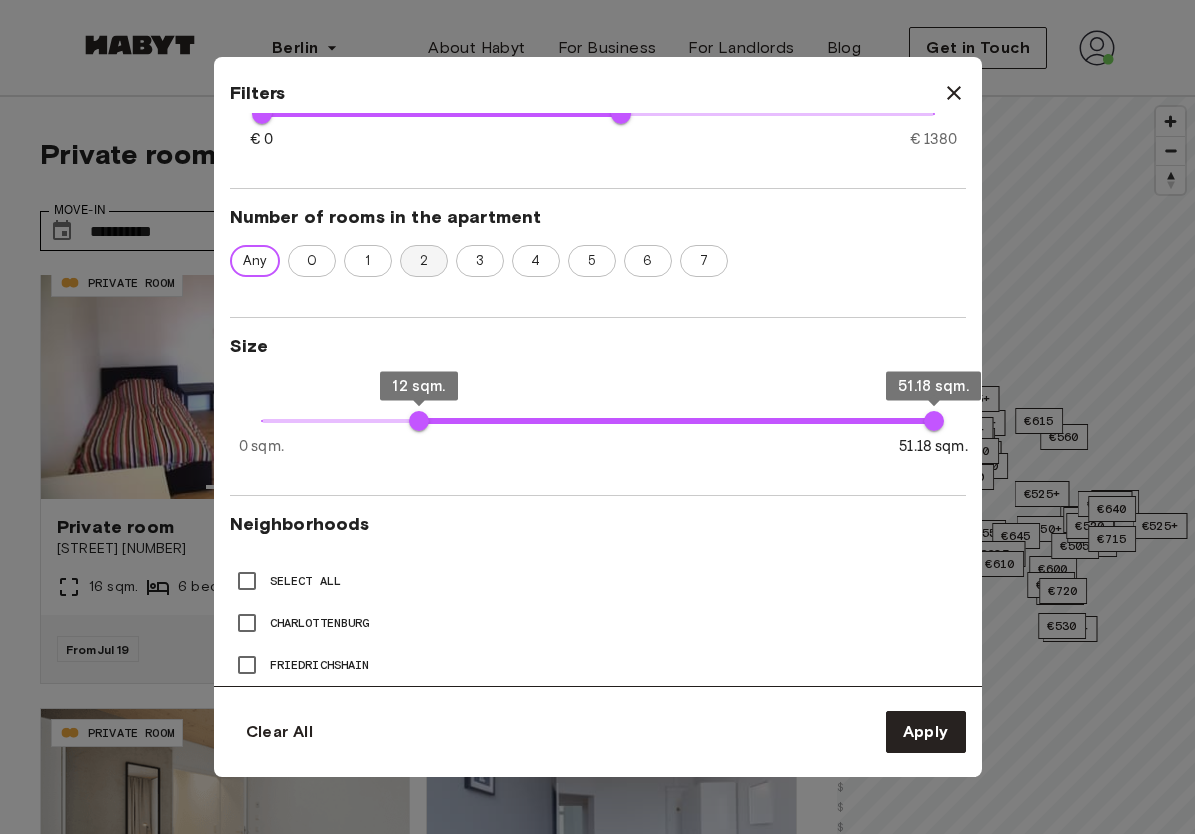 click on "2" at bounding box center (424, 261) 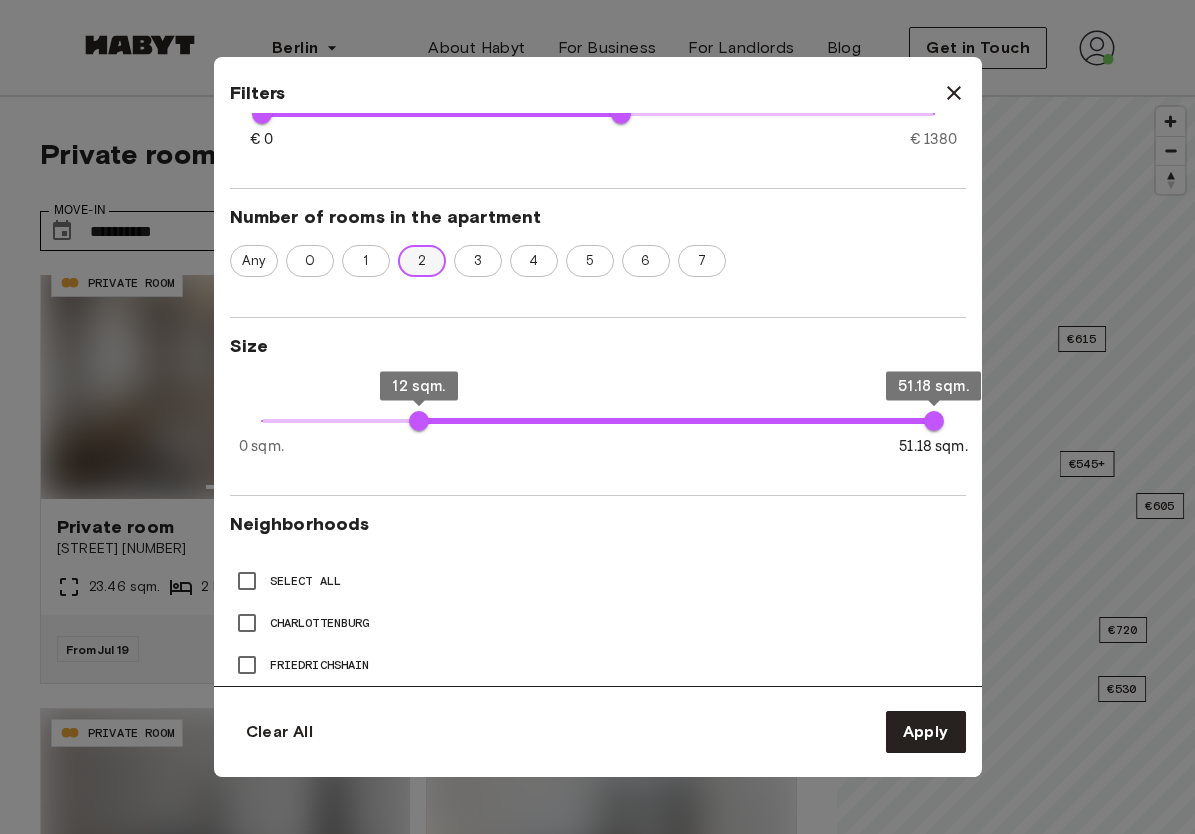 type on "**" 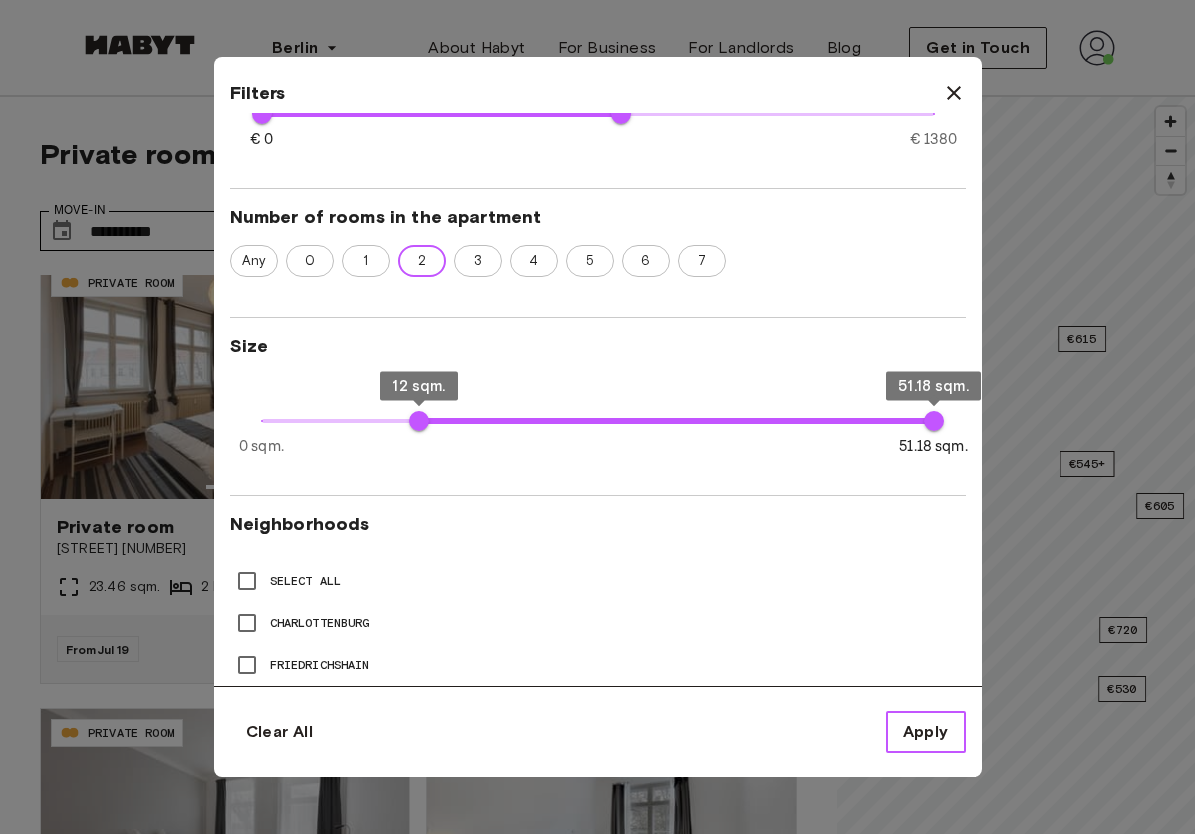 click on "Apply" at bounding box center (926, 732) 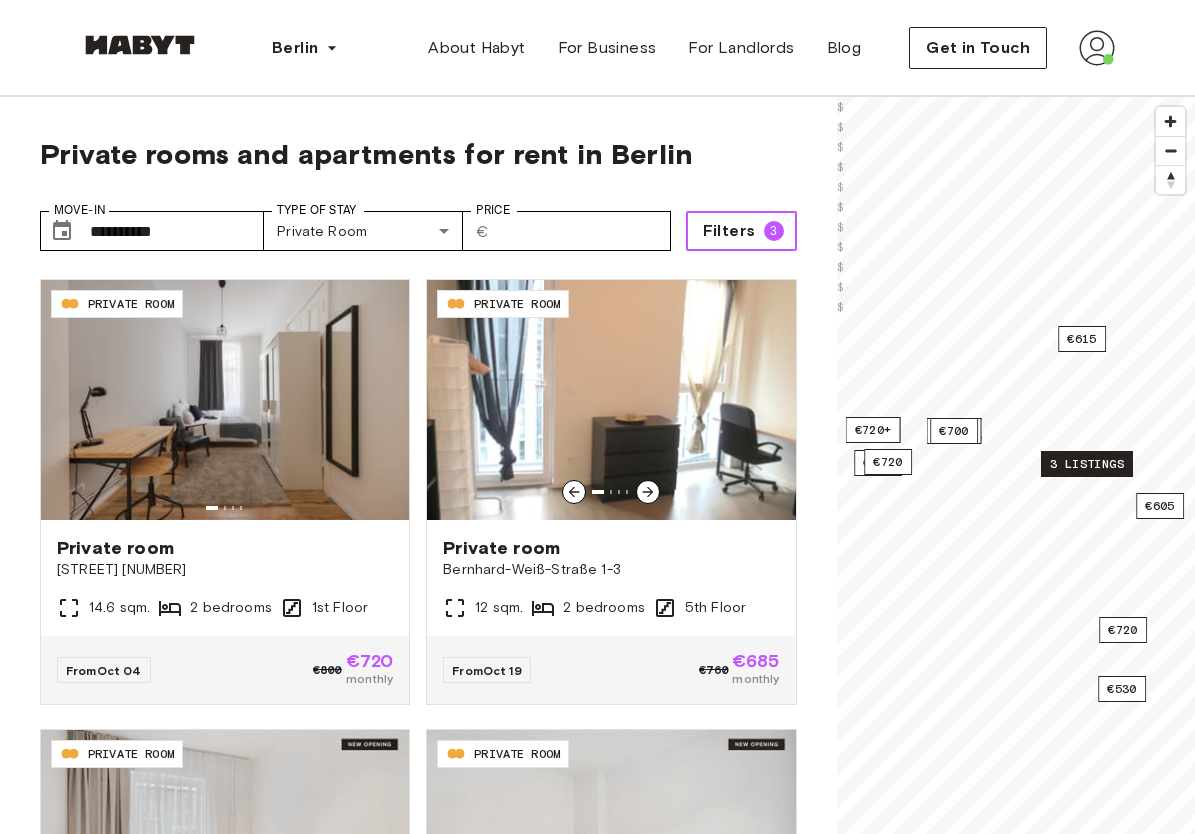 scroll, scrollTop: 2782, scrollLeft: 0, axis: vertical 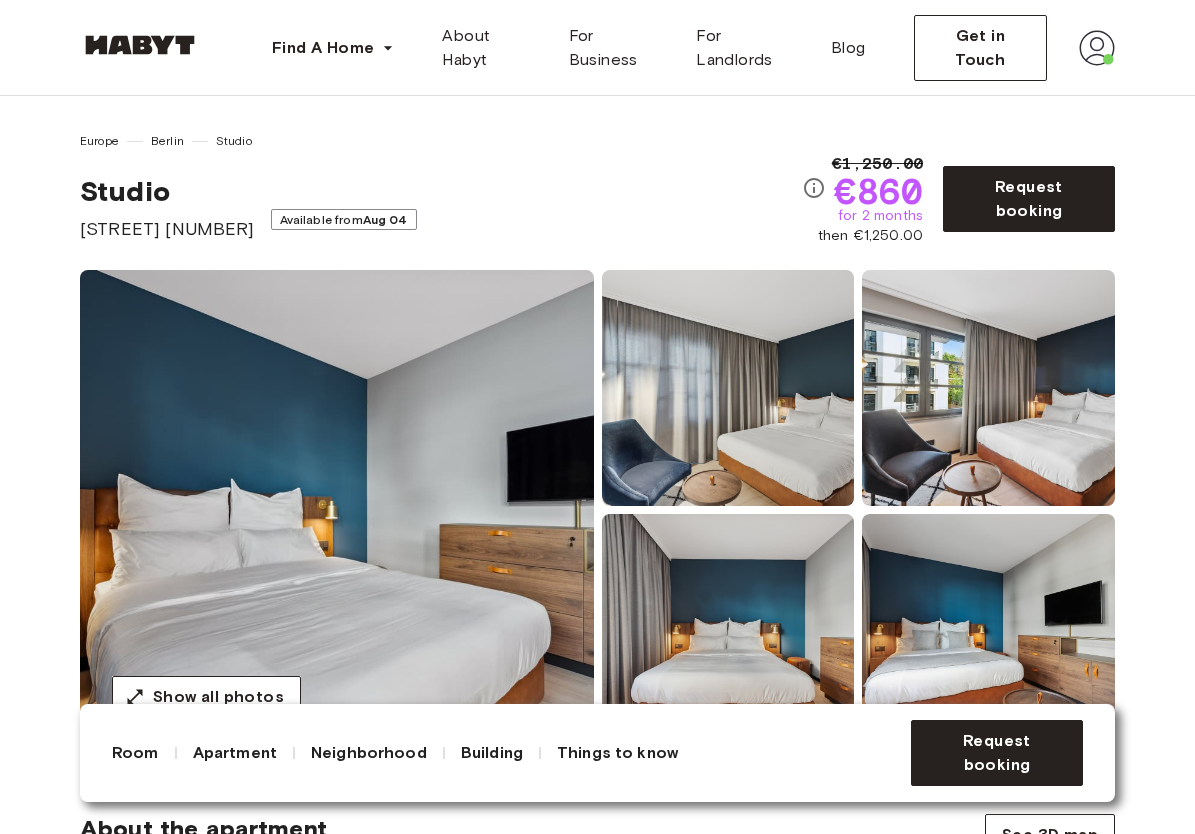 click at bounding box center [337, 510] 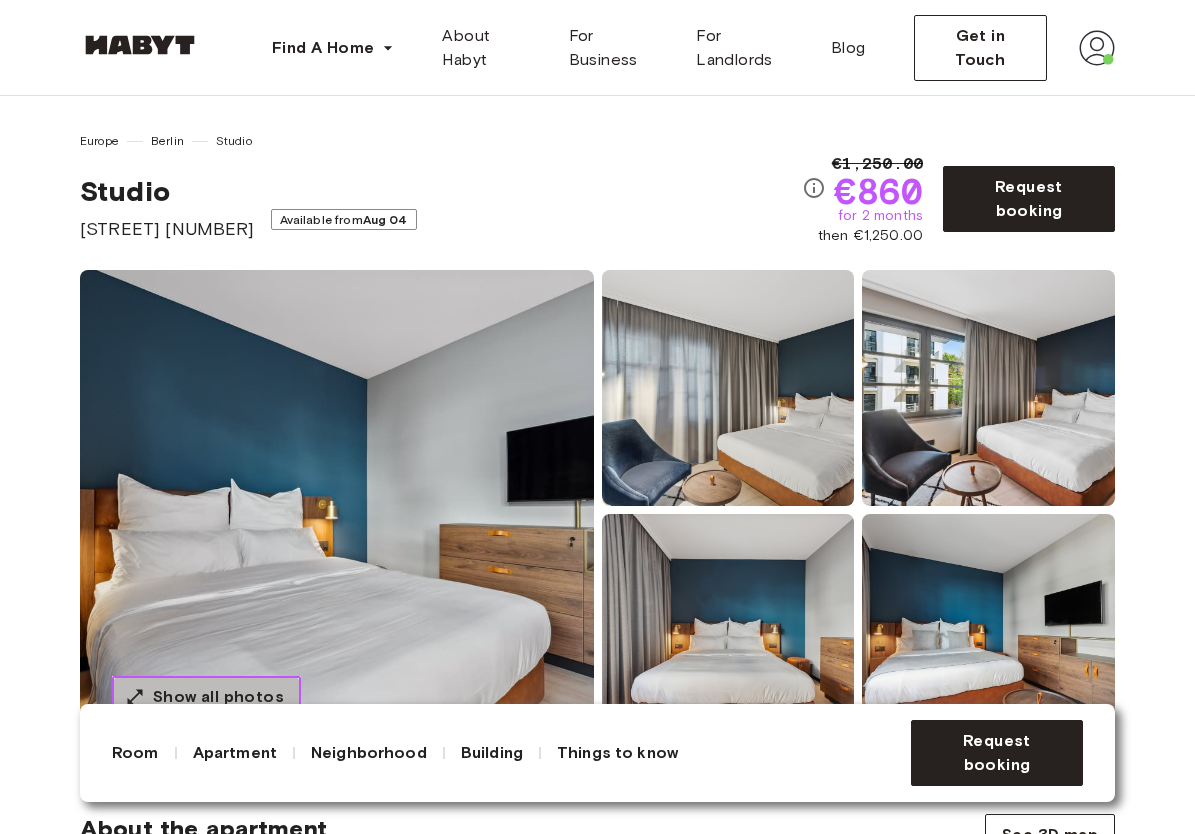 click on "Show all photos" at bounding box center (206, 697) 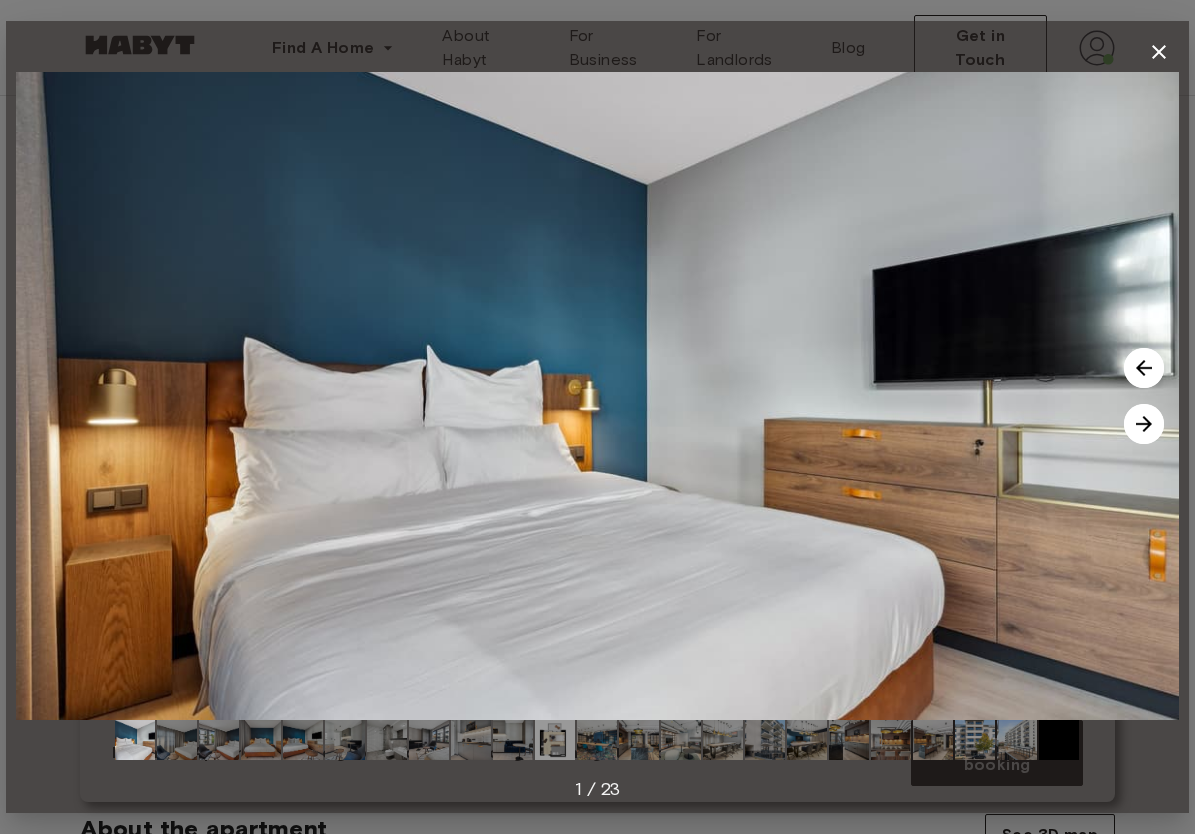 click at bounding box center [1144, 424] 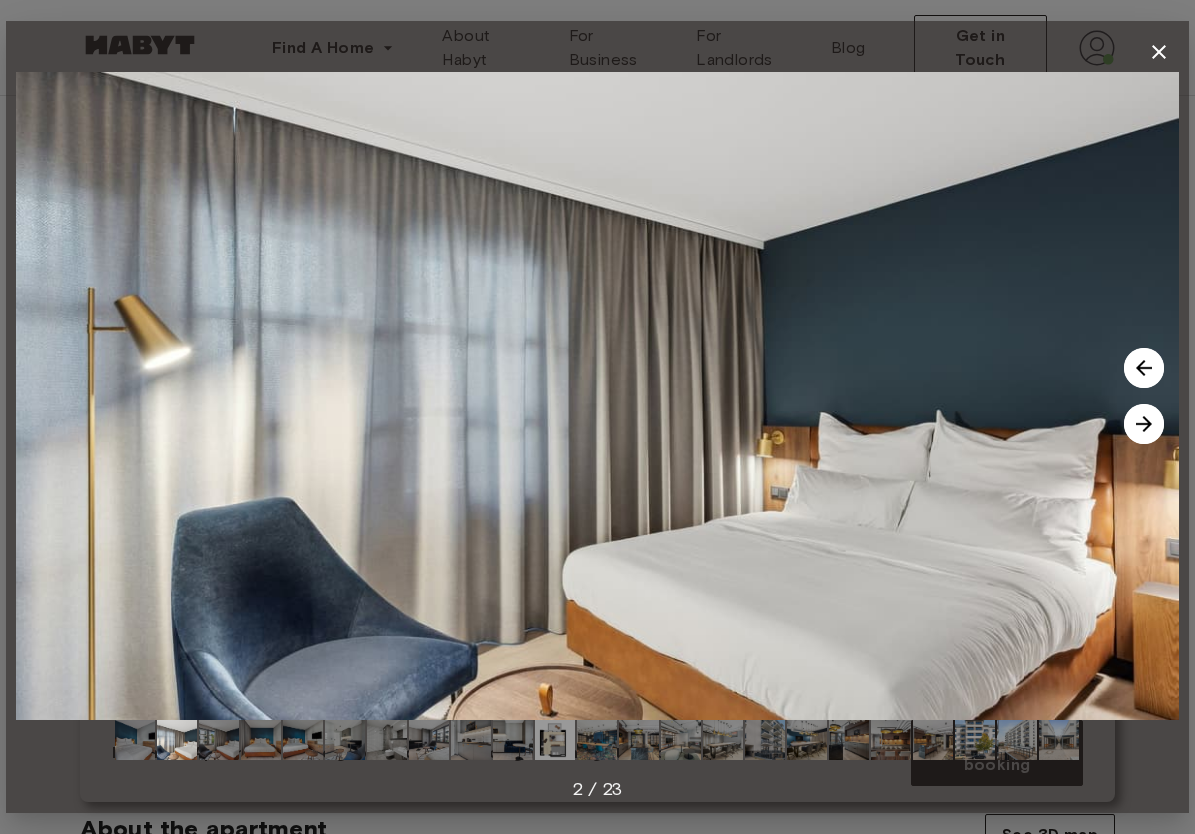click at bounding box center (1144, 424) 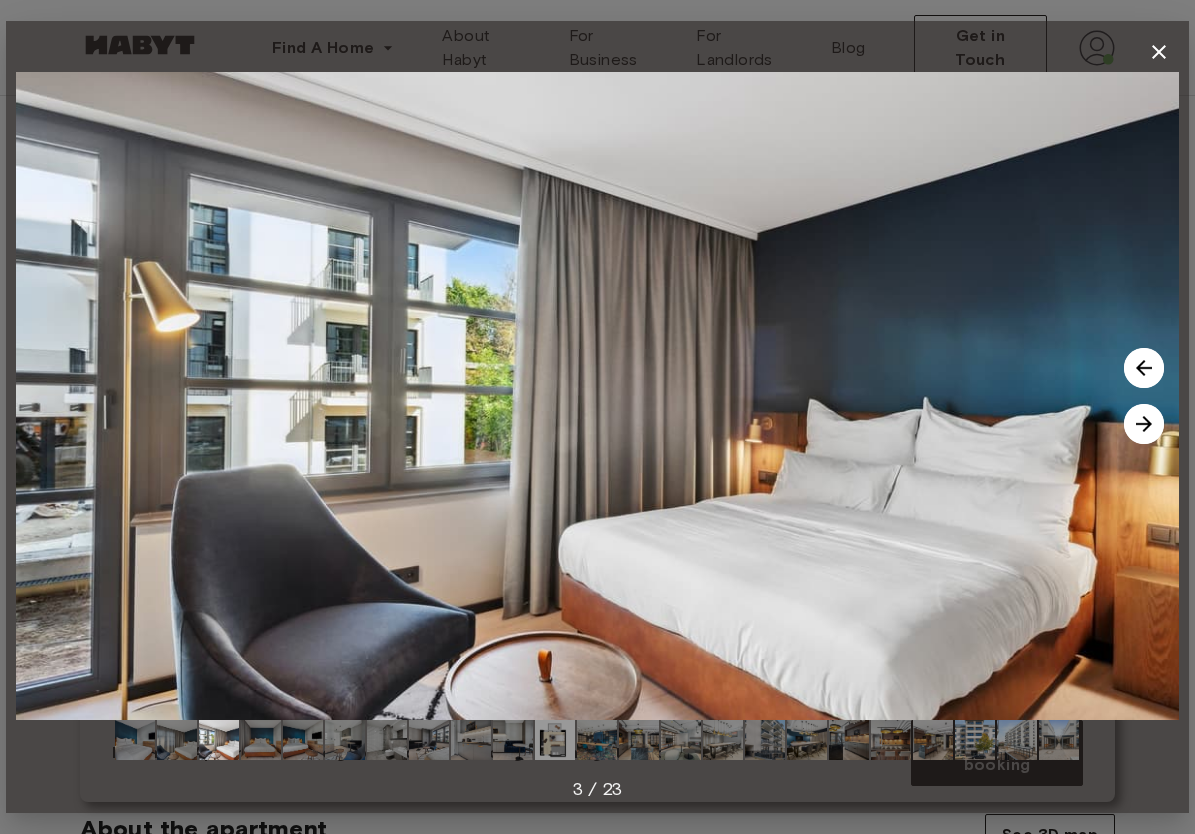 click at bounding box center (1144, 424) 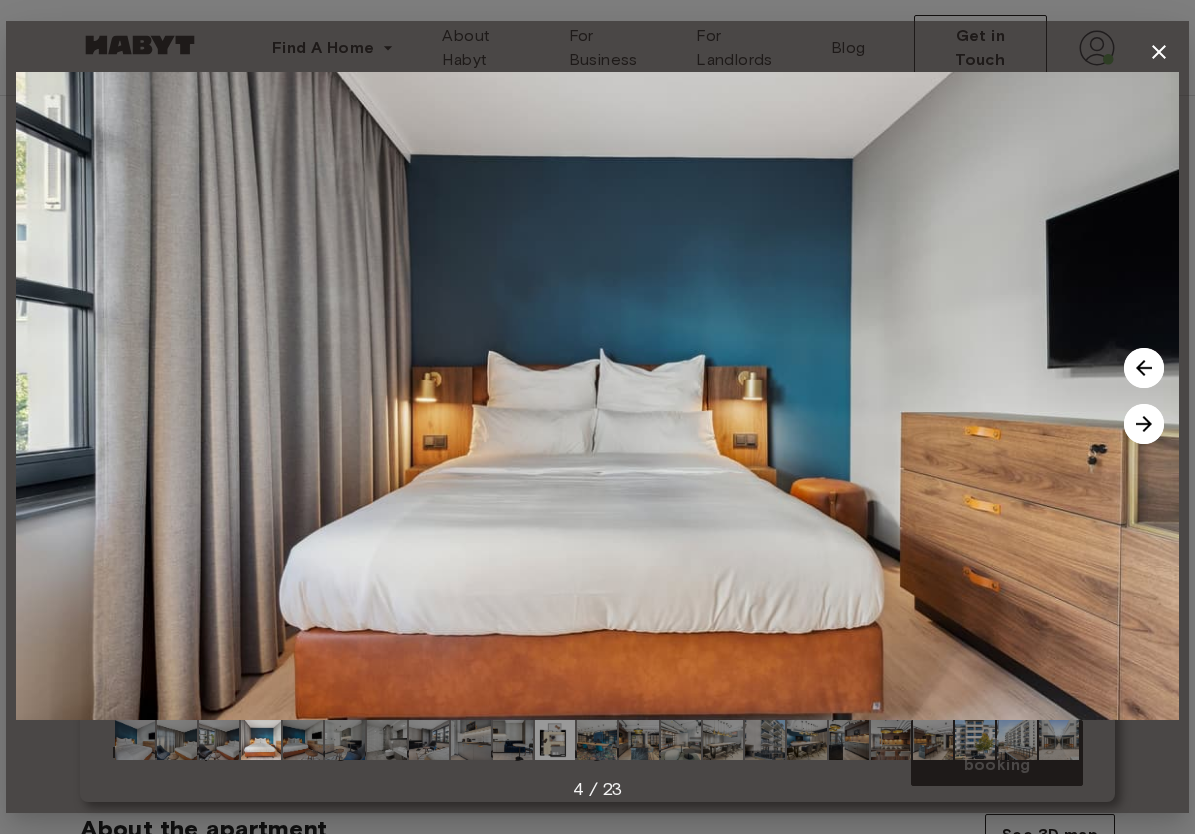 click at bounding box center [1144, 424] 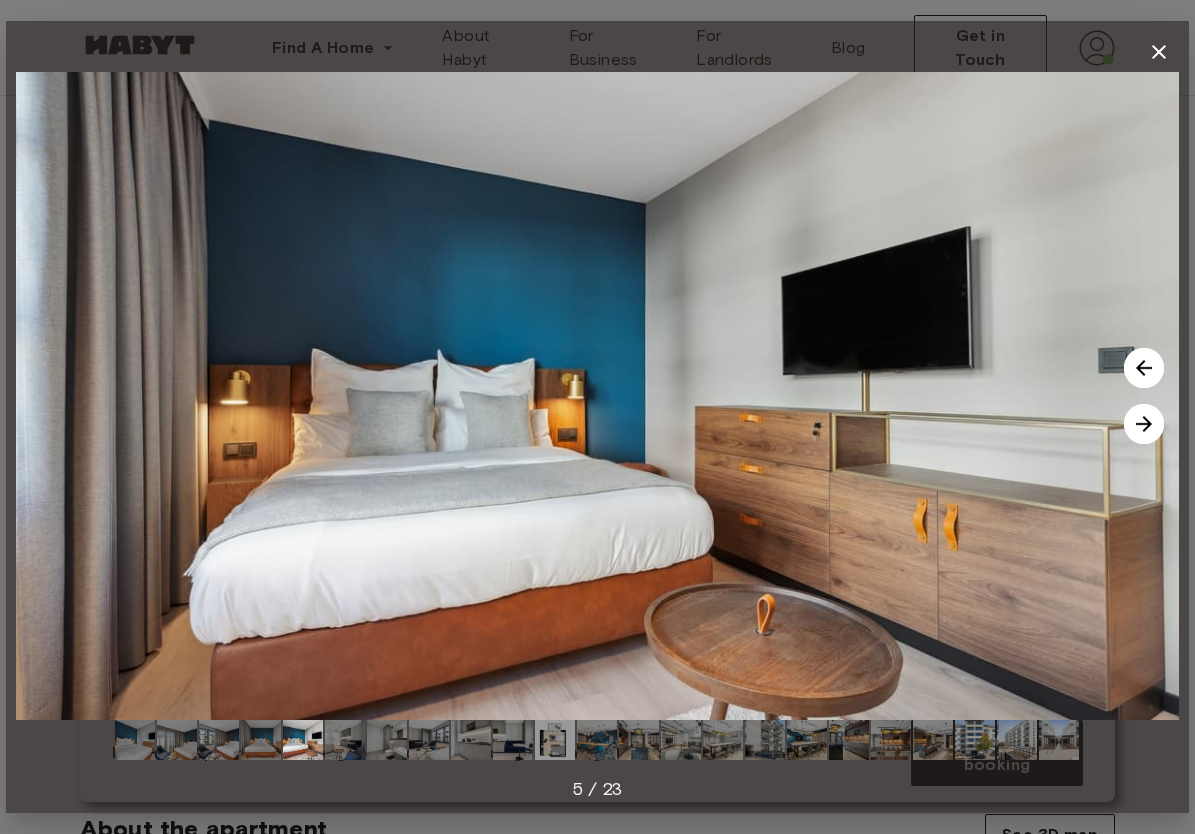 click at bounding box center (1144, 424) 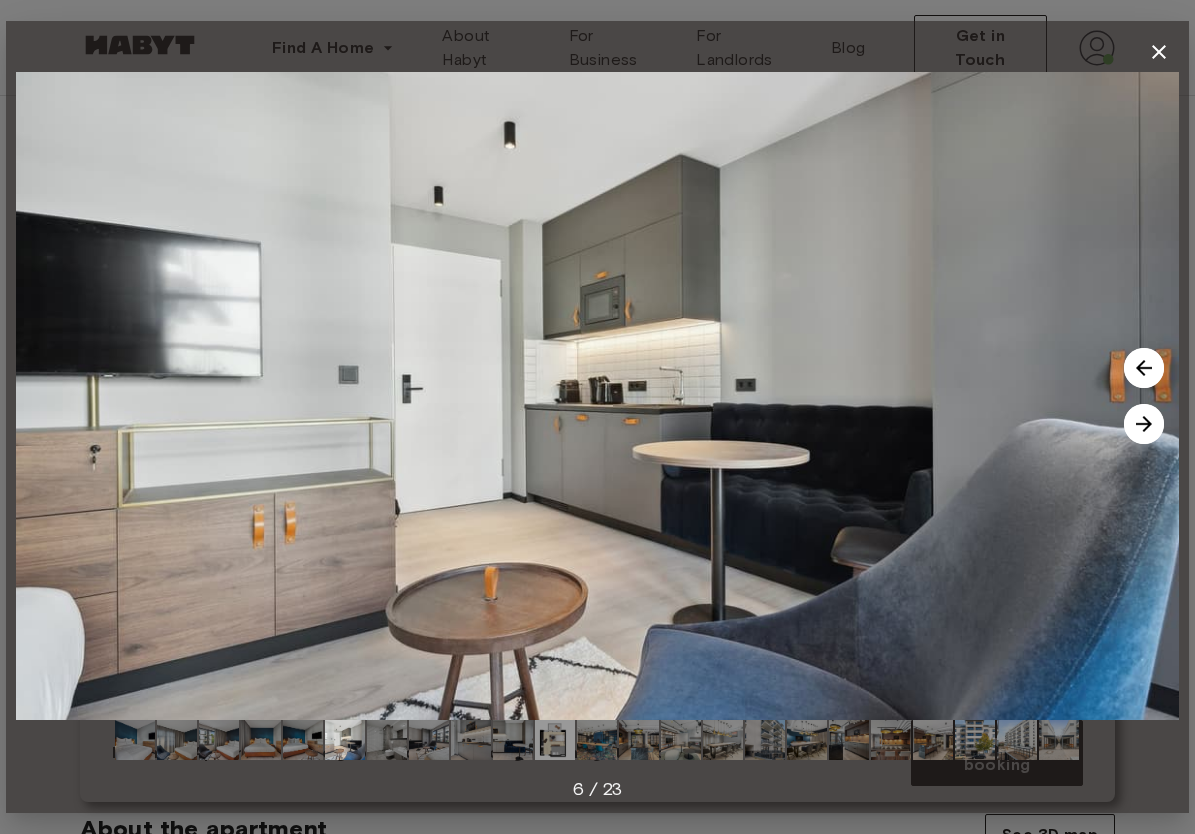 click at bounding box center (1144, 424) 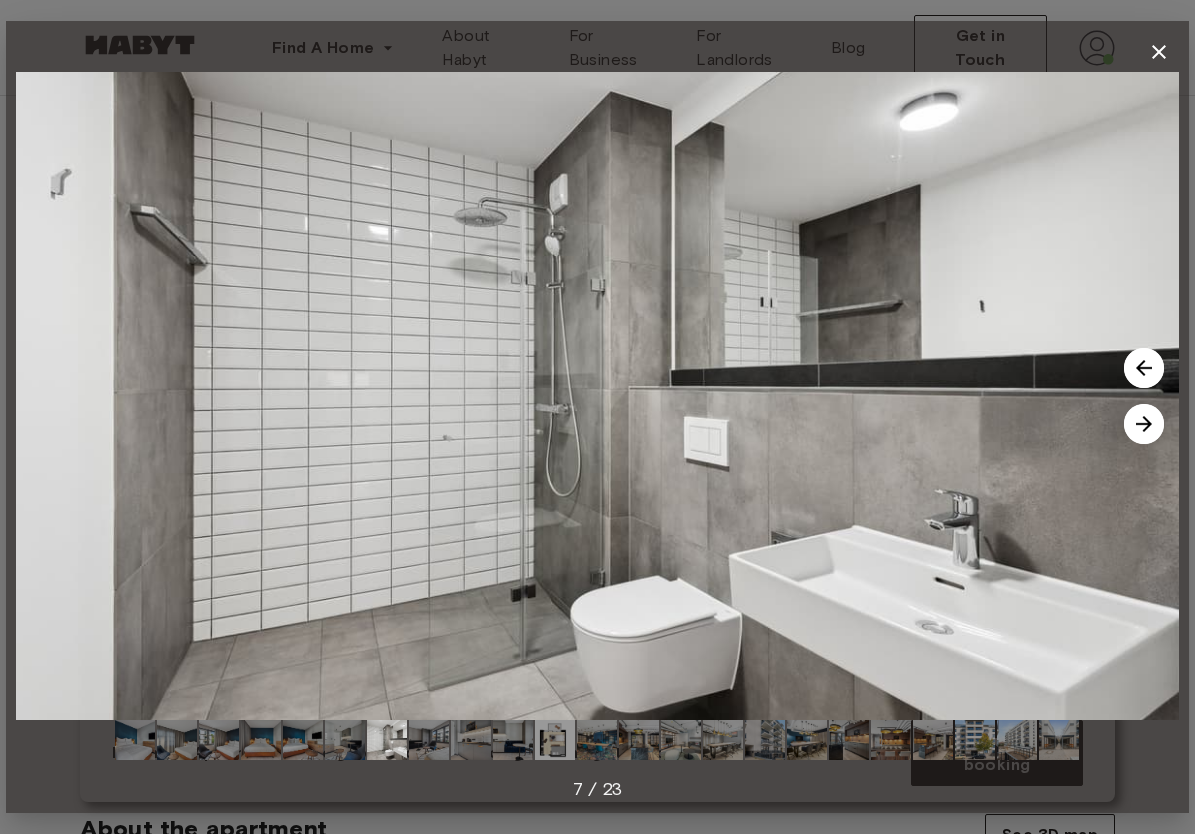 click at bounding box center (1144, 424) 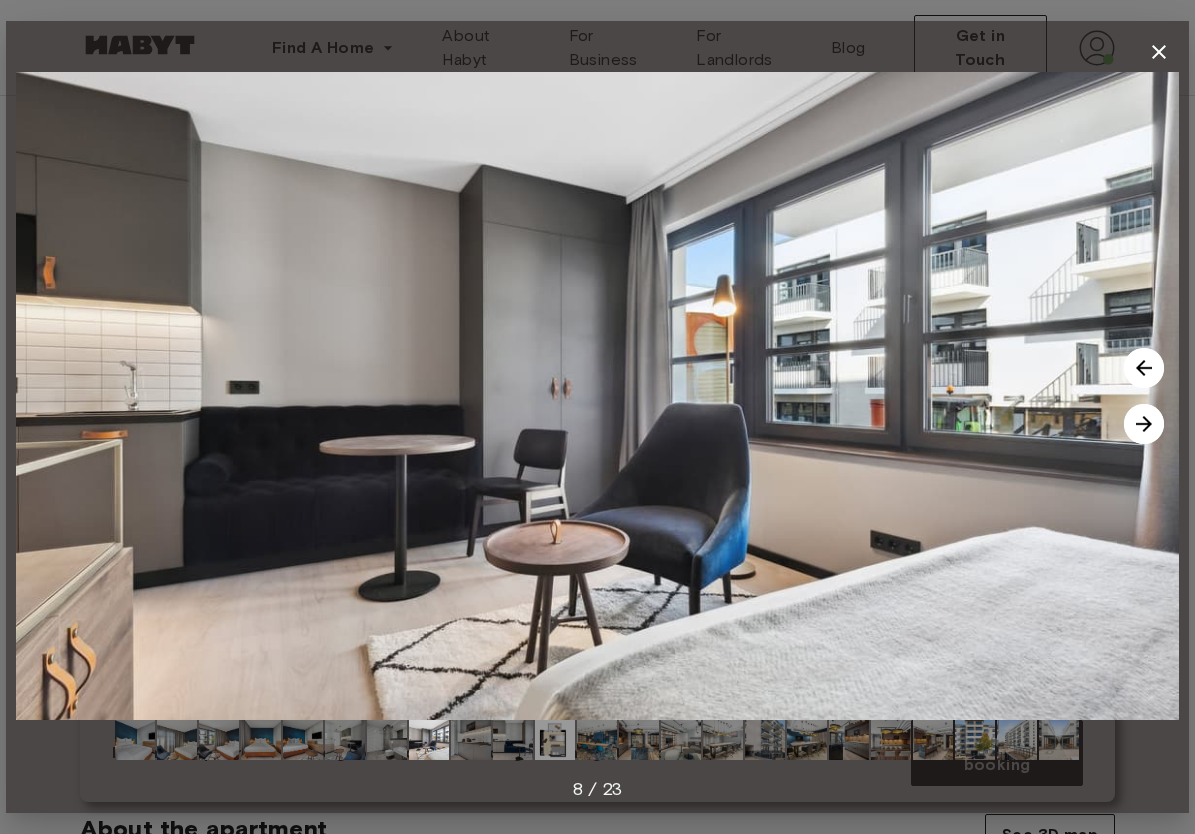 click at bounding box center (1144, 424) 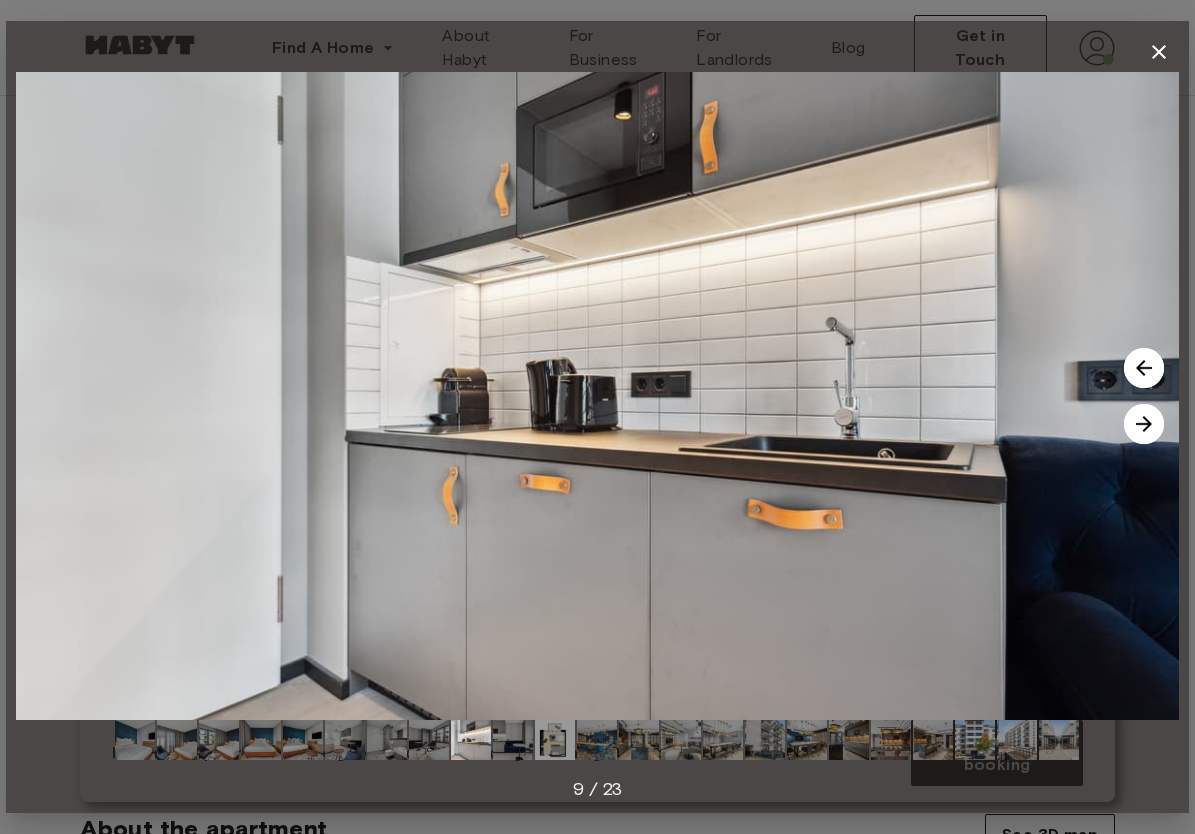 click at bounding box center [1144, 424] 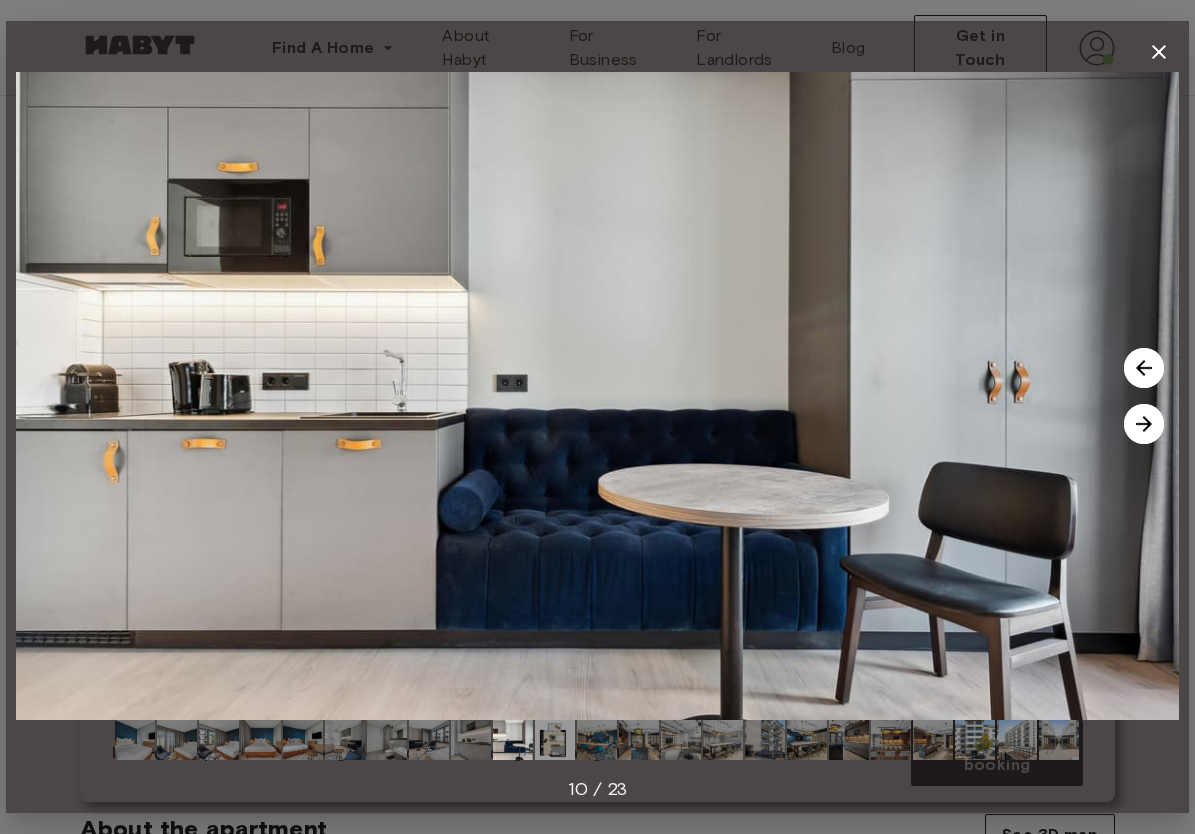 click at bounding box center (1144, 424) 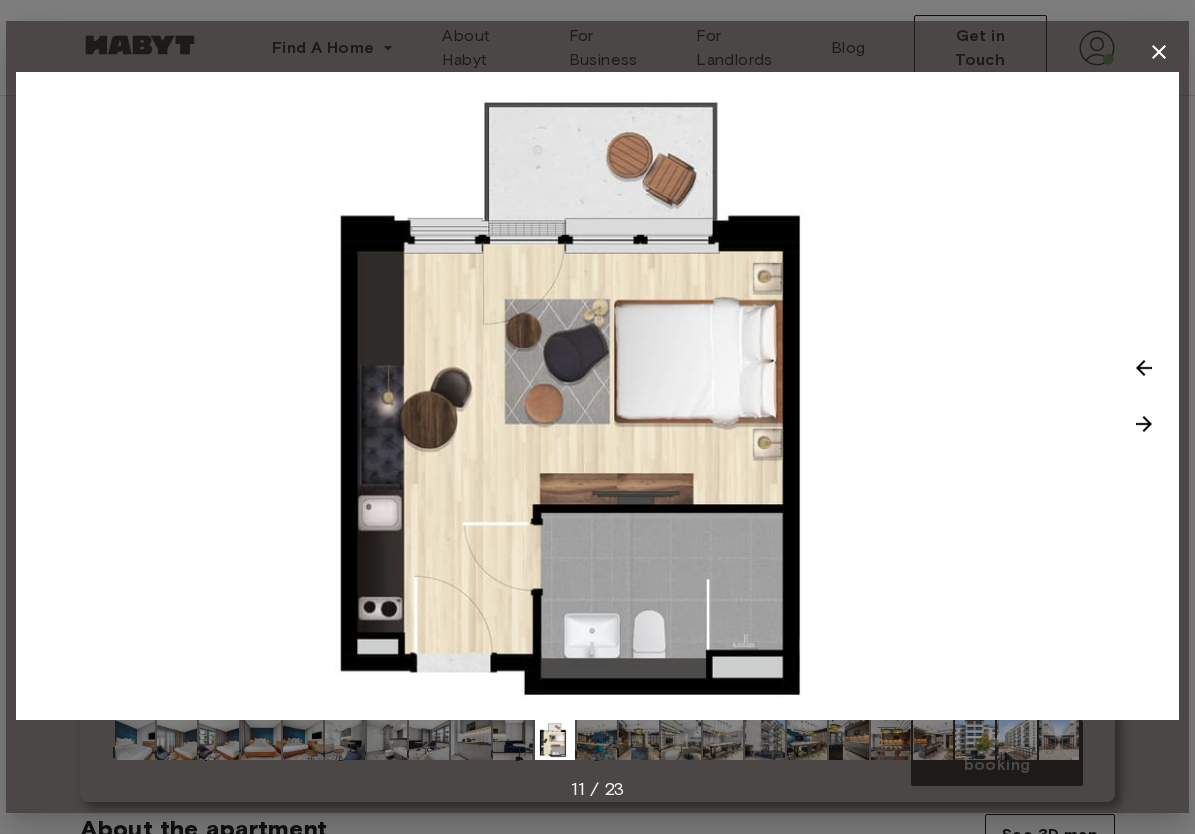 click at bounding box center (1144, 424) 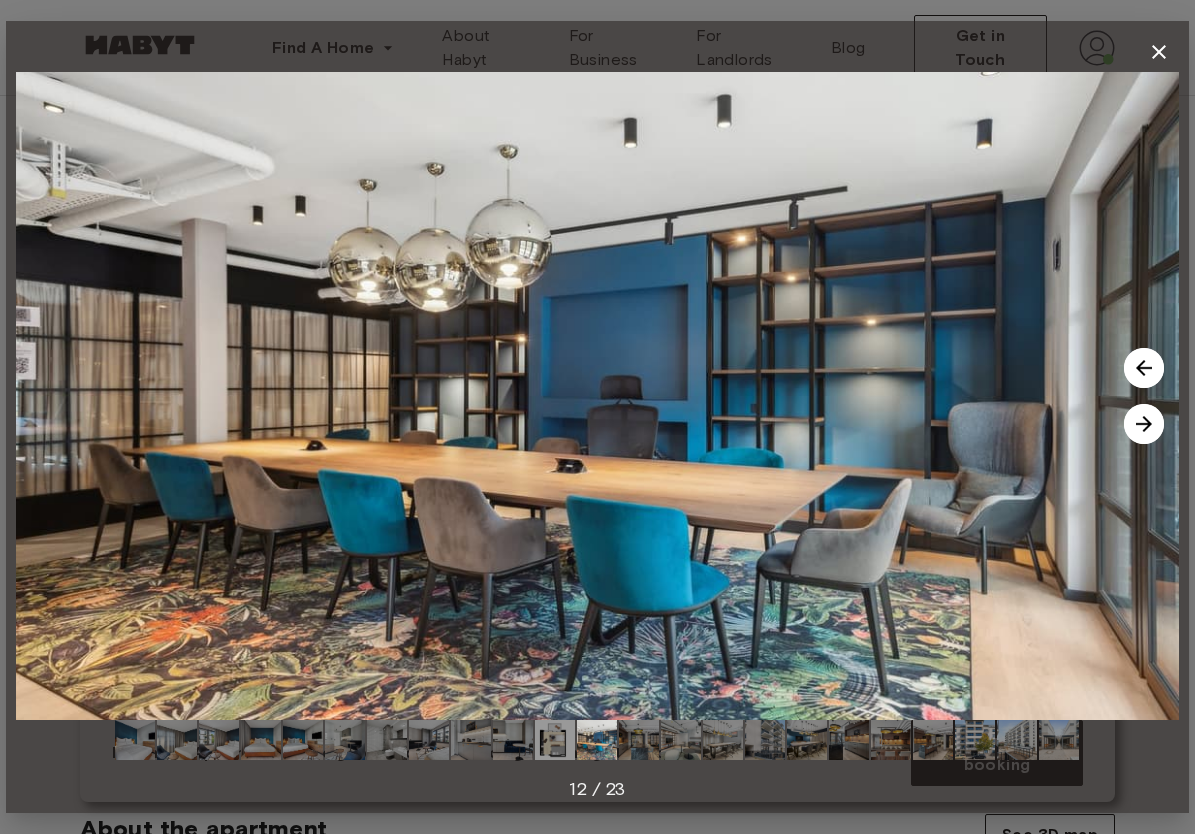 click at bounding box center (1144, 424) 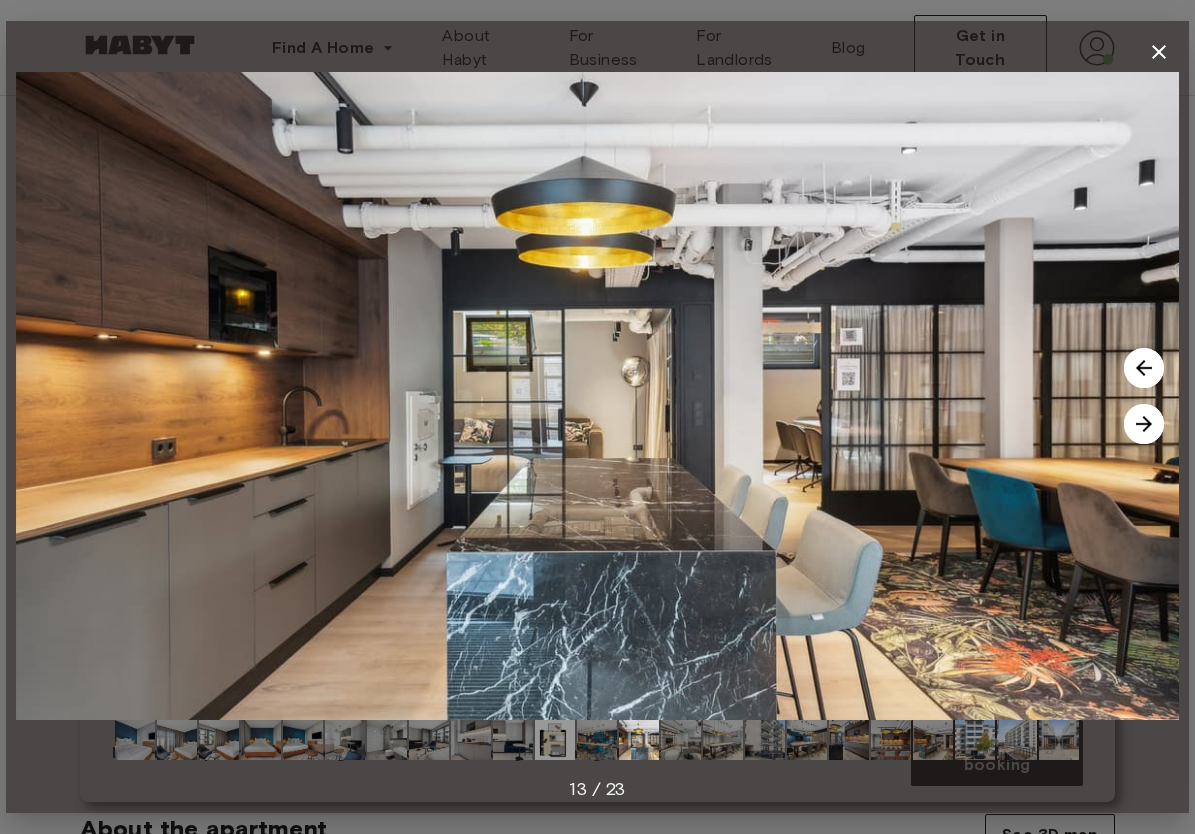 click at bounding box center (1144, 424) 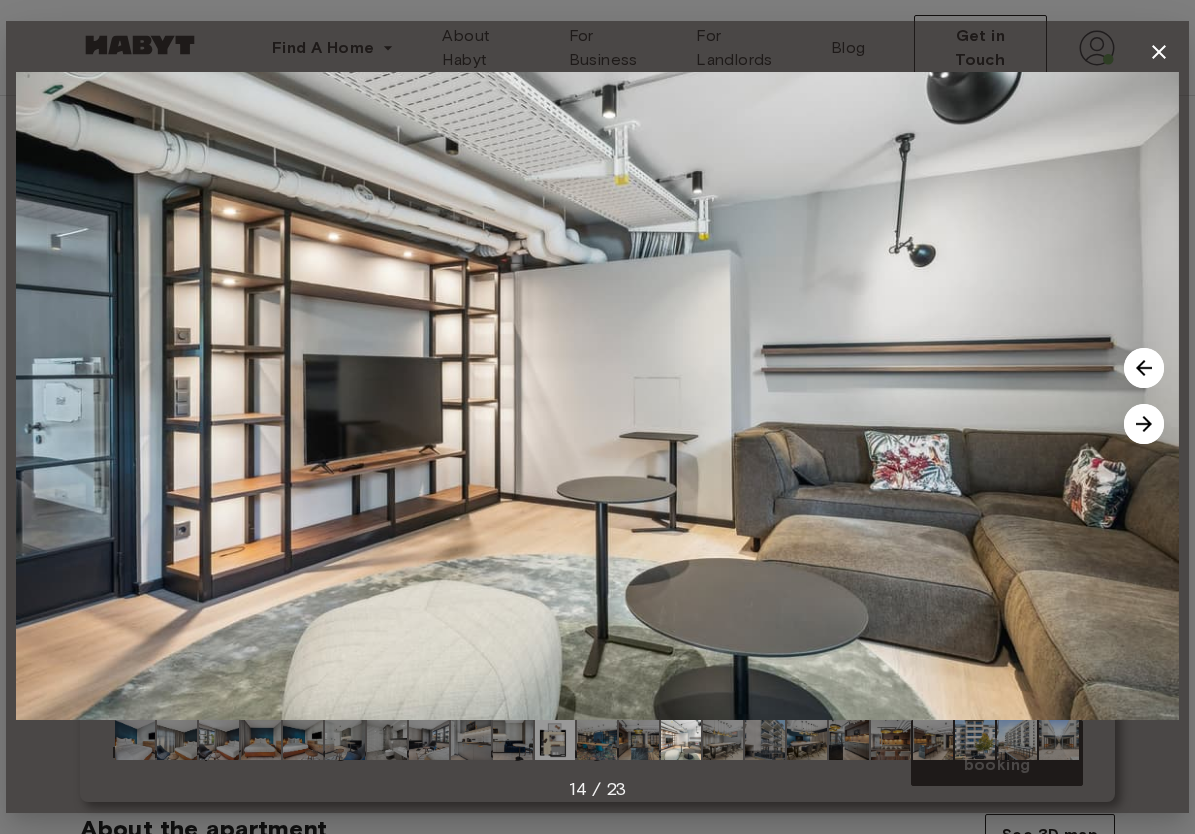 click at bounding box center [1144, 424] 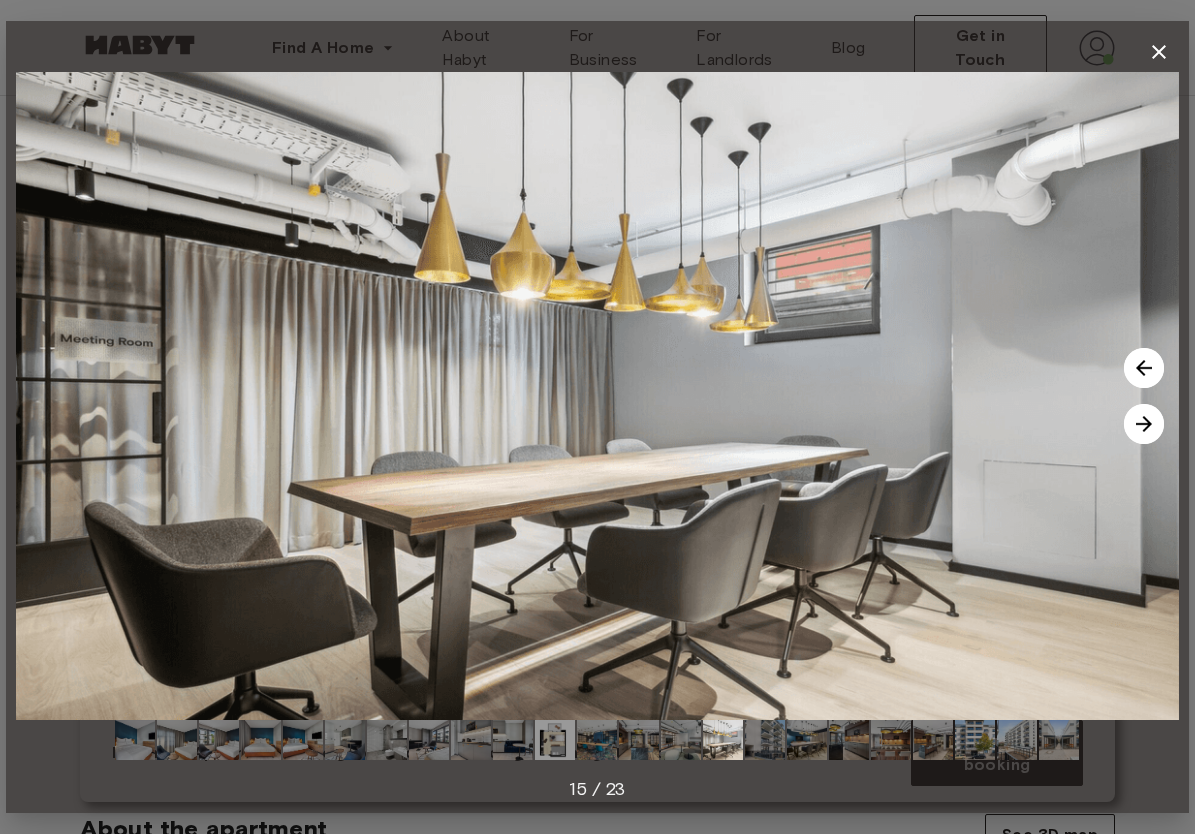 click at bounding box center (1144, 424) 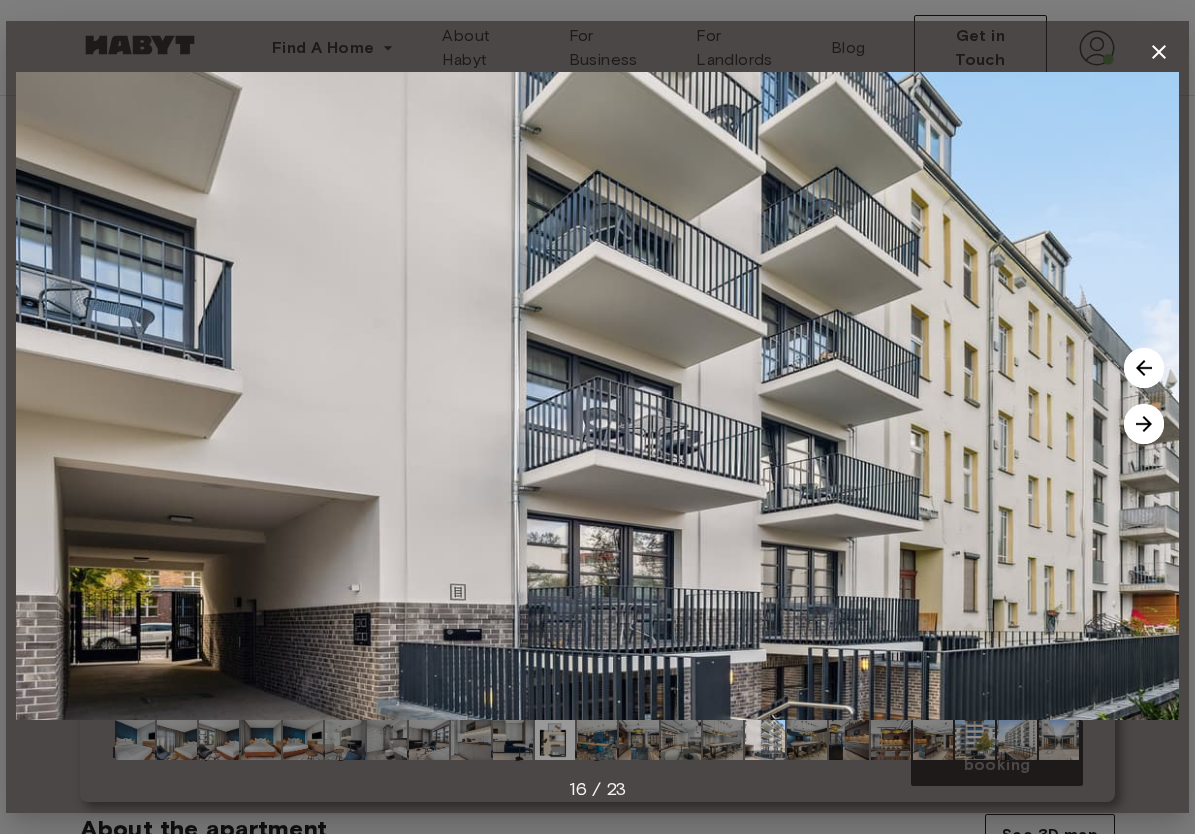 click 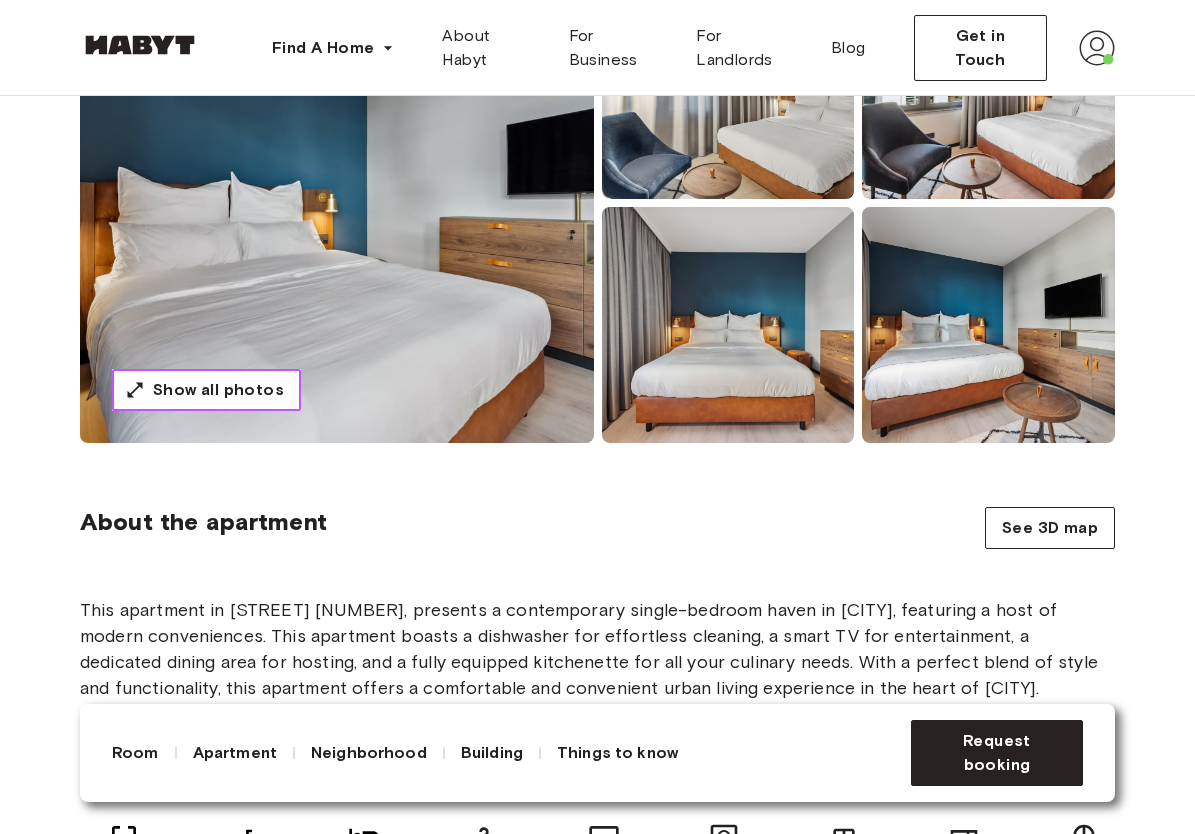scroll, scrollTop: 137, scrollLeft: 0, axis: vertical 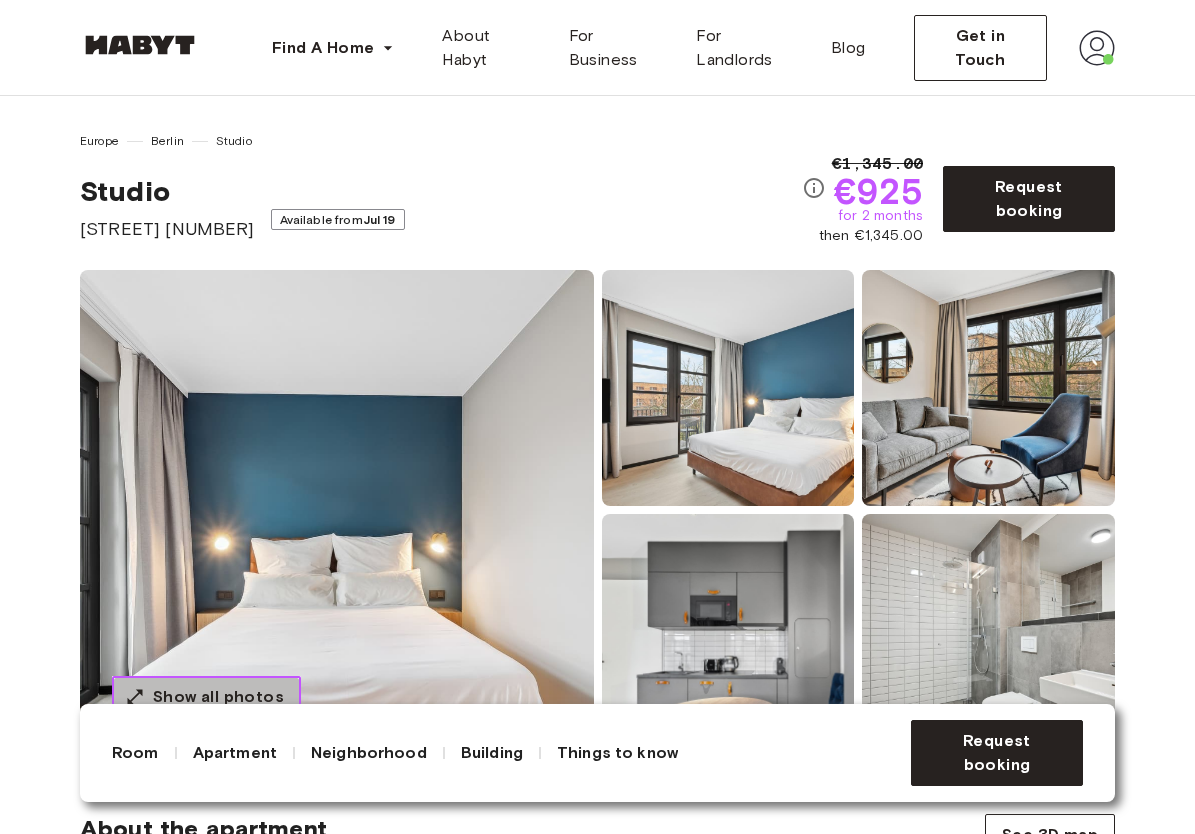 click on "Show all photos" at bounding box center (218, 697) 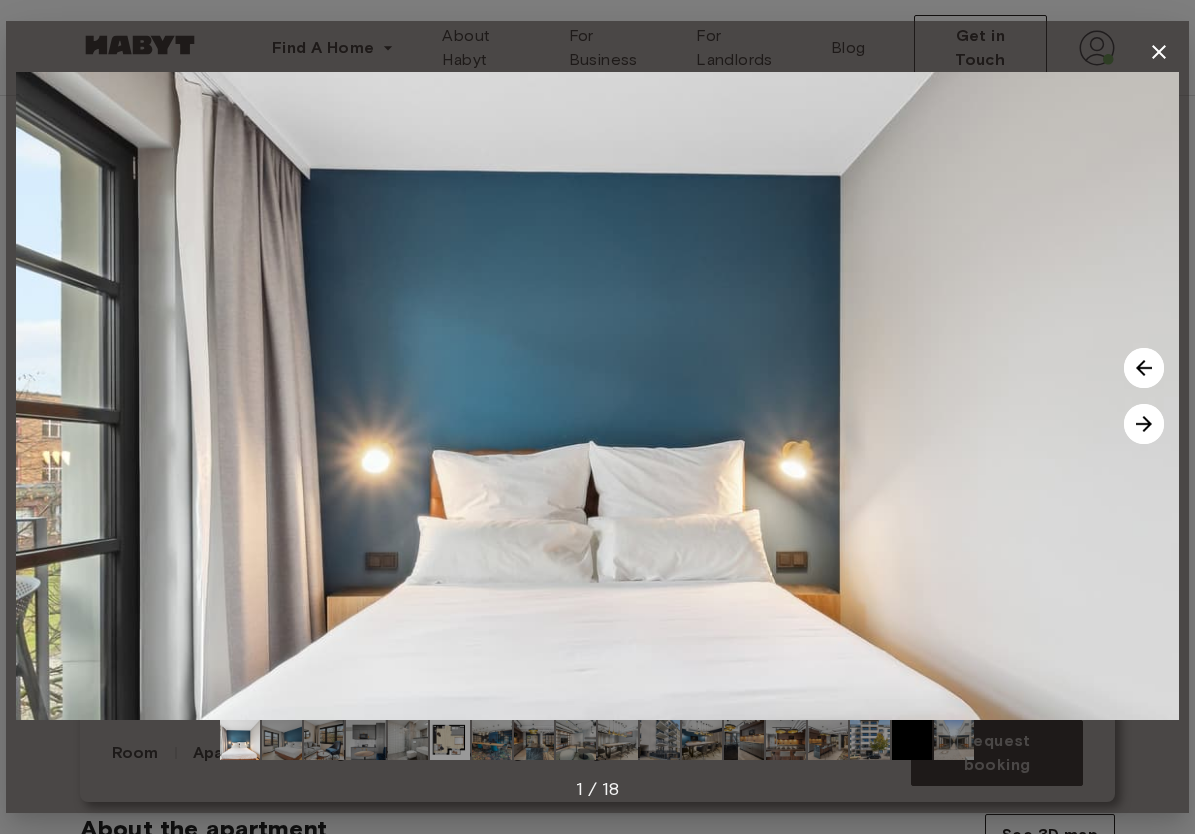 click at bounding box center (1144, 424) 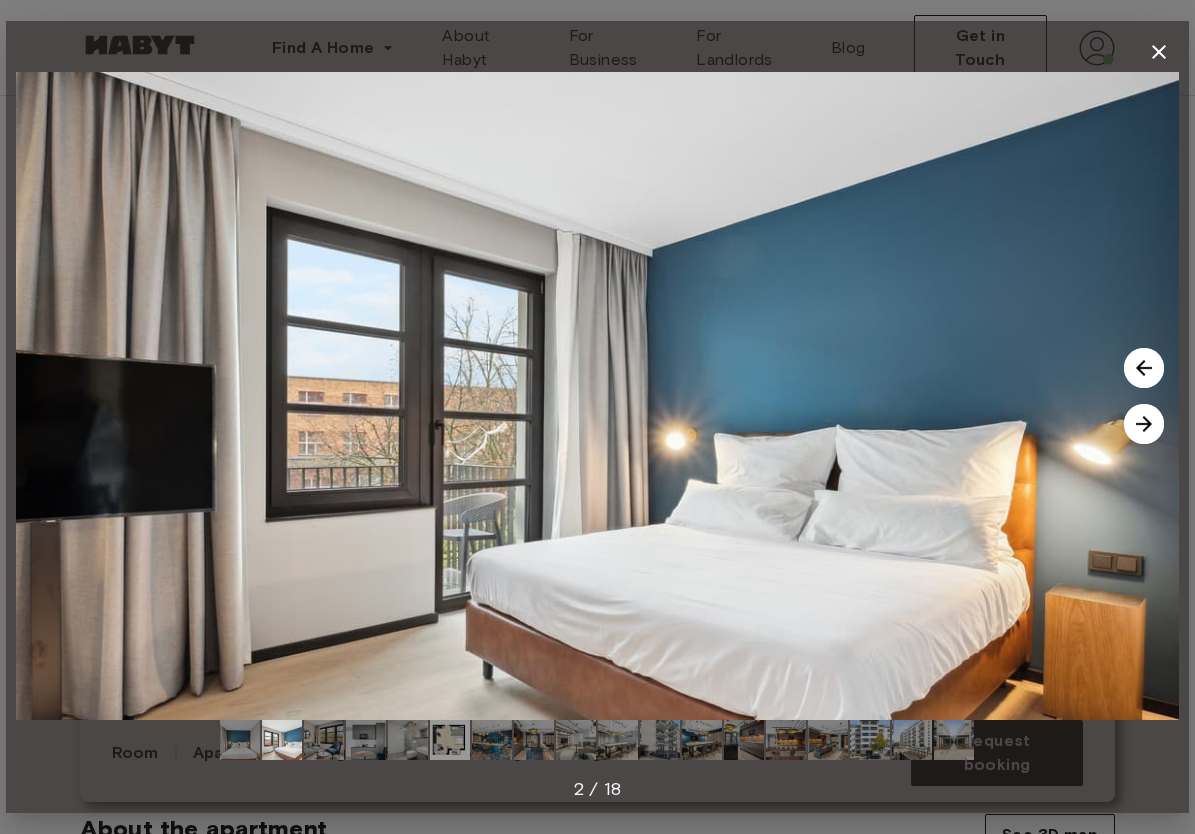 click at bounding box center [1144, 424] 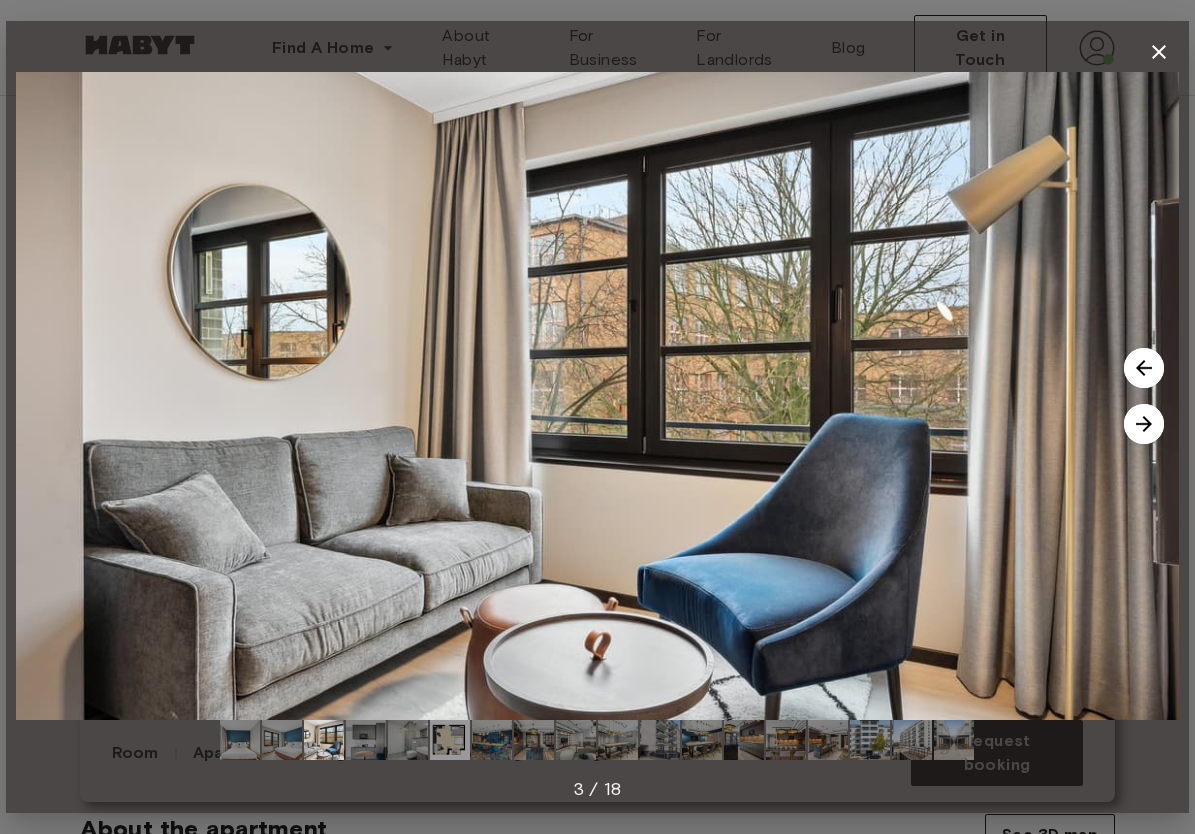 click at bounding box center (1144, 424) 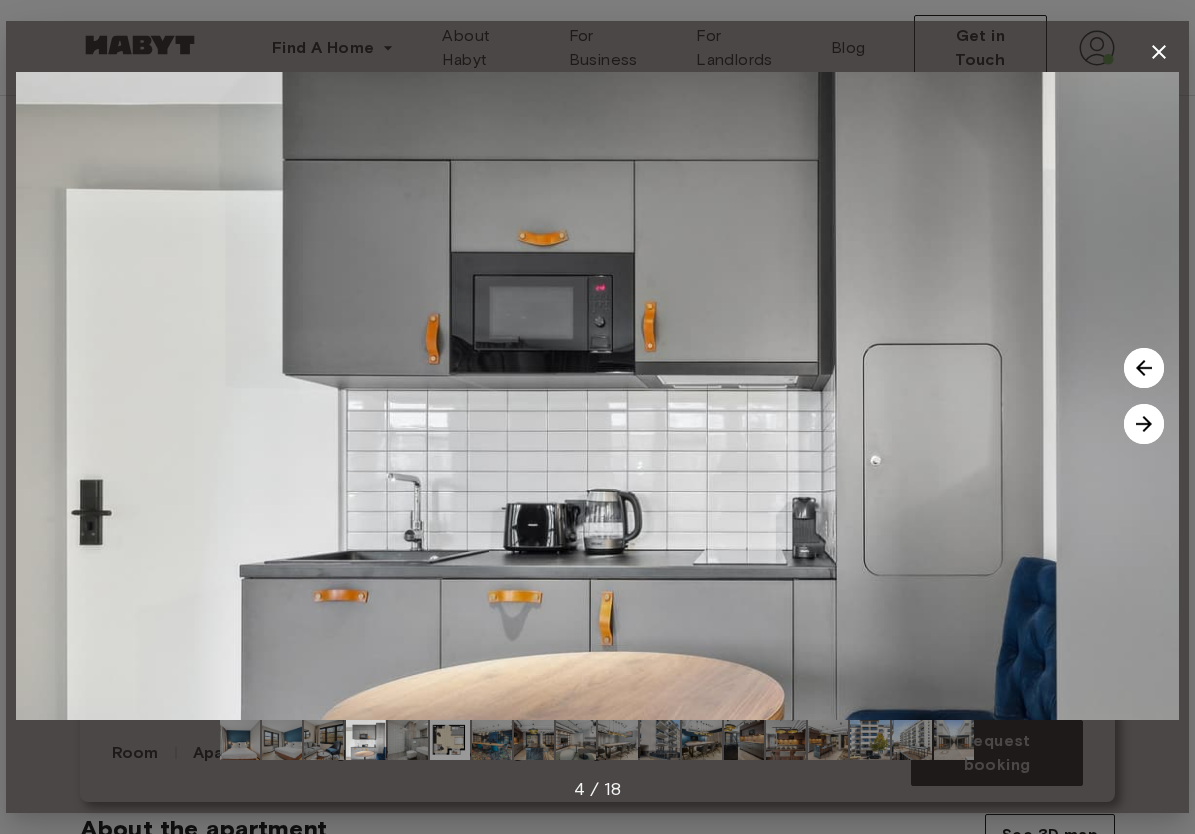 click at bounding box center [1144, 424] 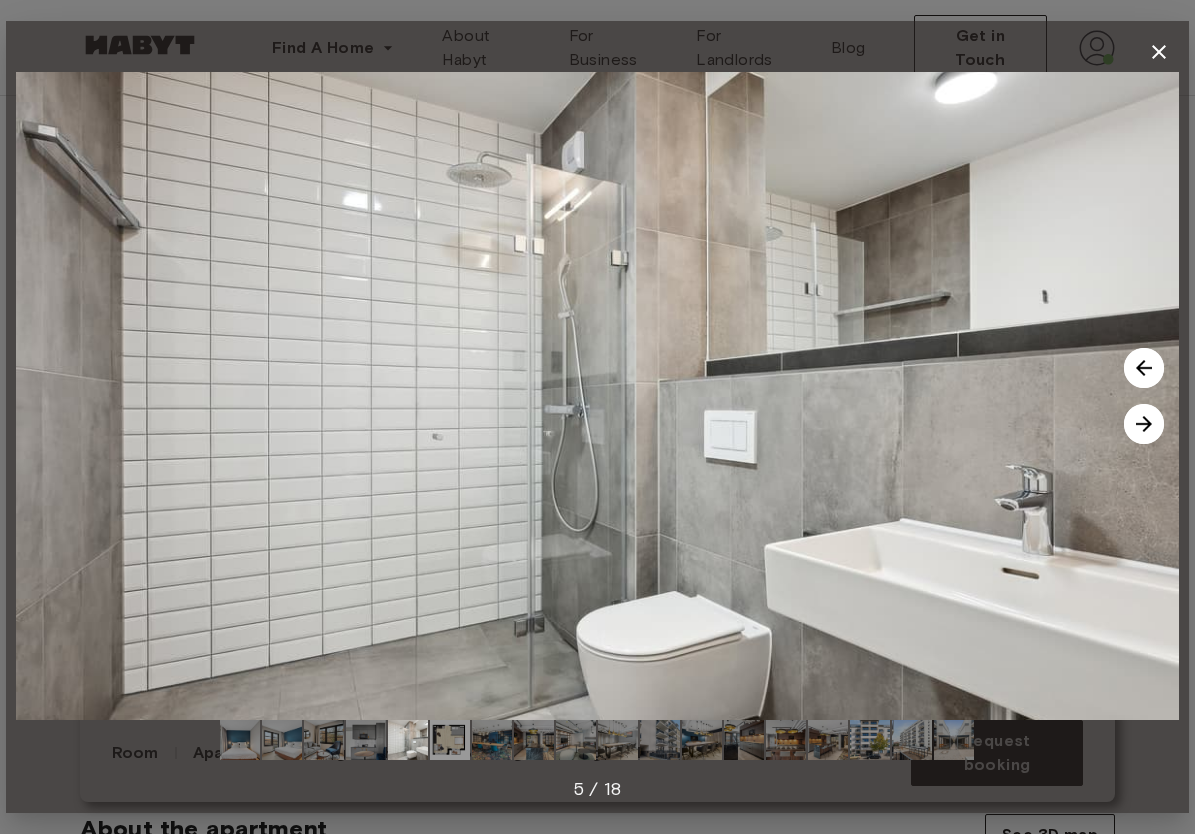 click at bounding box center [1144, 424] 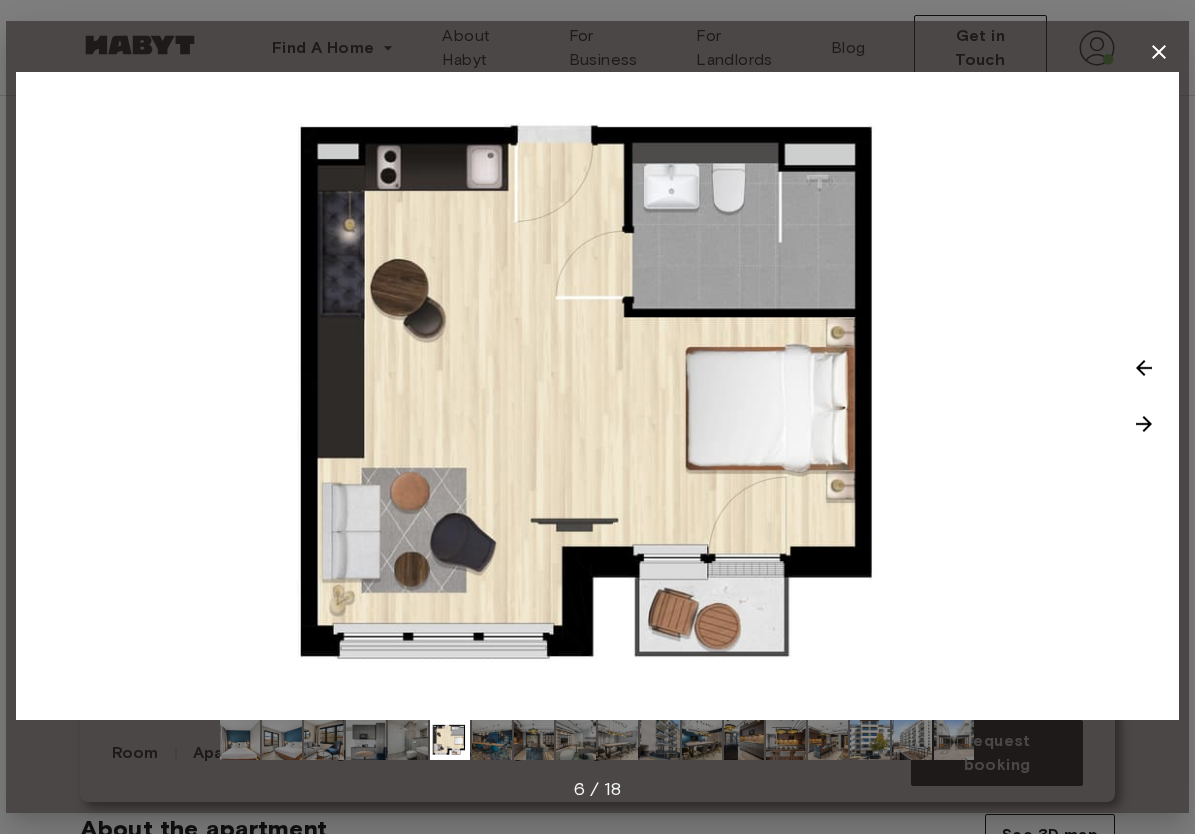 click at bounding box center (1144, 424) 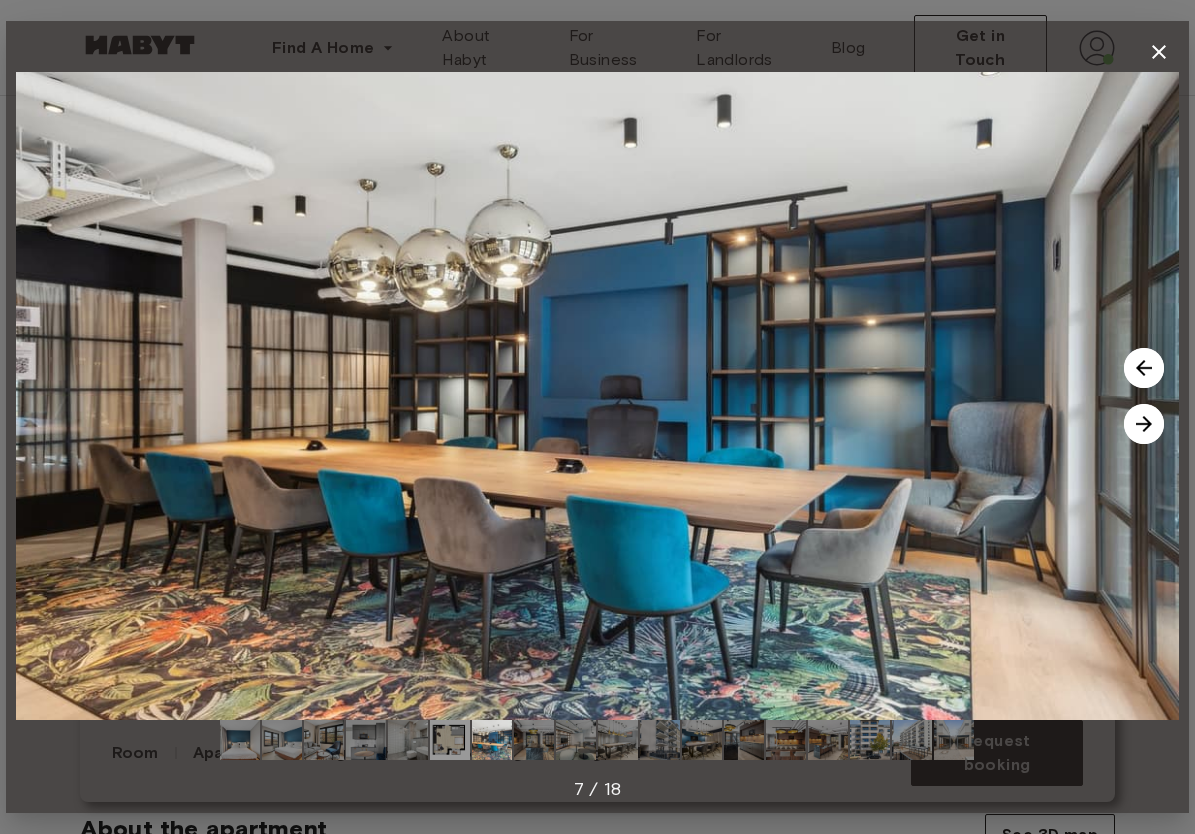 click at bounding box center (1144, 424) 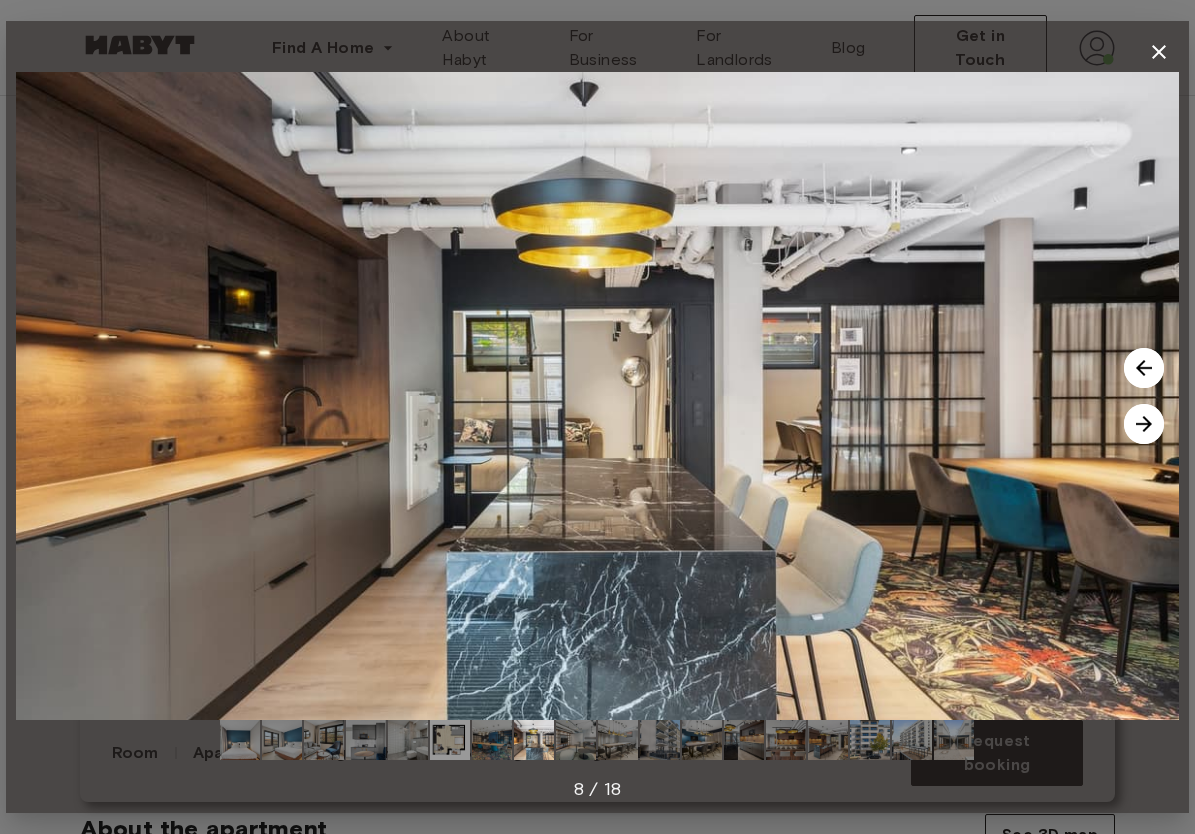 click at bounding box center [1144, 424] 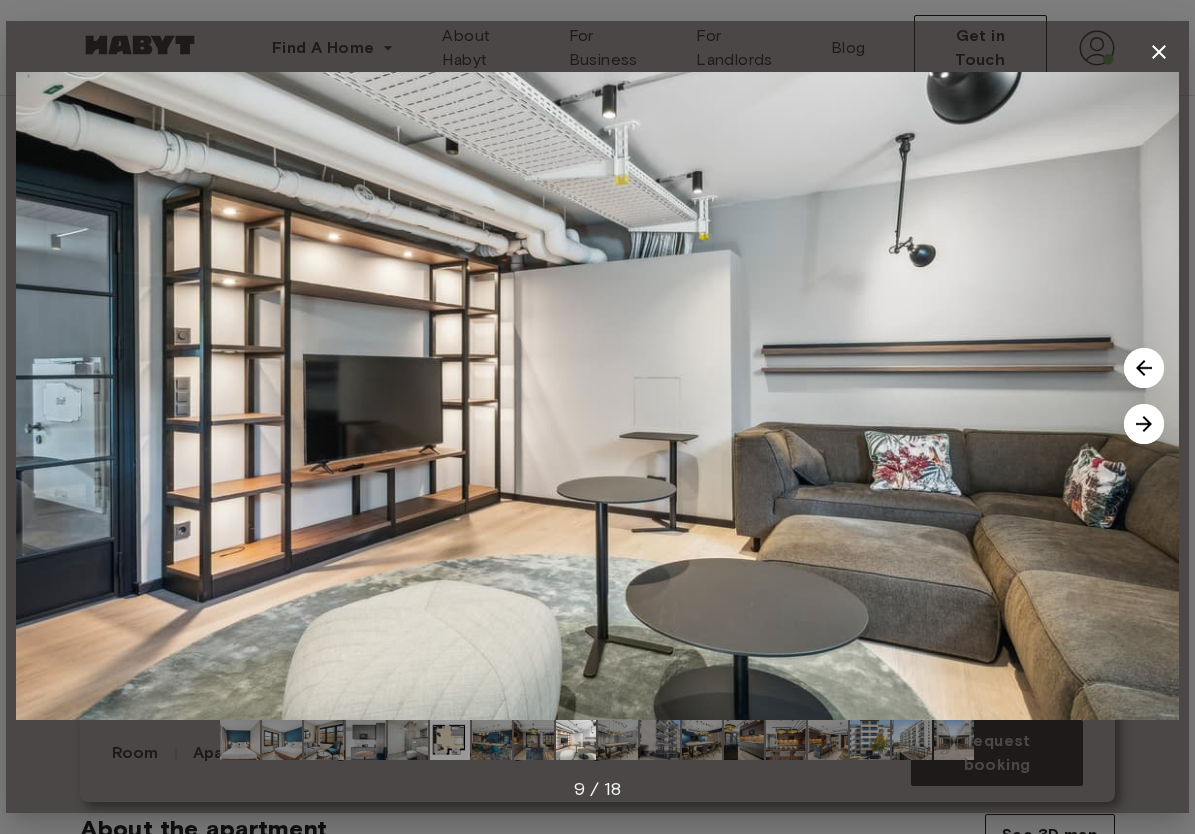 click at bounding box center [1144, 424] 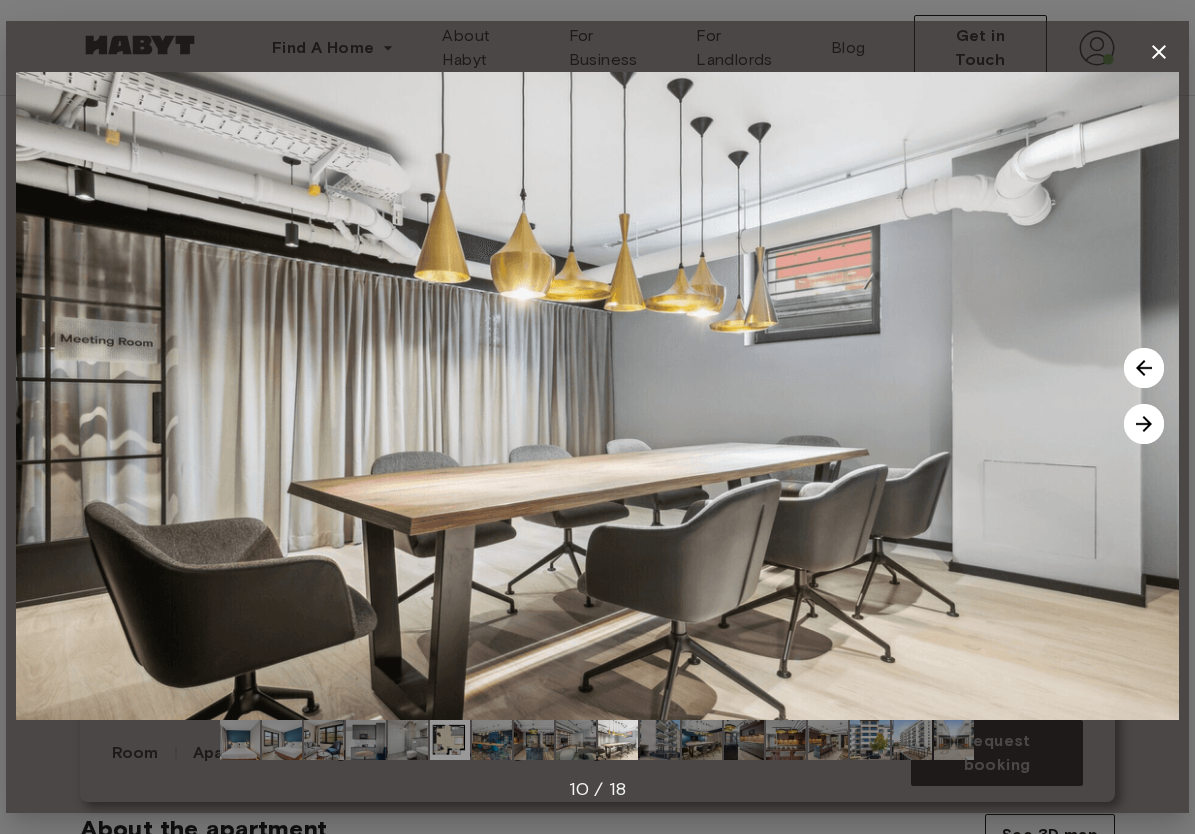 click at bounding box center (1144, 424) 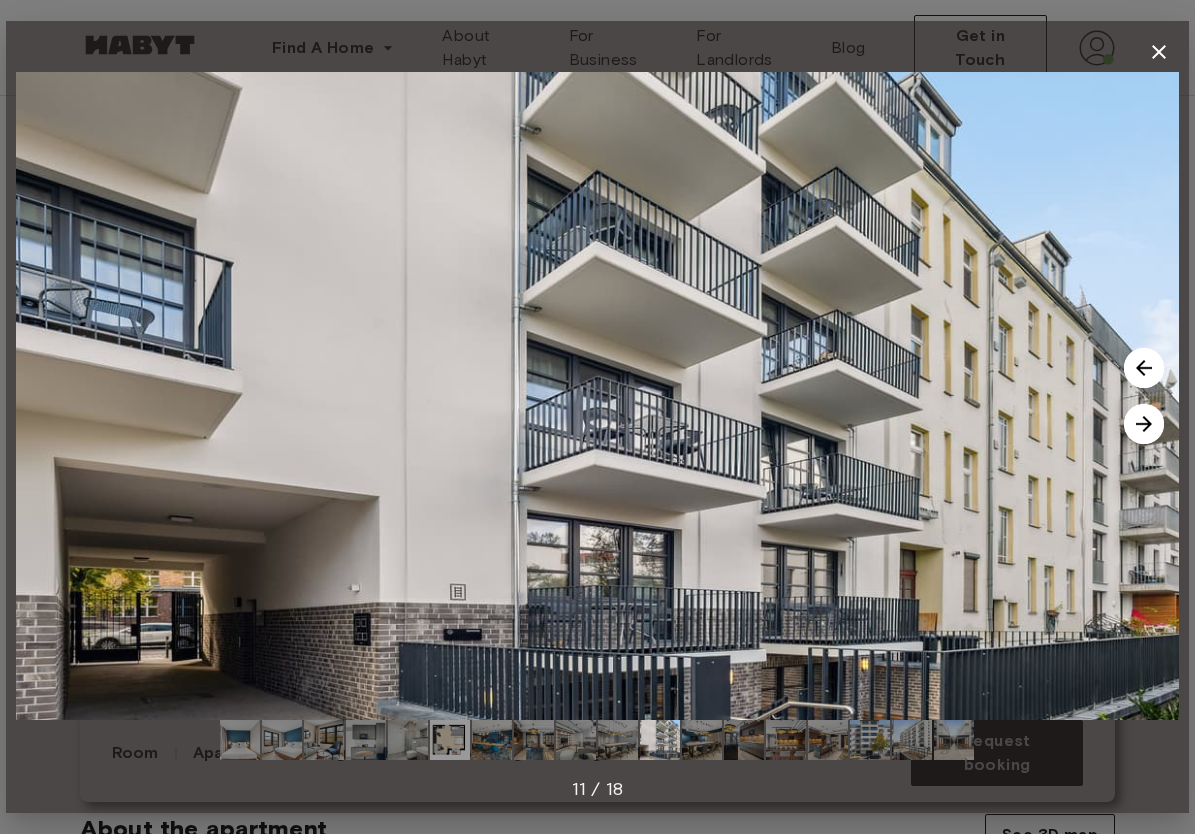 click at bounding box center (1144, 424) 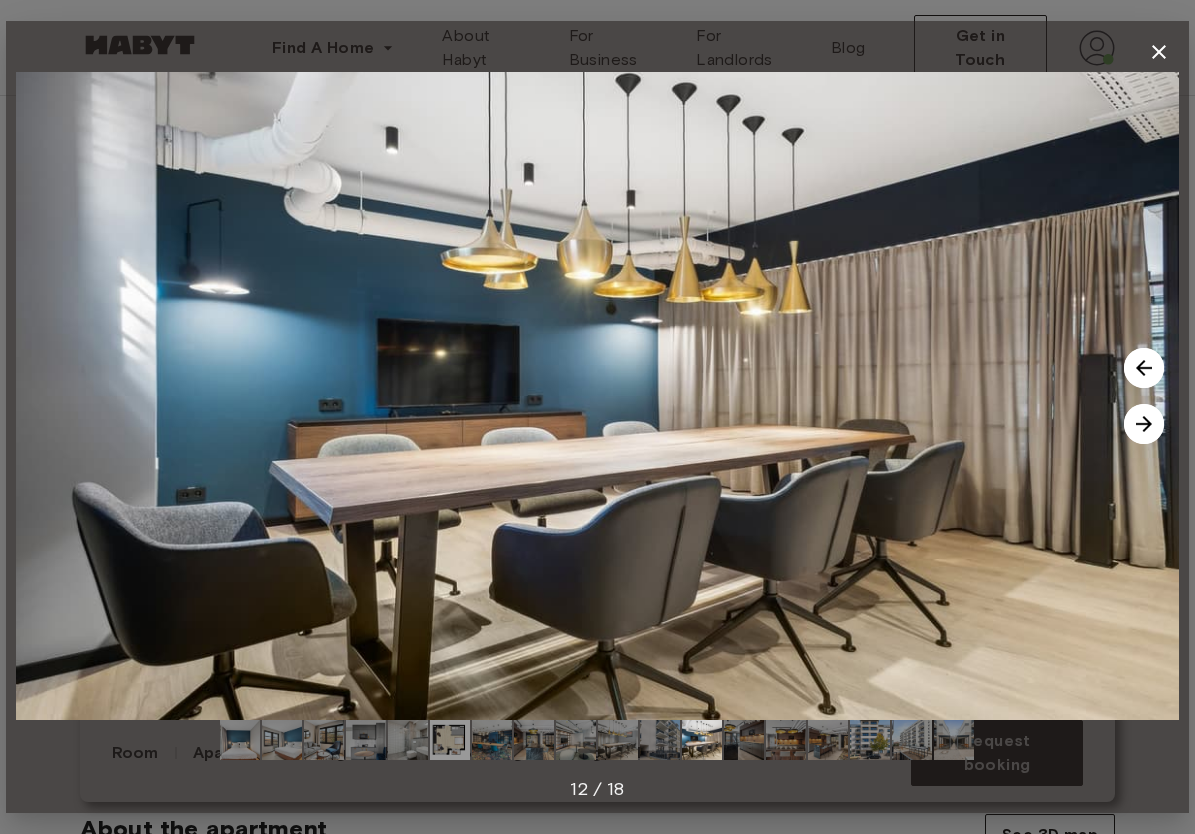 click at bounding box center (1144, 424) 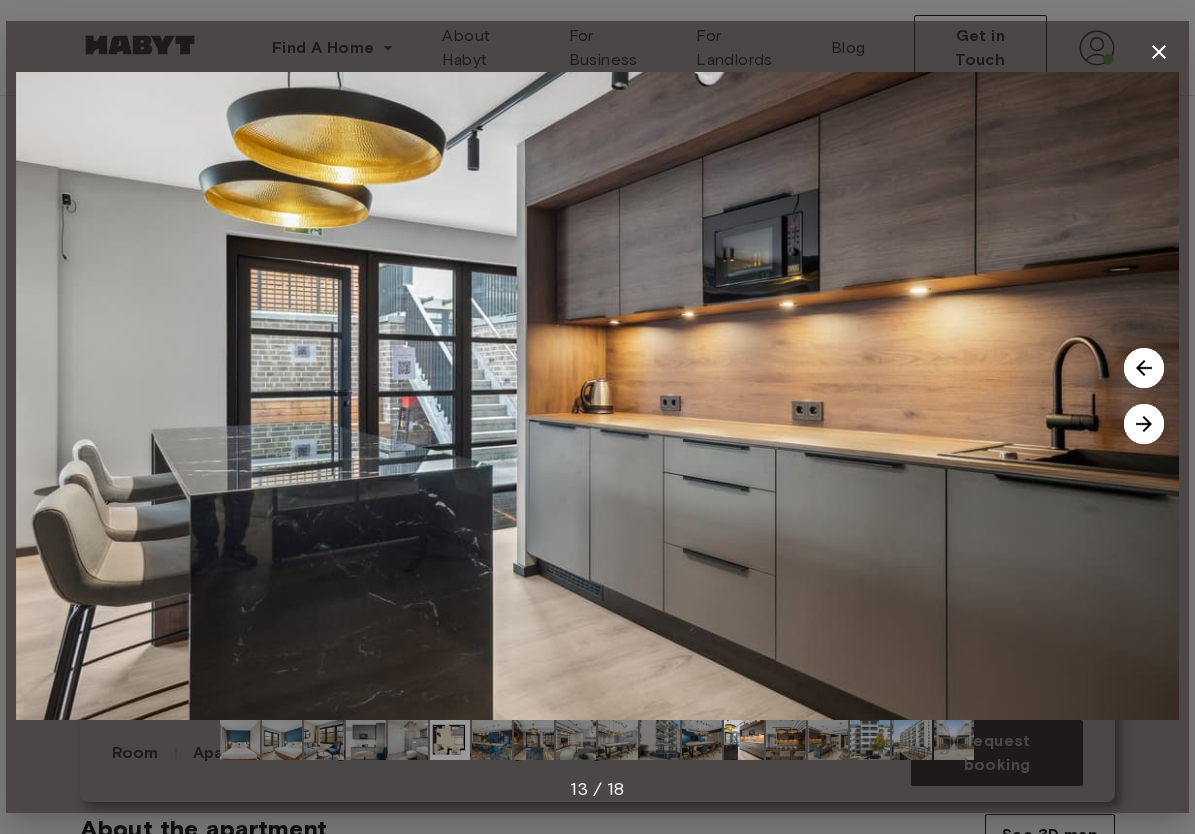 click at bounding box center (1144, 424) 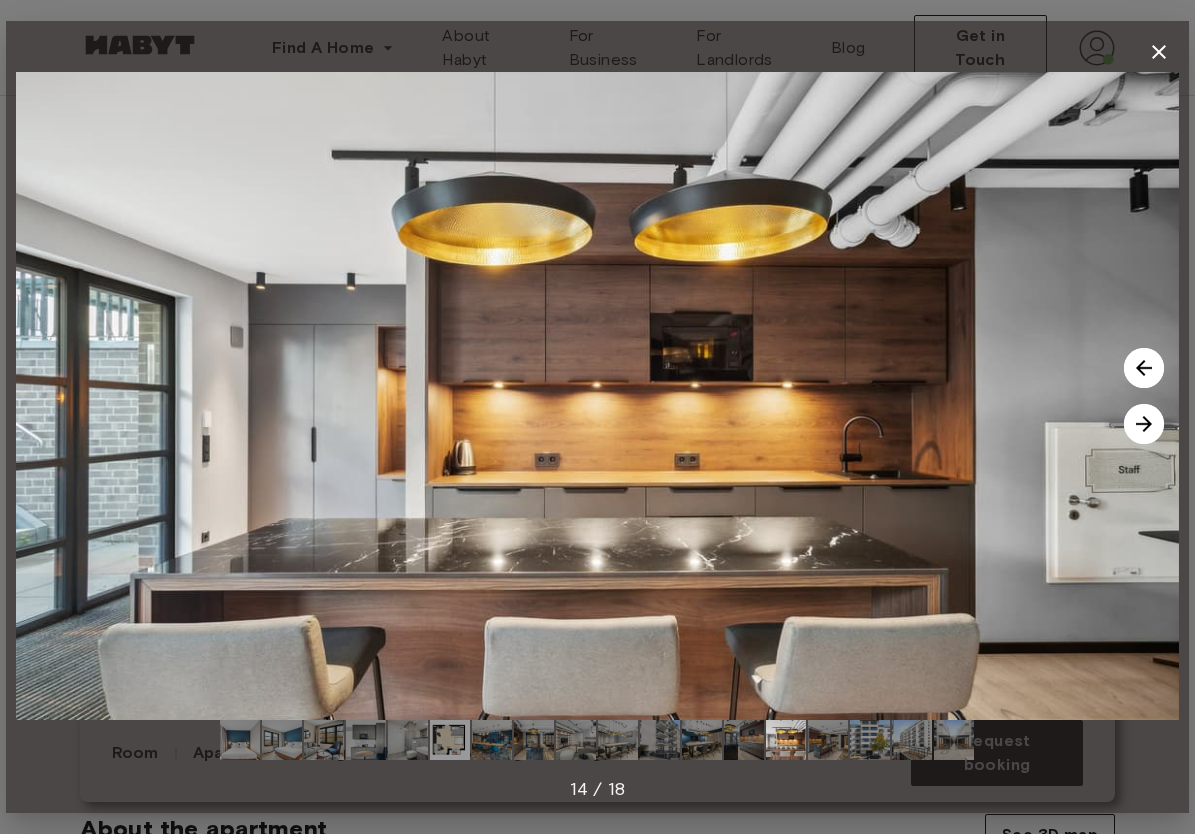 click at bounding box center [1144, 424] 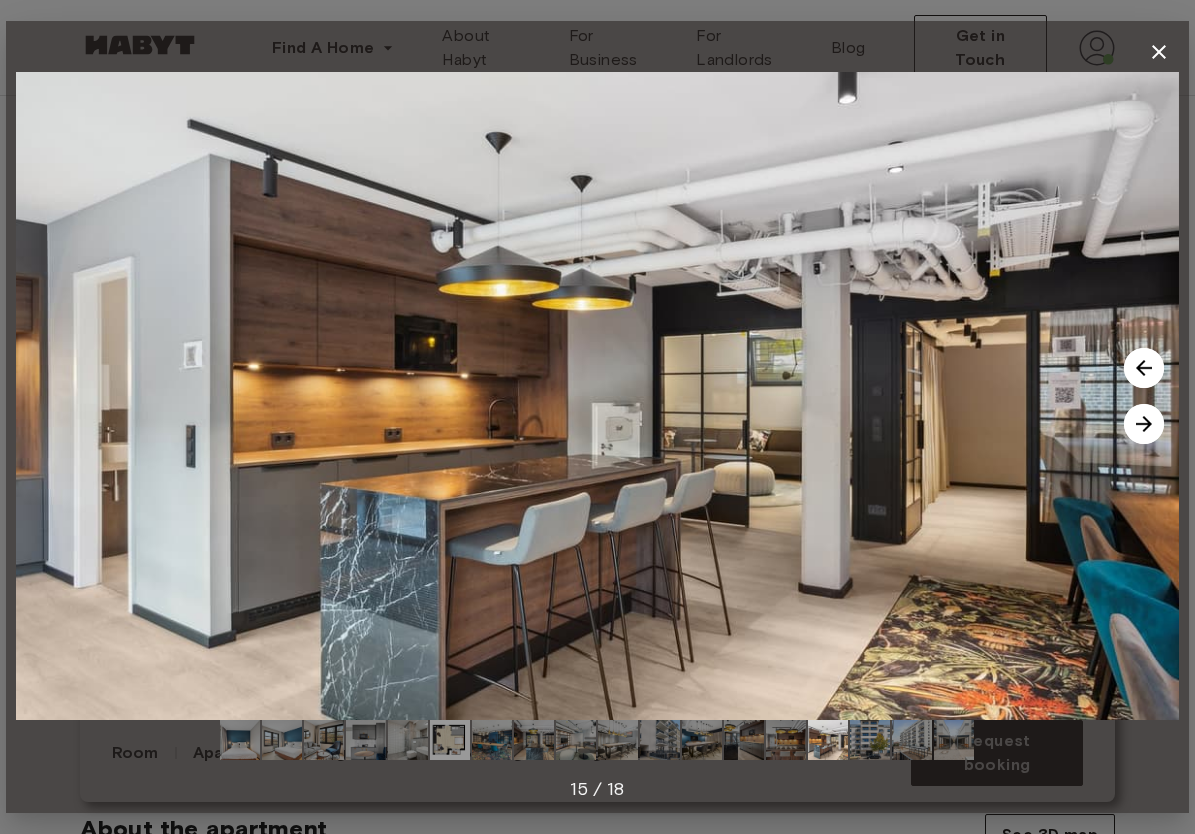 click at bounding box center (1144, 424) 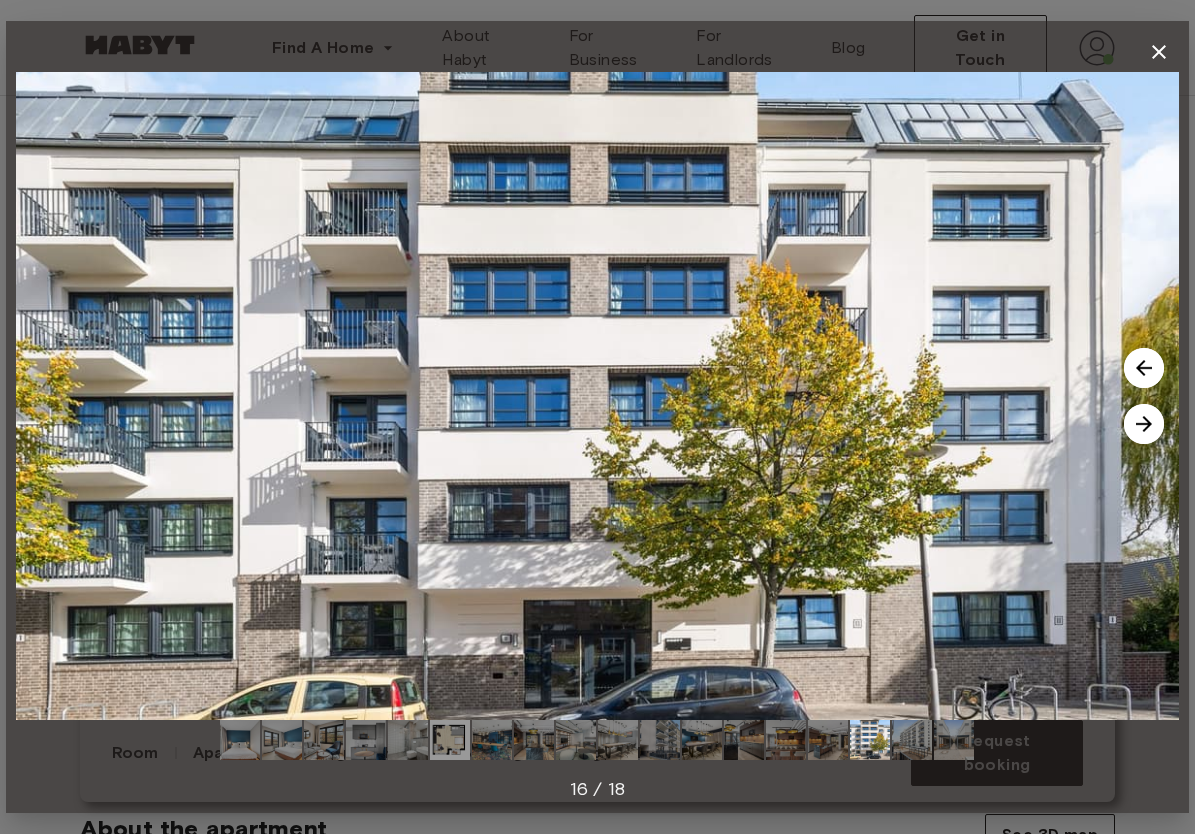 click at bounding box center [1144, 424] 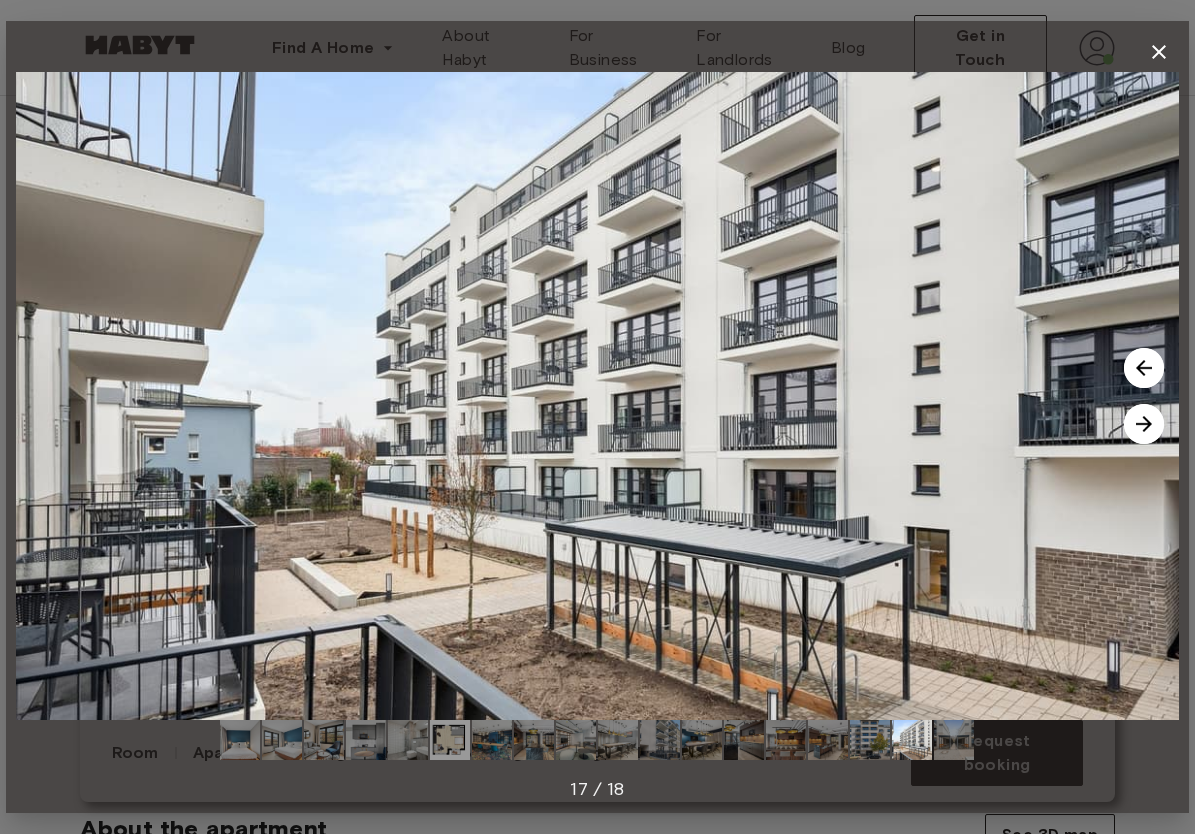 click at bounding box center [1144, 424] 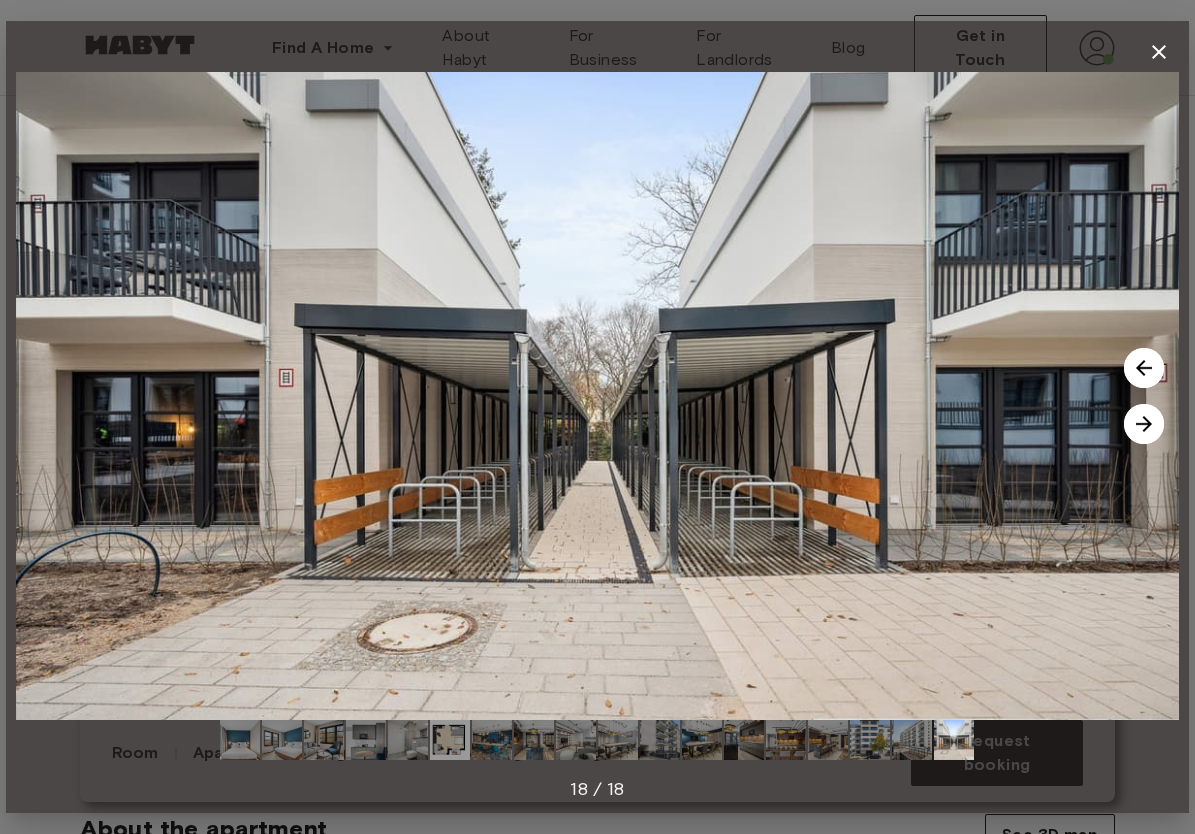click 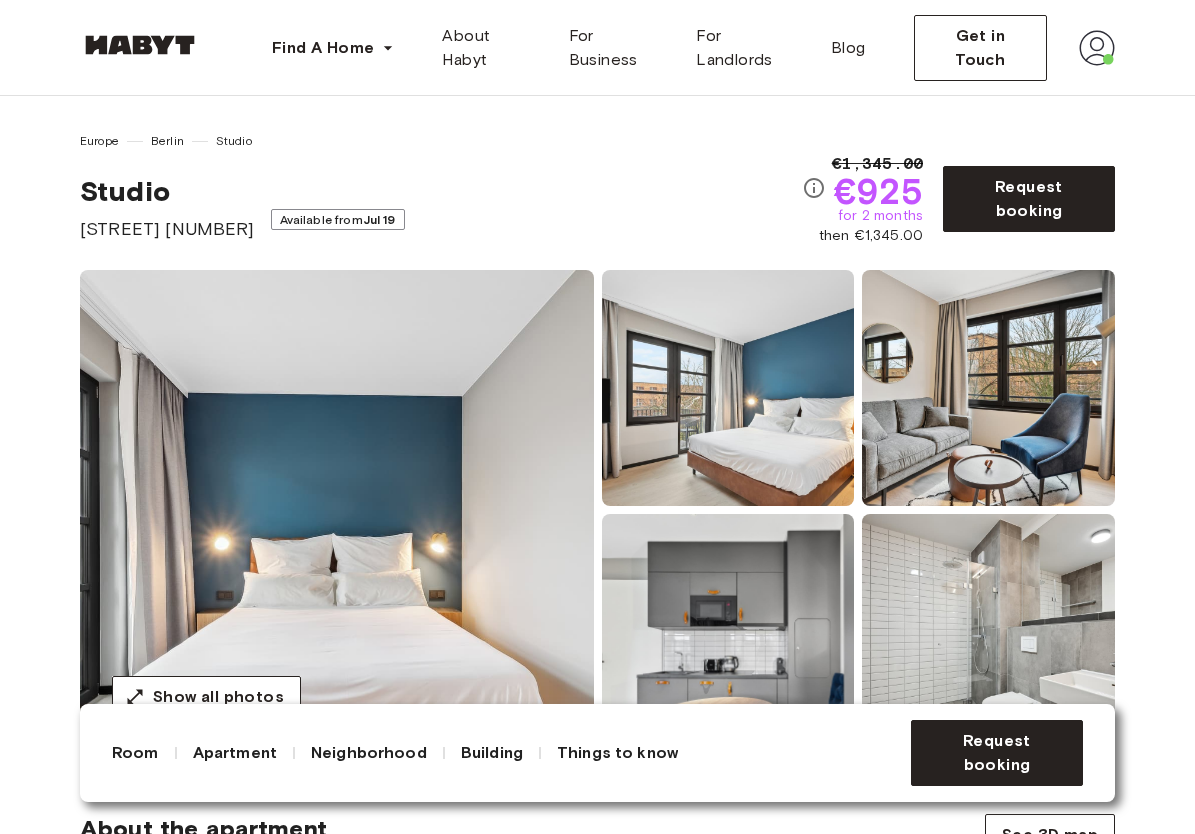 click at bounding box center [337, 510] 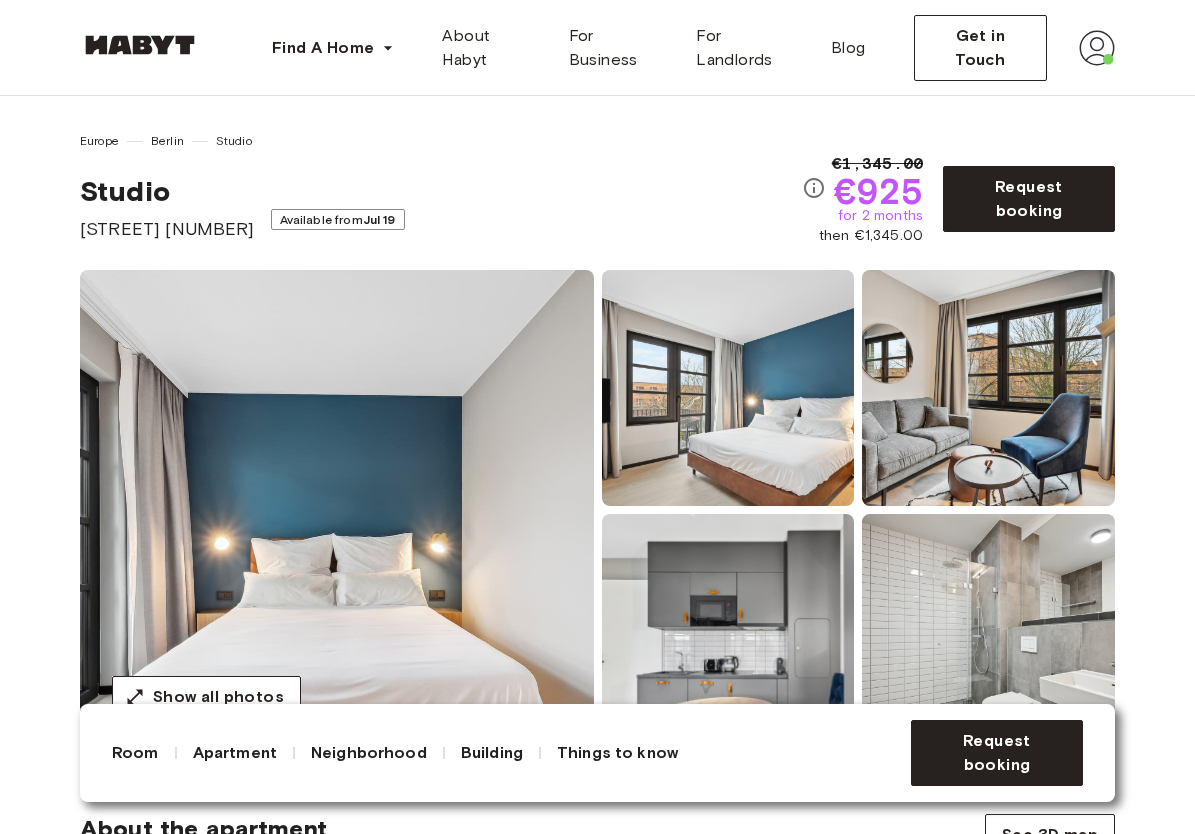 click at bounding box center [988, 388] 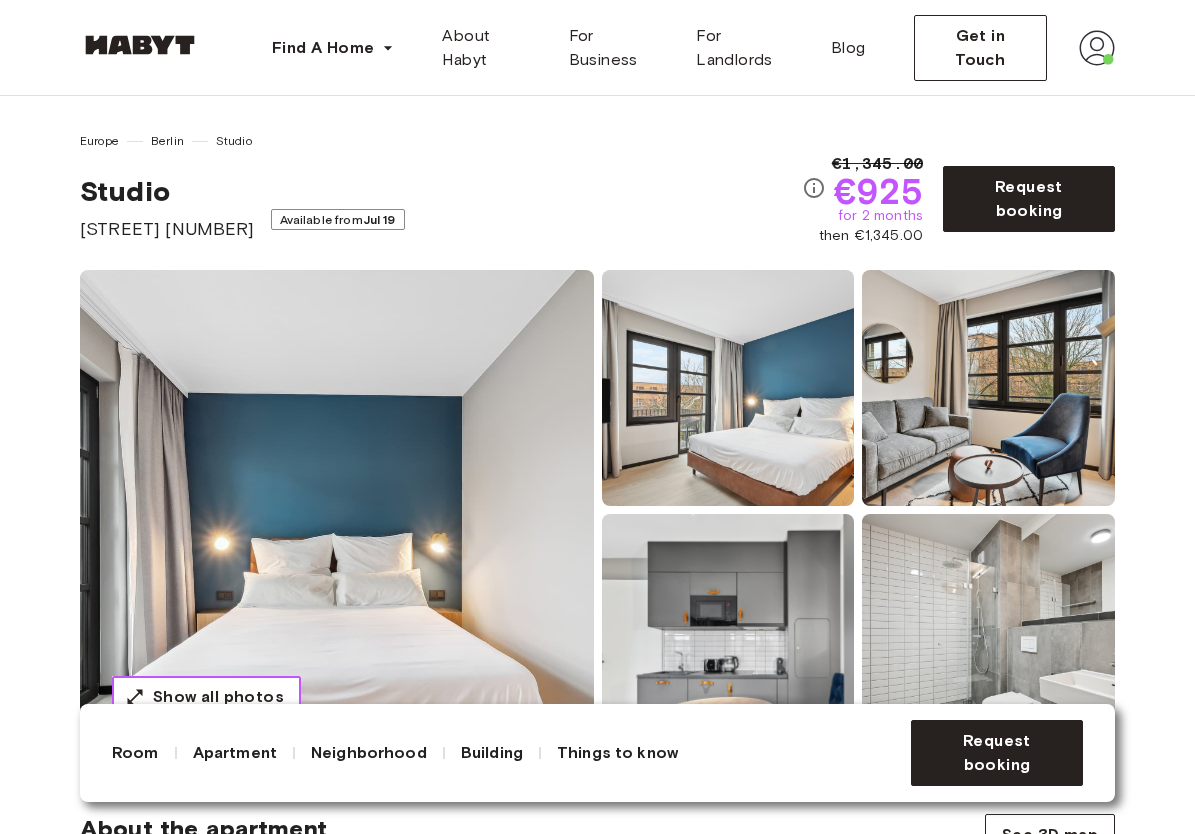 click on "Show all photos" at bounding box center [218, 697] 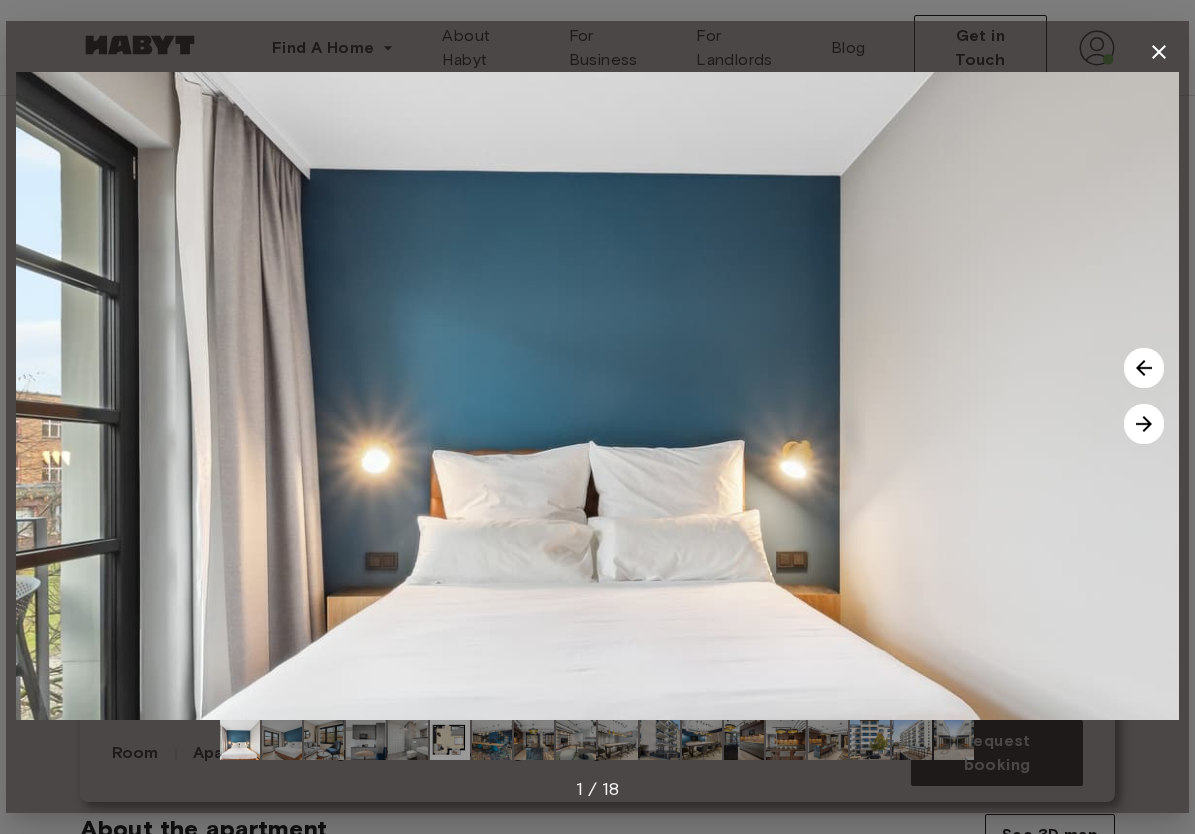 click at bounding box center [1144, 424] 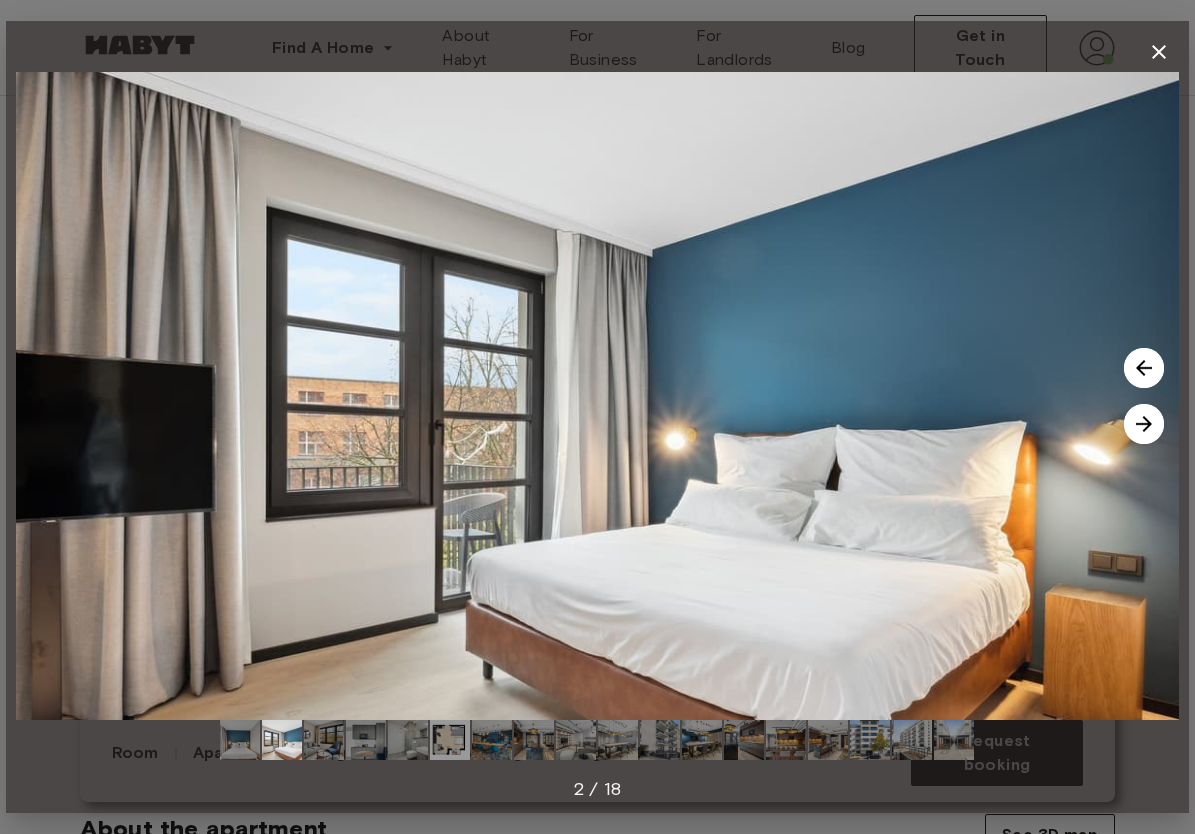click at bounding box center [1144, 424] 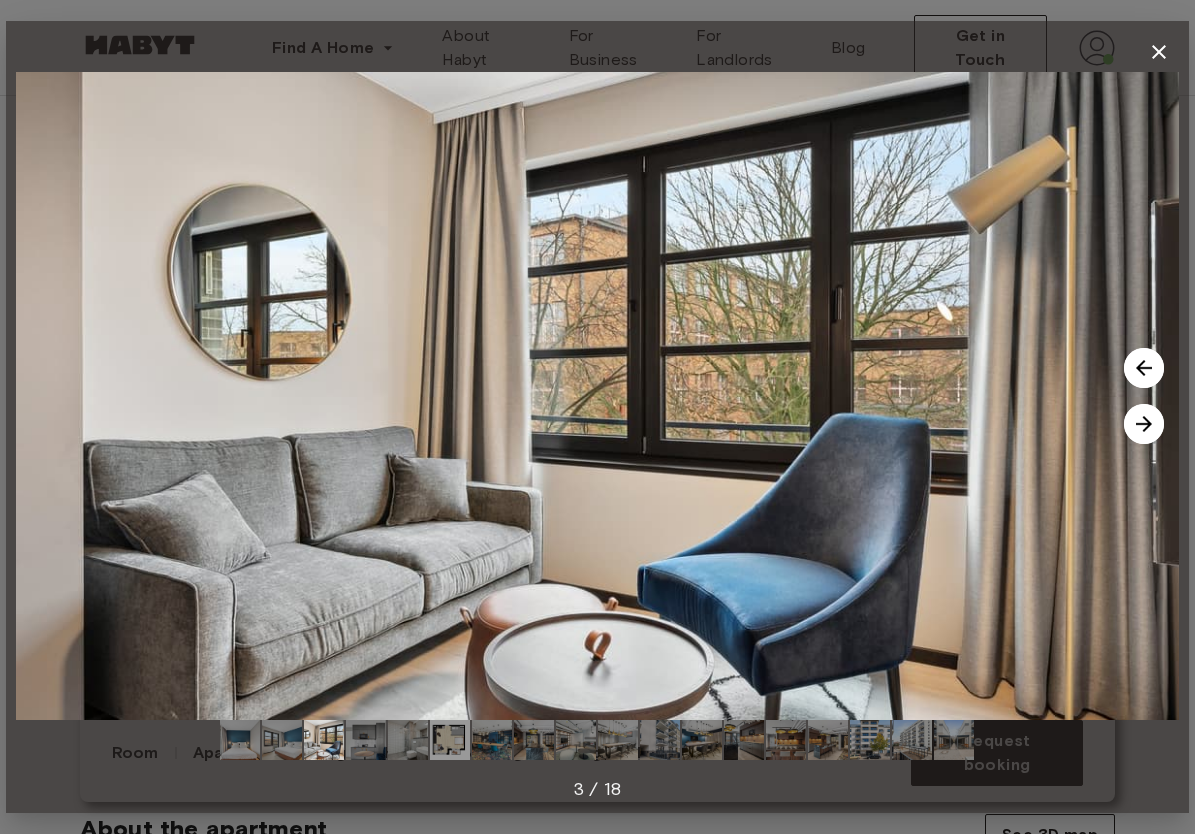 click at bounding box center [1144, 424] 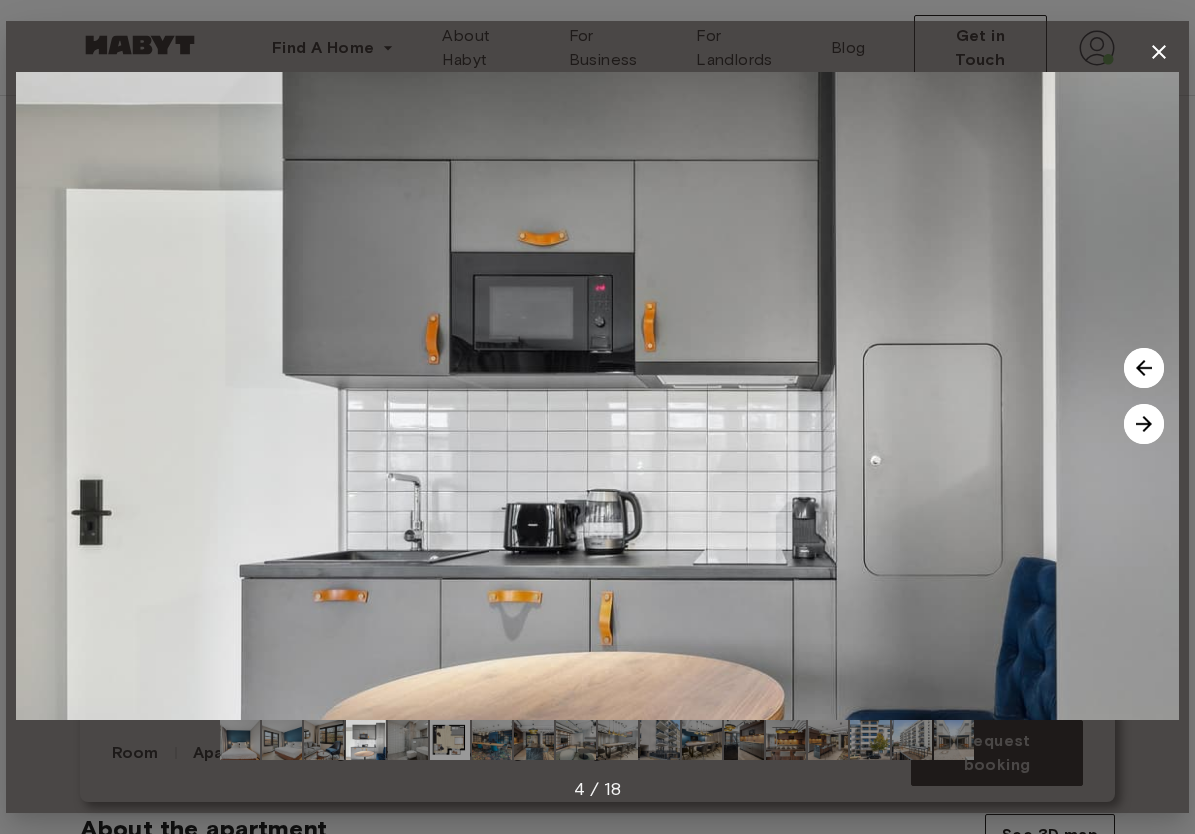 click at bounding box center [597, 396] 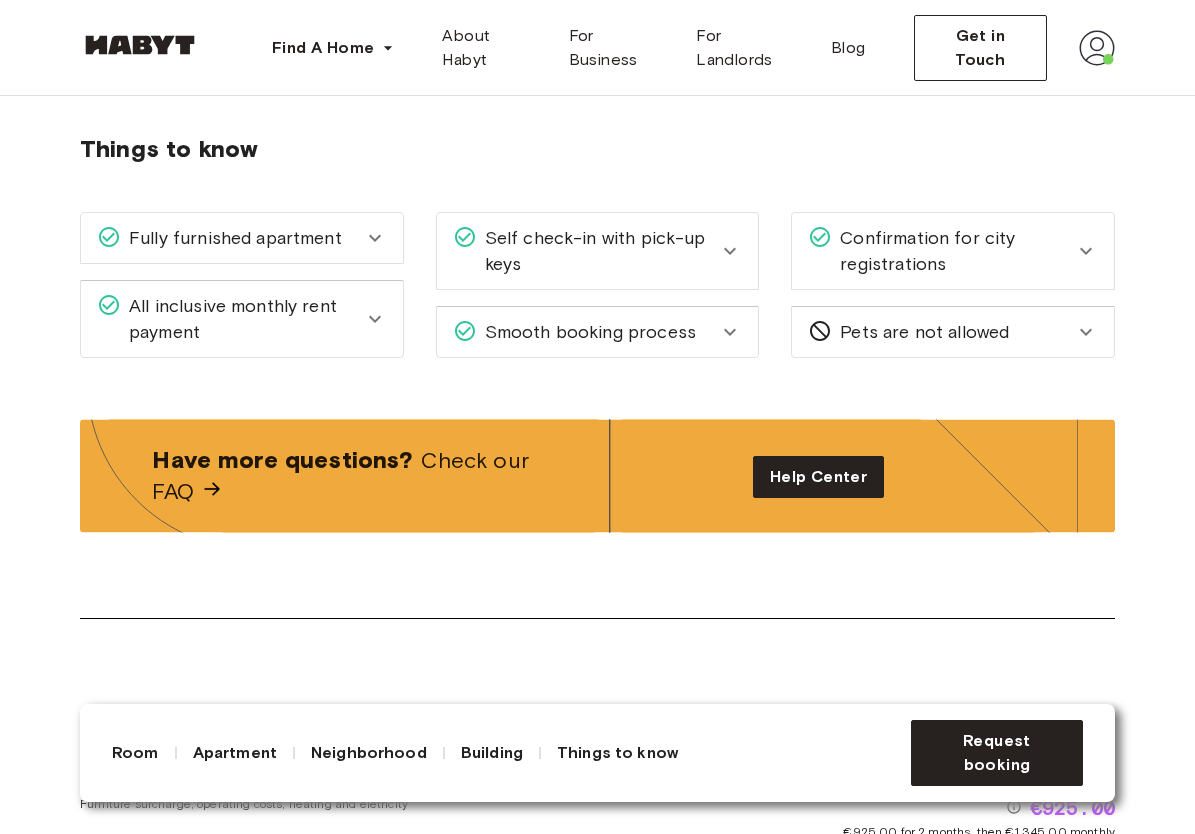 scroll, scrollTop: 2575, scrollLeft: 0, axis: vertical 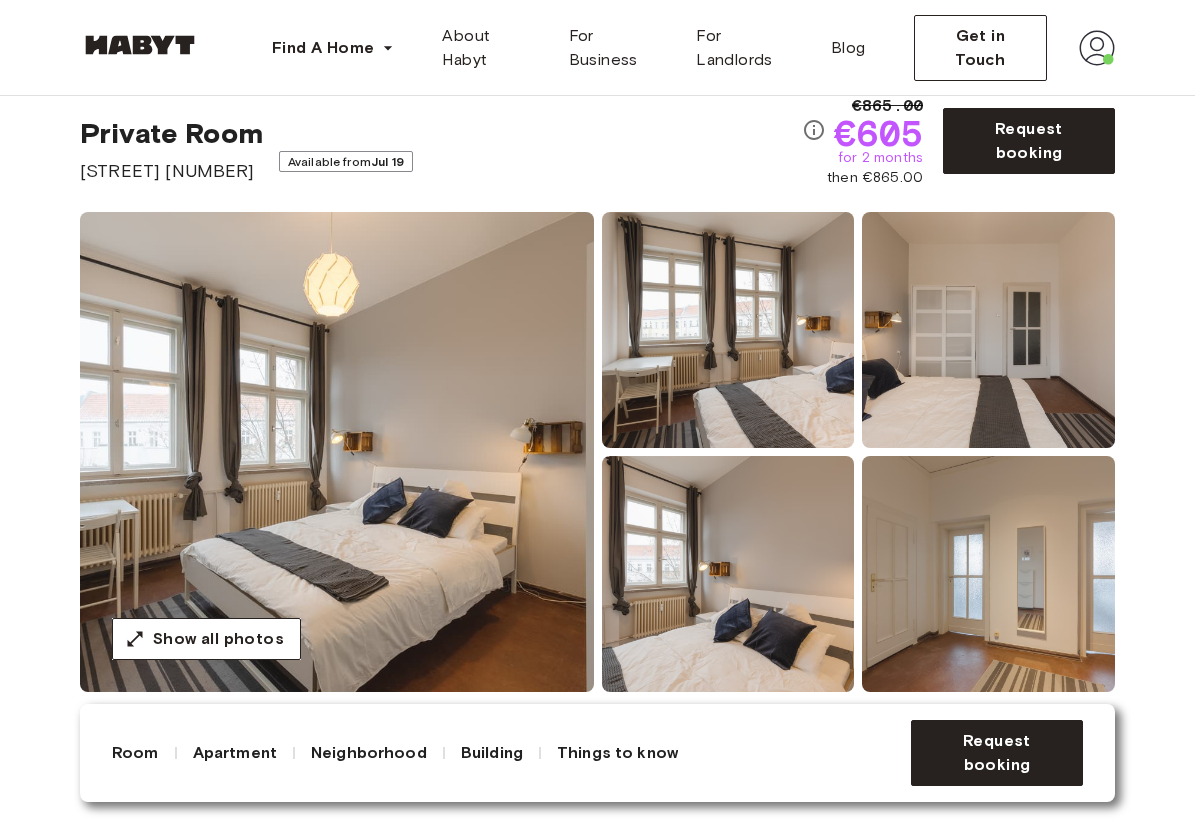 click at bounding box center (337, 452) 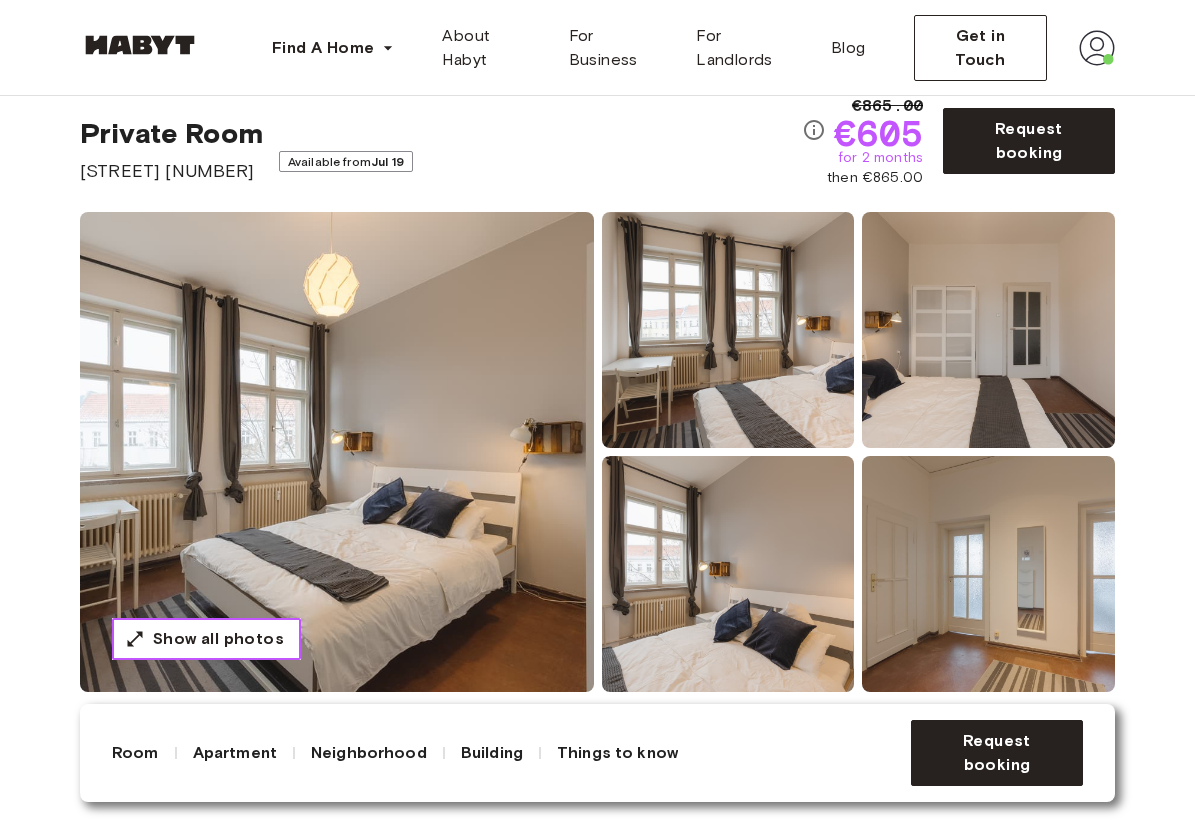 click on "Show all photos" at bounding box center [218, 639] 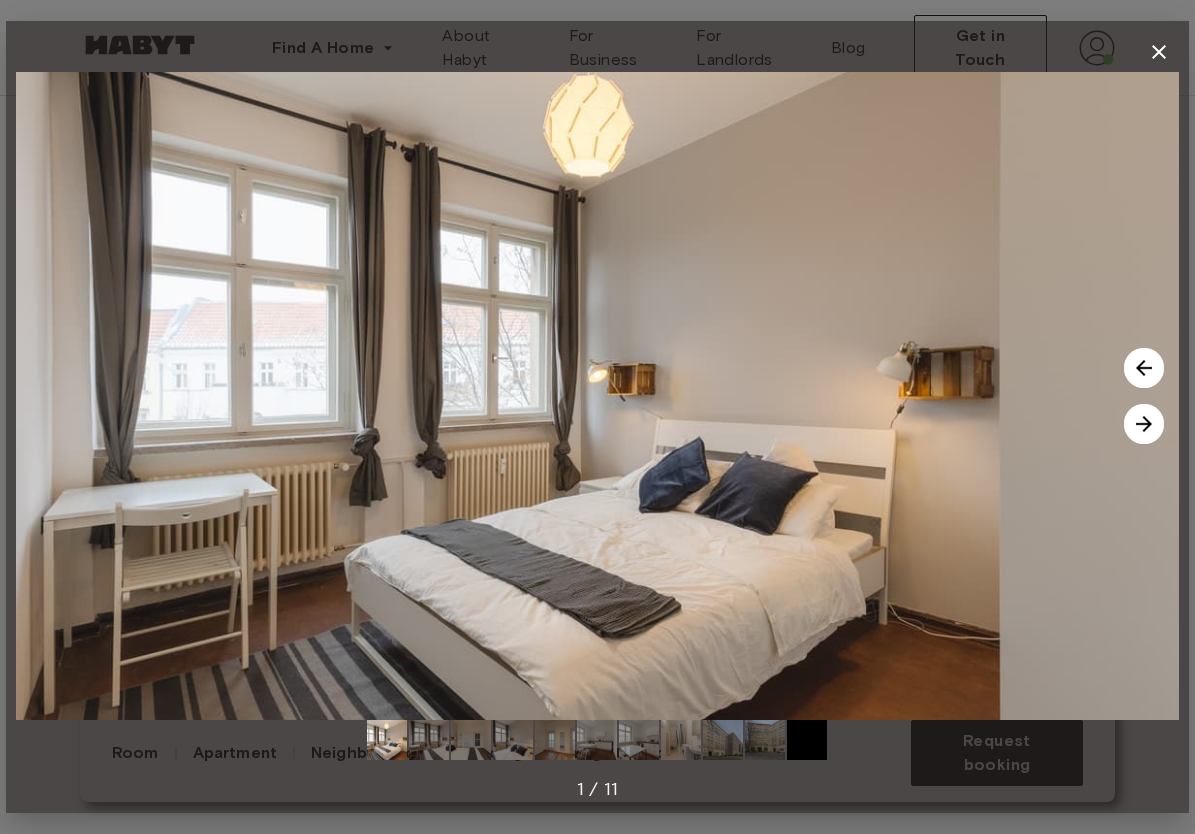 click at bounding box center (1144, 368) 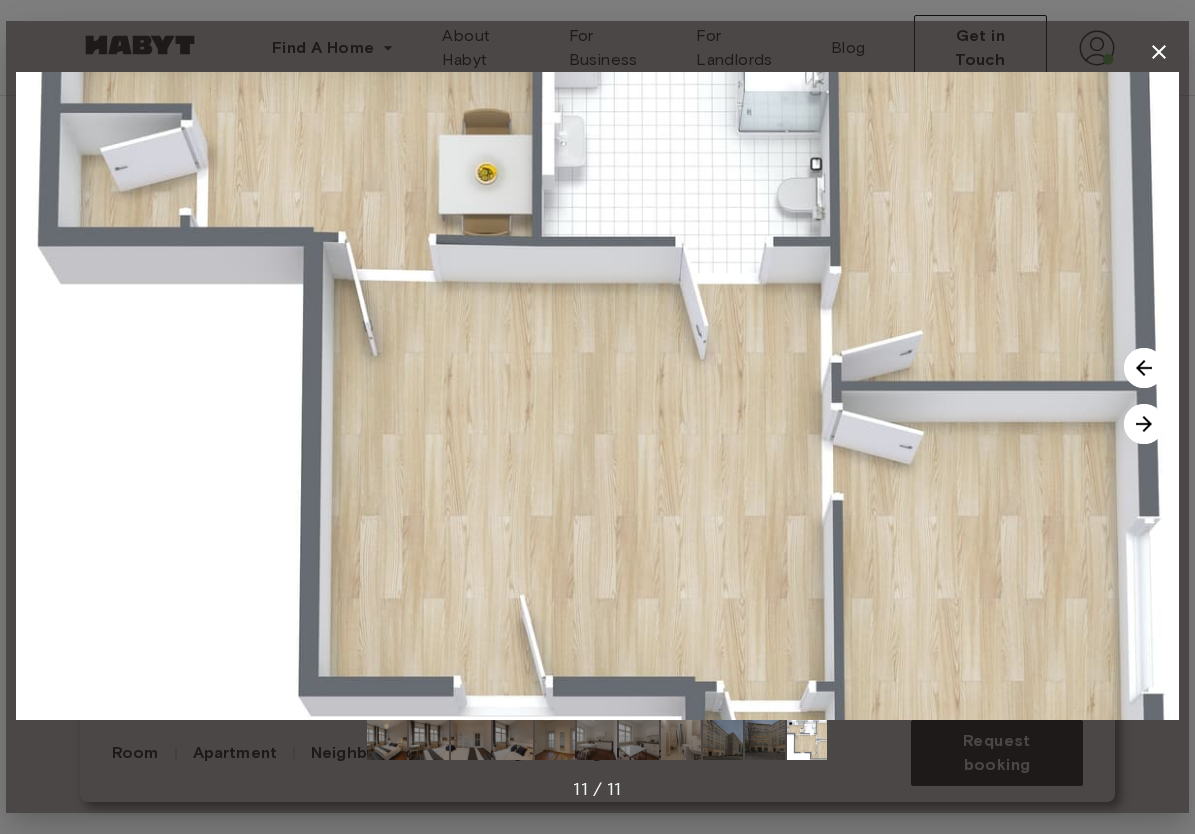 click 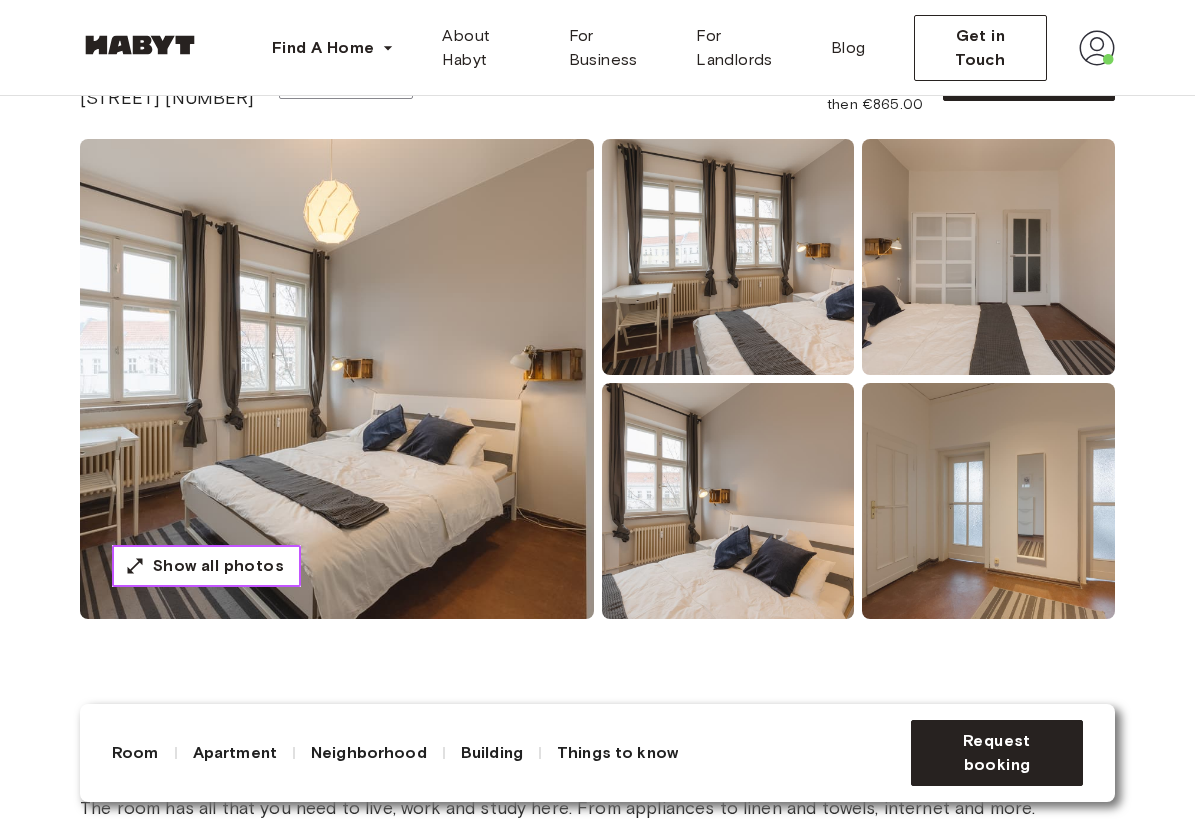 scroll, scrollTop: 114, scrollLeft: 0, axis: vertical 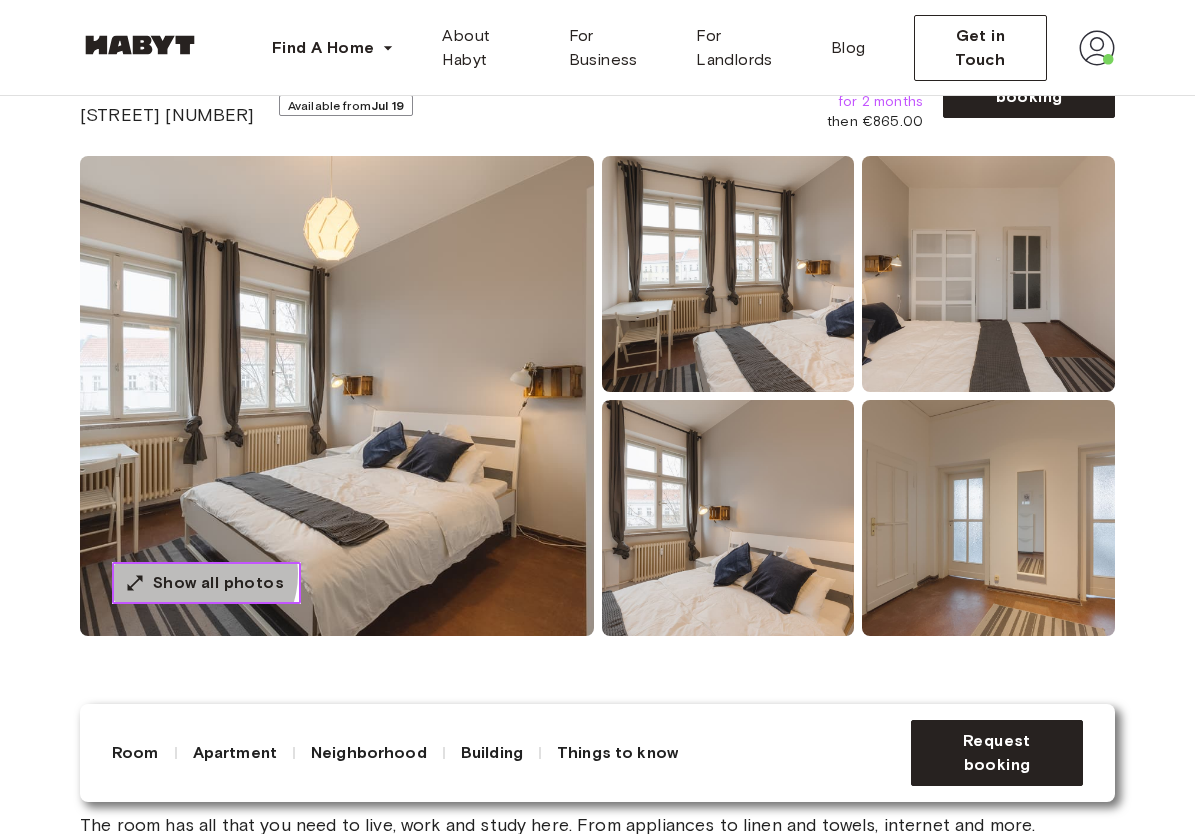 click on "Show all photos" at bounding box center [218, 583] 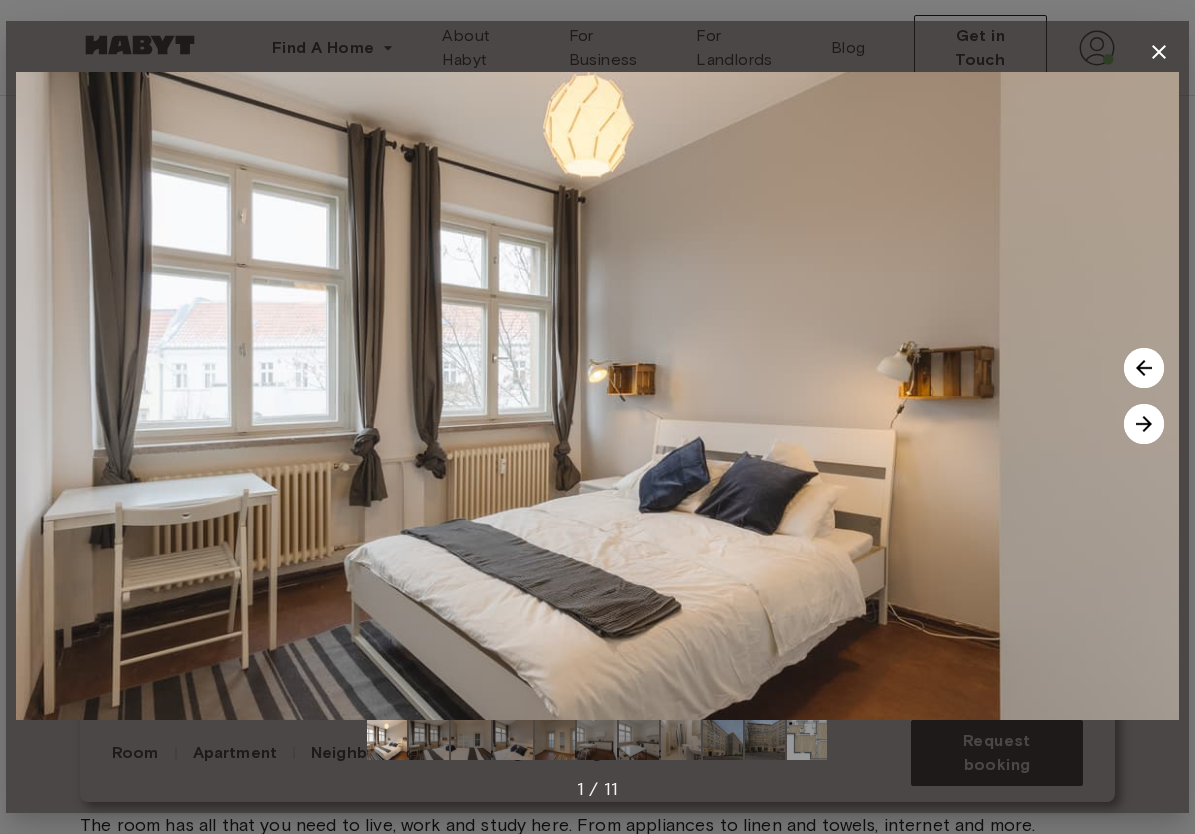 click at bounding box center (807, 740) 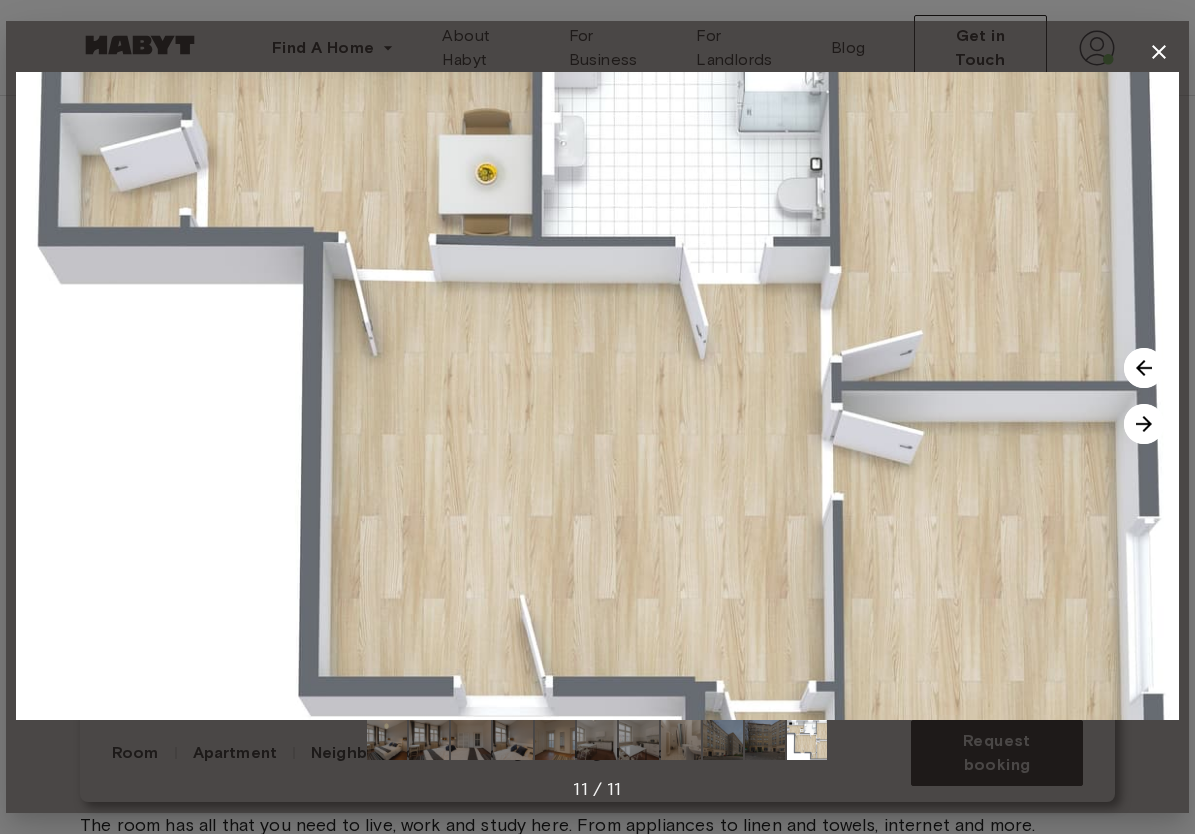 click at bounding box center [1144, 424] 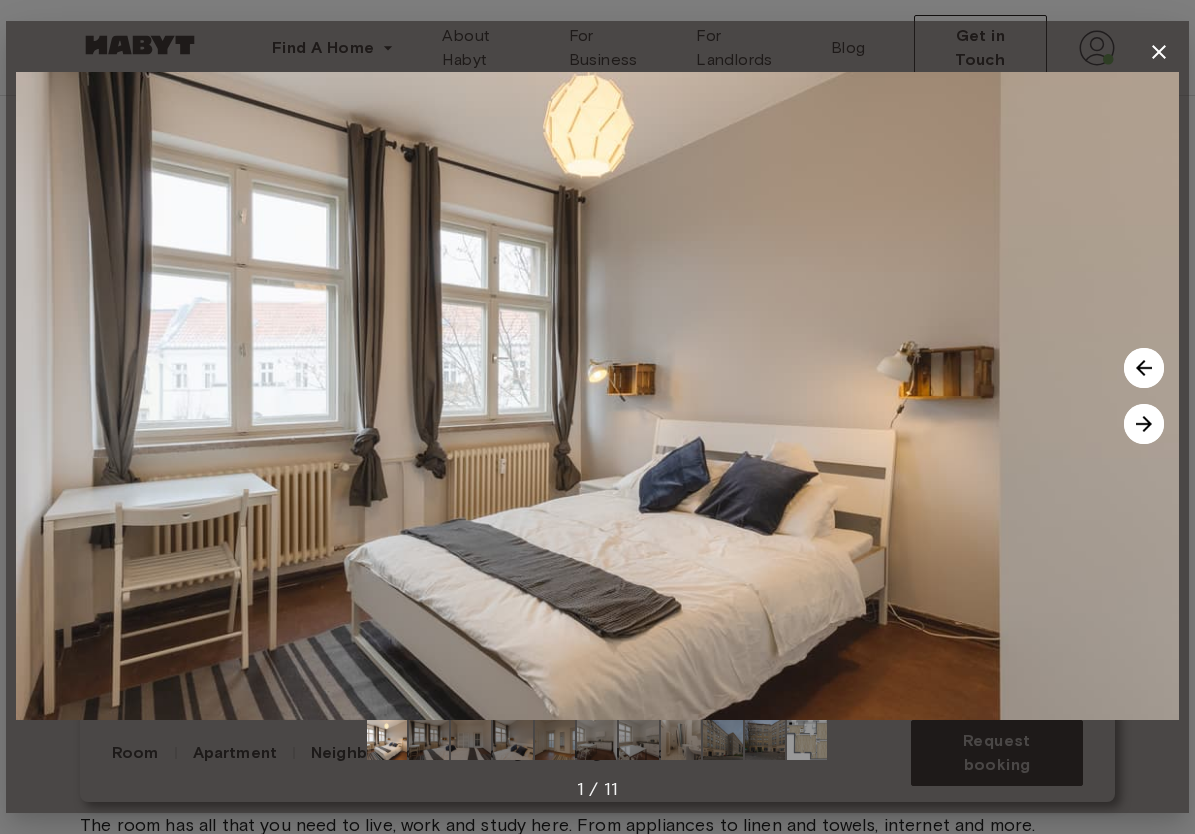 click at bounding box center (1144, 424) 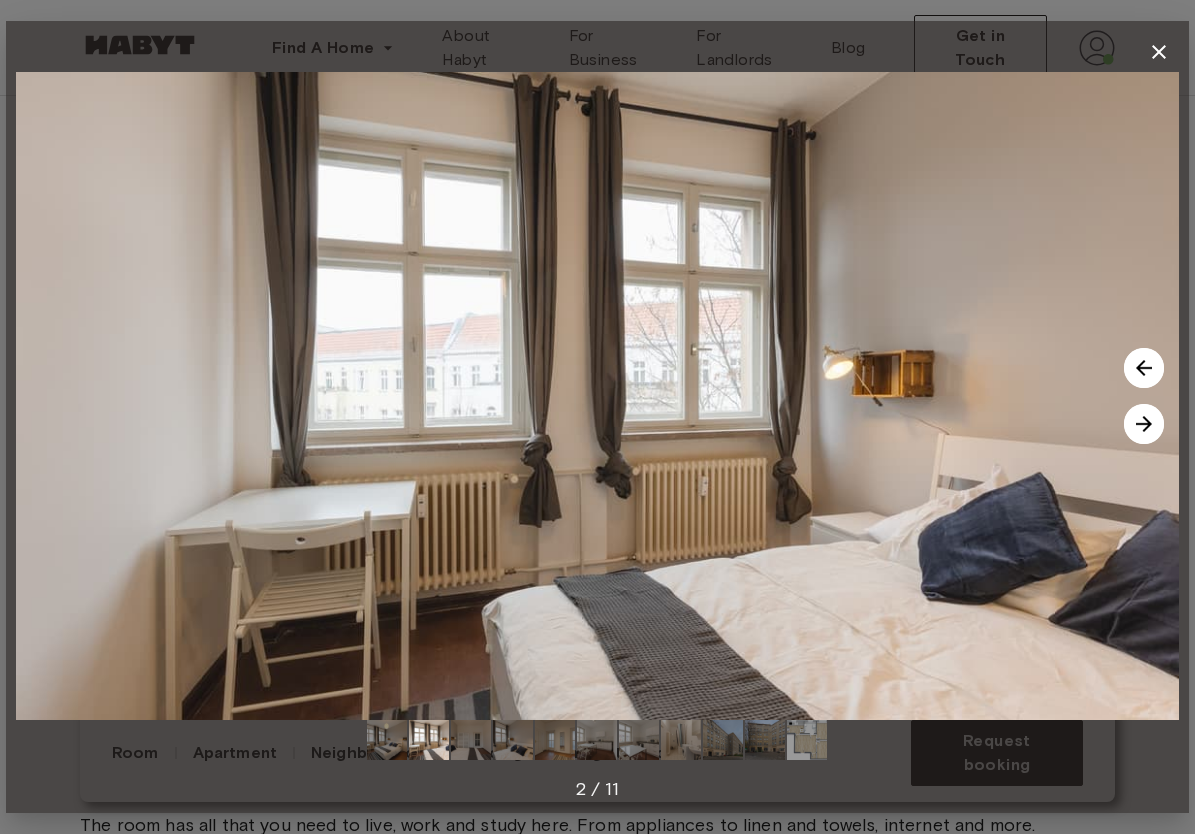 click at bounding box center [1144, 368] 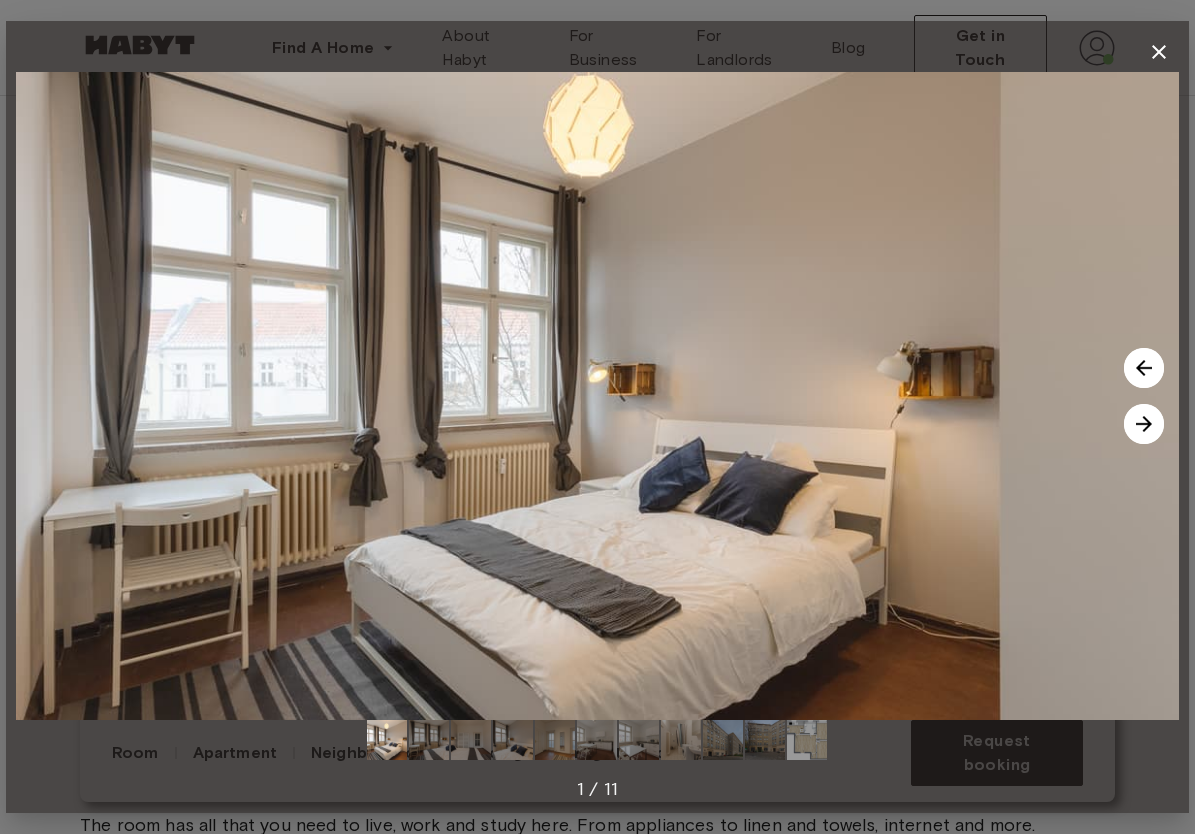 click at bounding box center (1144, 424) 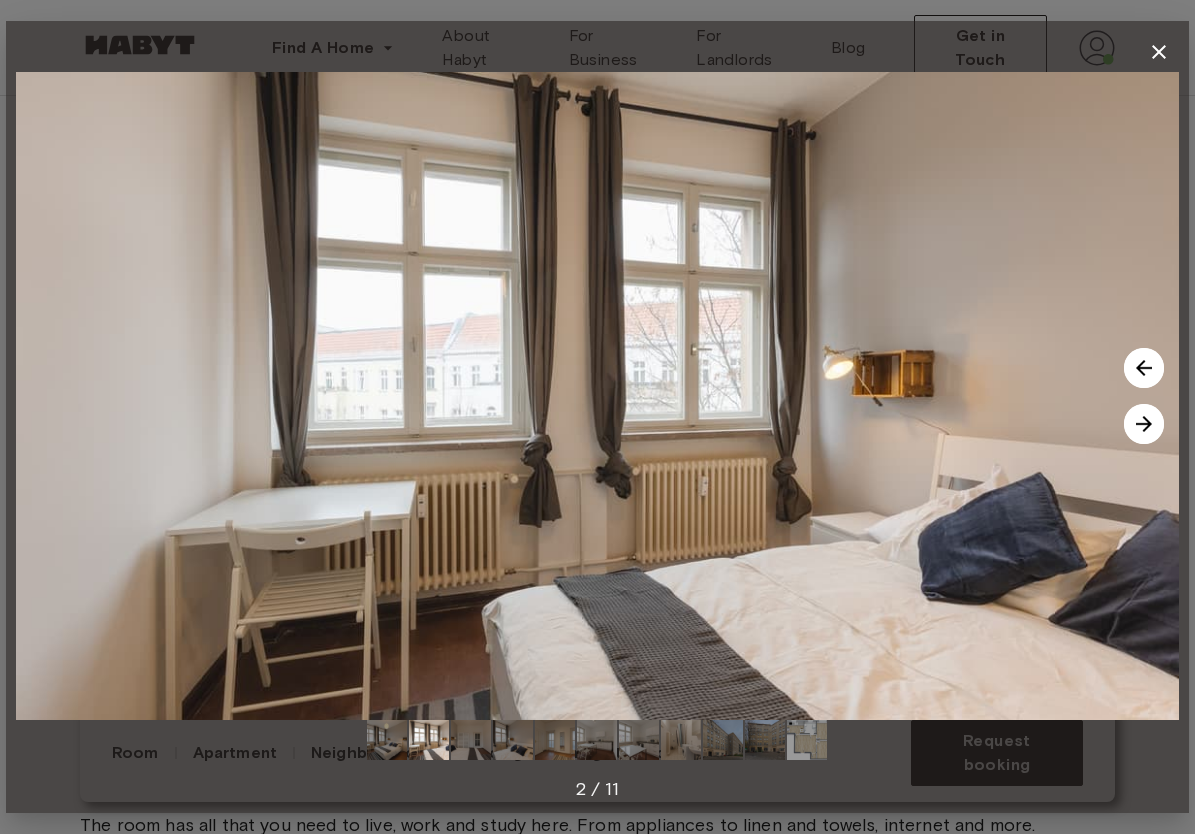 click at bounding box center [1144, 424] 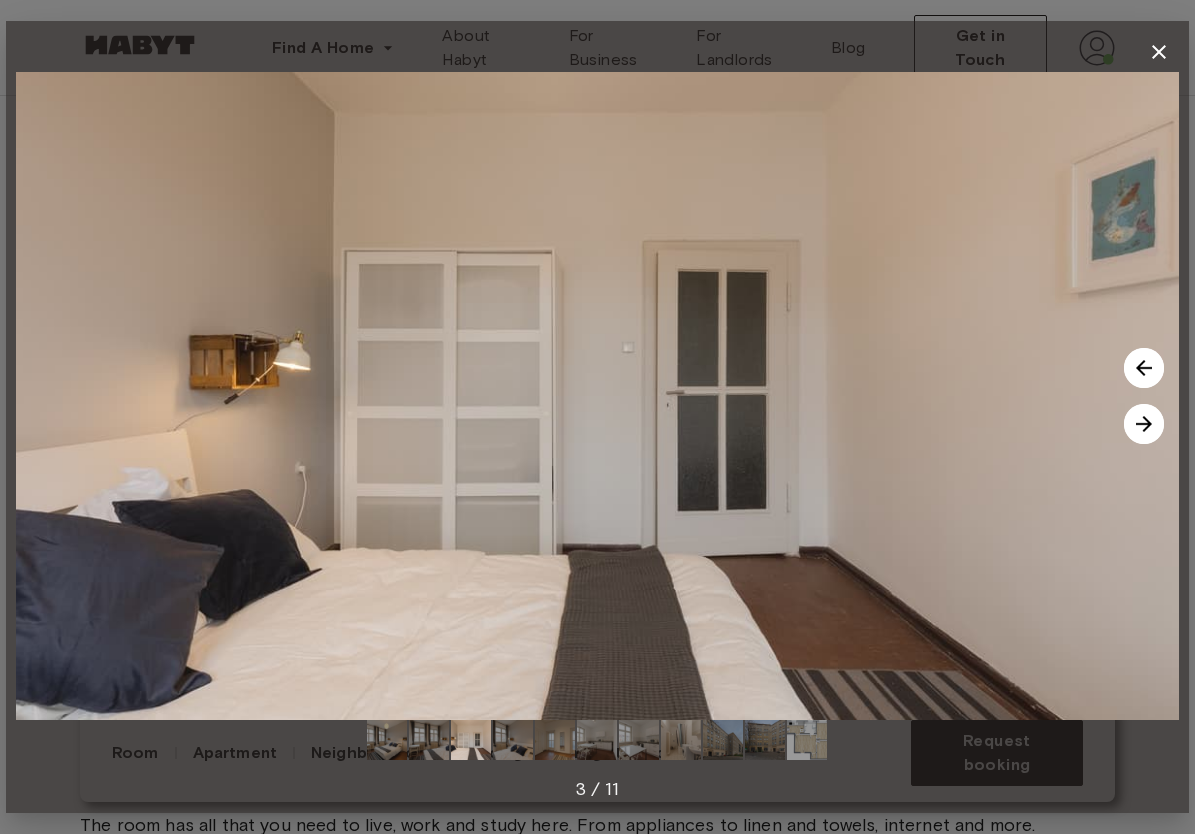 click at bounding box center [1144, 424] 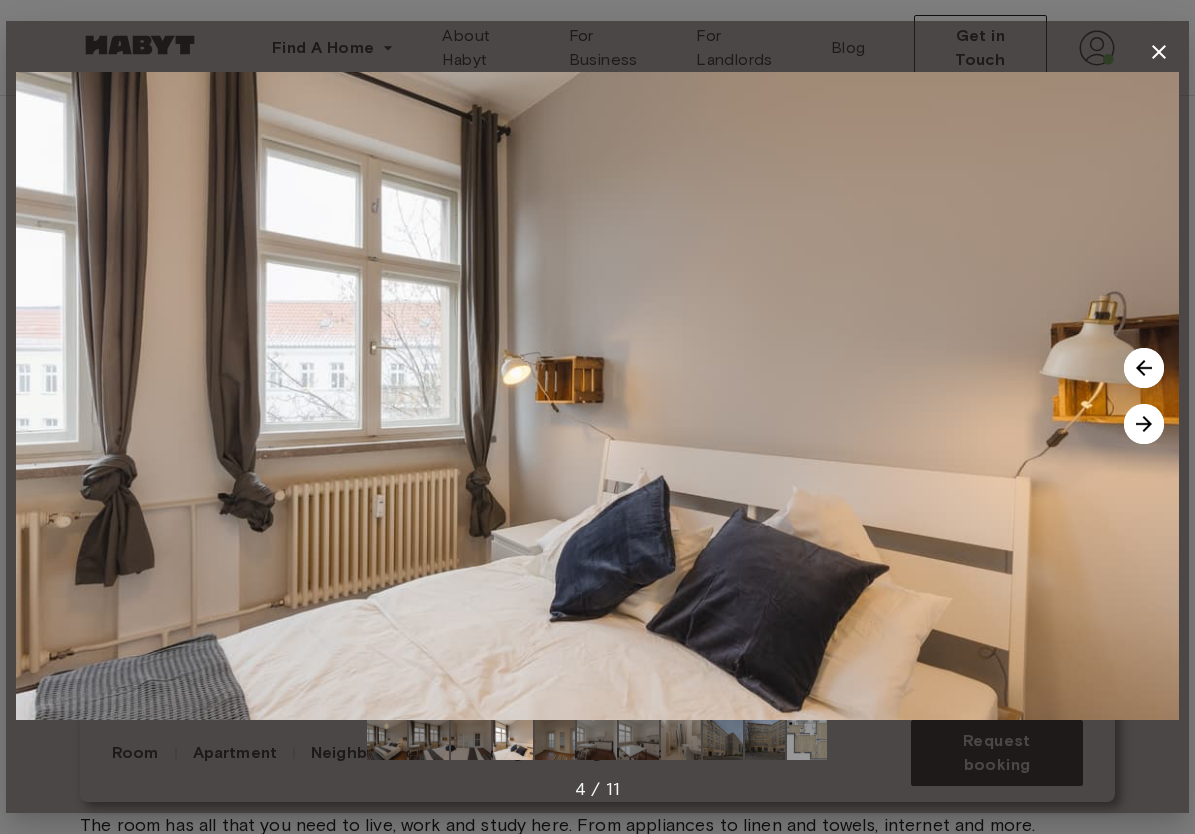 click at bounding box center (1144, 424) 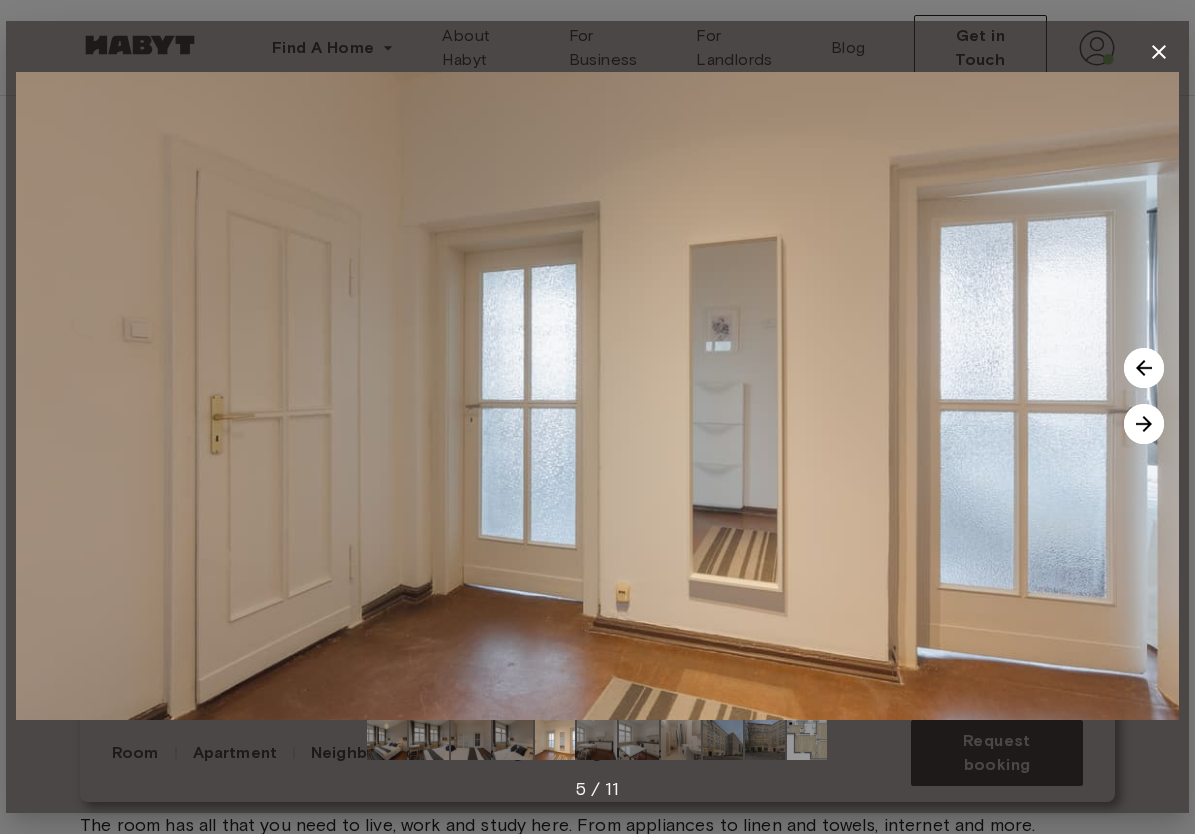 click at bounding box center (1144, 424) 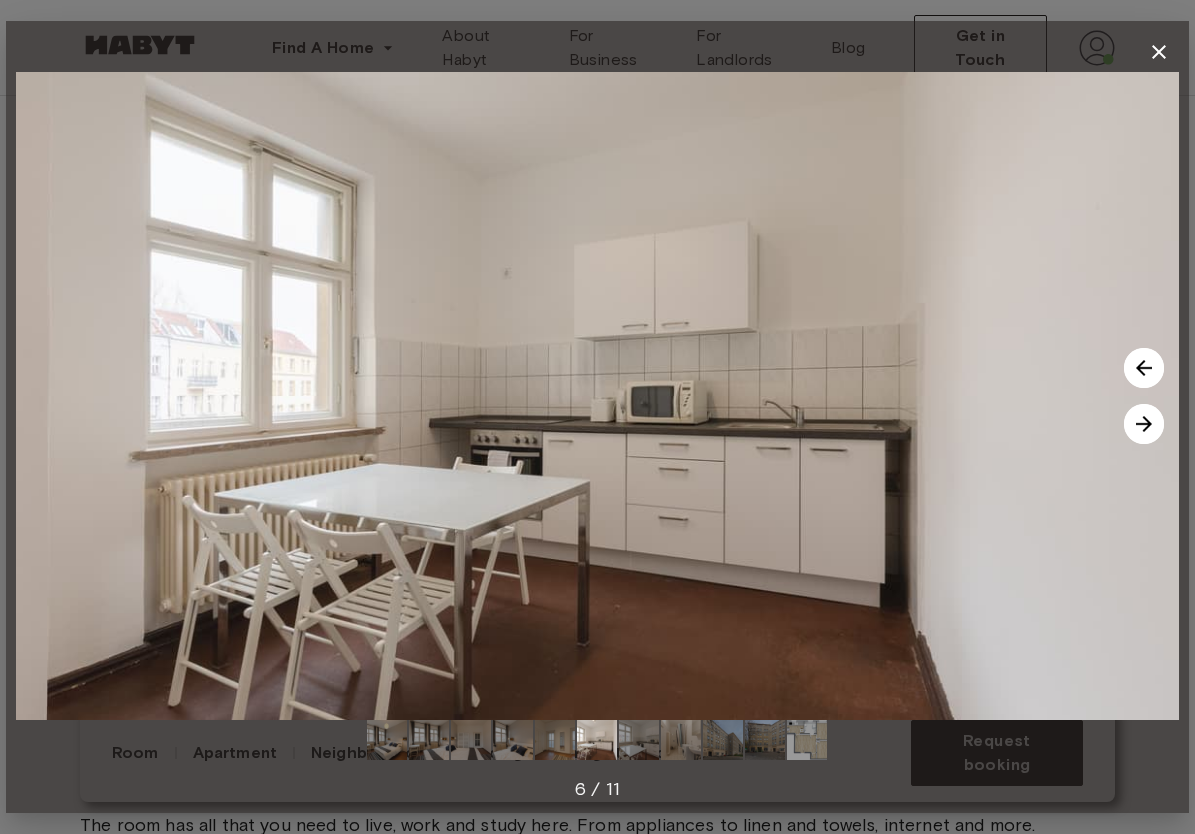 click at bounding box center (1144, 424) 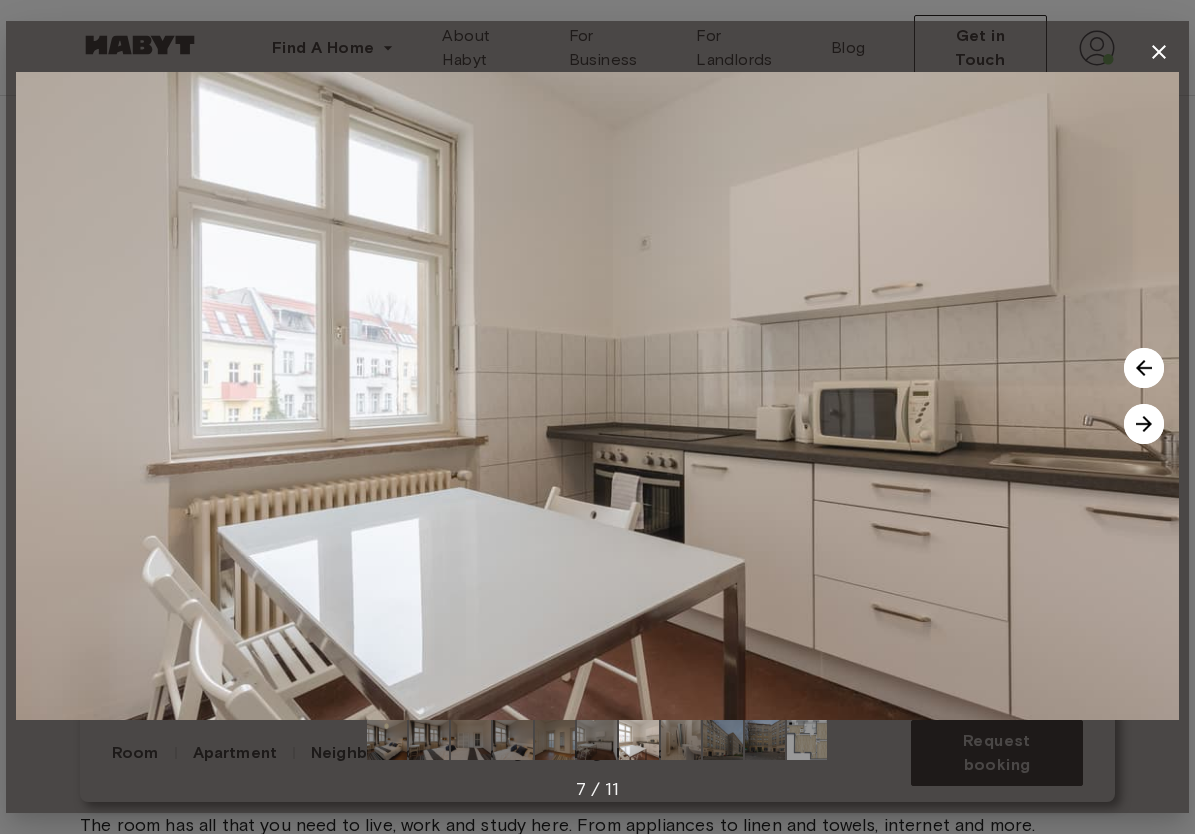 click at bounding box center (1144, 424) 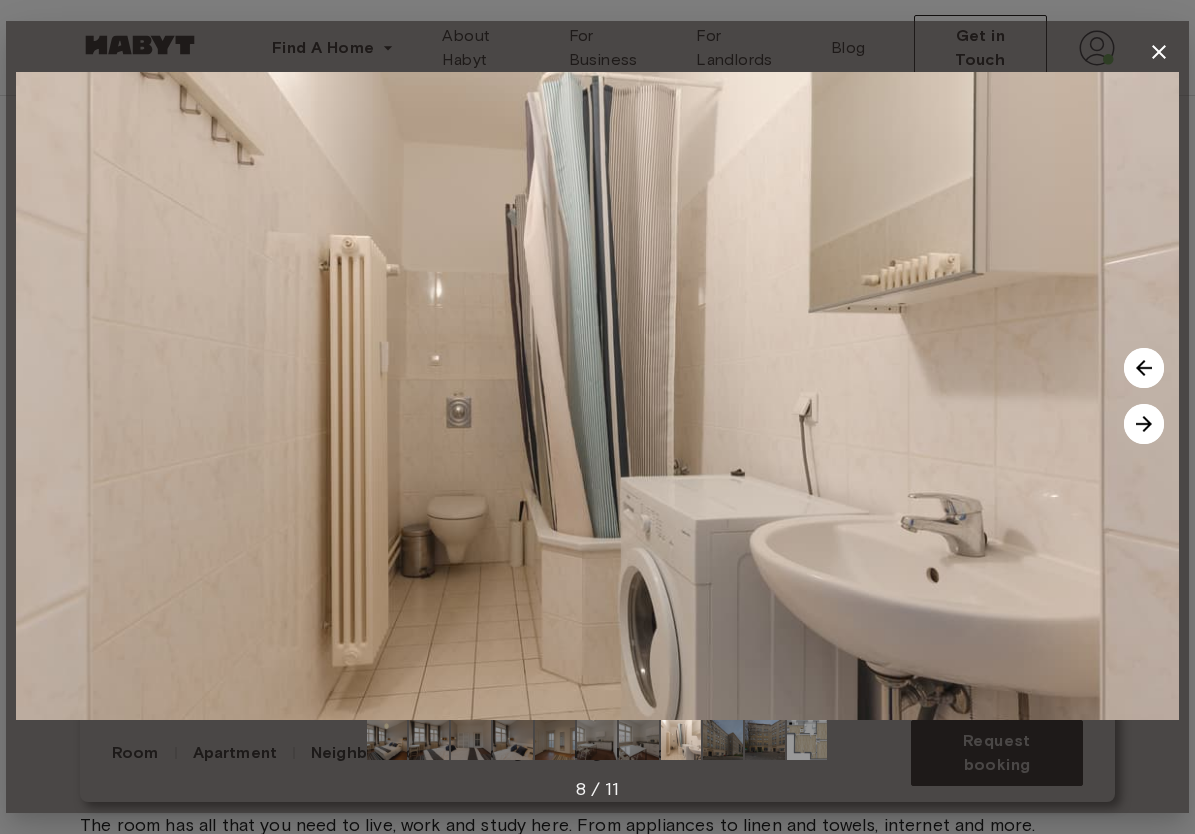 click at bounding box center (1144, 424) 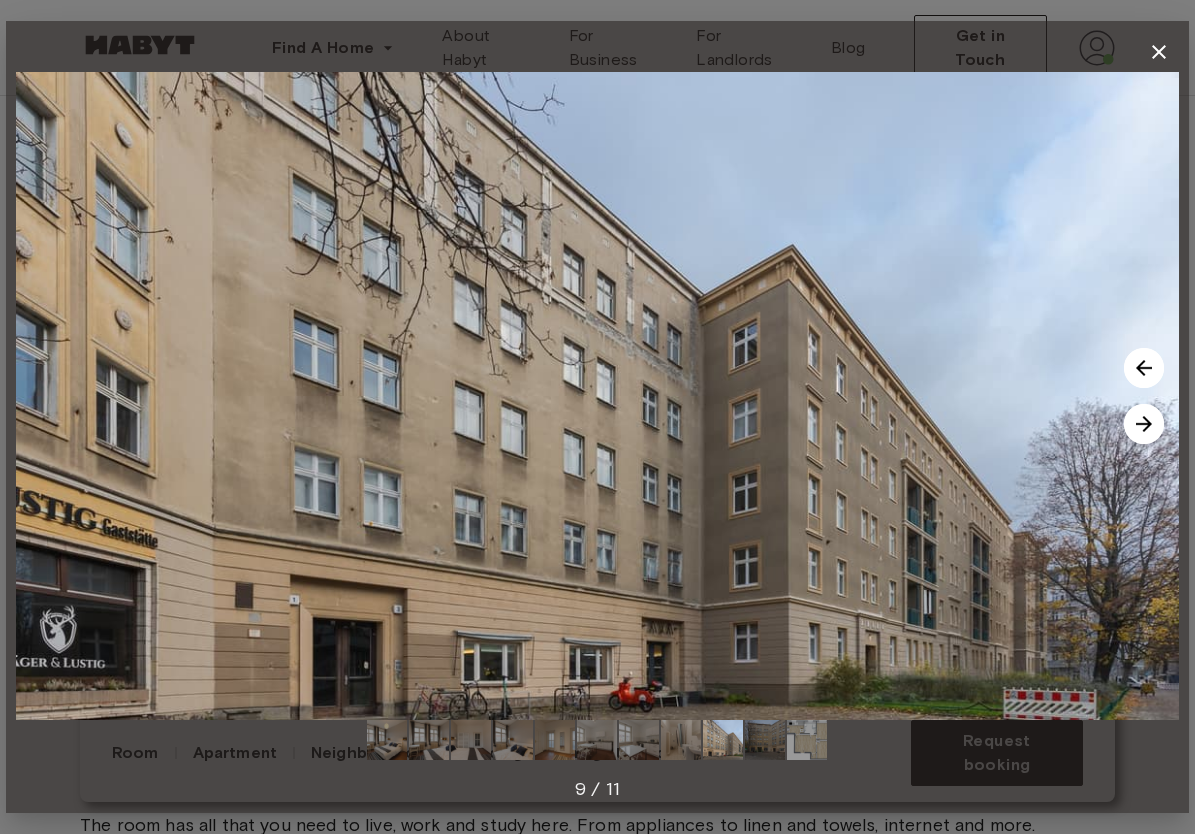 click at bounding box center [1144, 424] 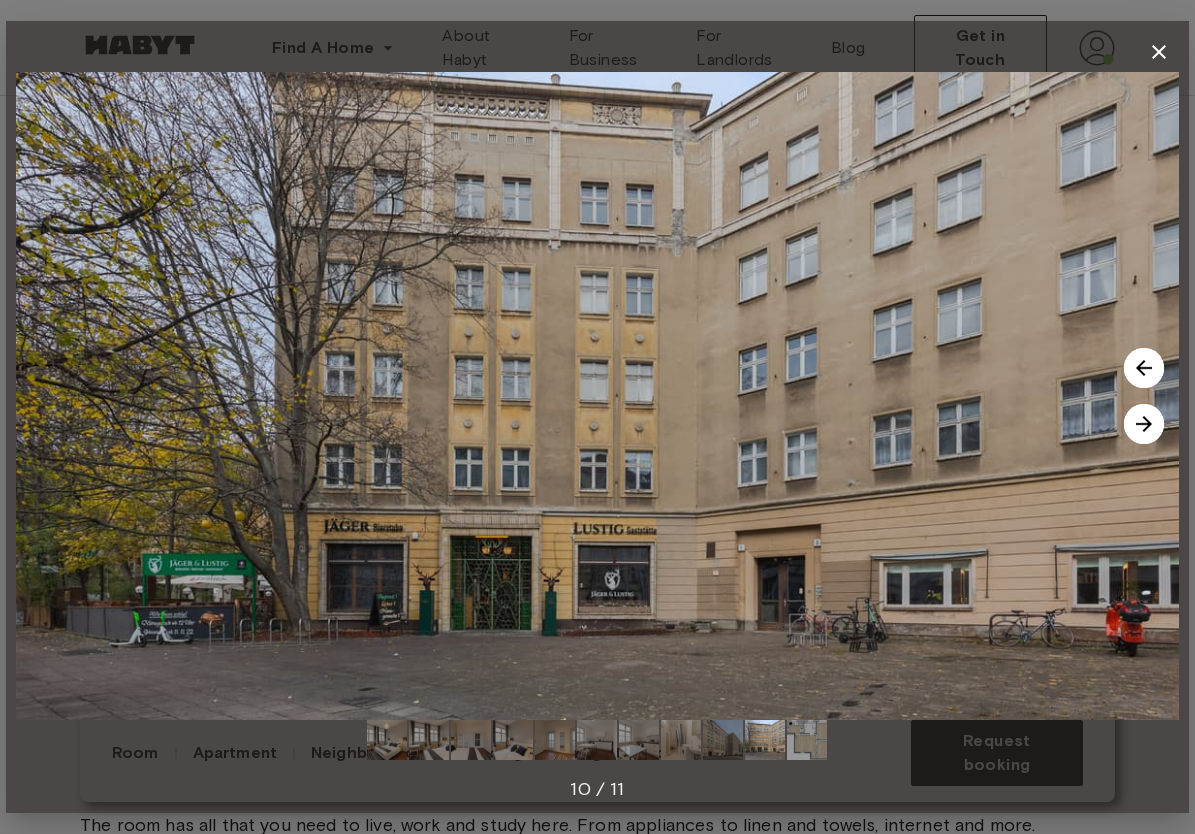 click 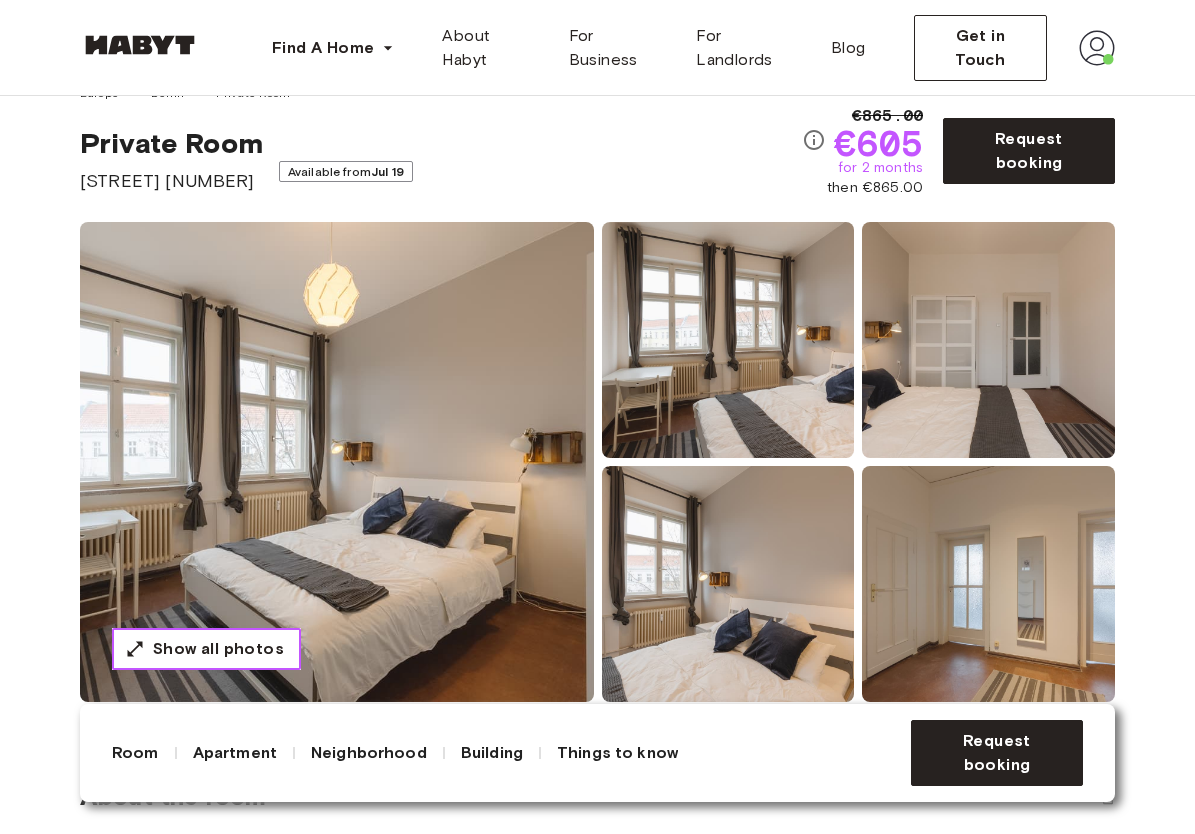 scroll, scrollTop: 38, scrollLeft: 0, axis: vertical 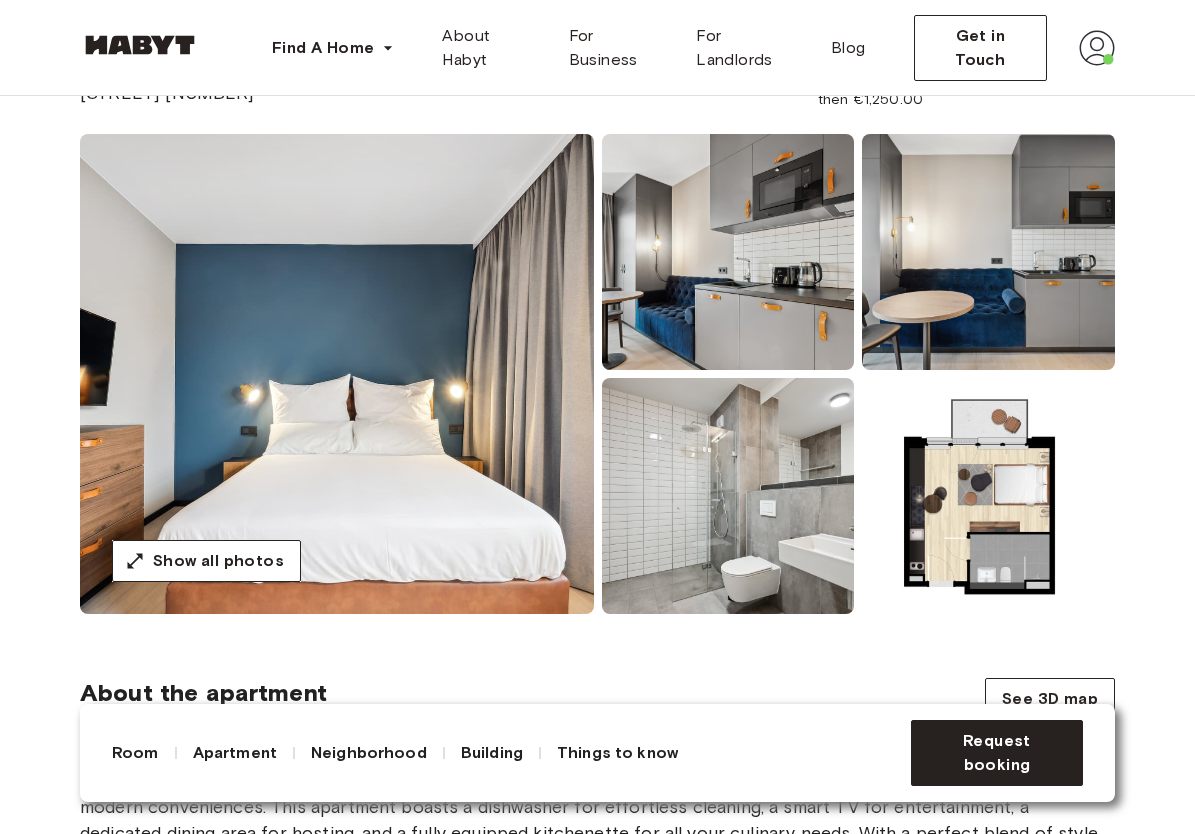 click at bounding box center (988, 496) 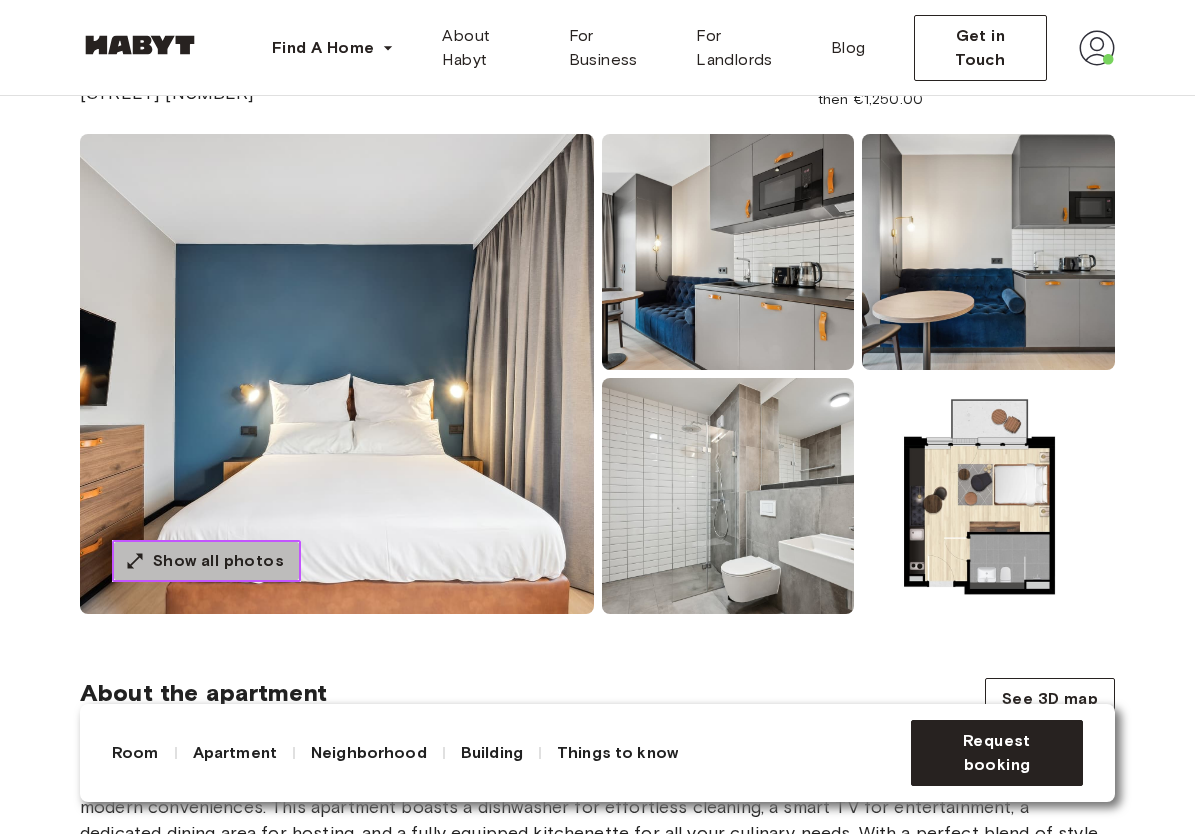 click on "Show all photos" at bounding box center [218, 561] 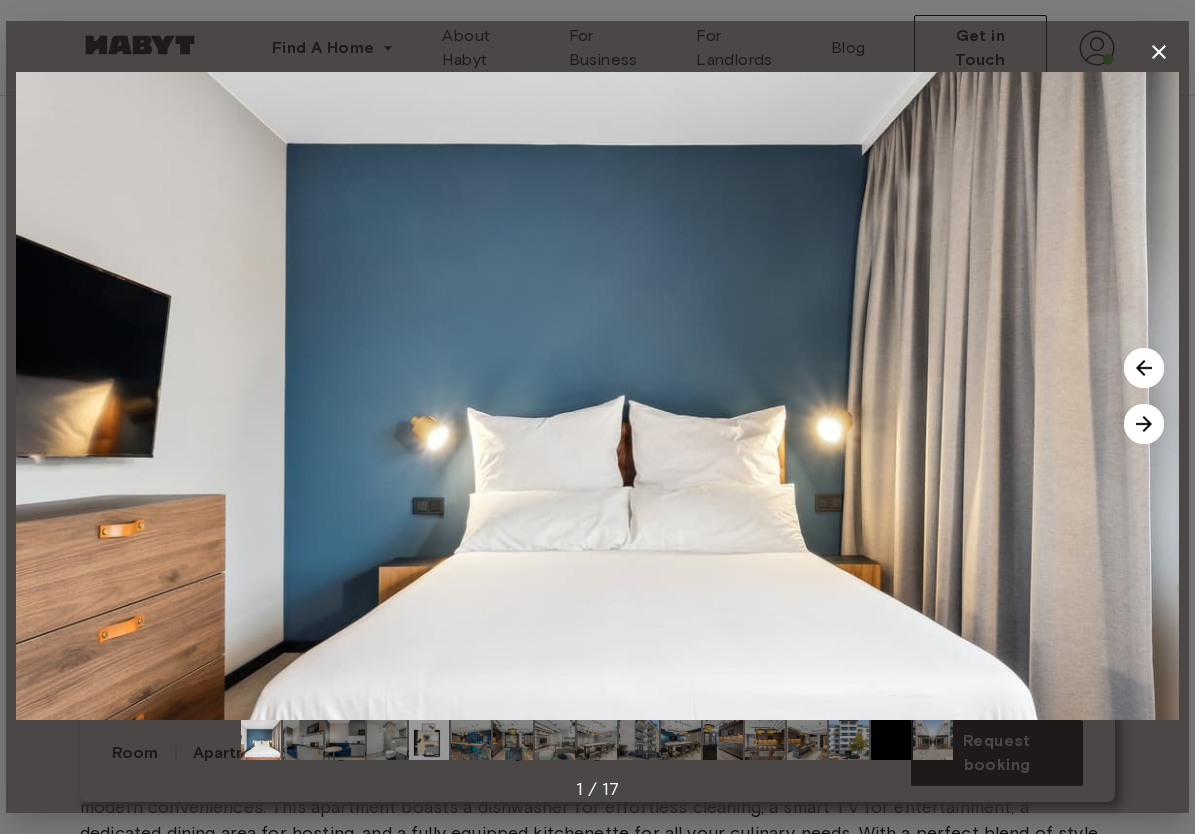 click at bounding box center (1144, 424) 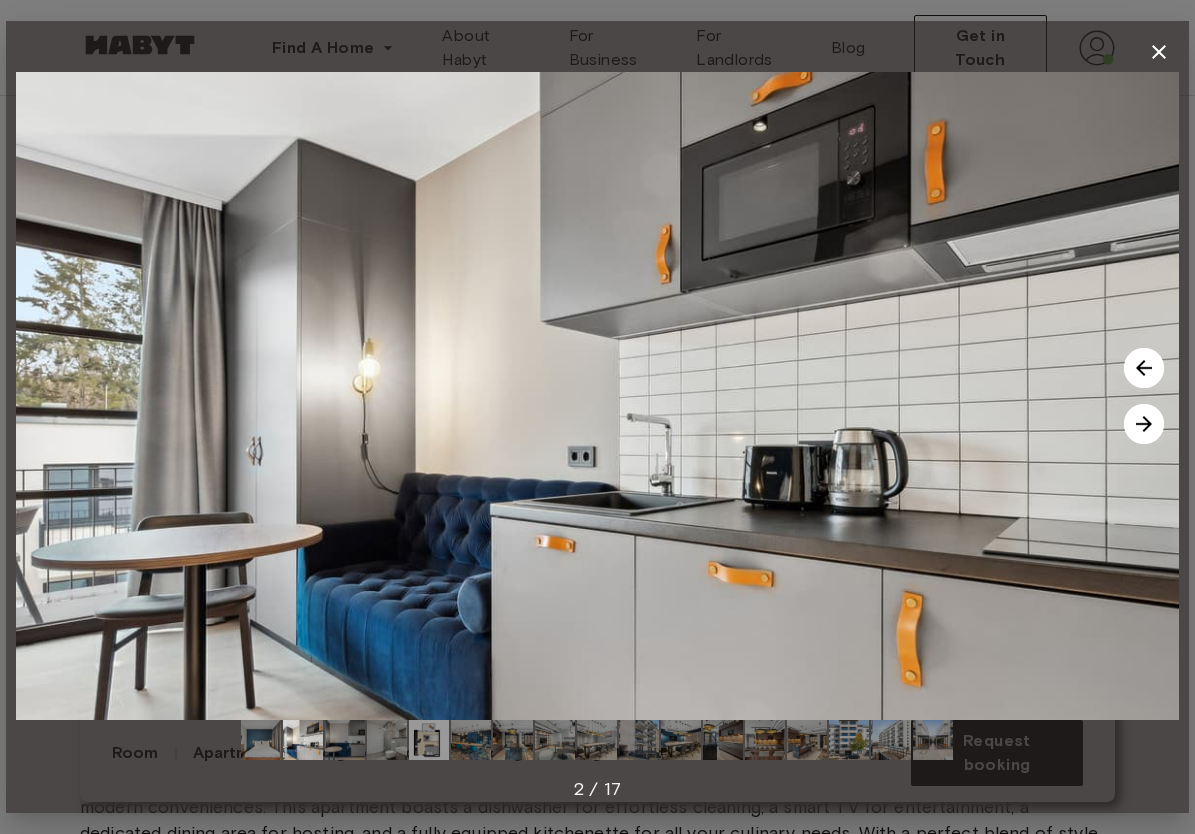 click at bounding box center (1144, 368) 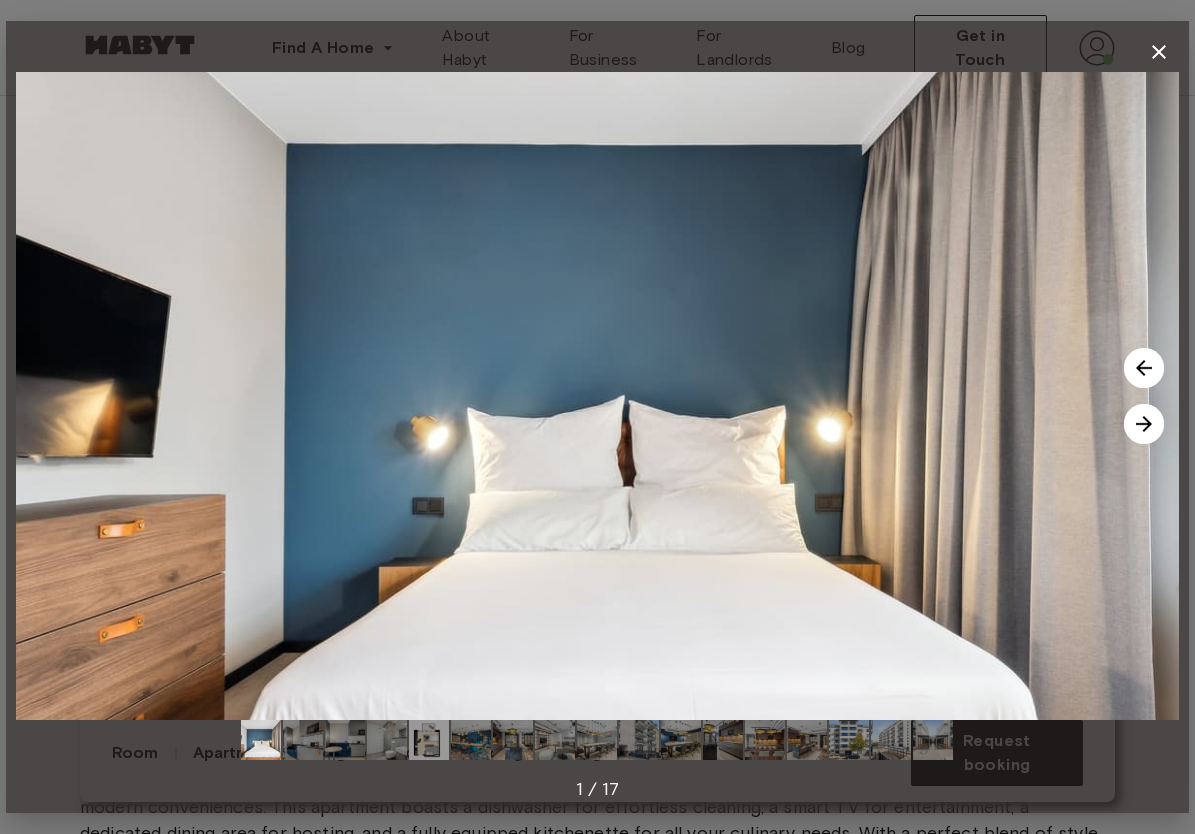 click at bounding box center [1144, 424] 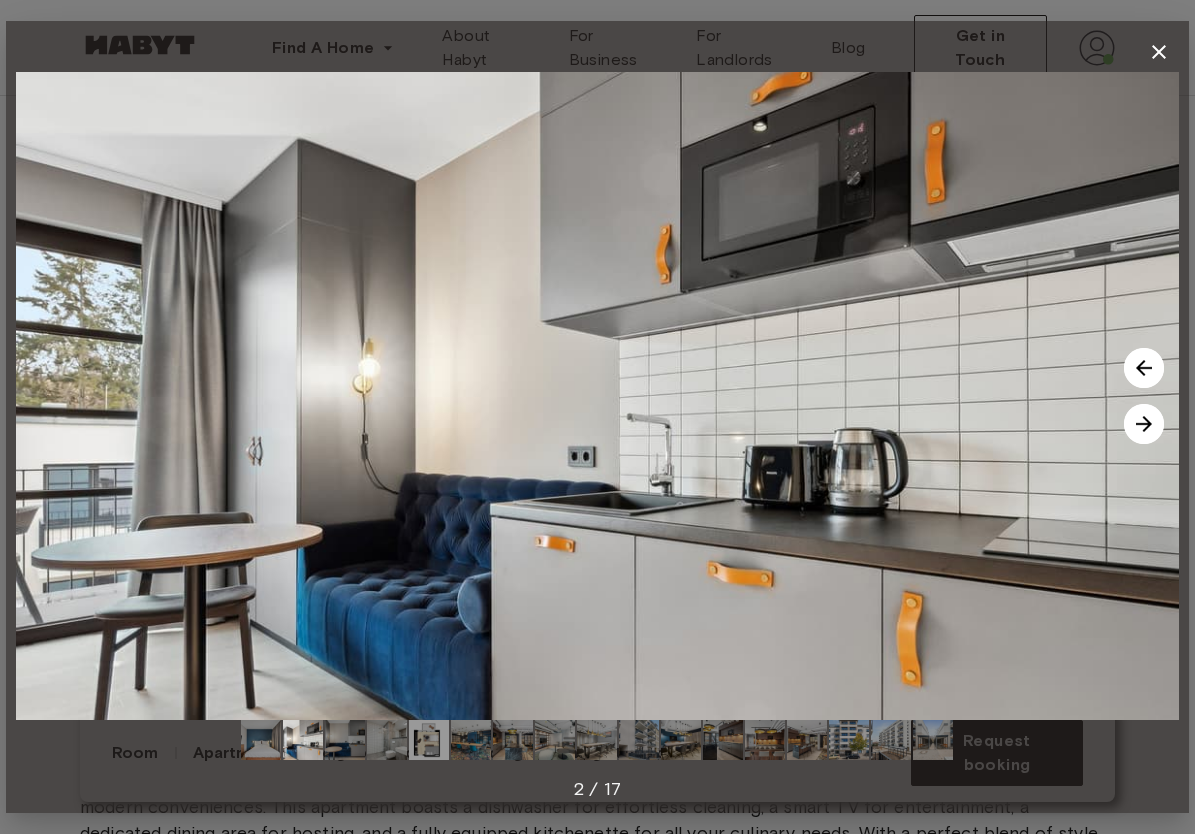 click at bounding box center [1144, 424] 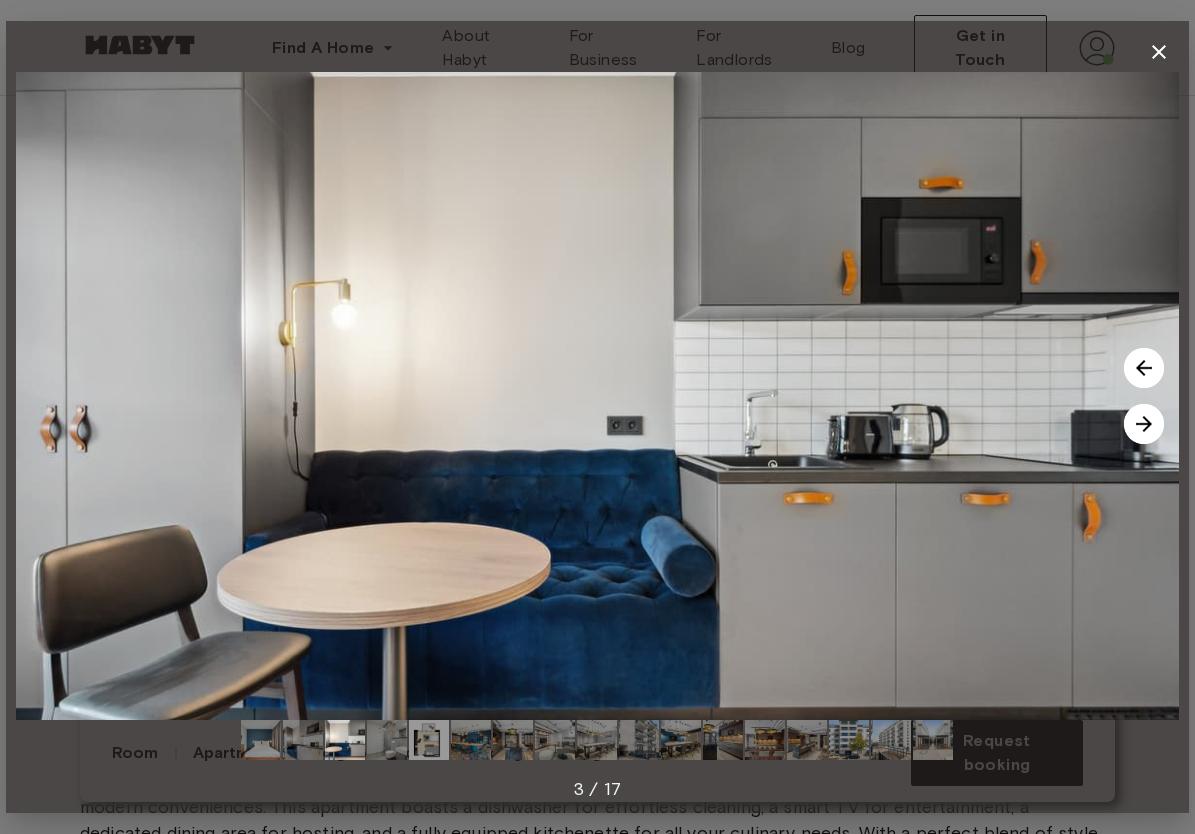 click at bounding box center [1144, 424] 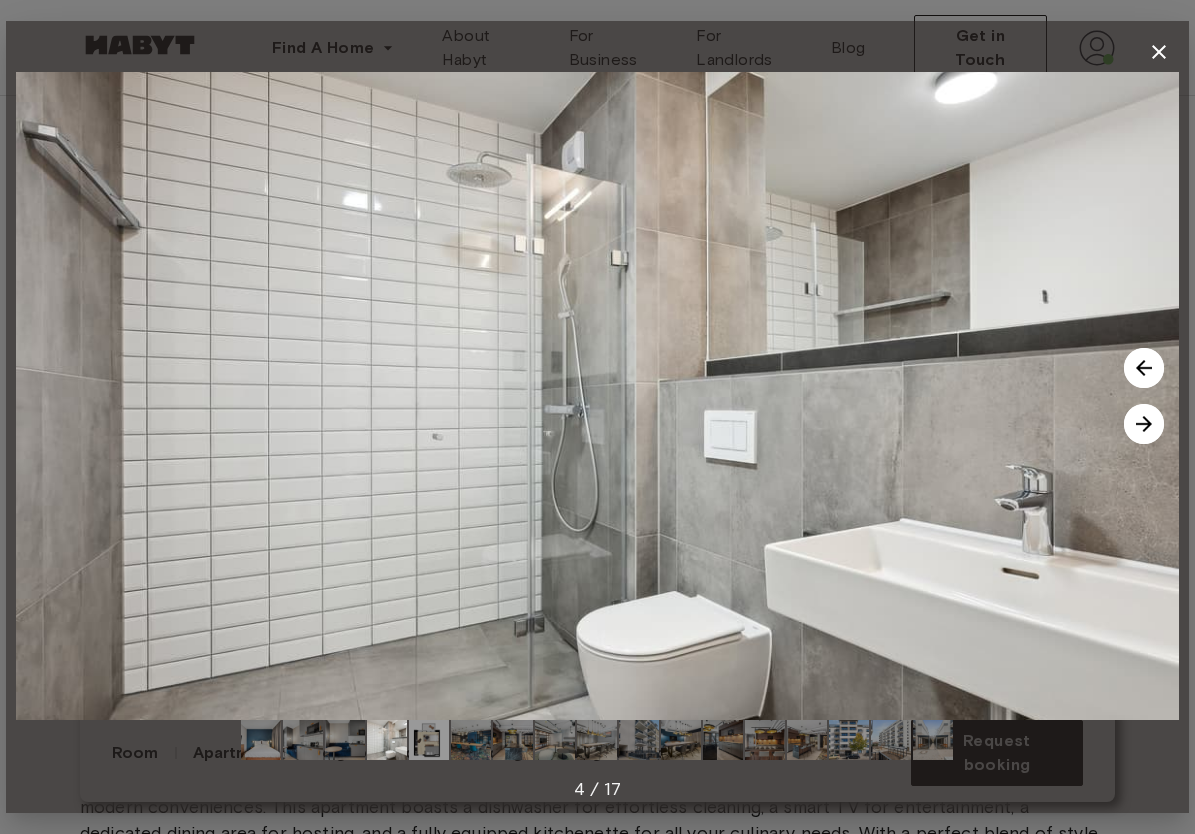 click at bounding box center (1144, 424) 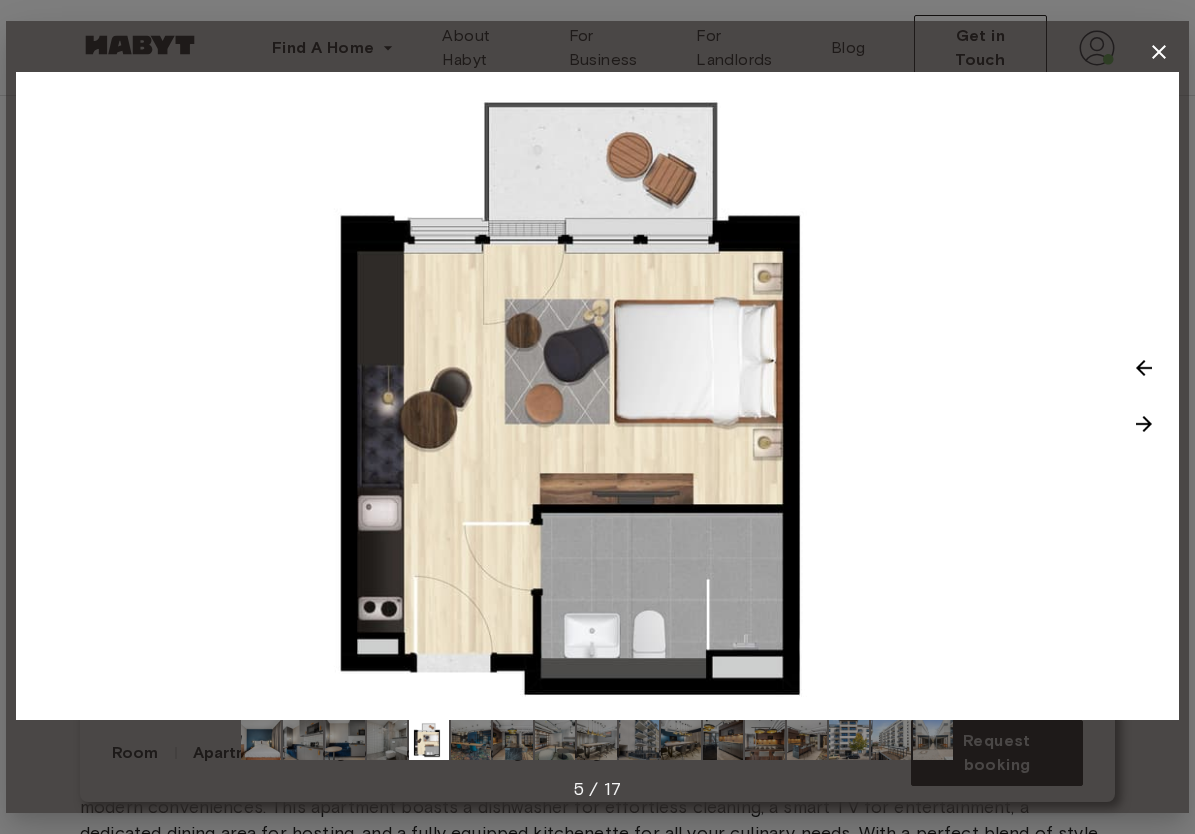 click at bounding box center (1144, 424) 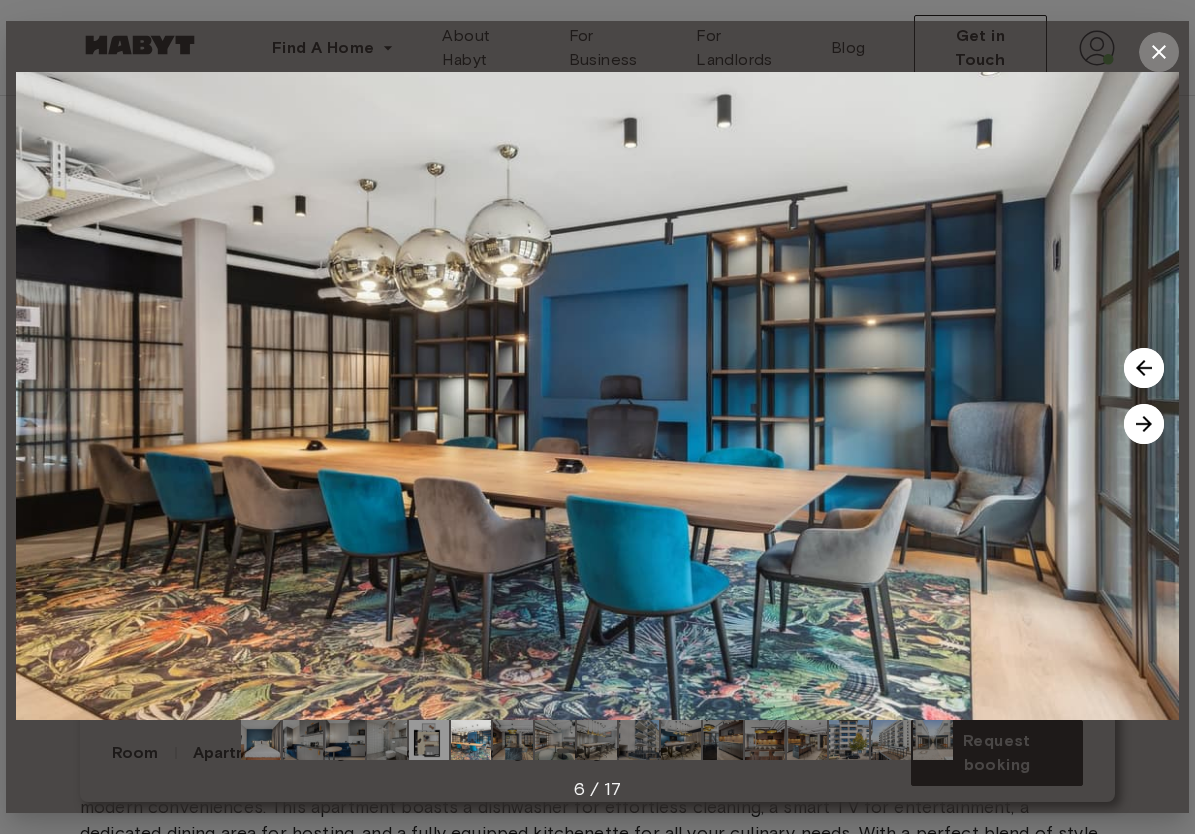 click 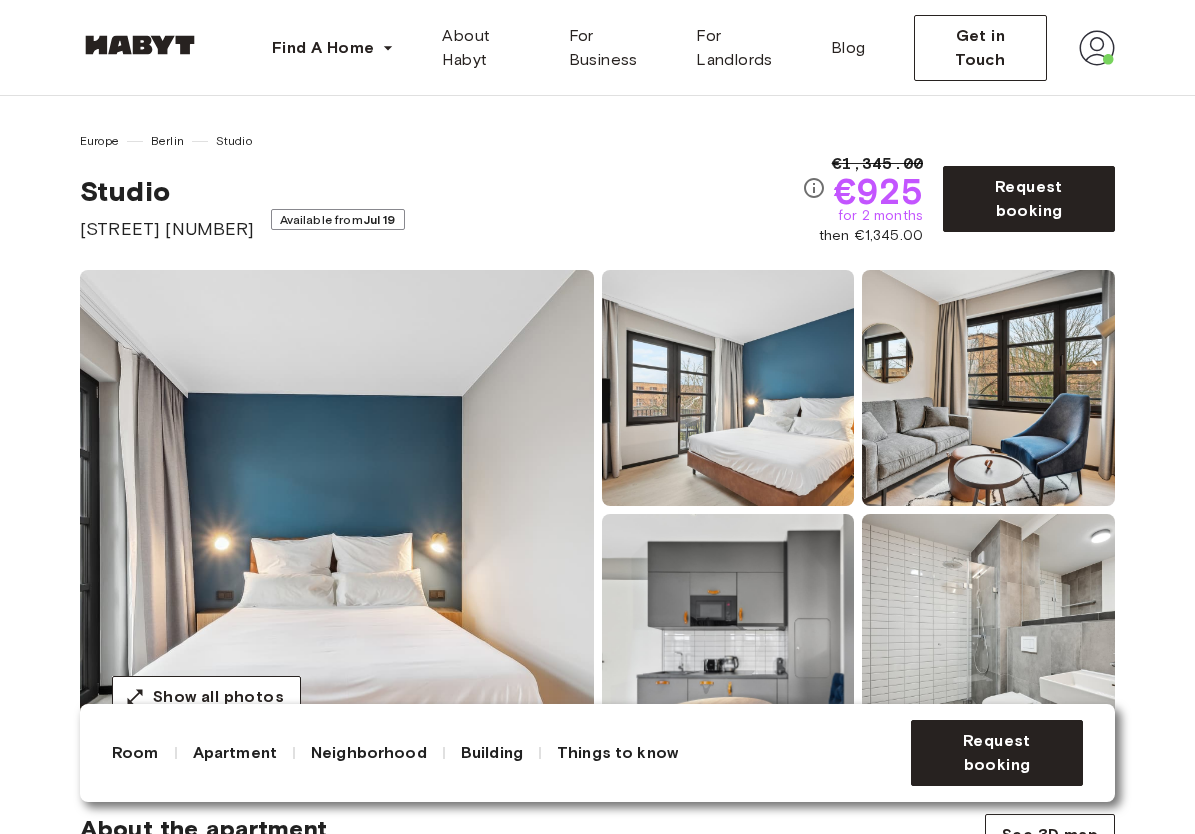 scroll, scrollTop: 0, scrollLeft: 0, axis: both 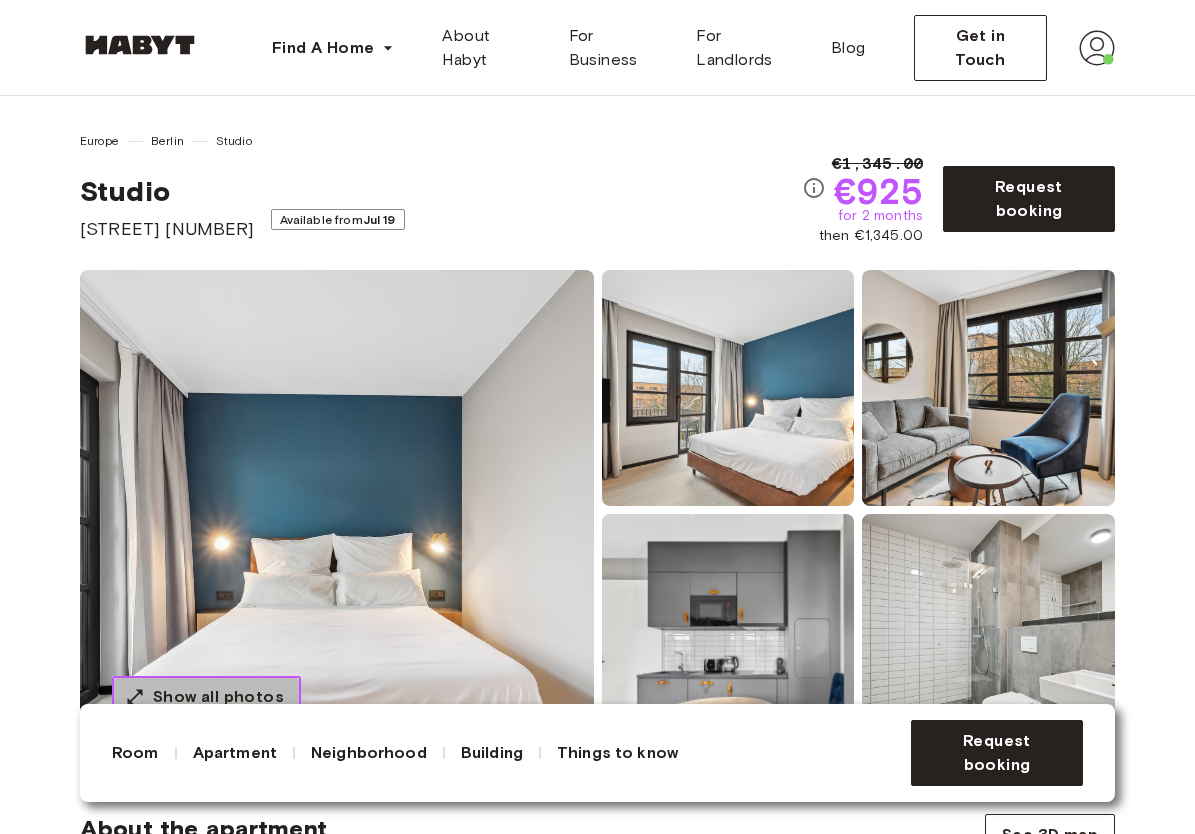 click on "Show all photos" at bounding box center [218, 697] 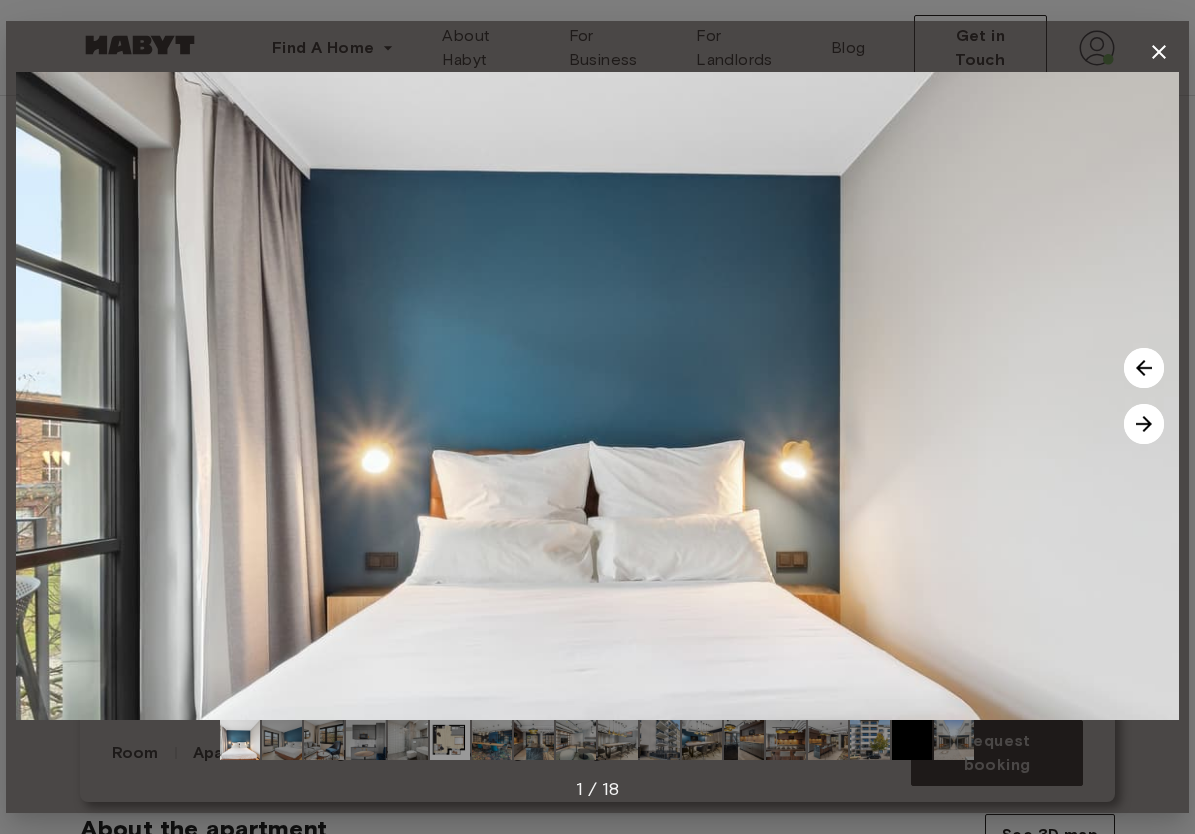 click at bounding box center (1144, 424) 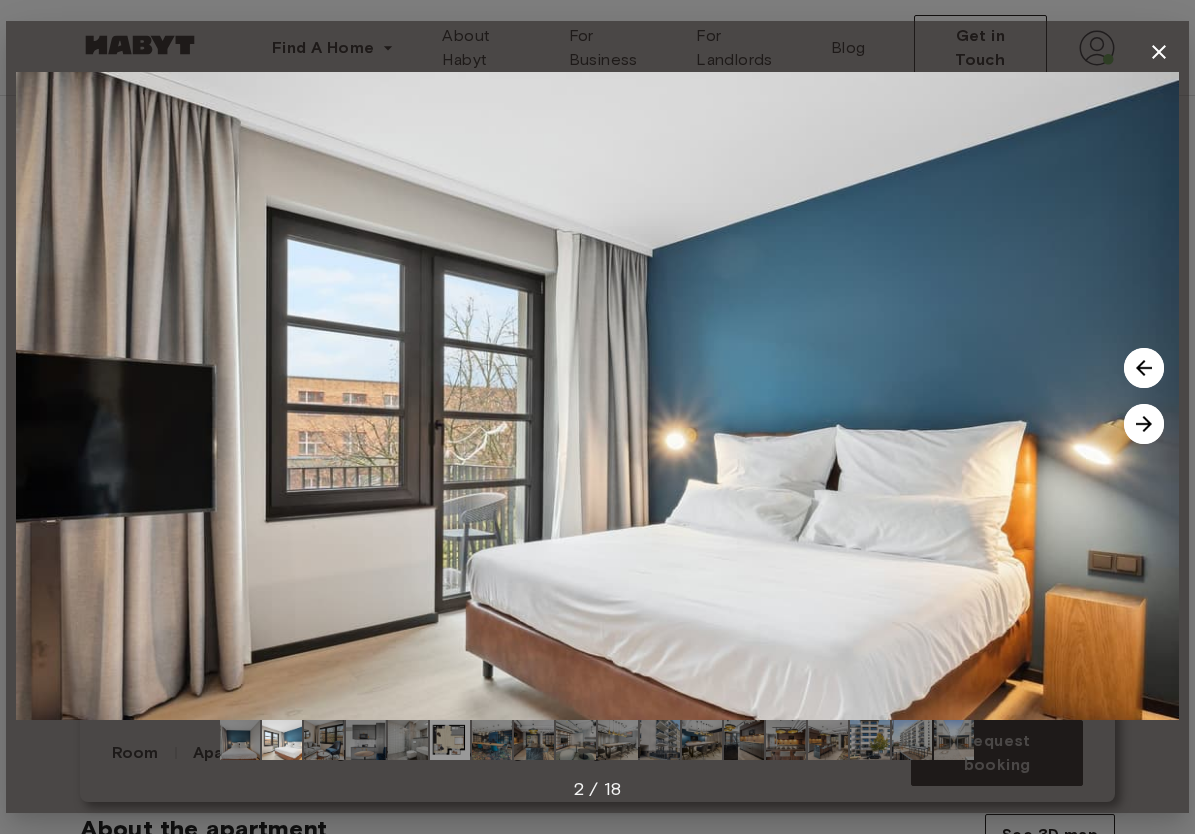 click at bounding box center [1144, 424] 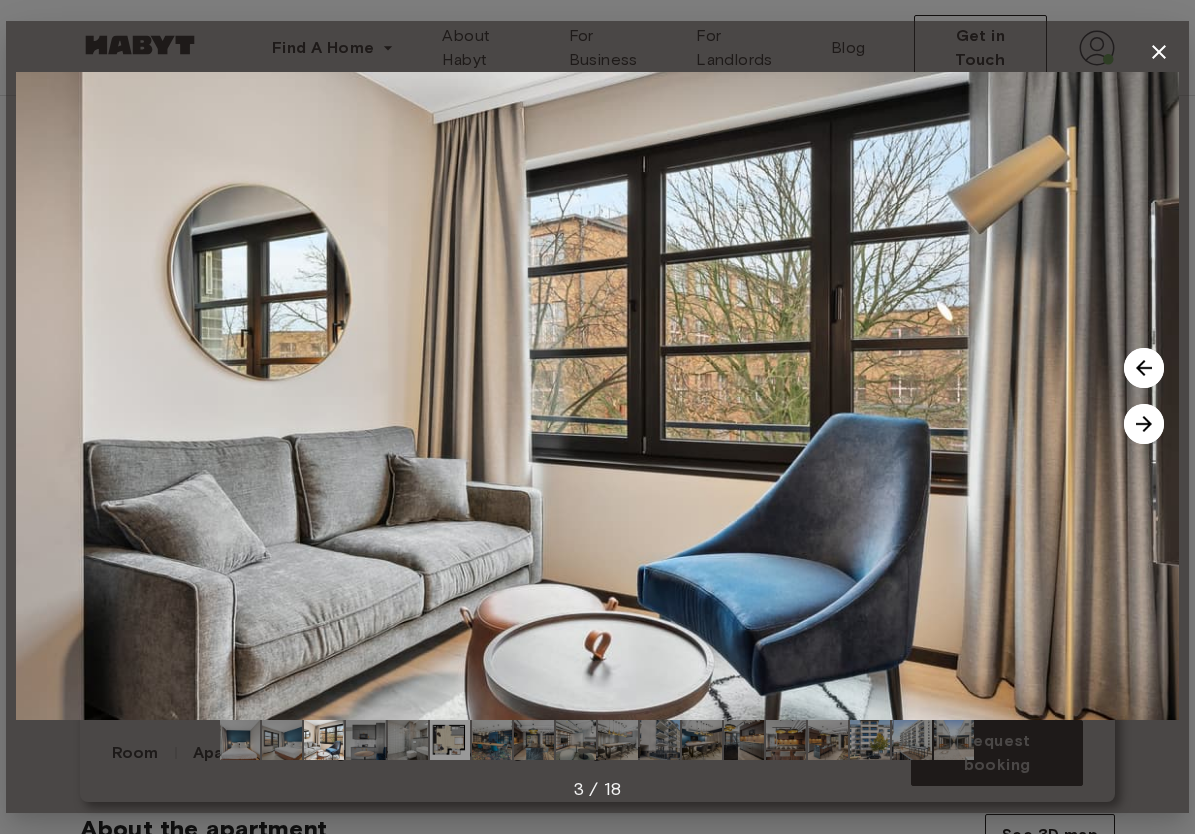 click at bounding box center [1144, 424] 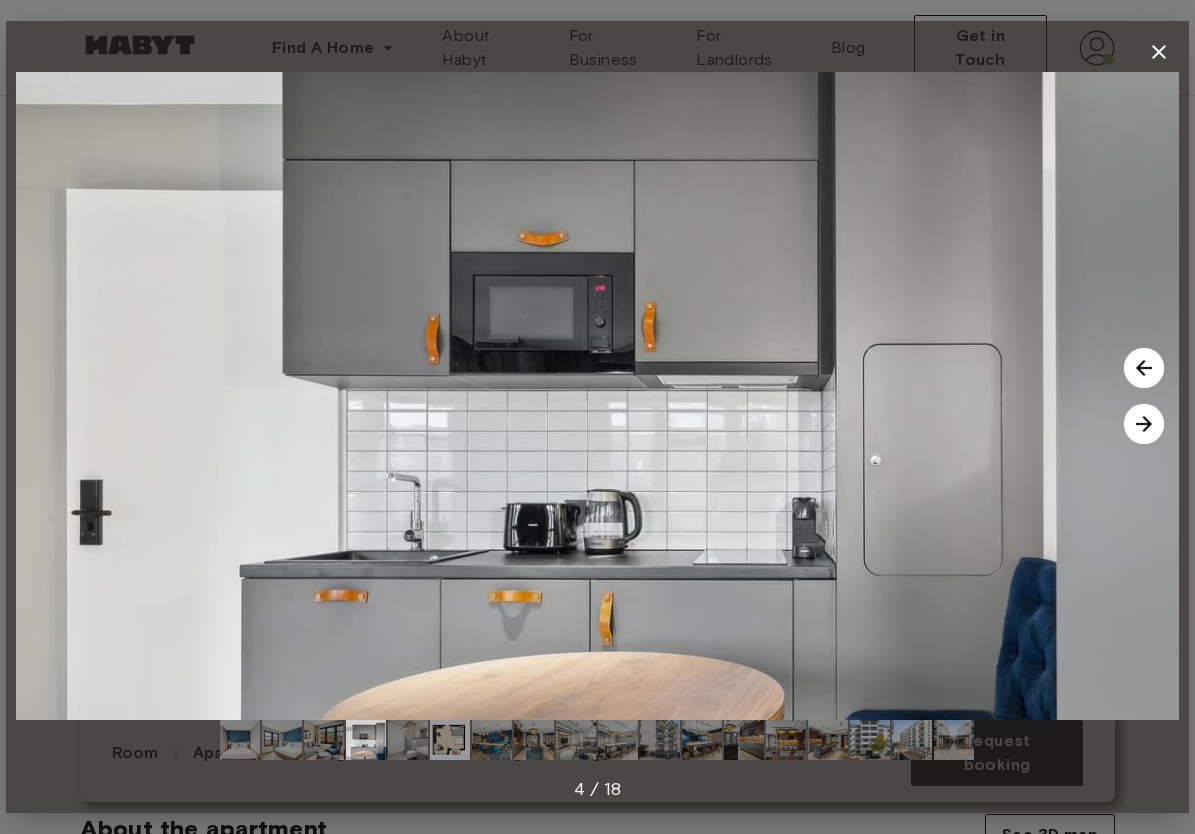 click at bounding box center [1144, 424] 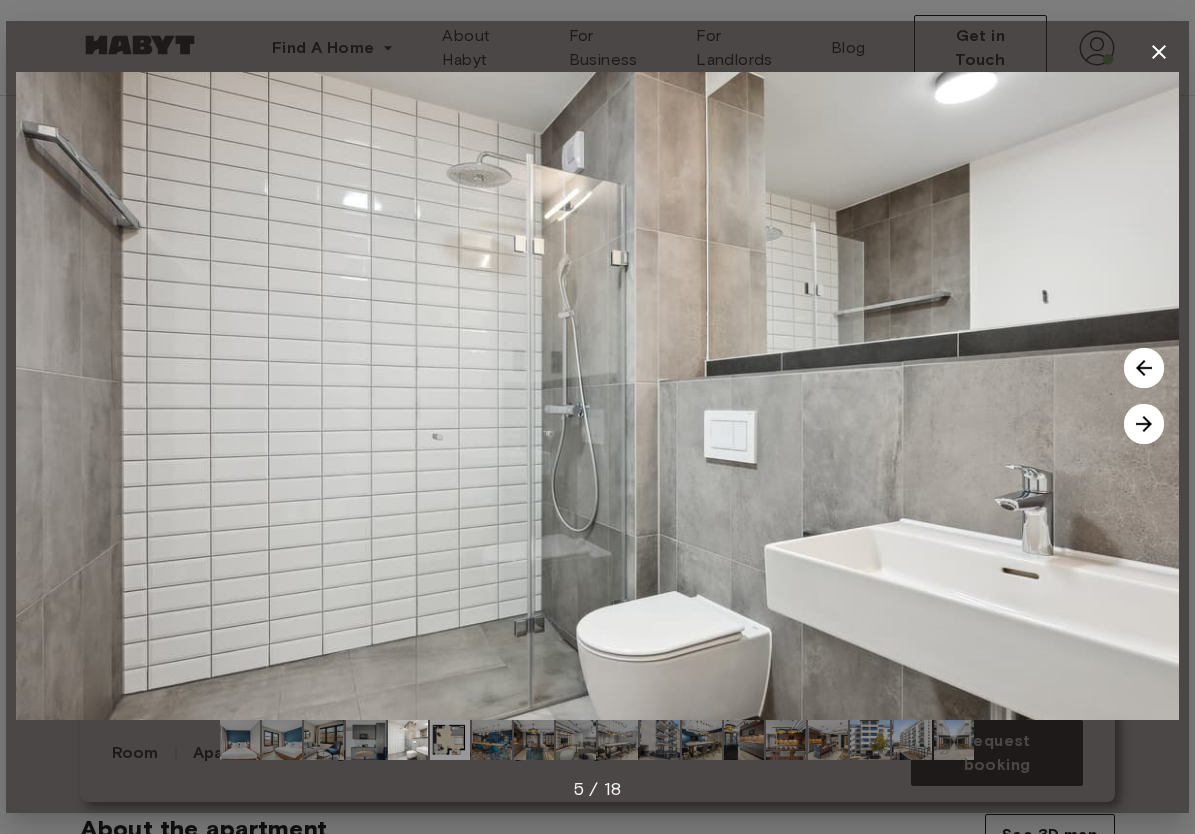 click at bounding box center (1144, 424) 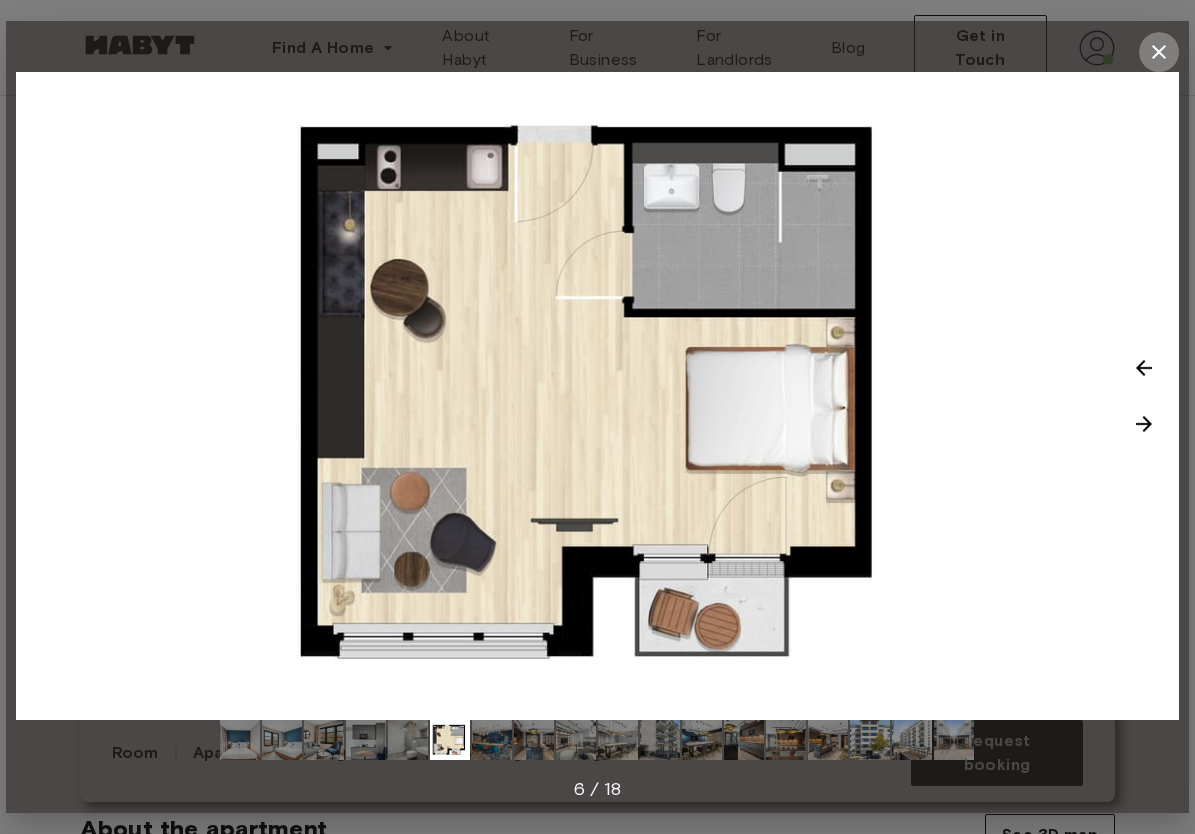 click 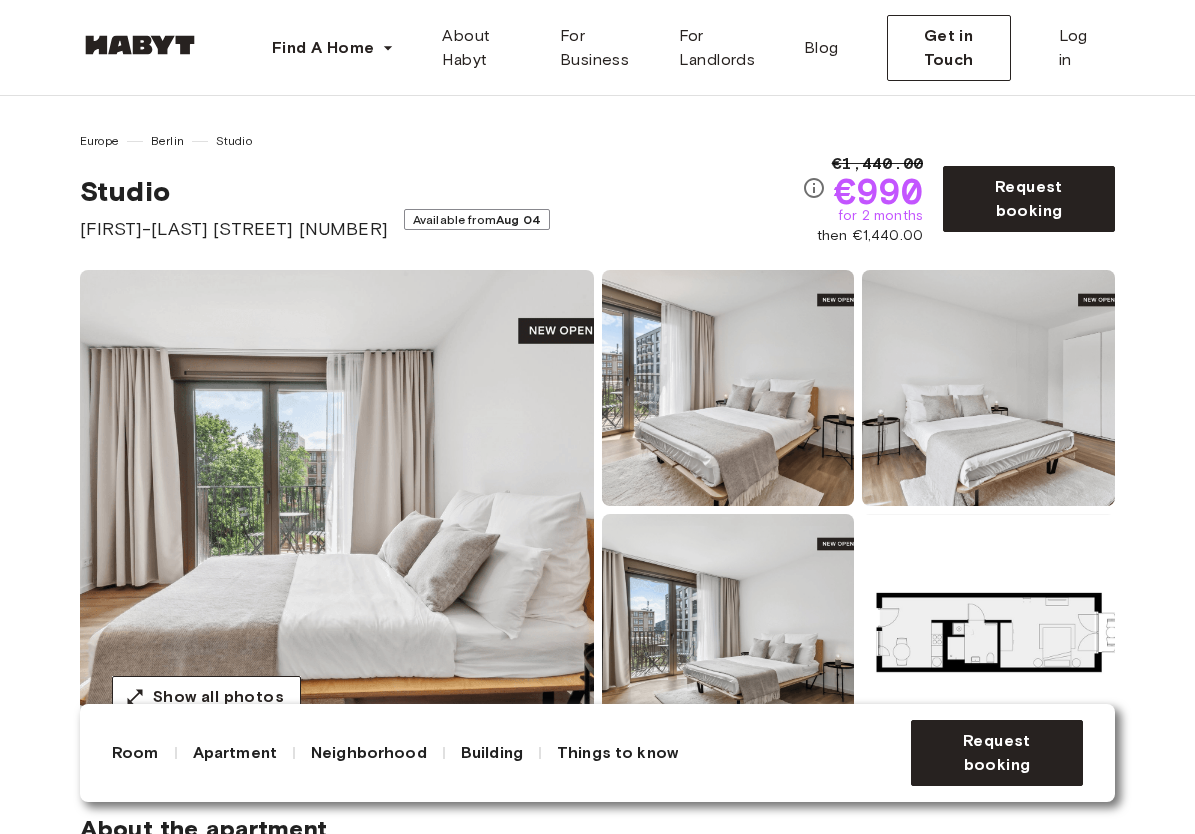 scroll, scrollTop: 0, scrollLeft: 0, axis: both 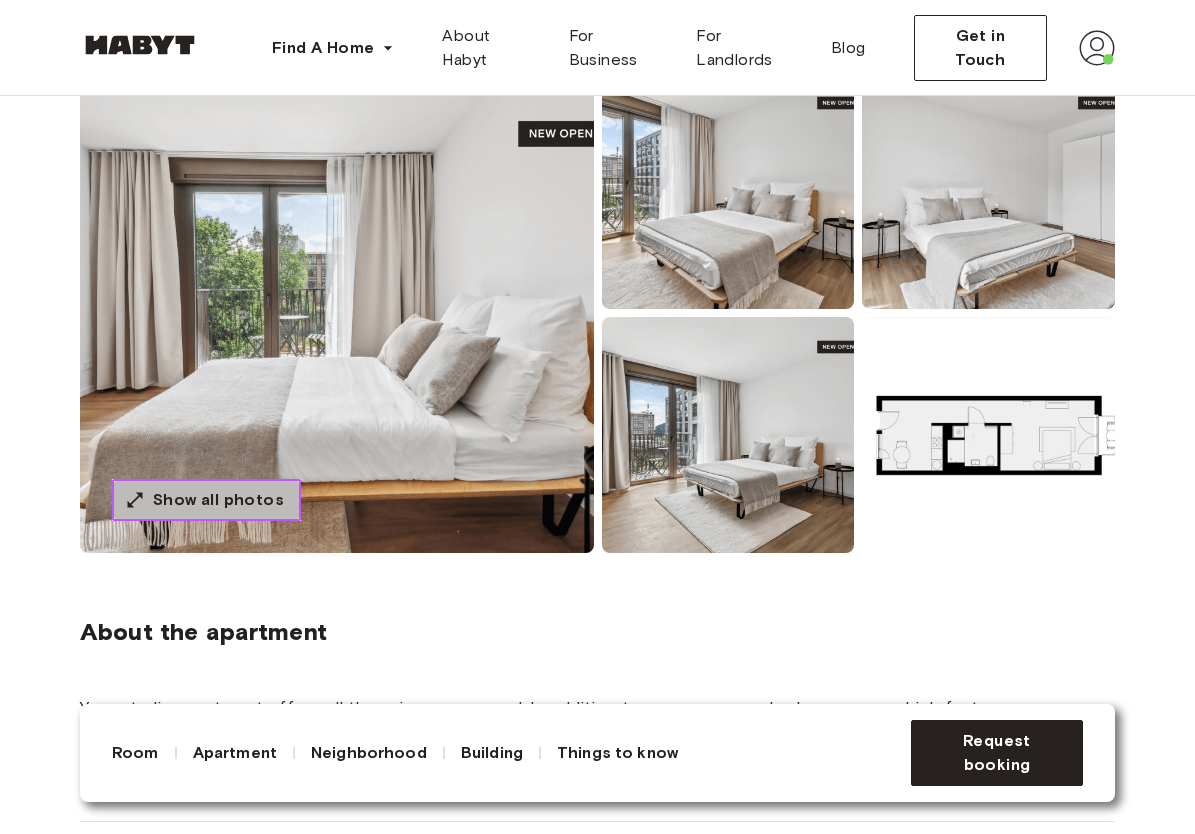 click on "Show all photos" at bounding box center [206, 500] 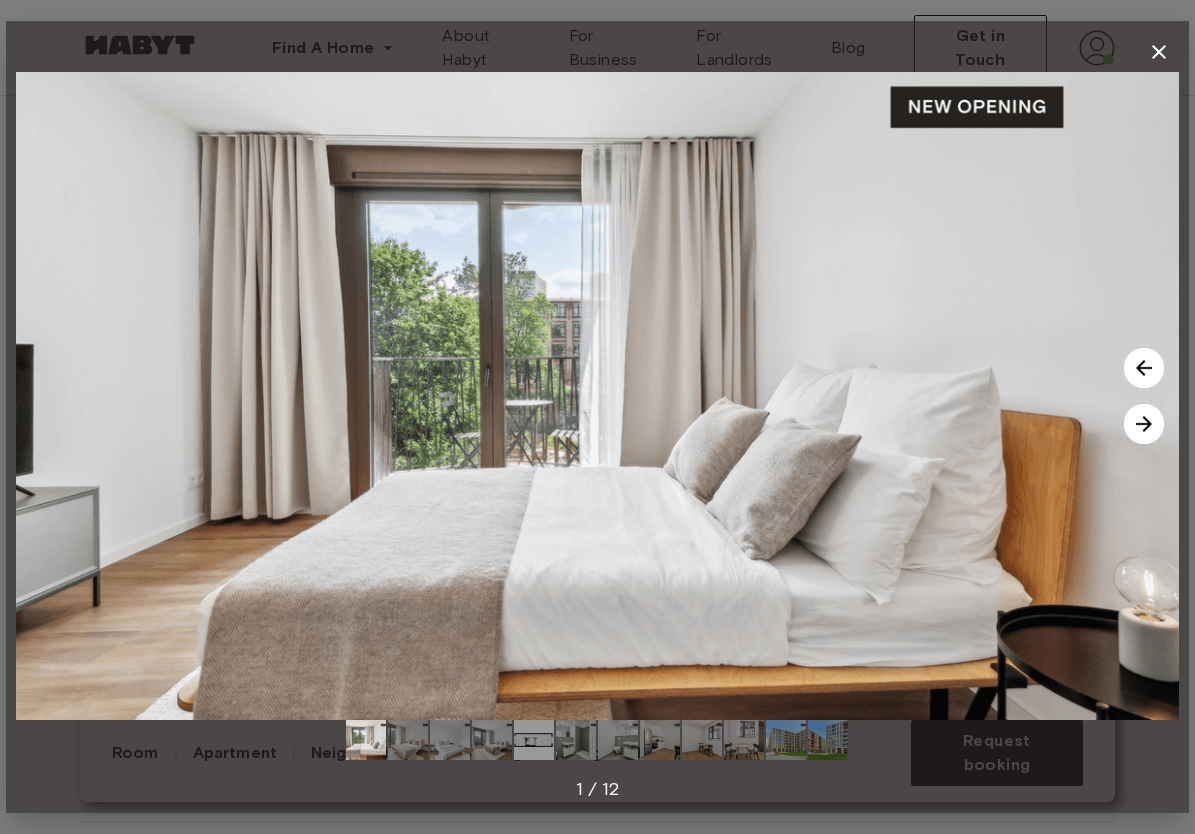 click at bounding box center (1144, 424) 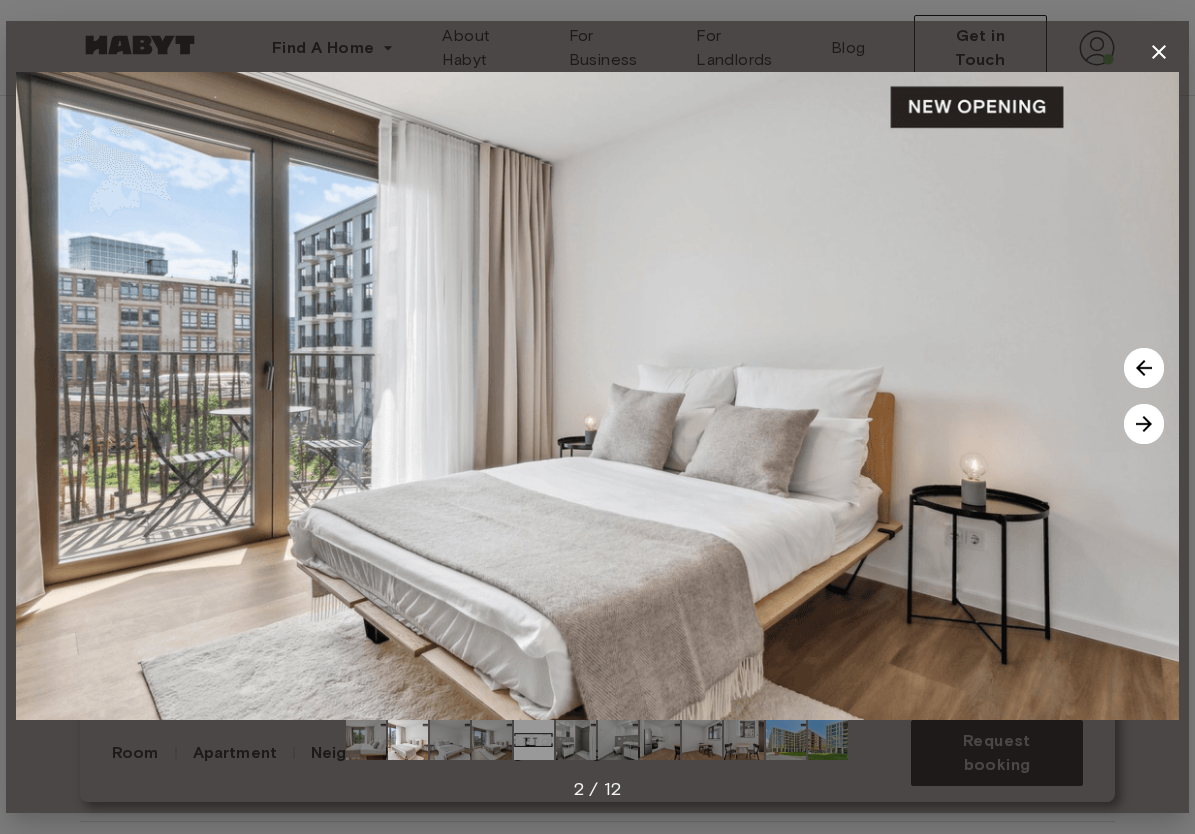 click at bounding box center (1144, 424) 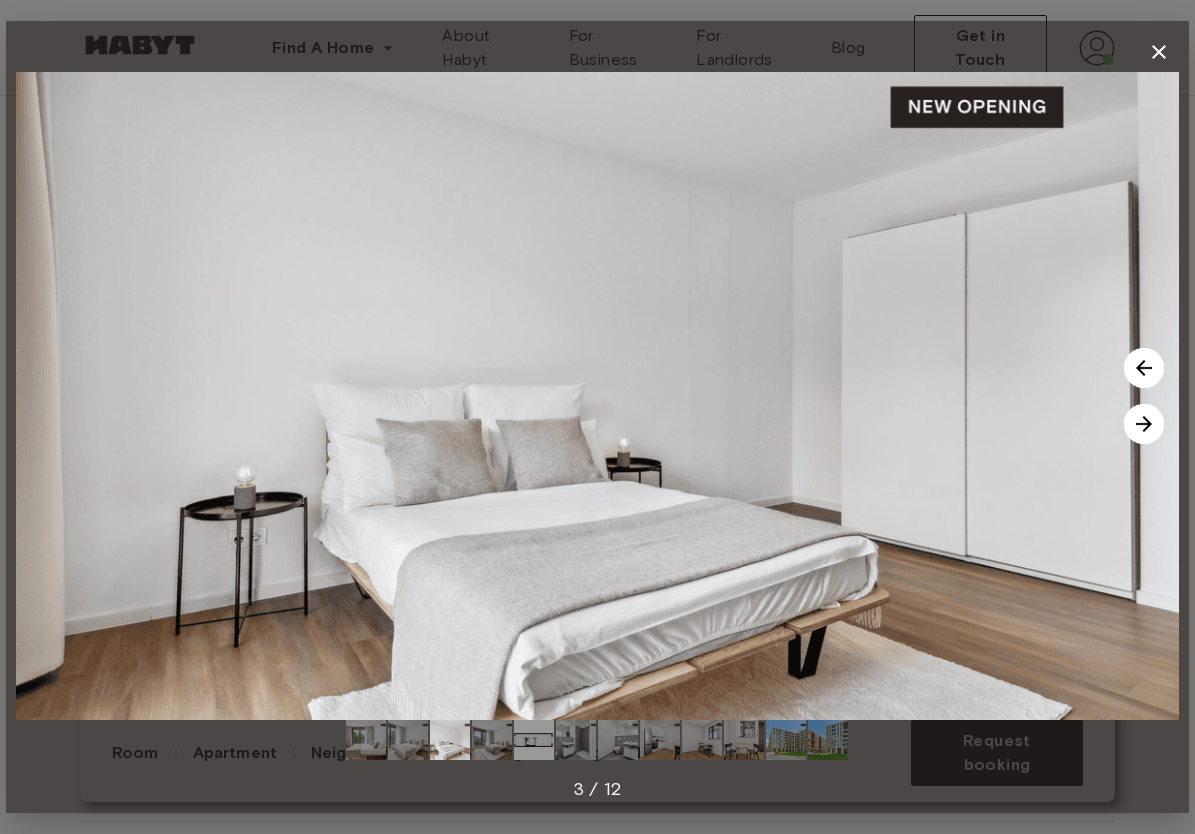 click at bounding box center (1144, 424) 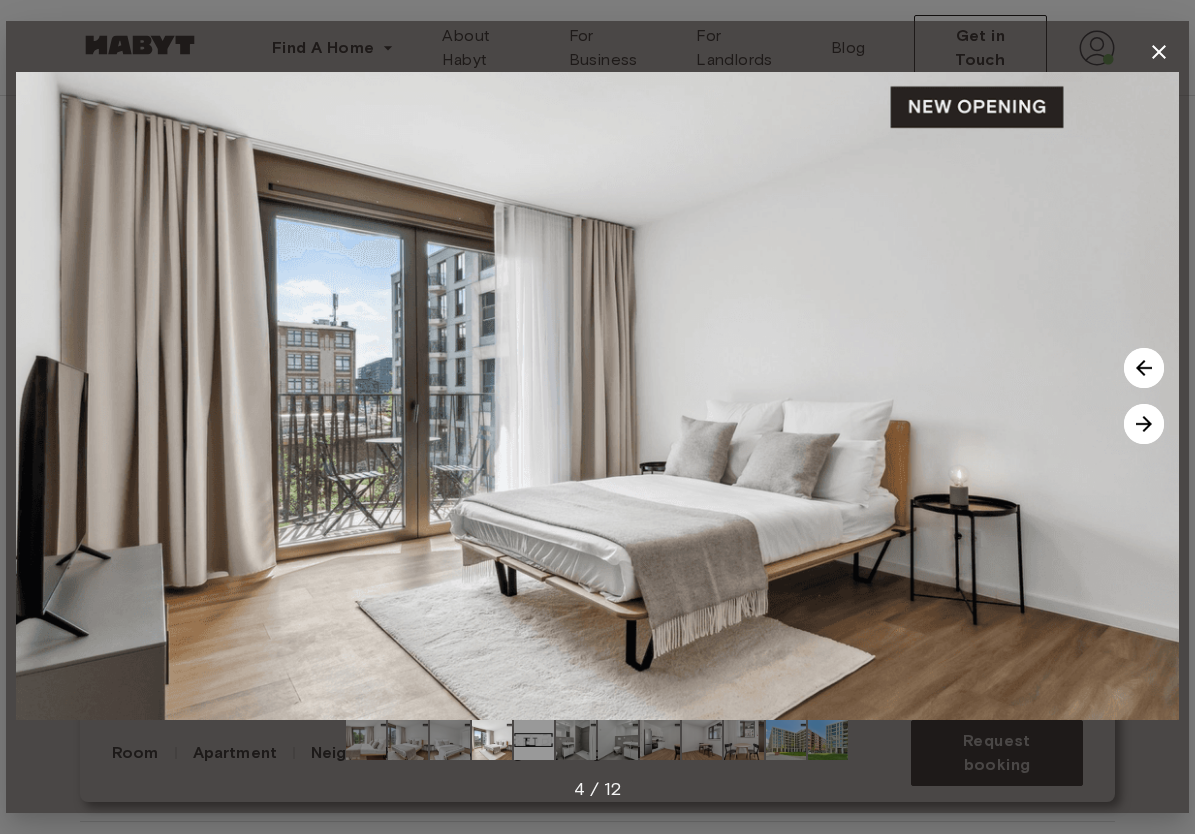 click at bounding box center (1144, 424) 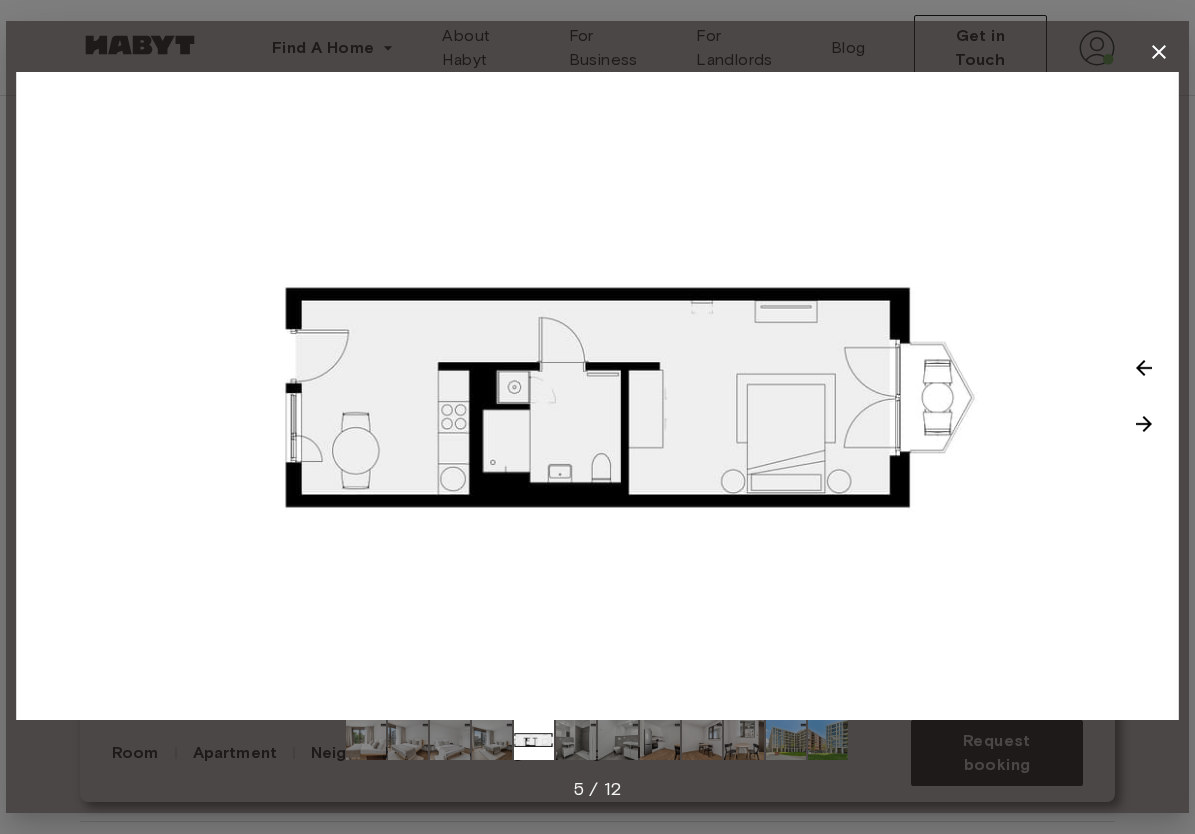 click at bounding box center (1144, 424) 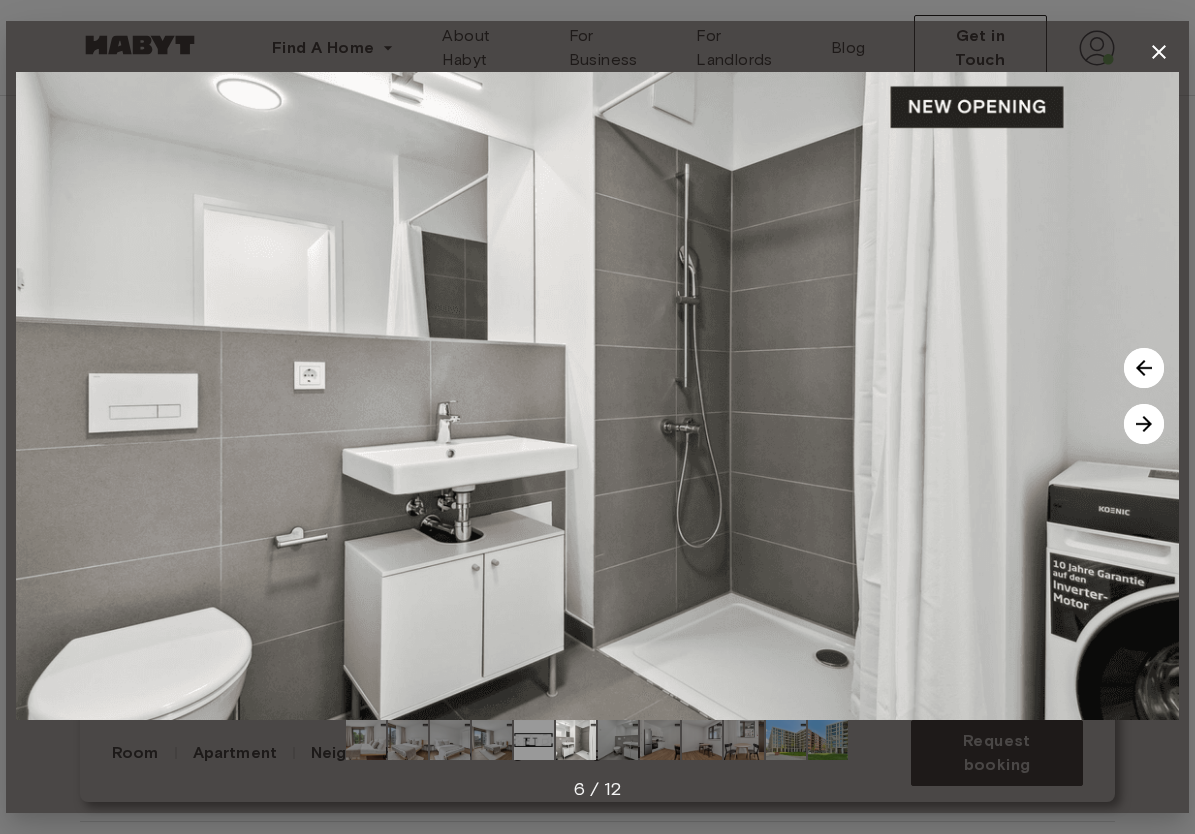 click at bounding box center [1144, 424] 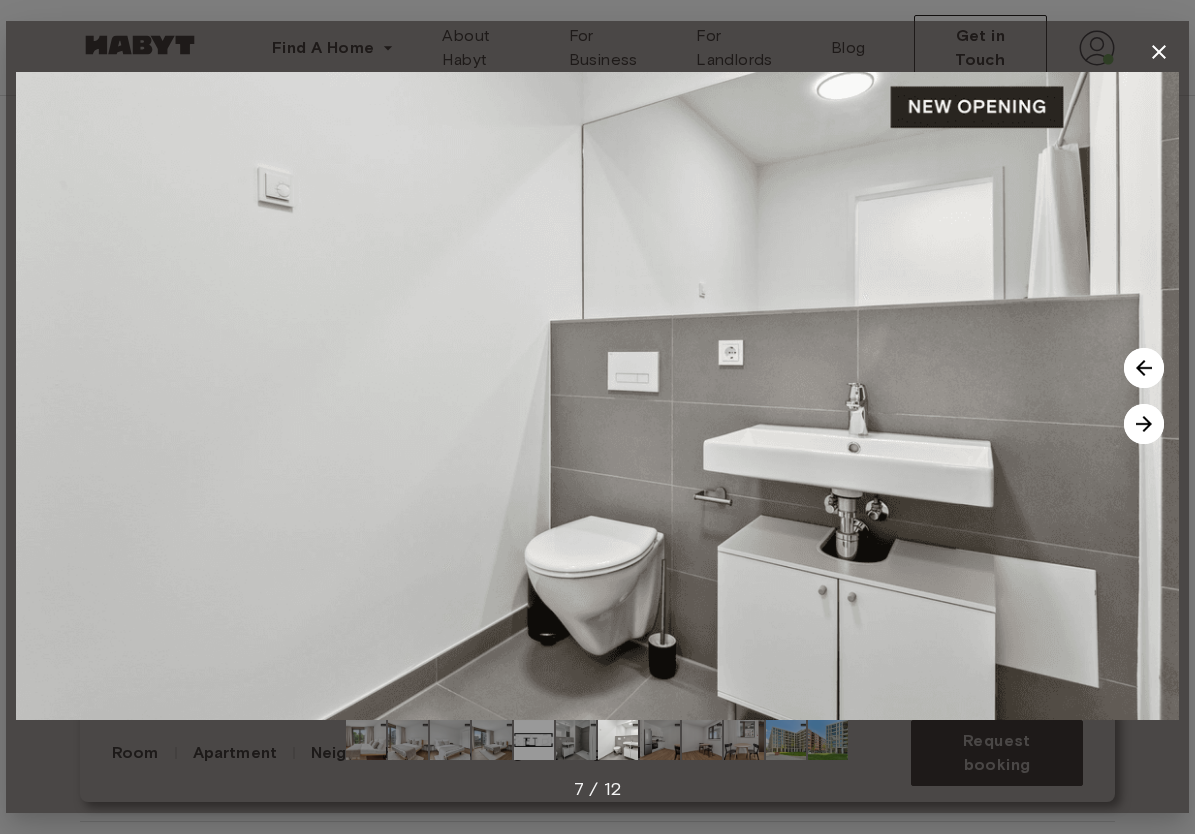 click at bounding box center [1144, 424] 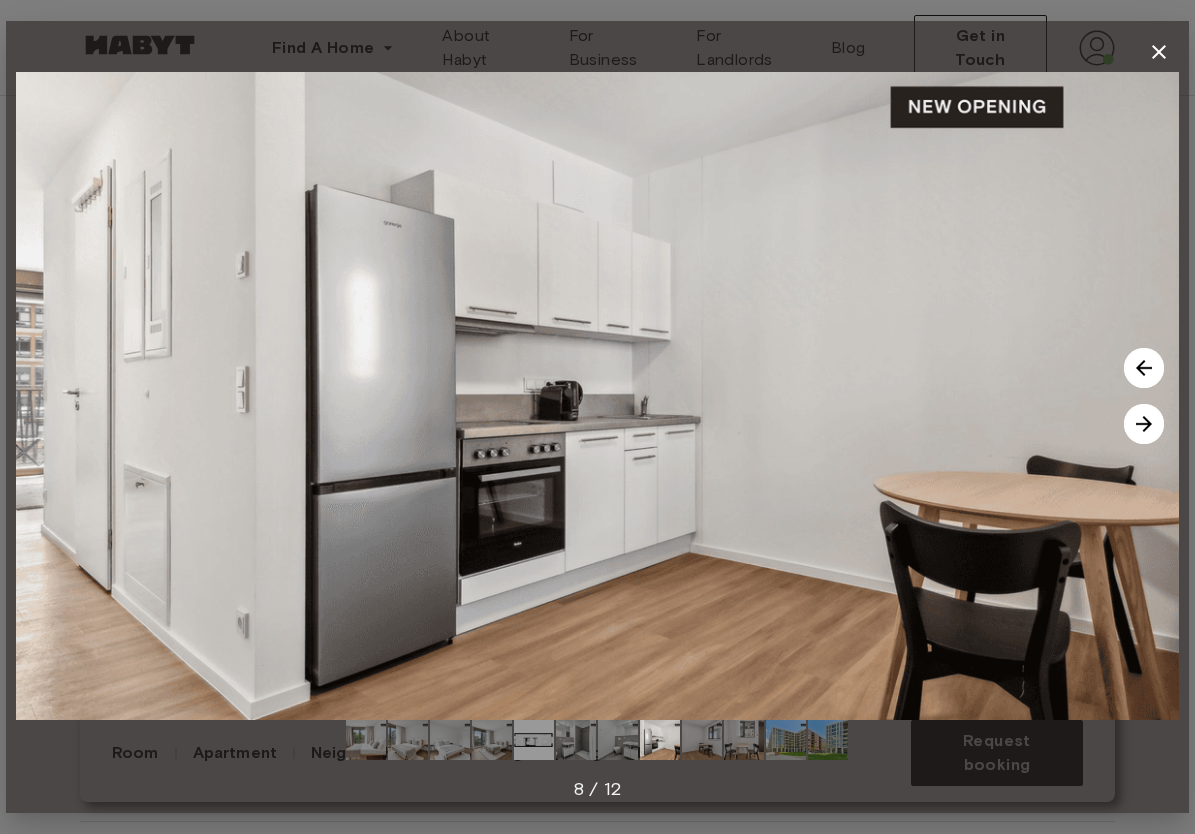 click at bounding box center [1144, 424] 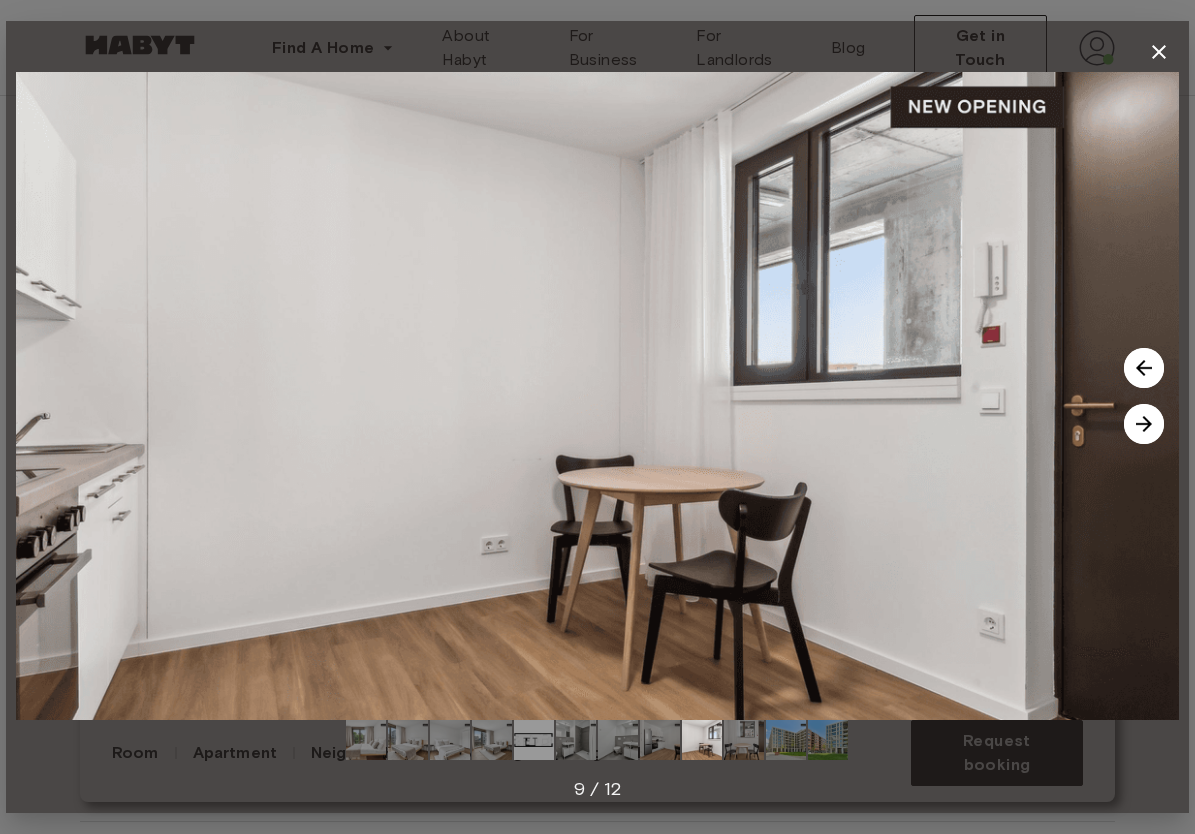 click at bounding box center (1144, 424) 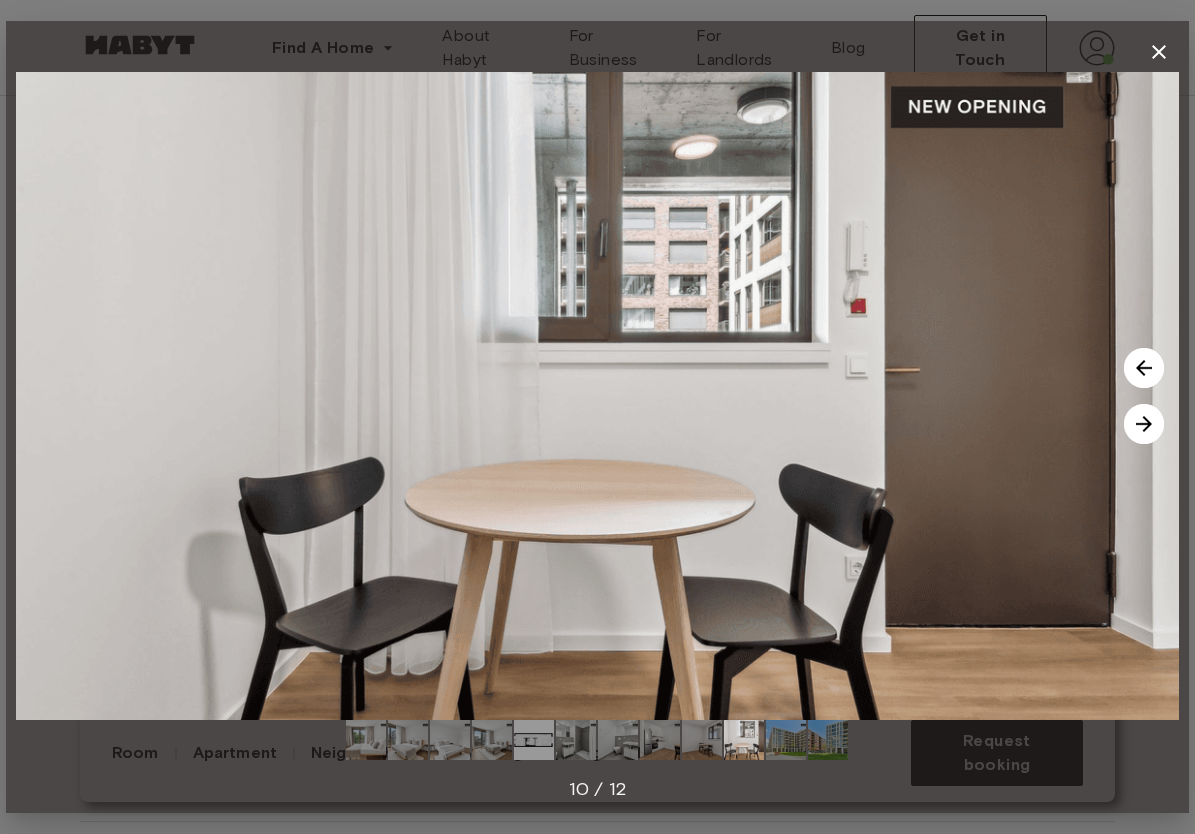 click at bounding box center [1144, 424] 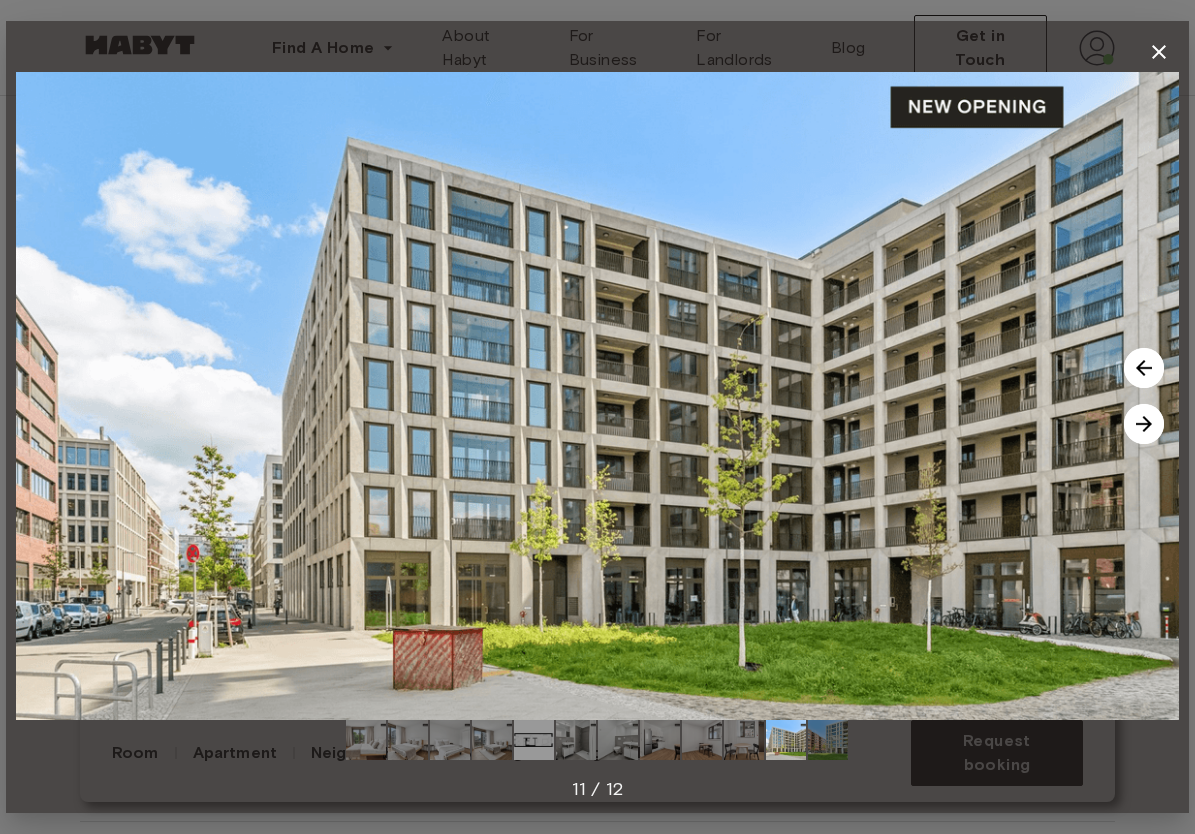 click at bounding box center [1144, 424] 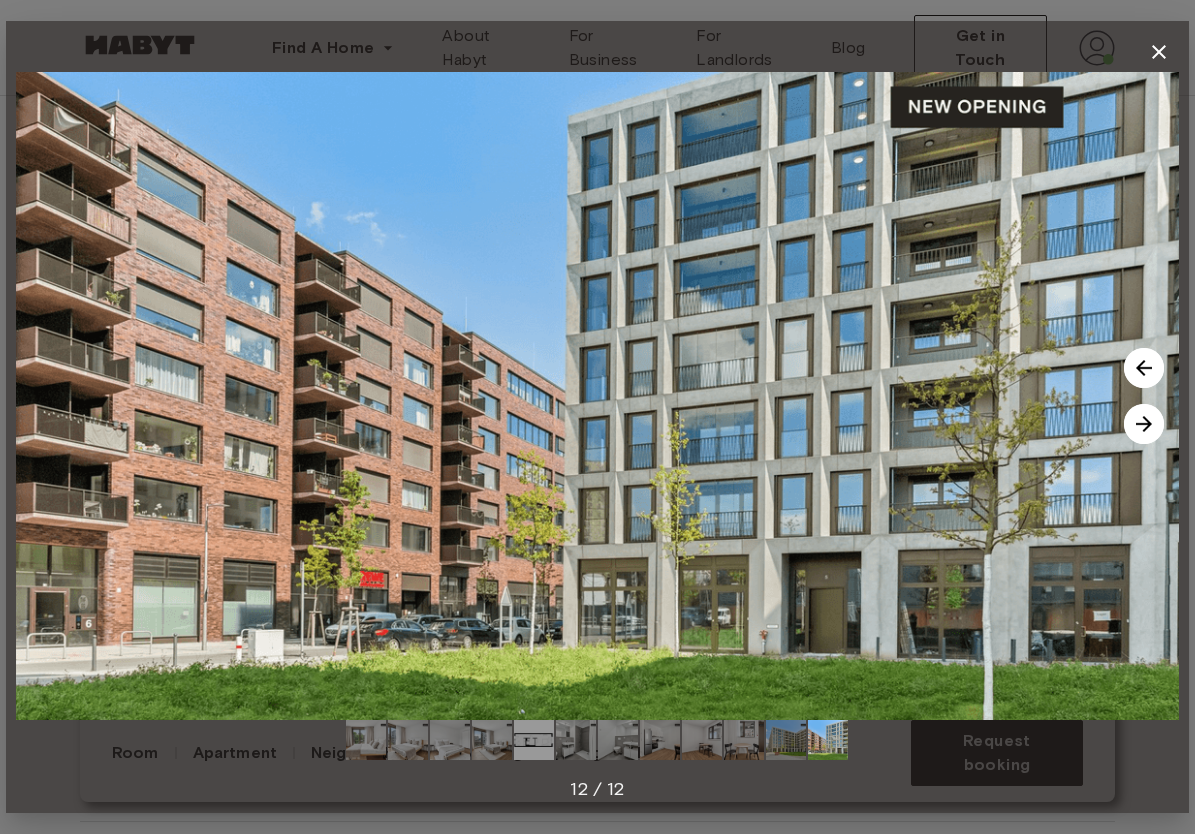 click at bounding box center [1144, 424] 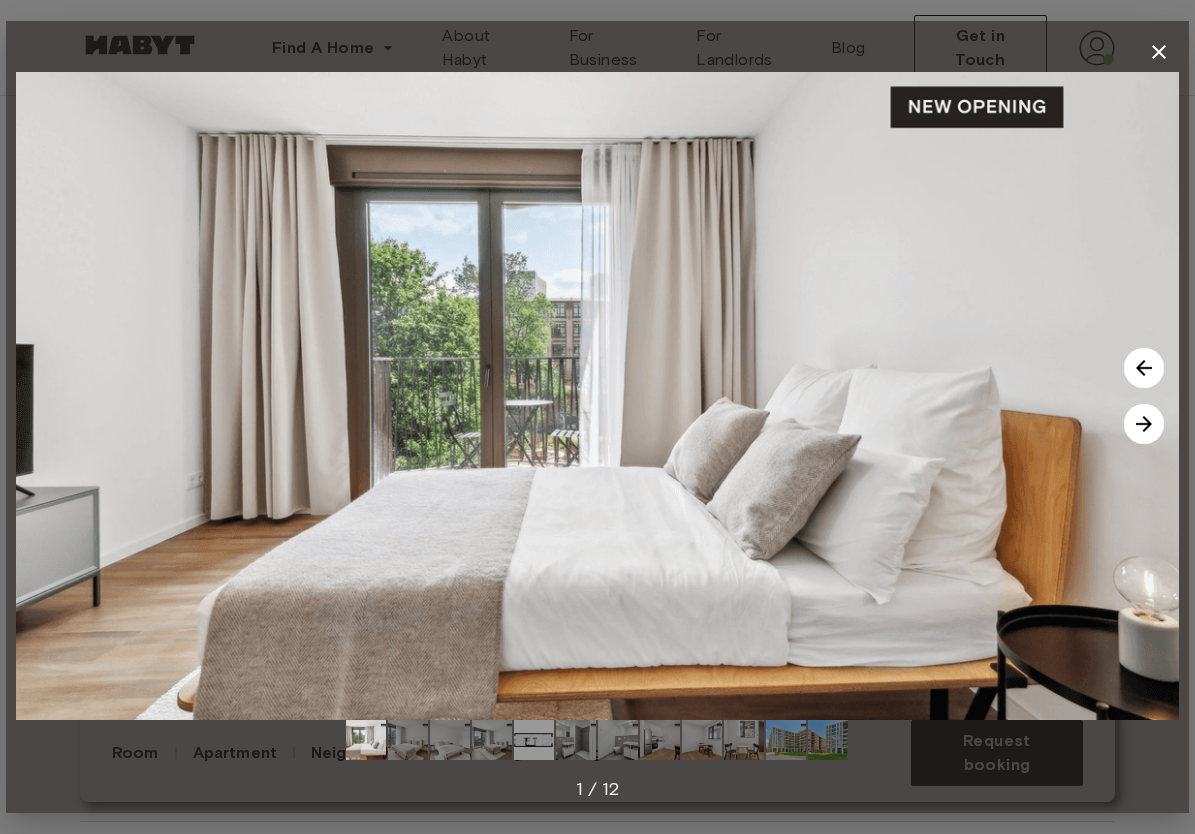 click 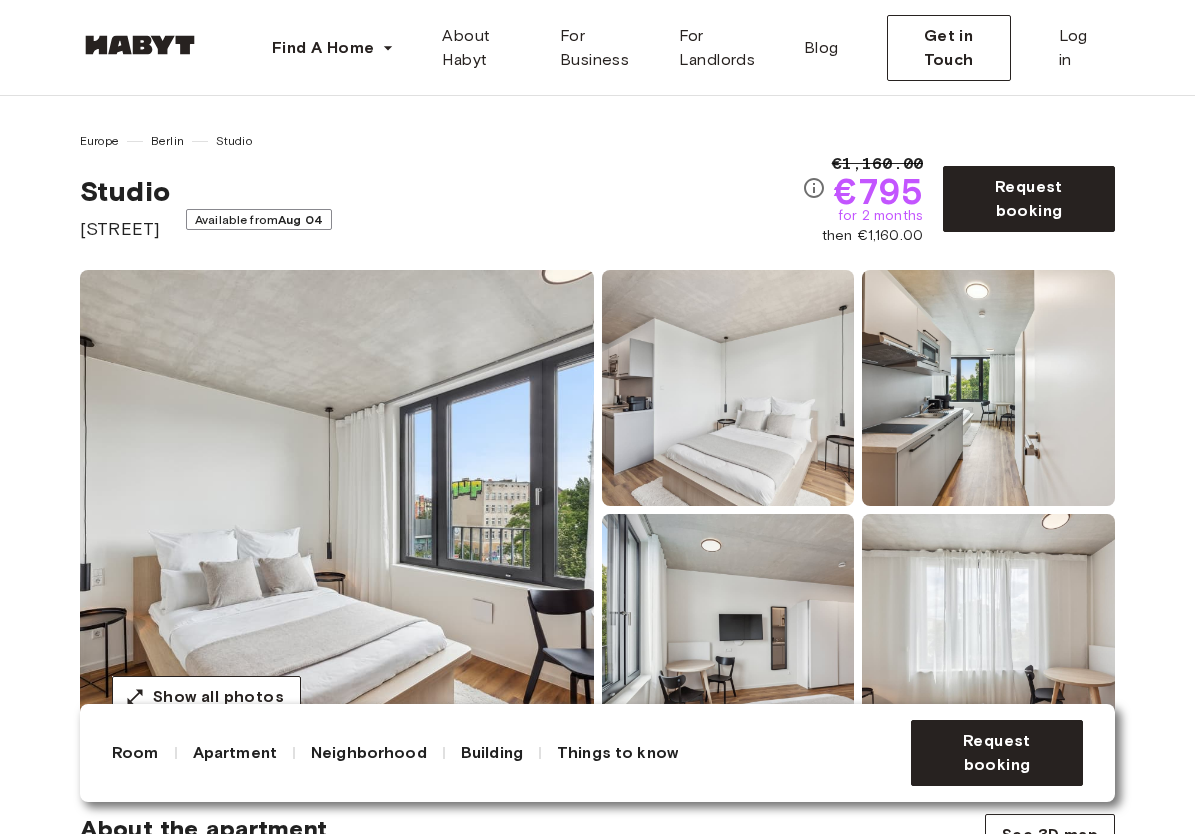 scroll, scrollTop: 0, scrollLeft: 0, axis: both 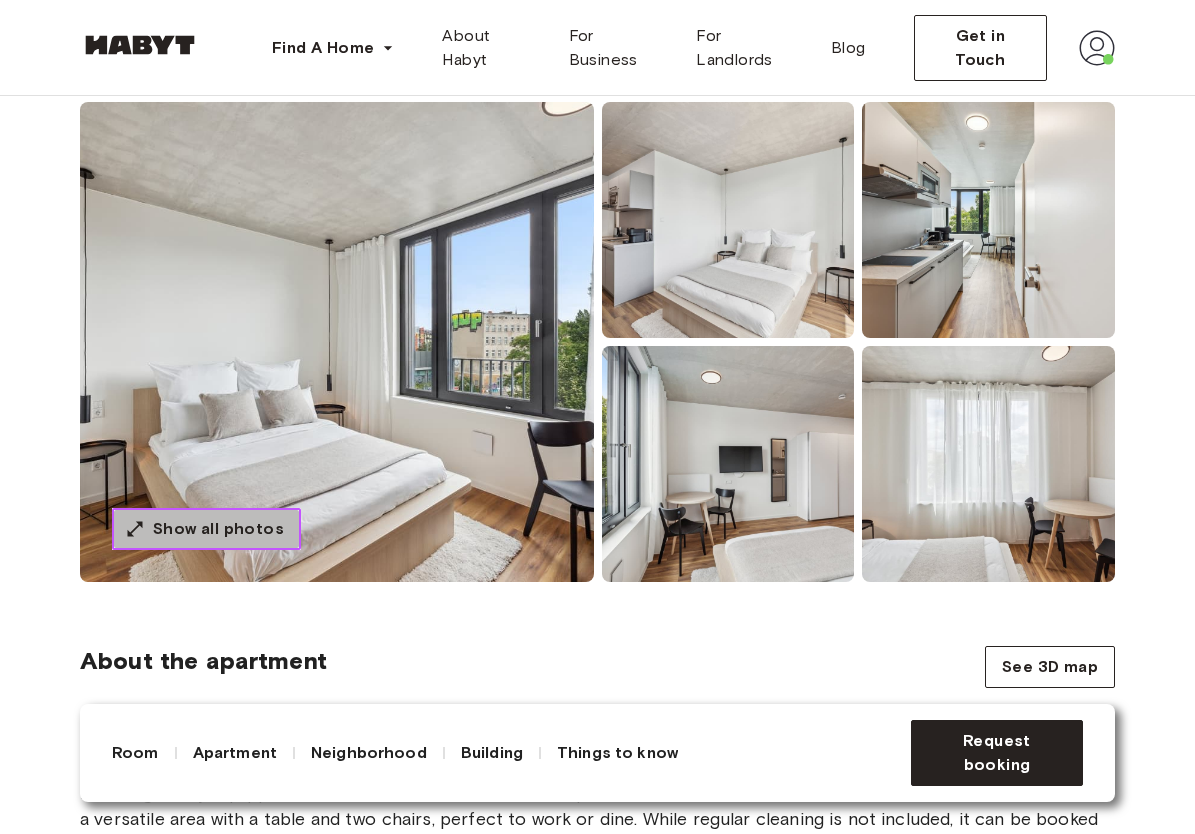click on "Show all photos" at bounding box center [218, 529] 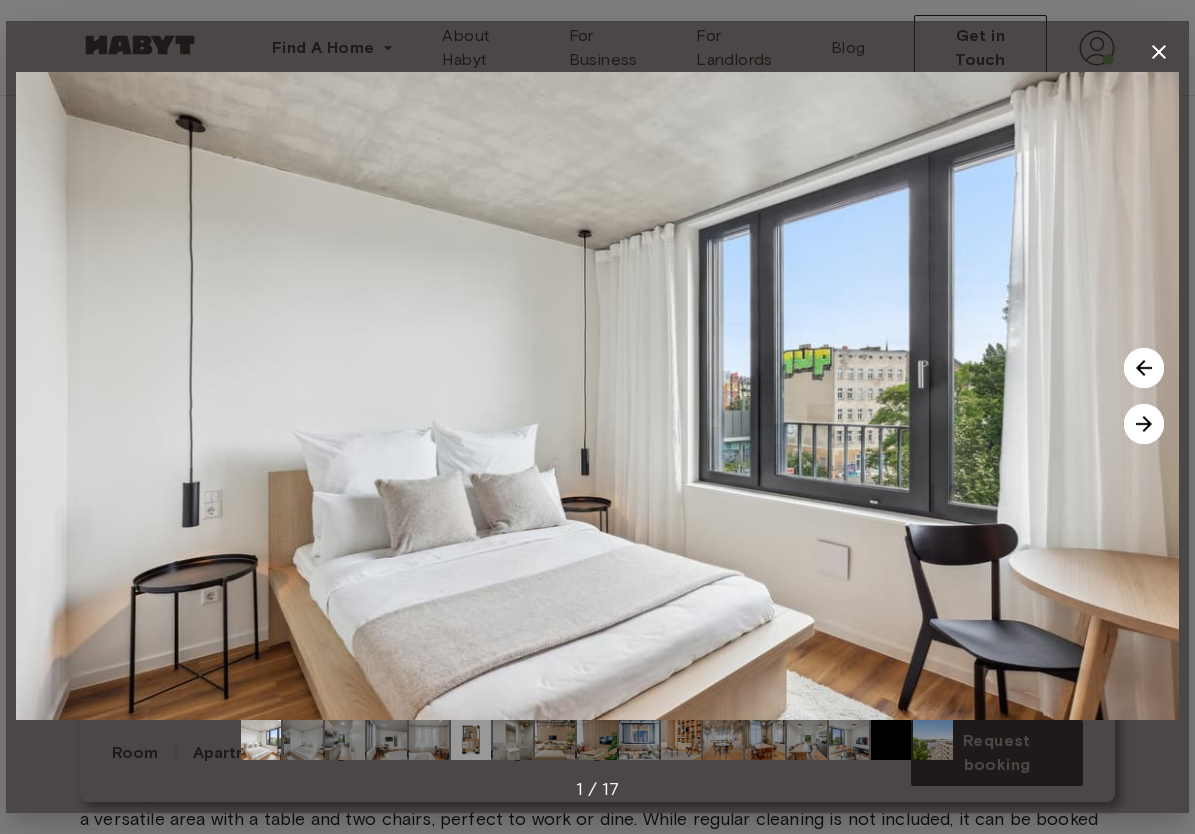 click at bounding box center (1144, 424) 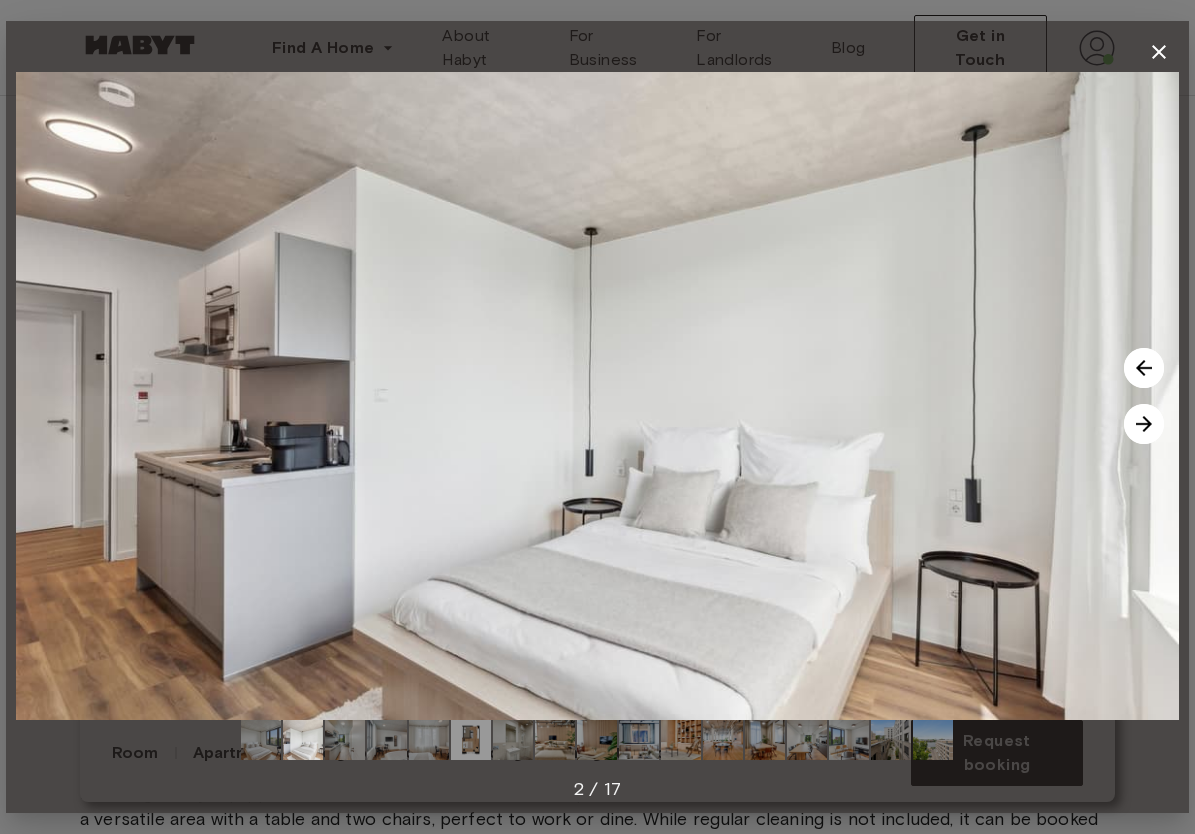click at bounding box center [1144, 424] 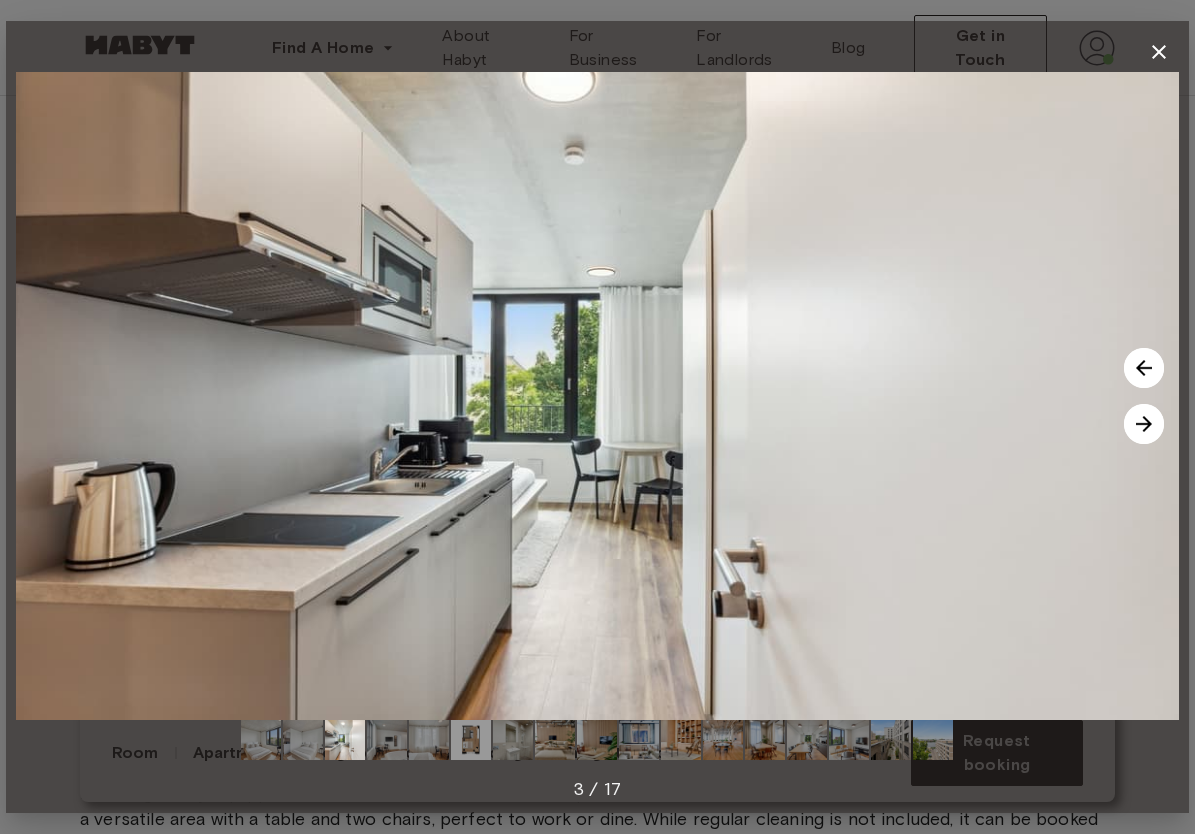 click at bounding box center [1144, 424] 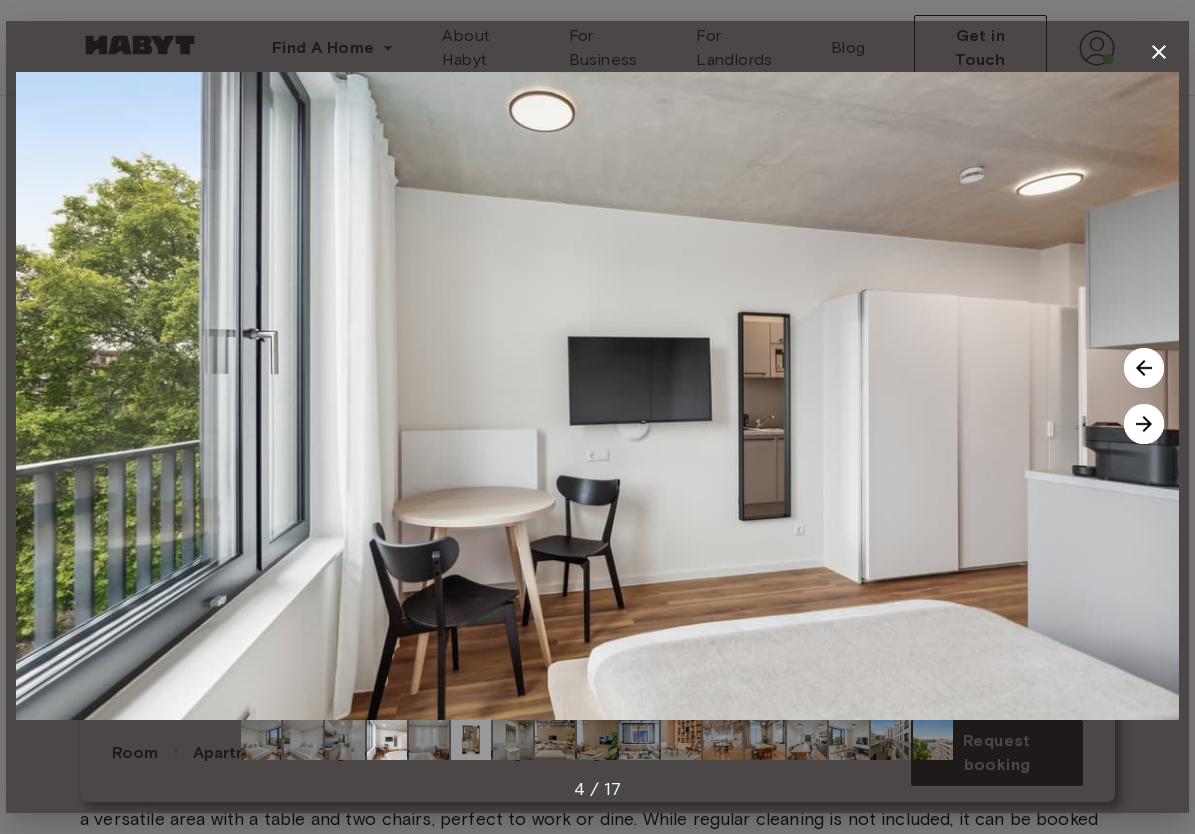 click at bounding box center [1144, 424] 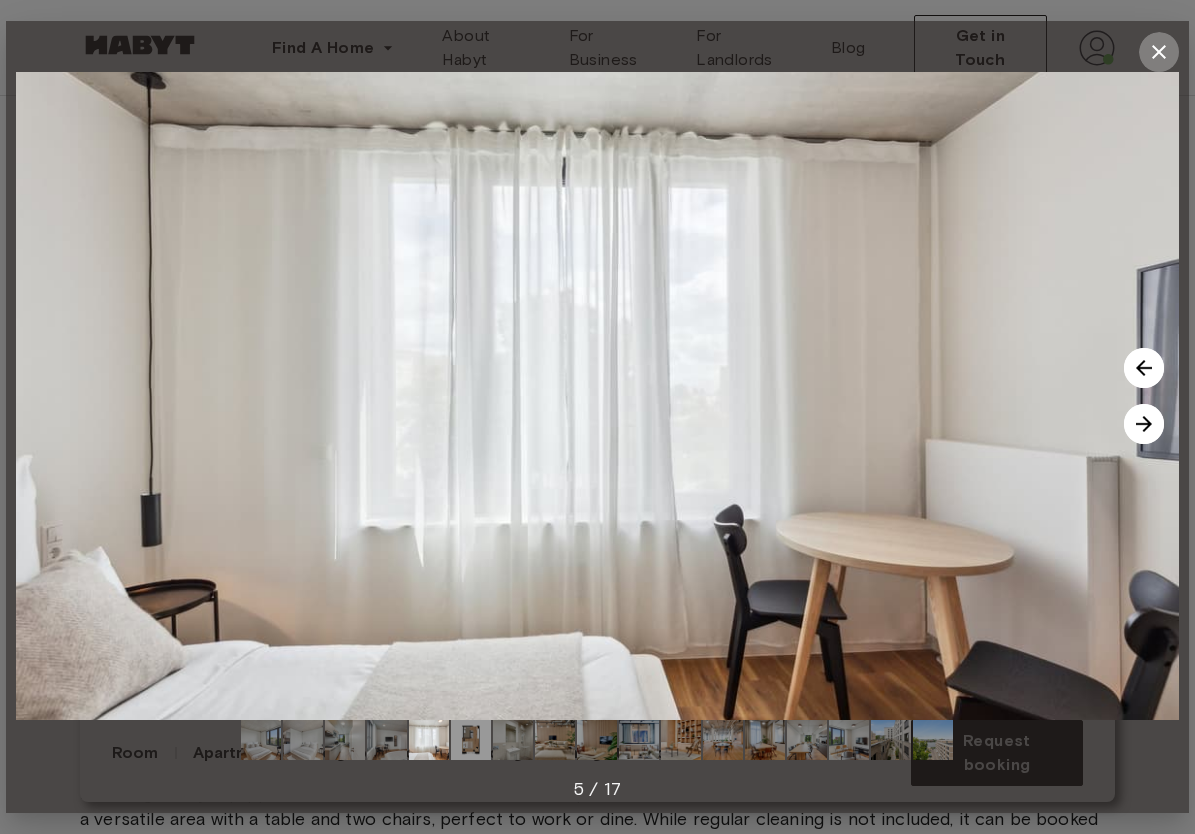 click 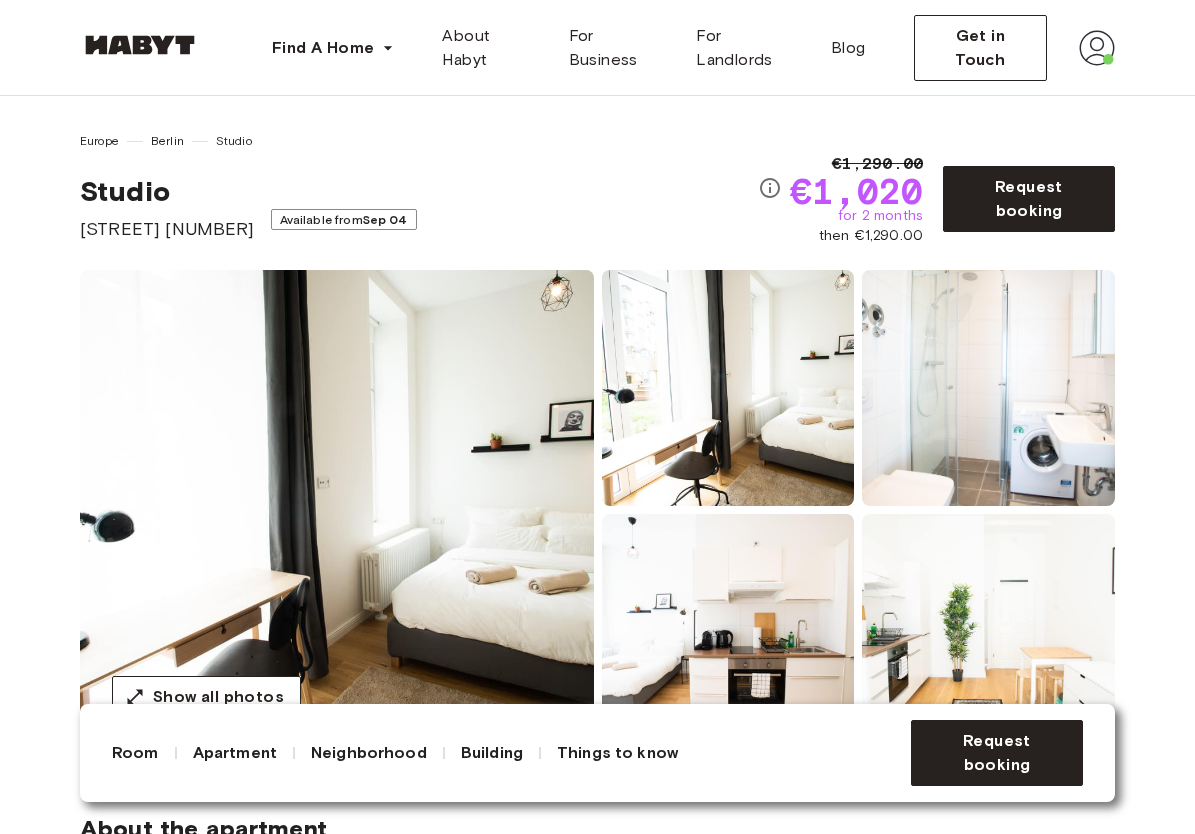 scroll, scrollTop: 0, scrollLeft: 0, axis: both 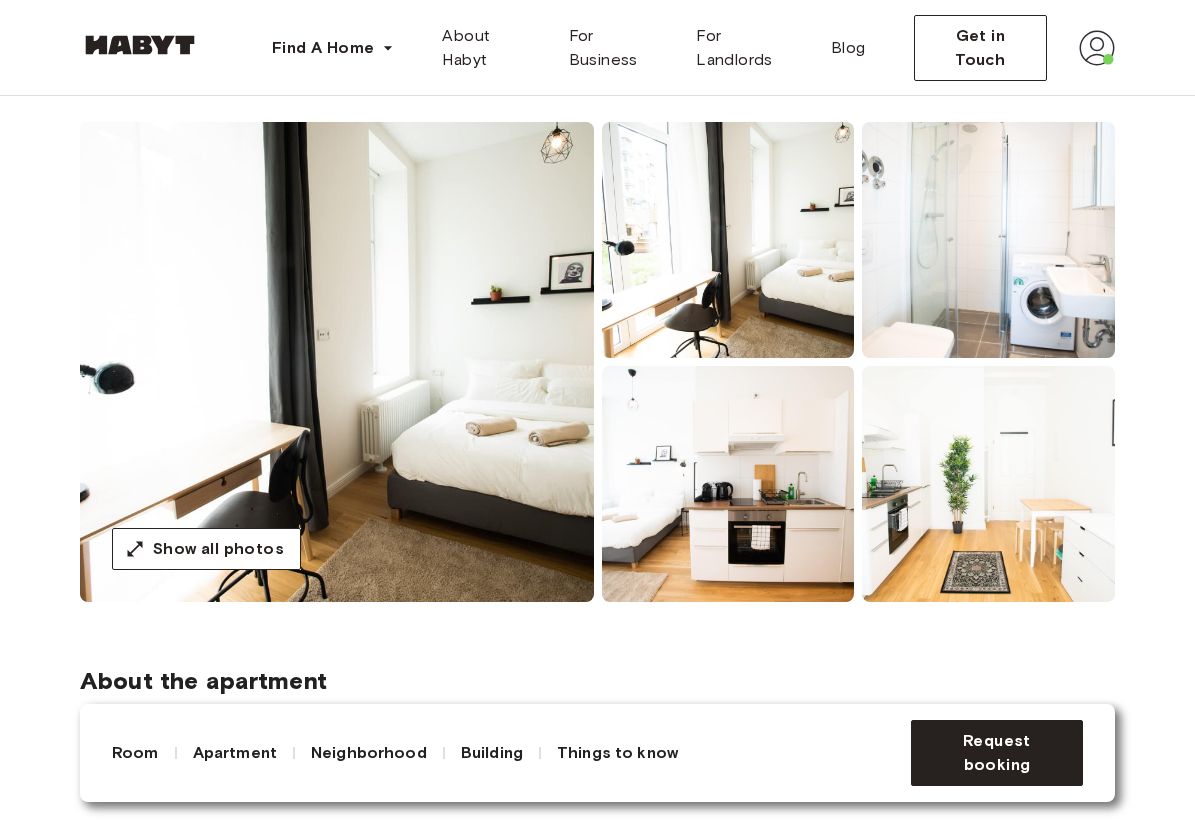 click at bounding box center [337, 362] 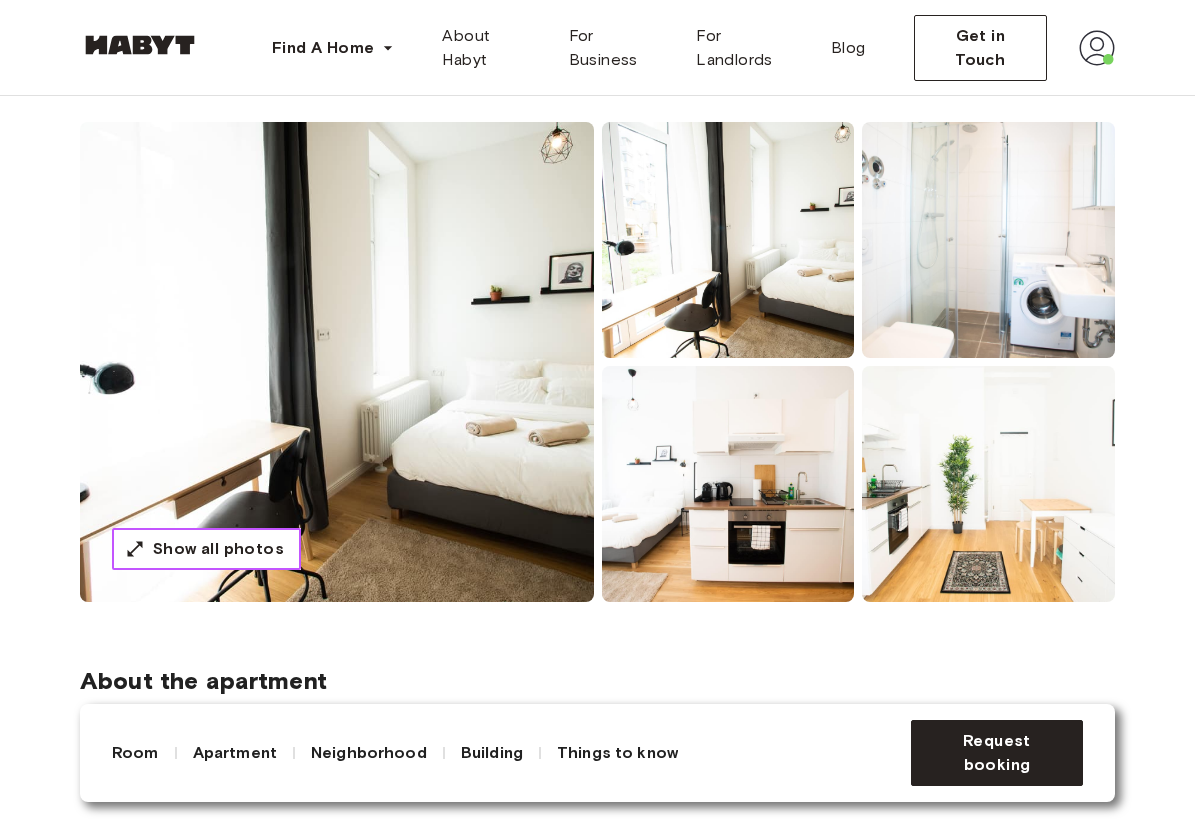 click on "Show all photos" at bounding box center [218, 549] 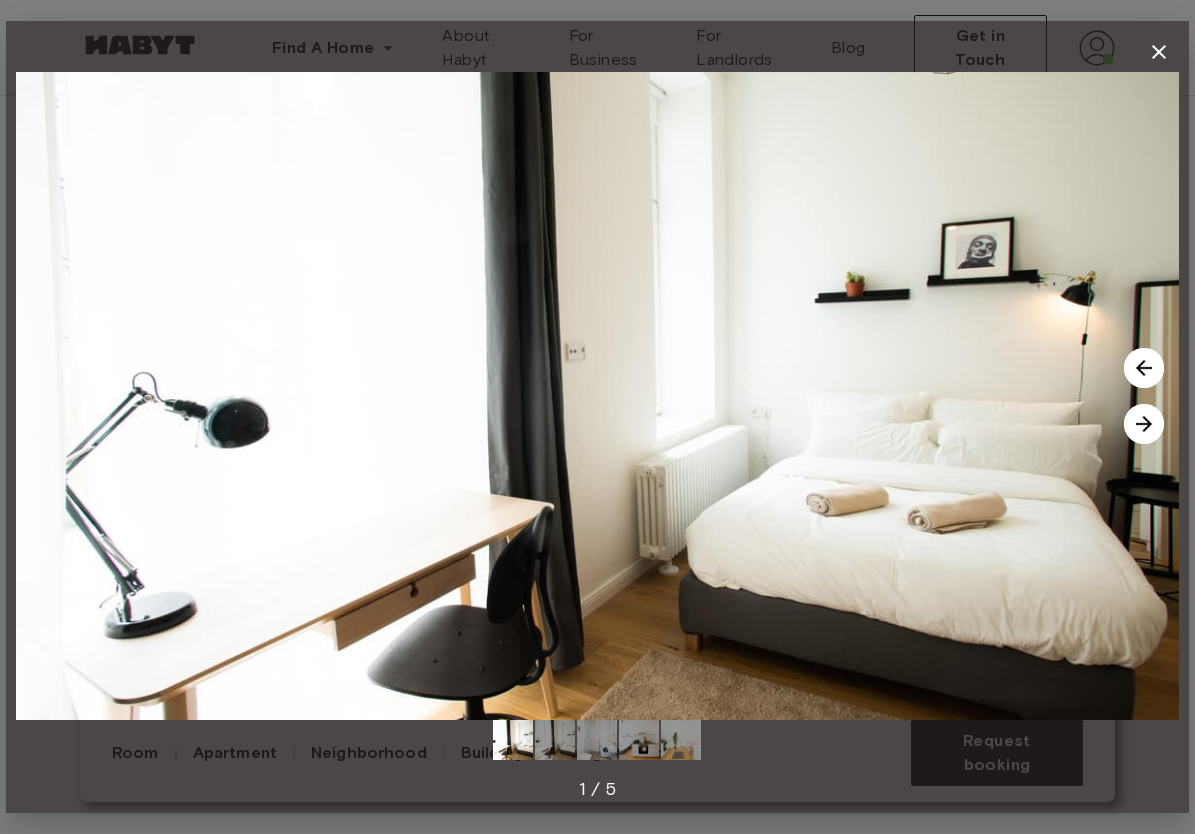 click at bounding box center [1144, 424] 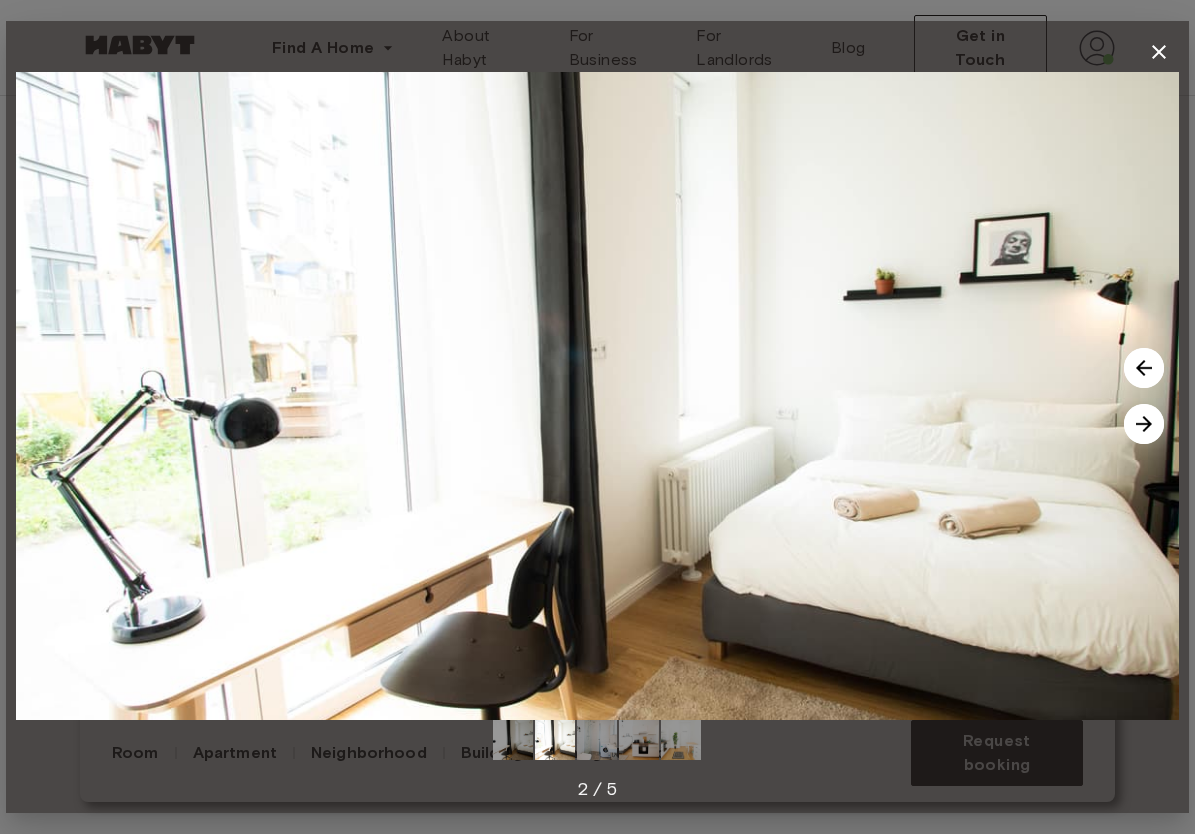click at bounding box center [1144, 424] 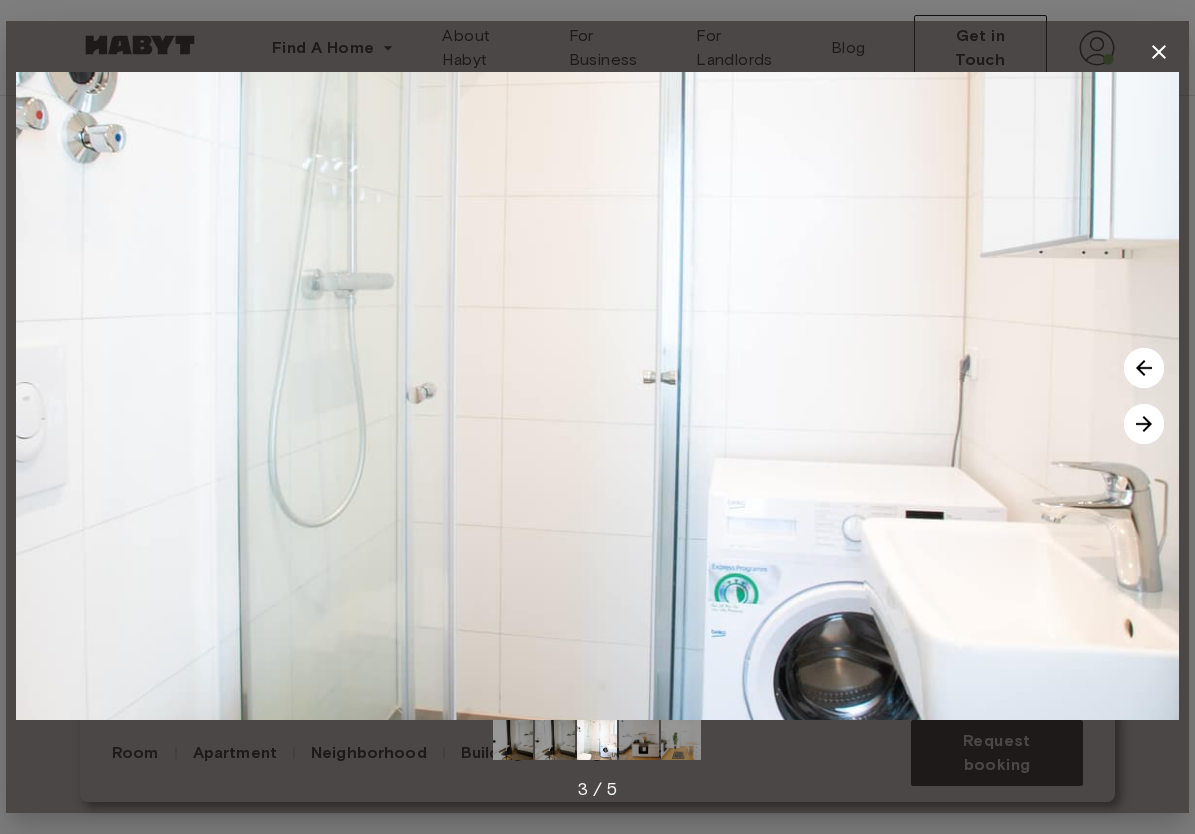 click at bounding box center [1144, 424] 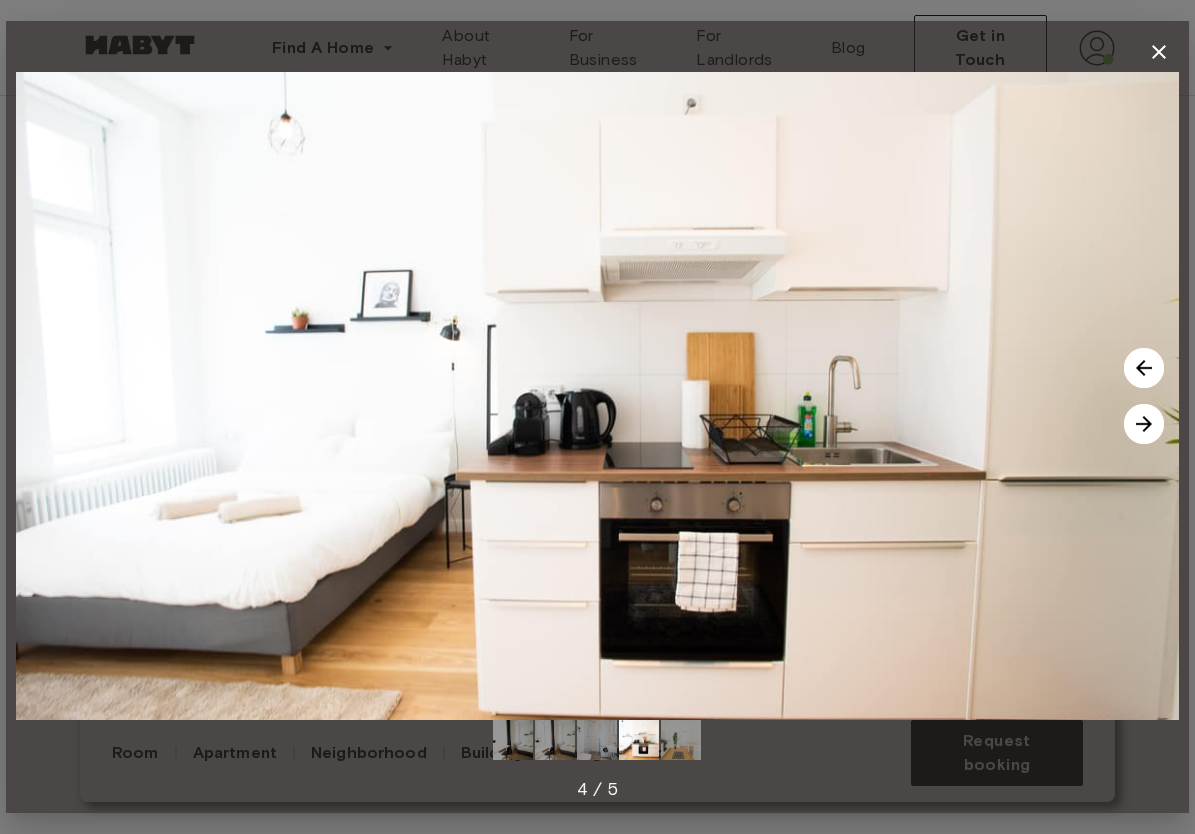click at bounding box center (1144, 424) 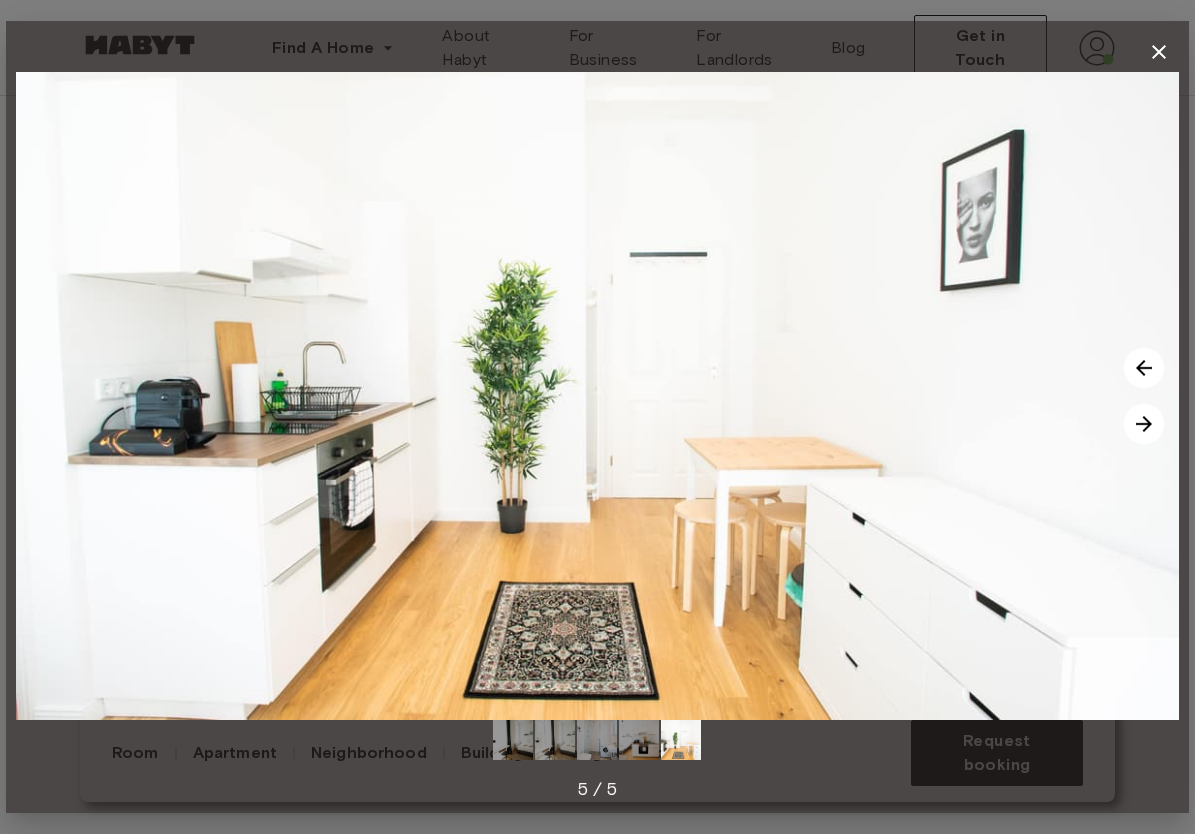 click at bounding box center [1144, 424] 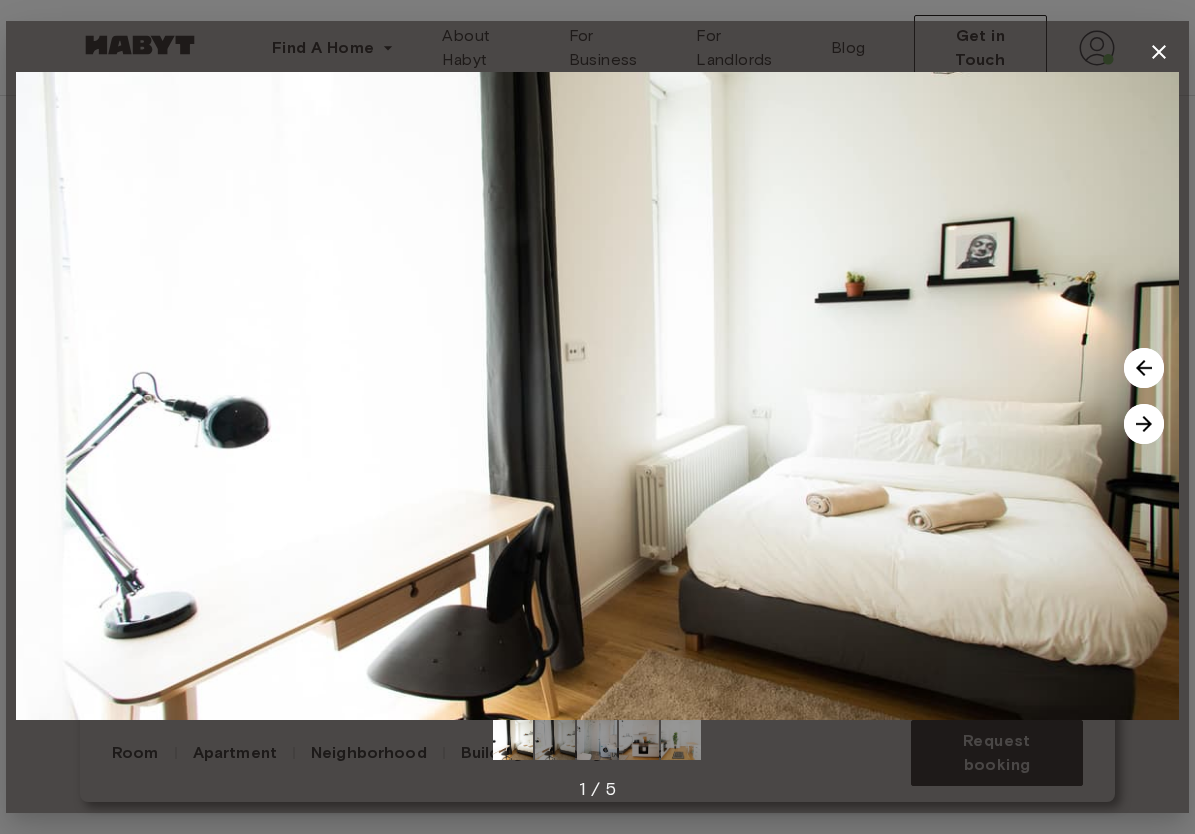 click at bounding box center (1144, 424) 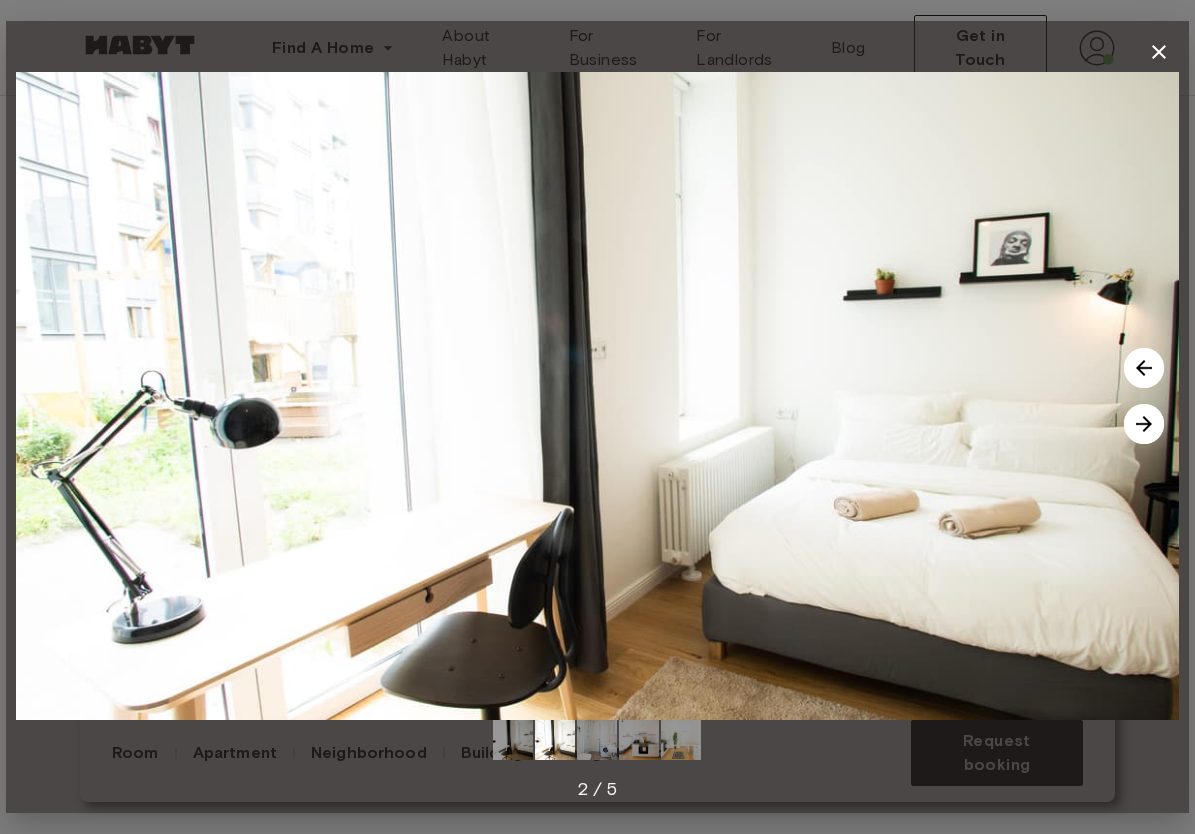 click at bounding box center (1144, 424) 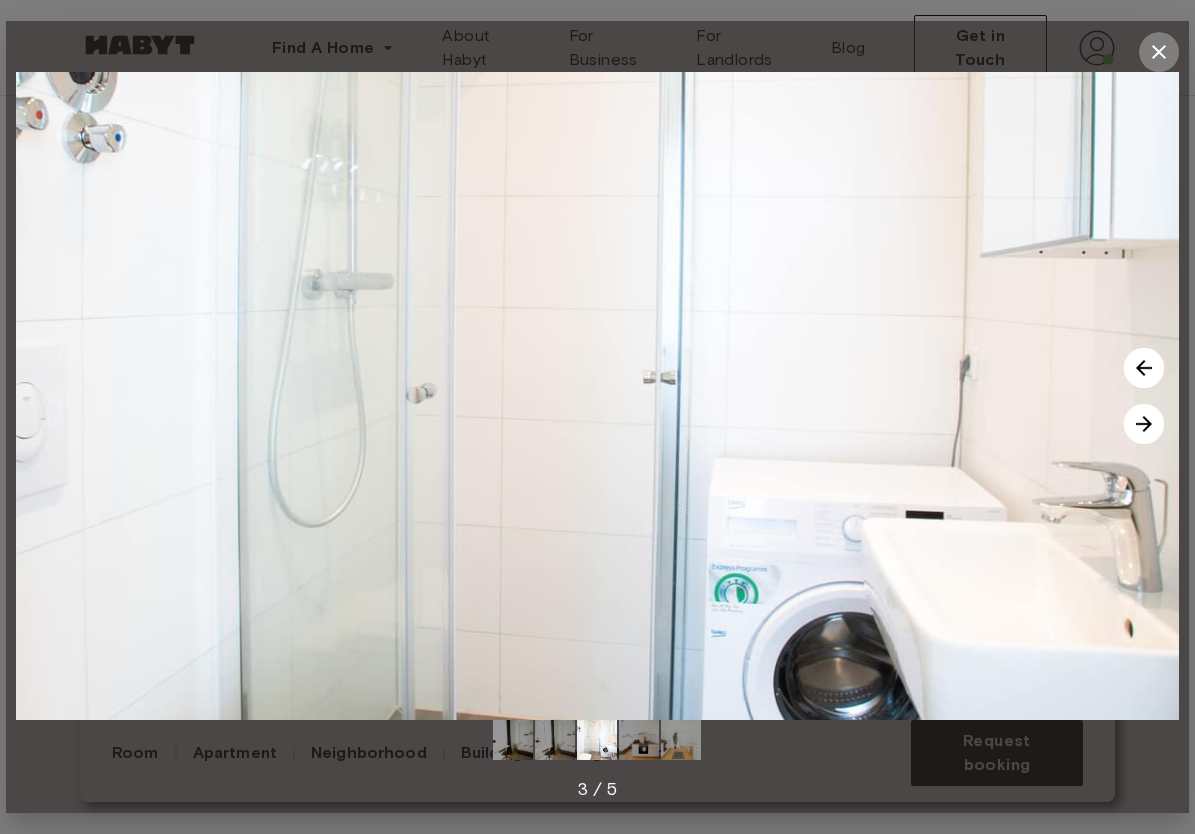 click 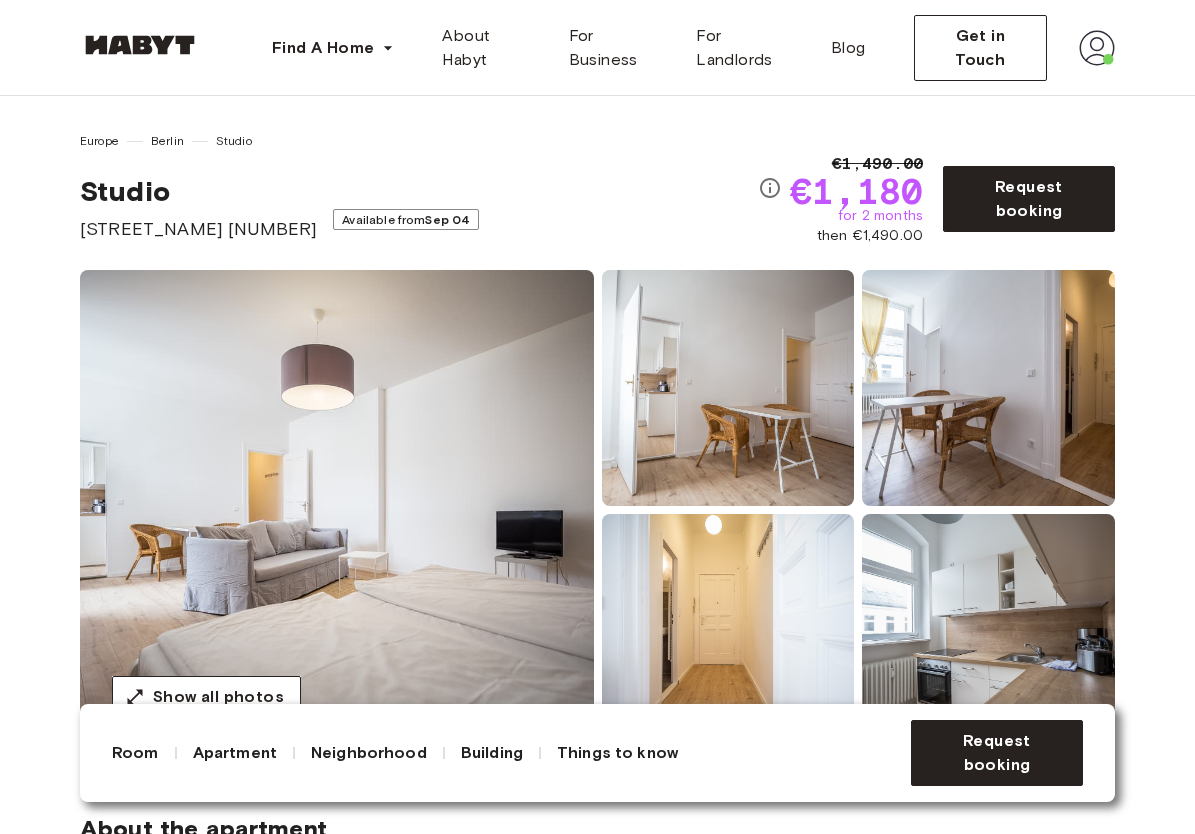 scroll, scrollTop: 0, scrollLeft: 0, axis: both 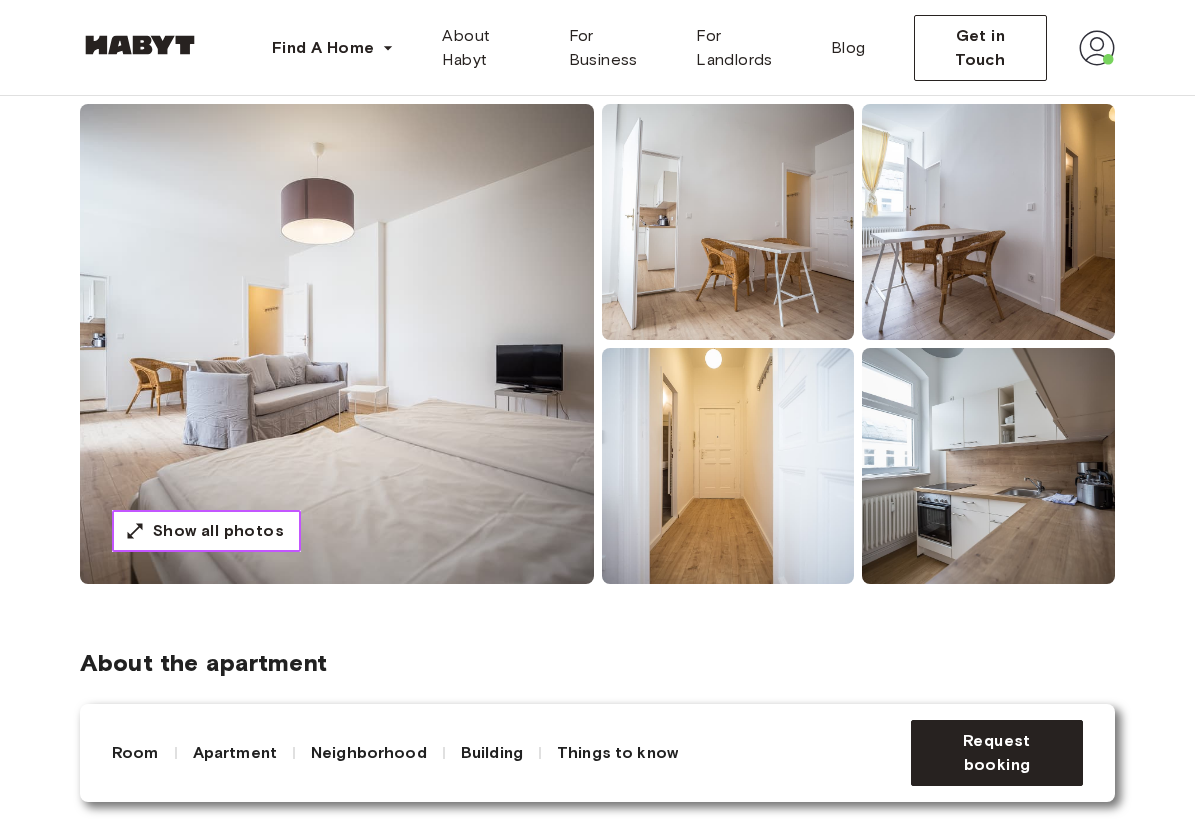click on "Show all photos" at bounding box center (218, 531) 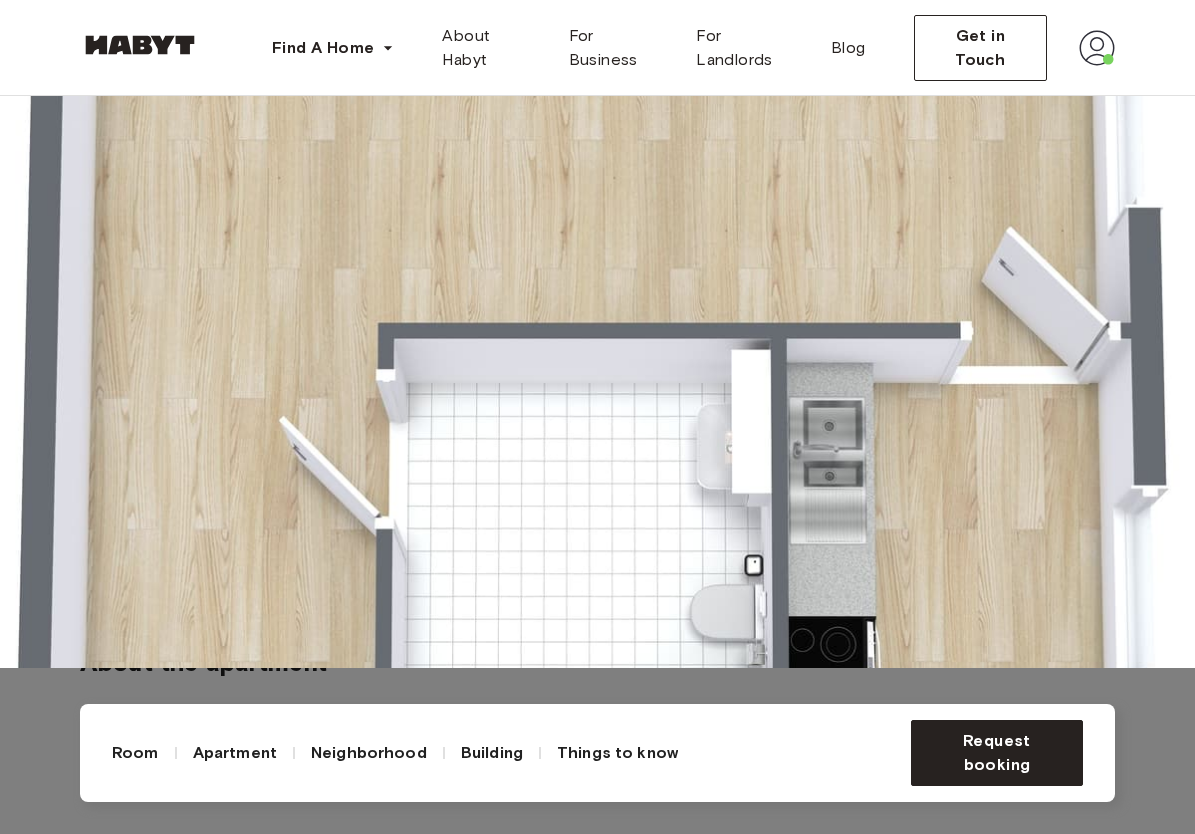 click at bounding box center (597, 251) 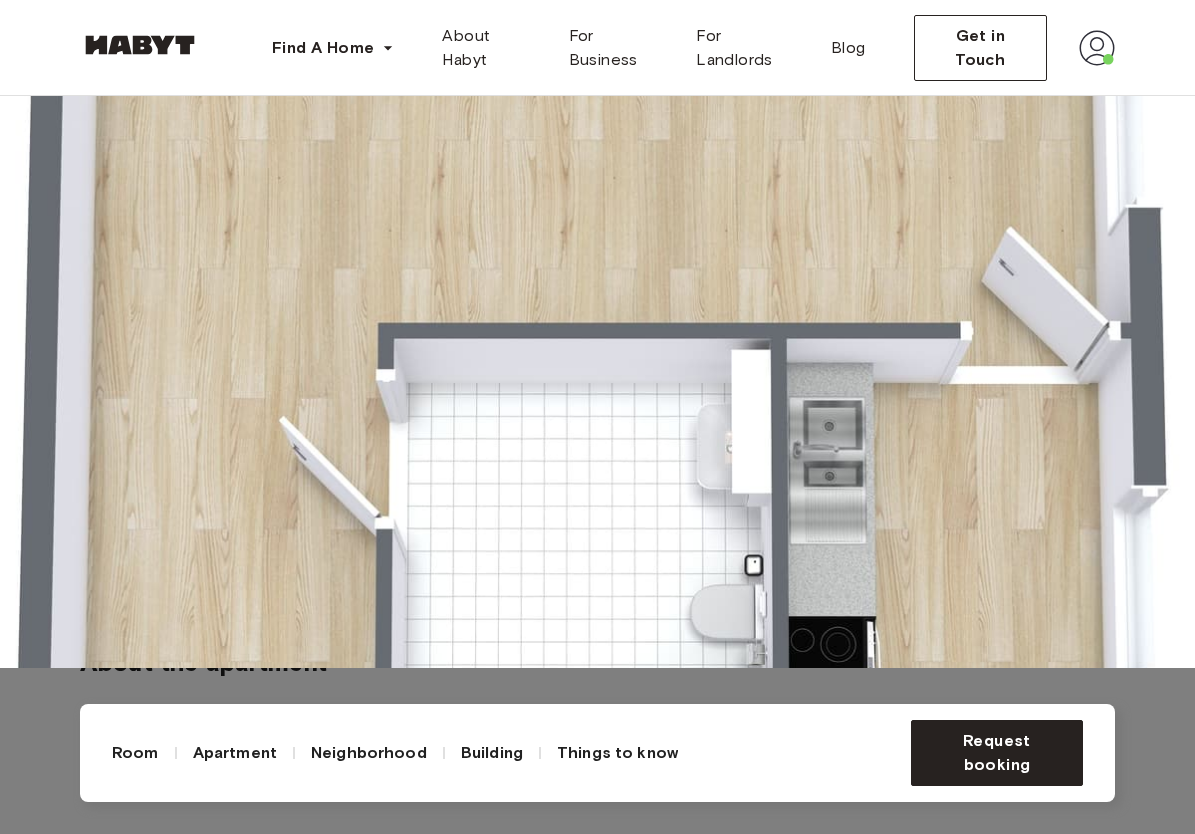 click at bounding box center (597, 251) 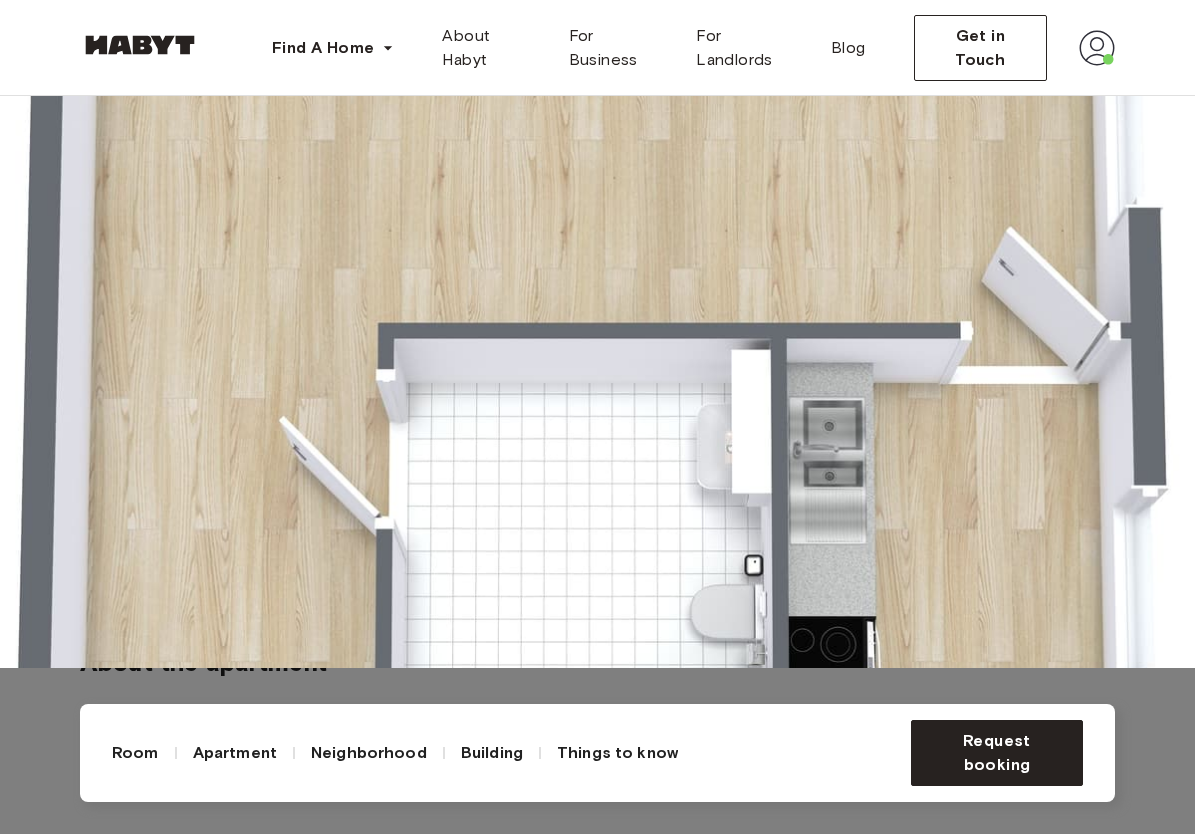 click at bounding box center (597, 251) 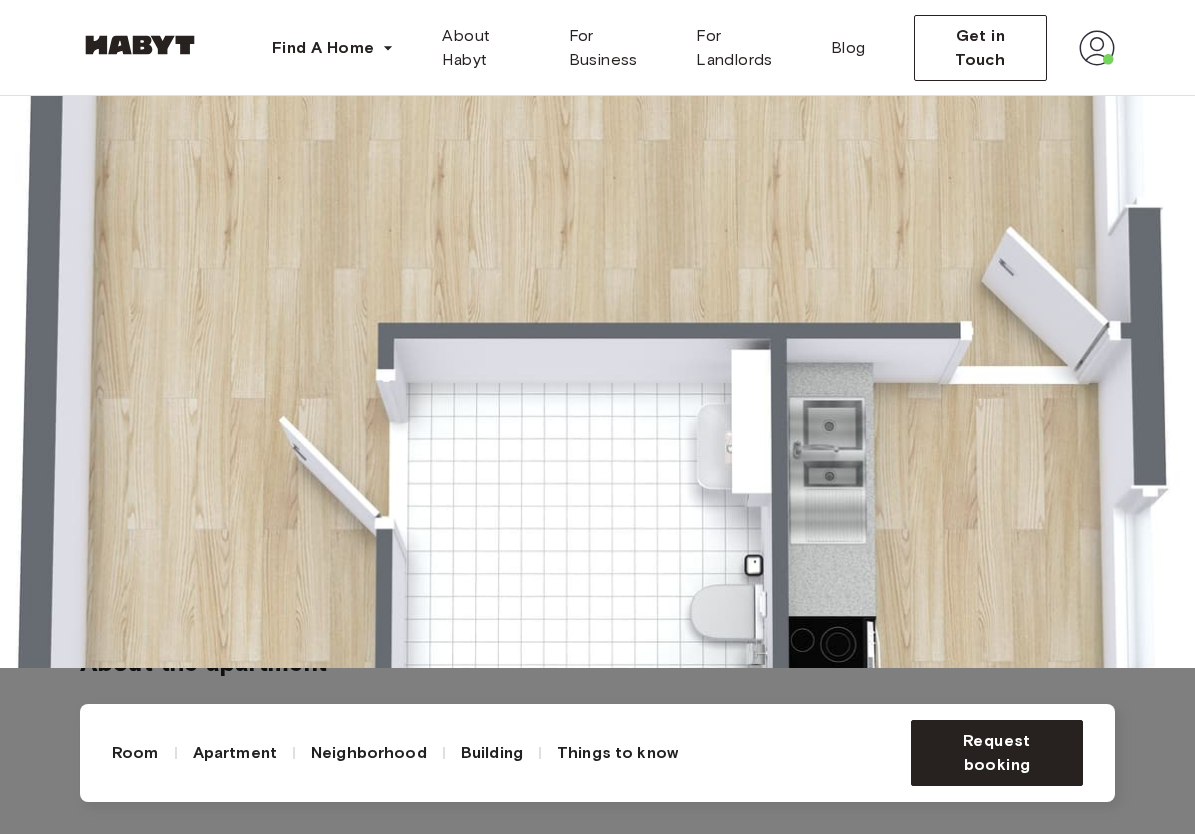 click 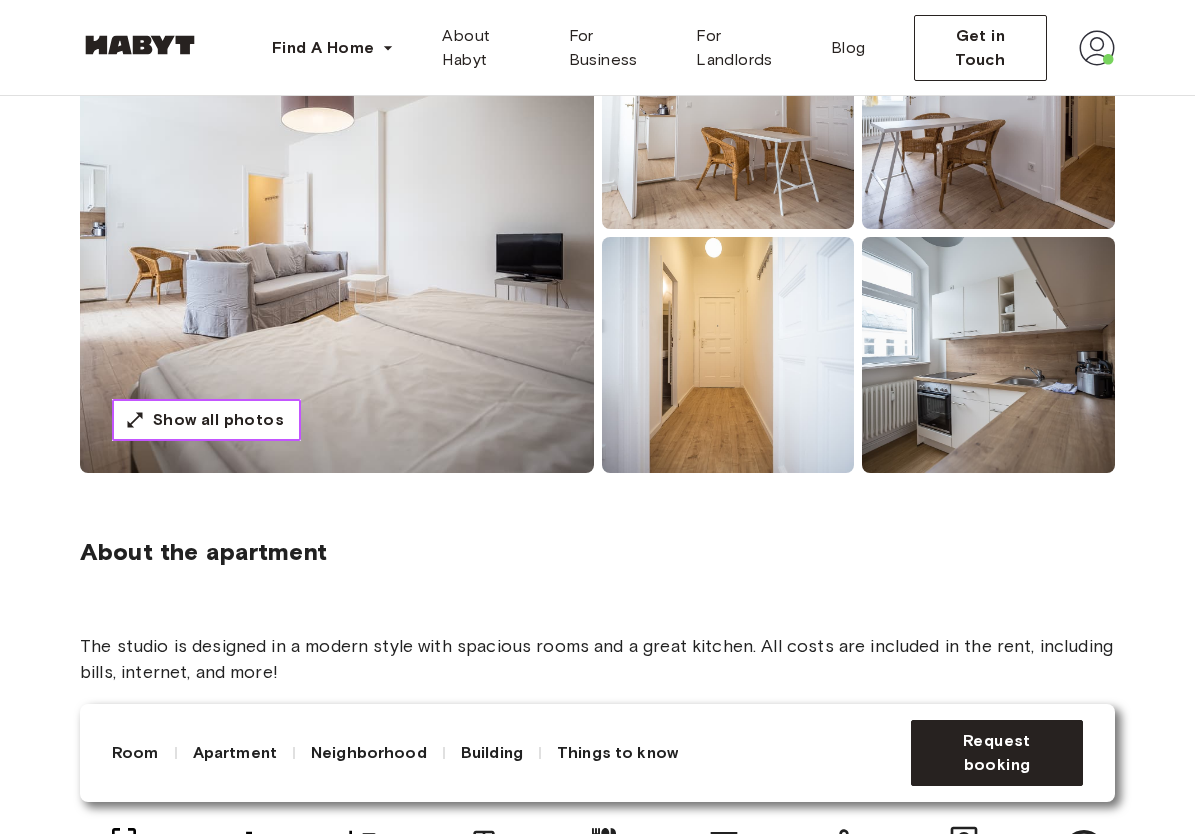 scroll, scrollTop: 278, scrollLeft: 0, axis: vertical 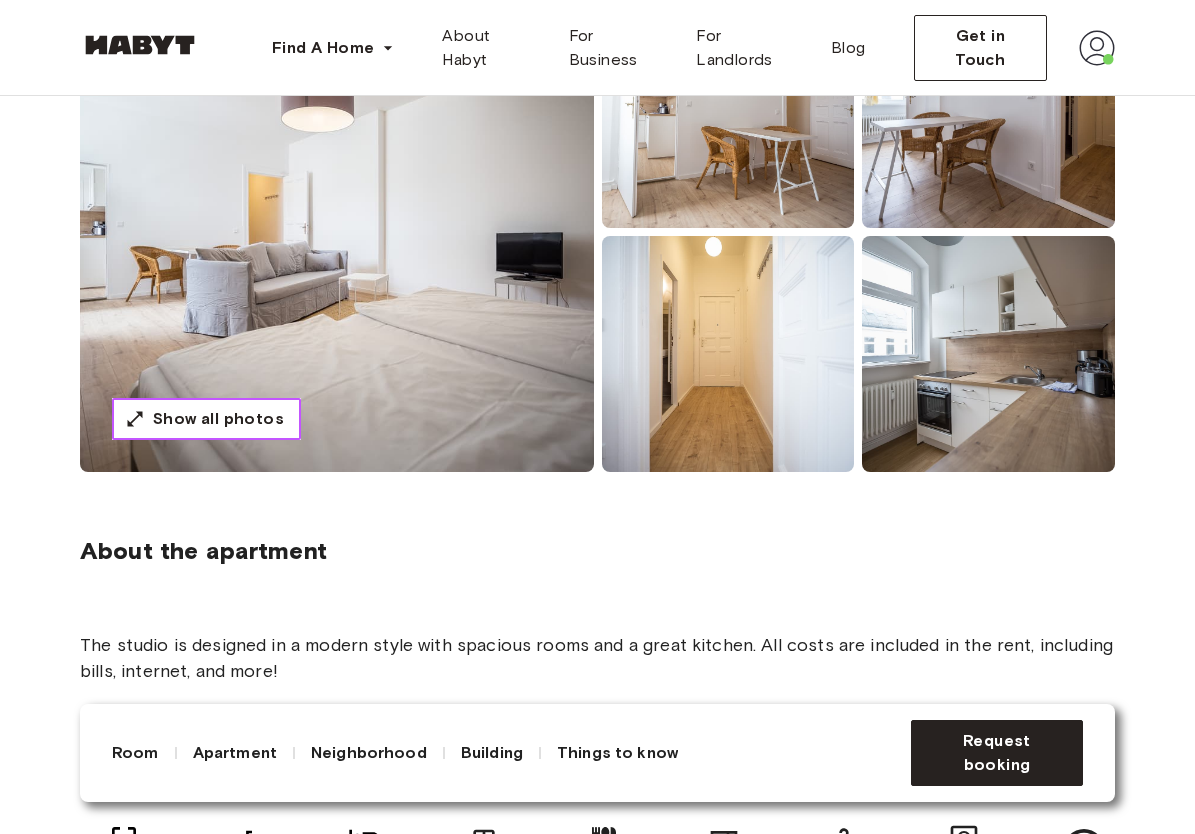 click on "Show all photos" at bounding box center [218, 419] 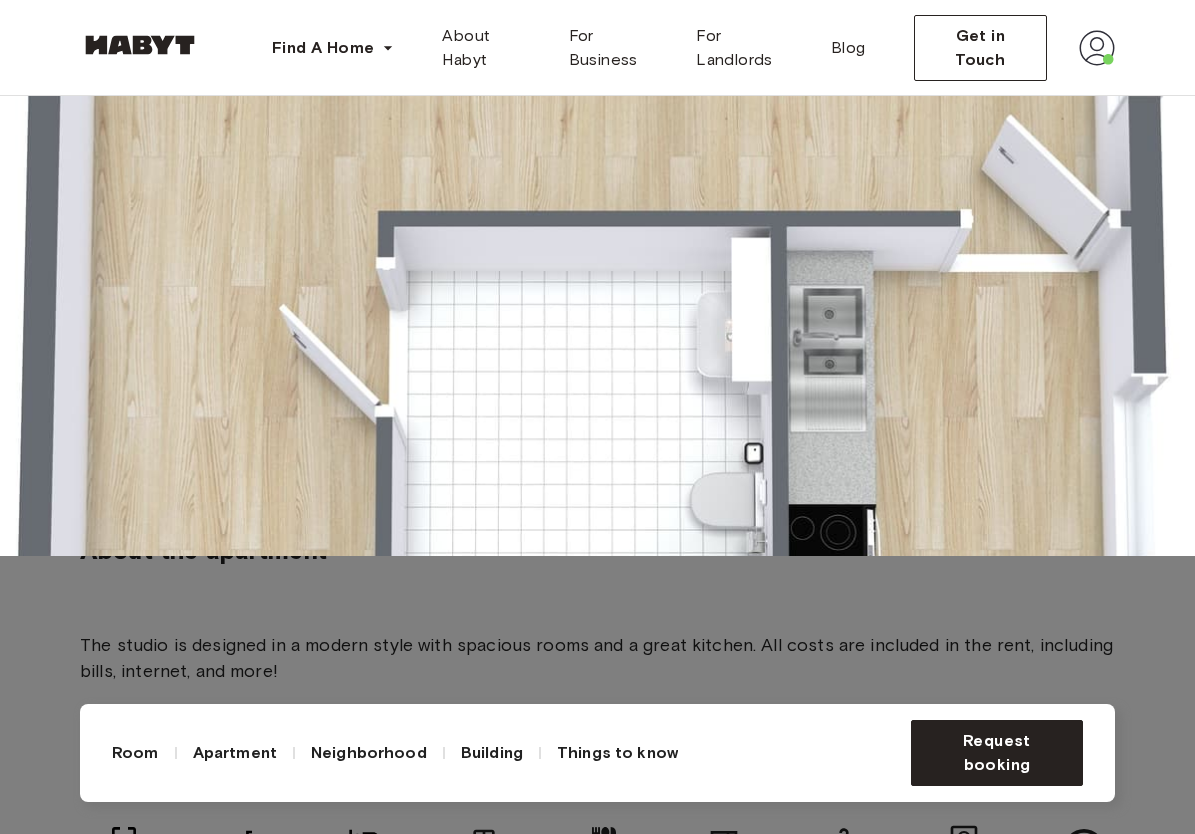 click at bounding box center (597, 139) 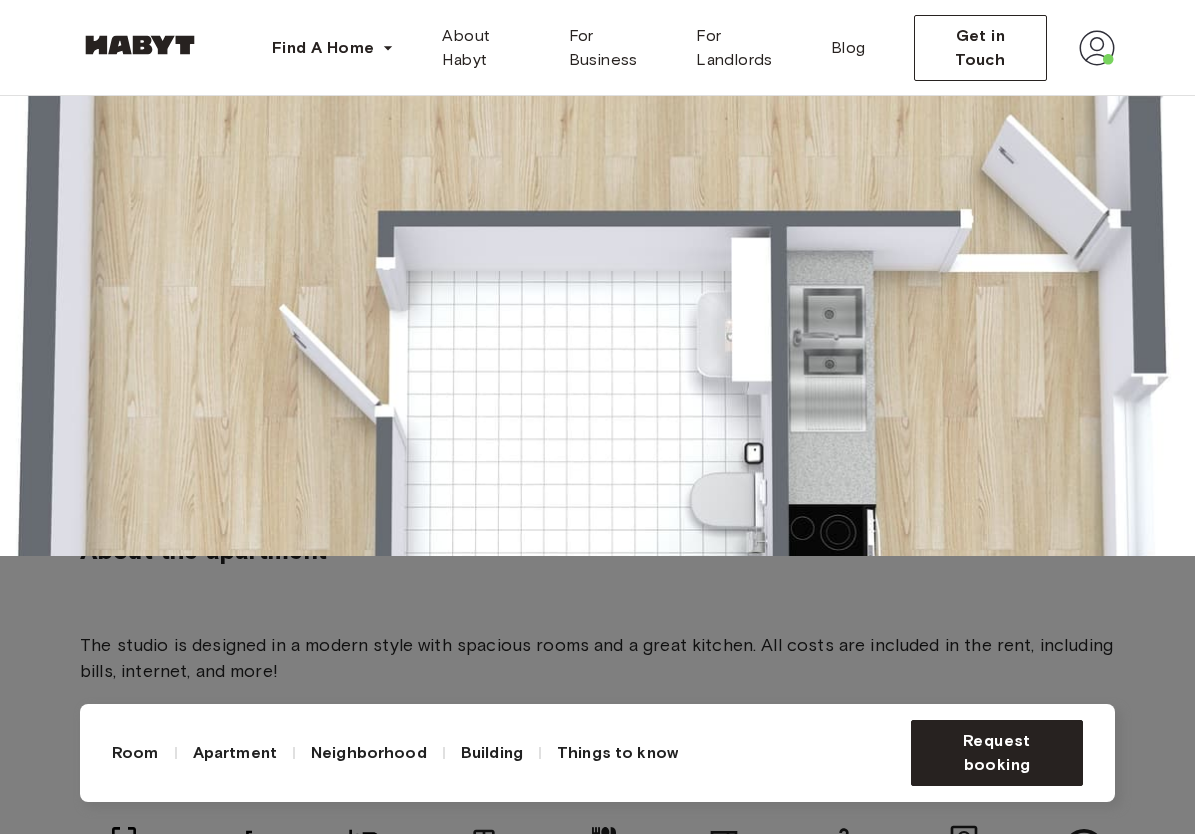 click at bounding box center [597, 139] 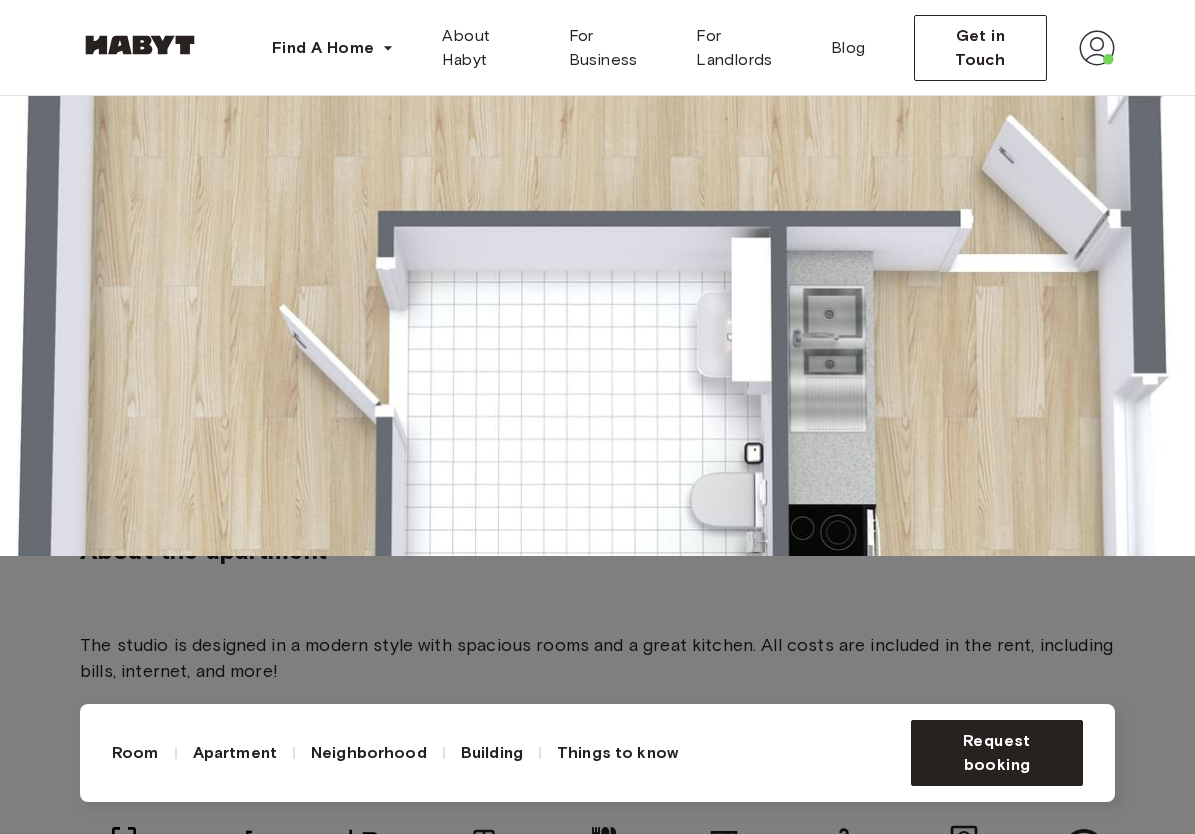 click at bounding box center [597, 139] 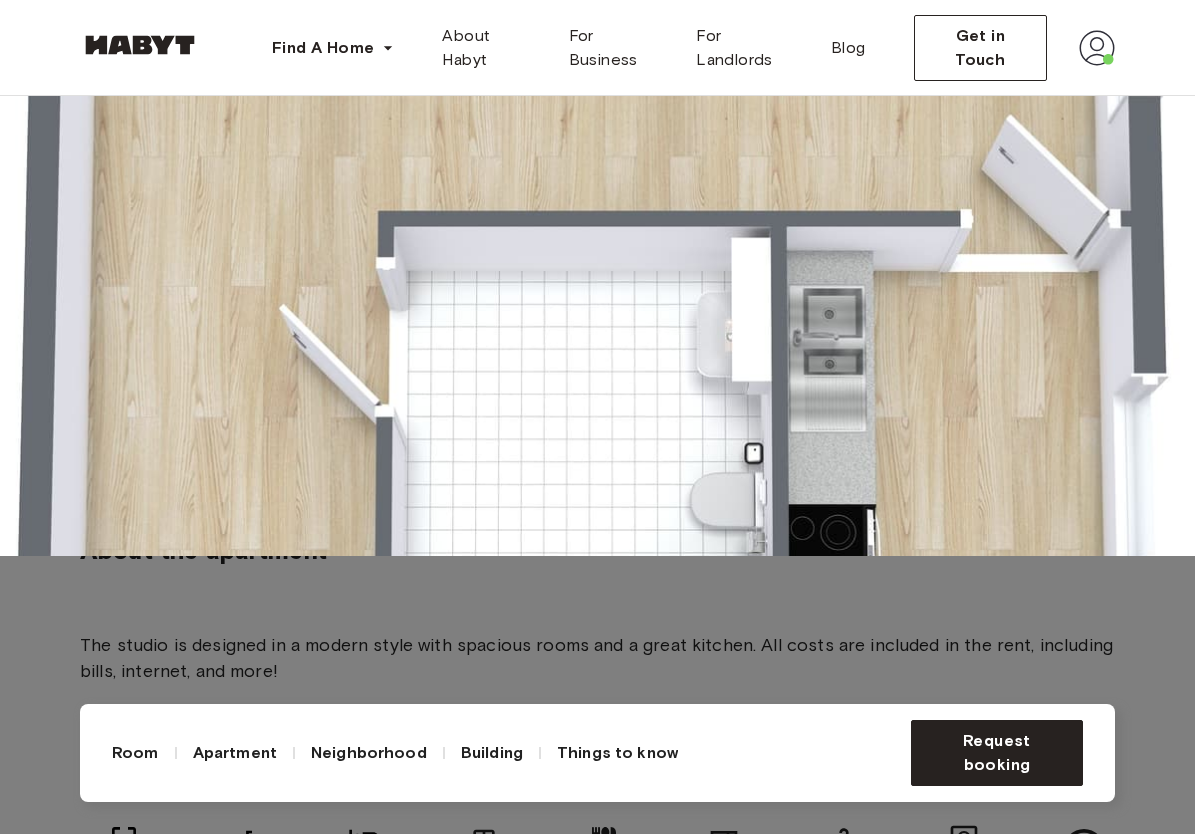 click at bounding box center (597, 139) 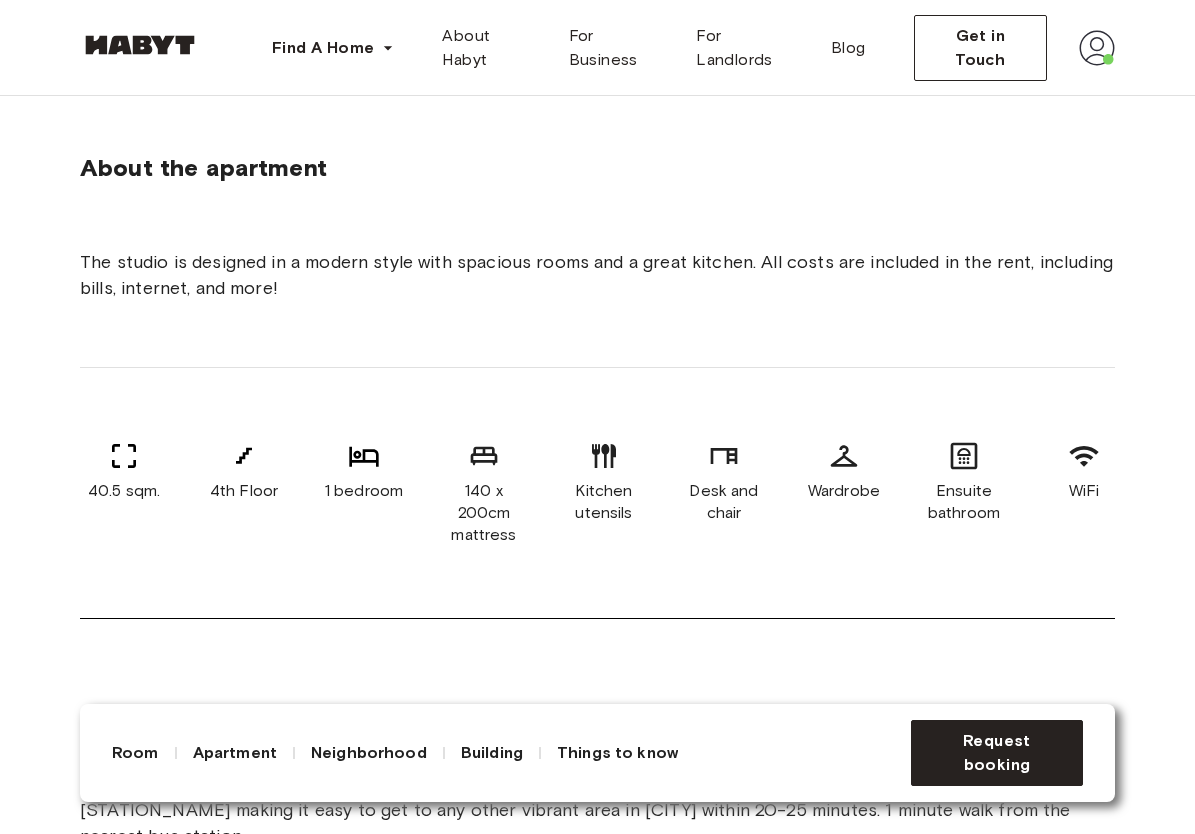 scroll, scrollTop: 0, scrollLeft: 0, axis: both 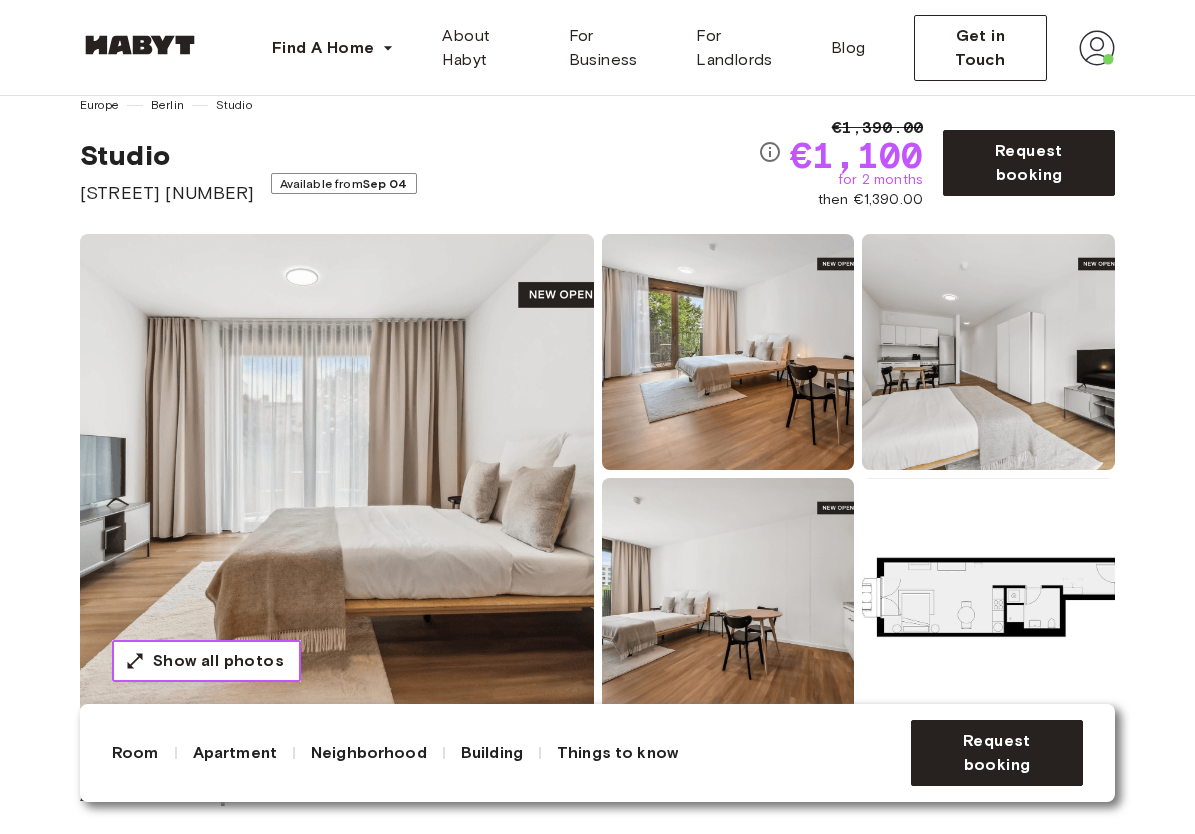 click on "Show all photos" at bounding box center (218, 661) 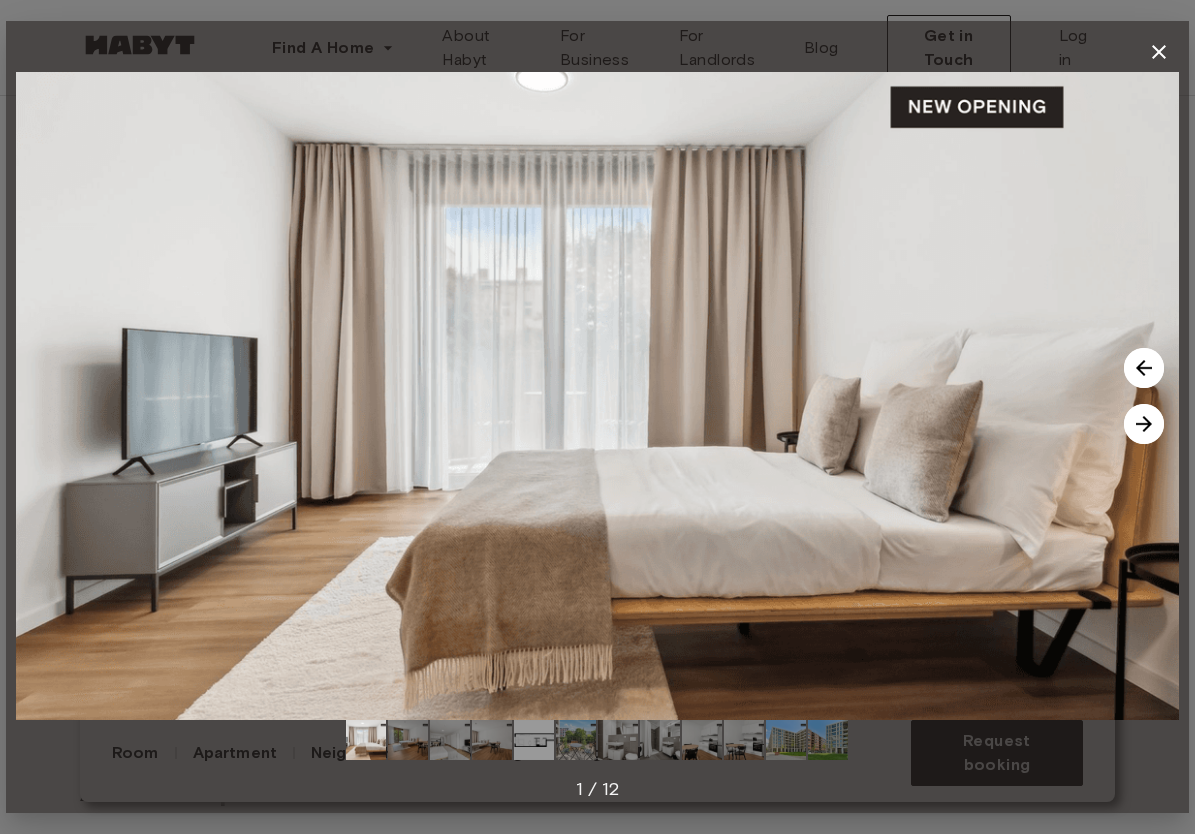 click at bounding box center (1144, 424) 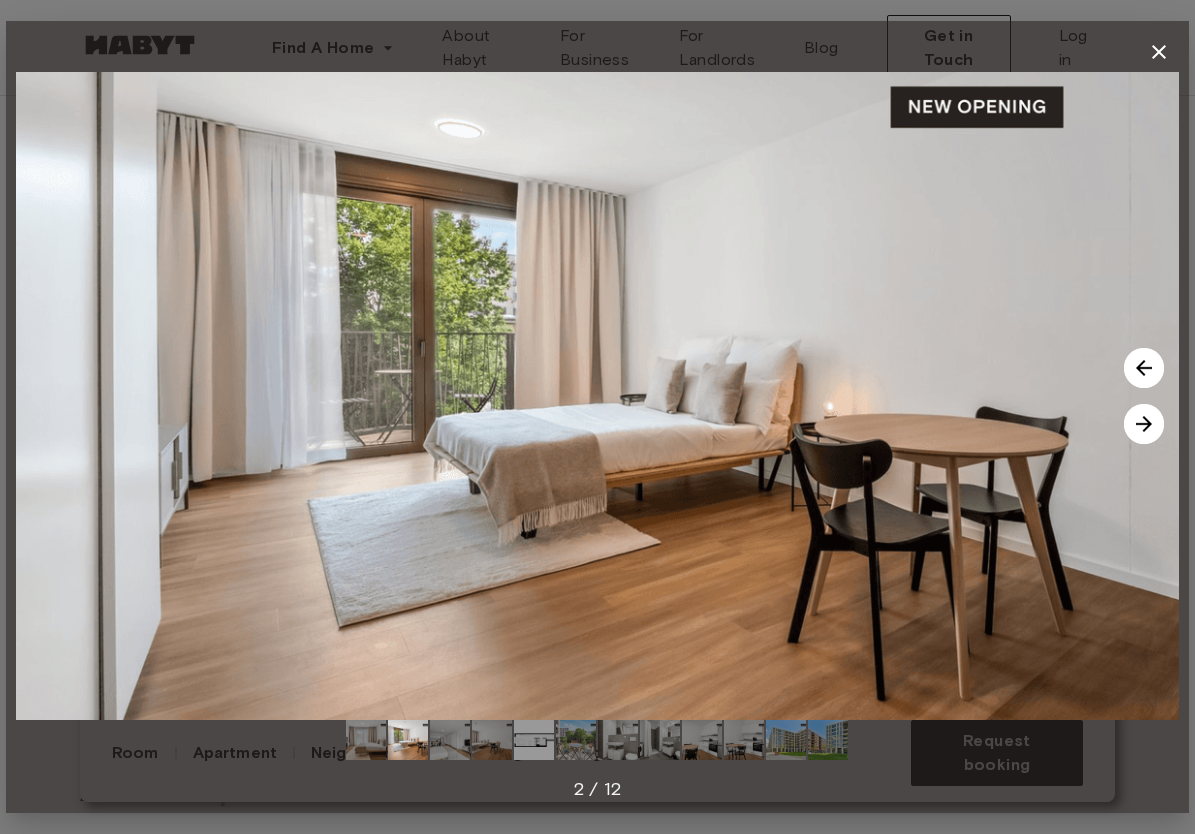 click at bounding box center [1144, 368] 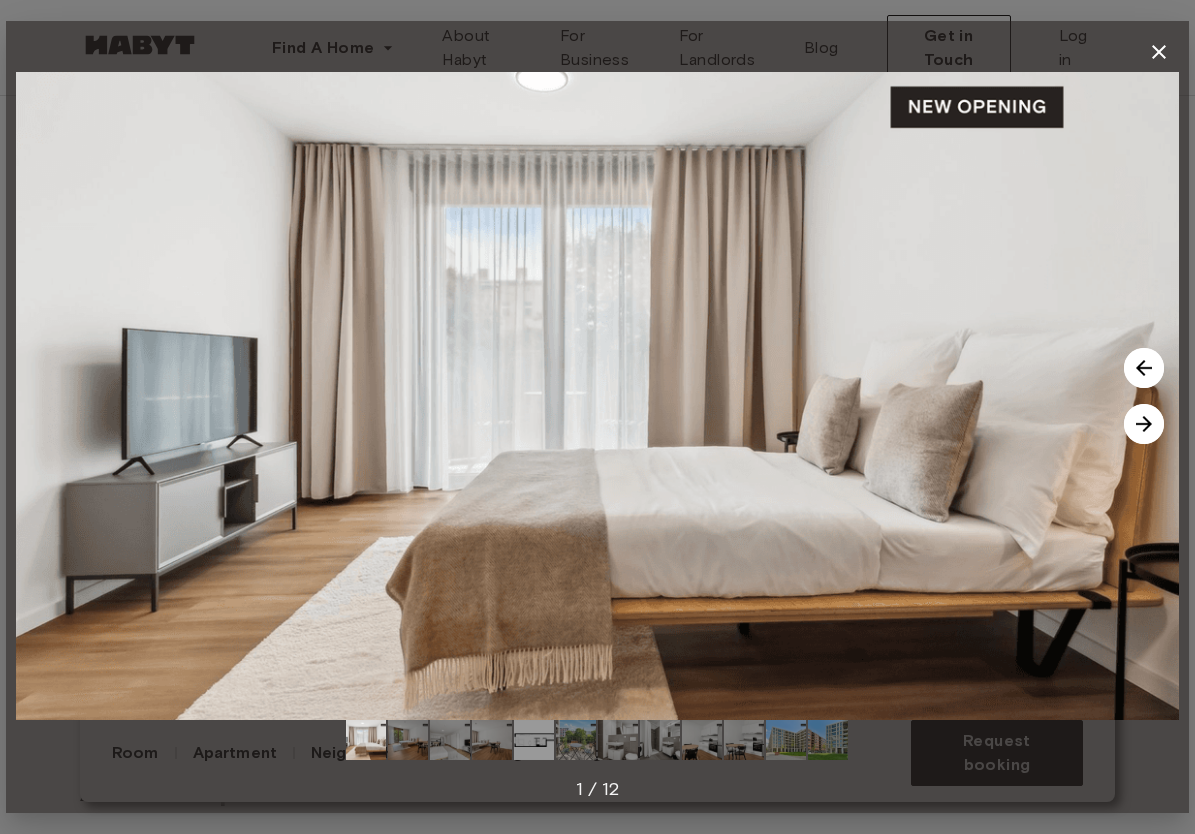 click at bounding box center (1144, 424) 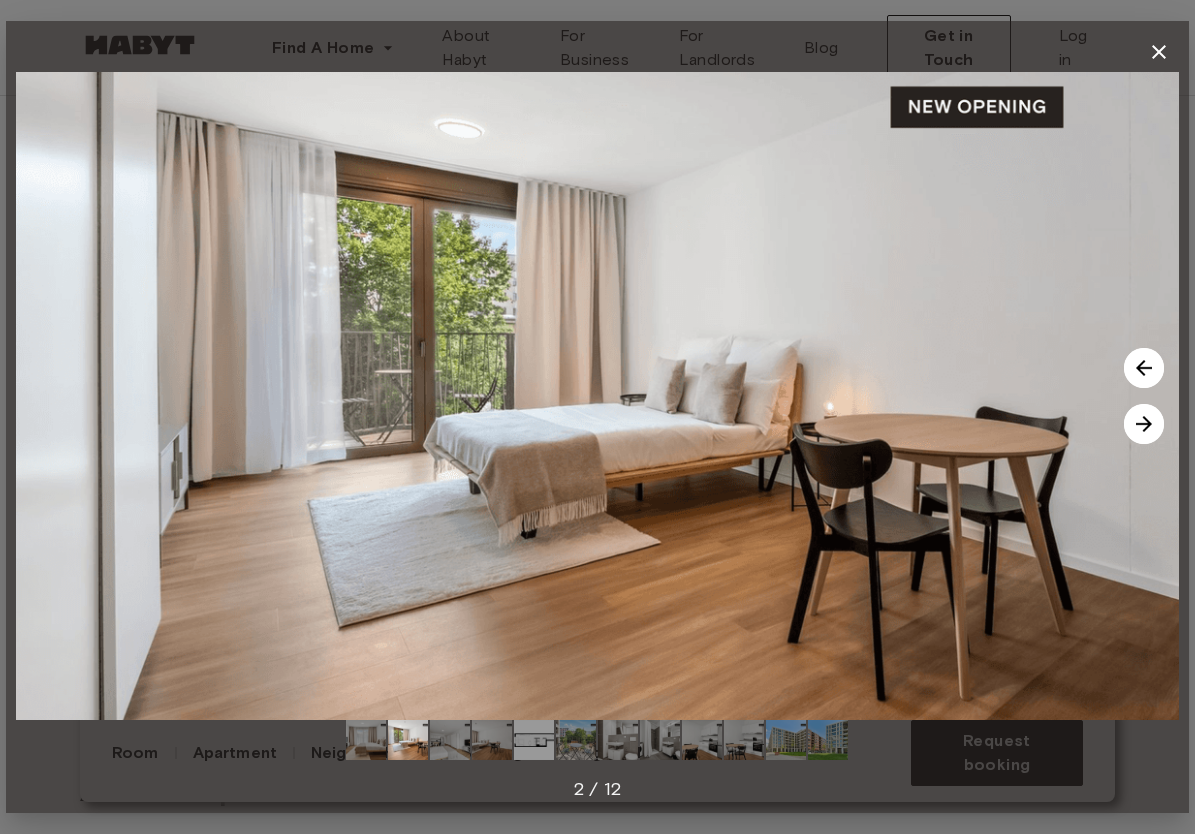 click at bounding box center (1144, 368) 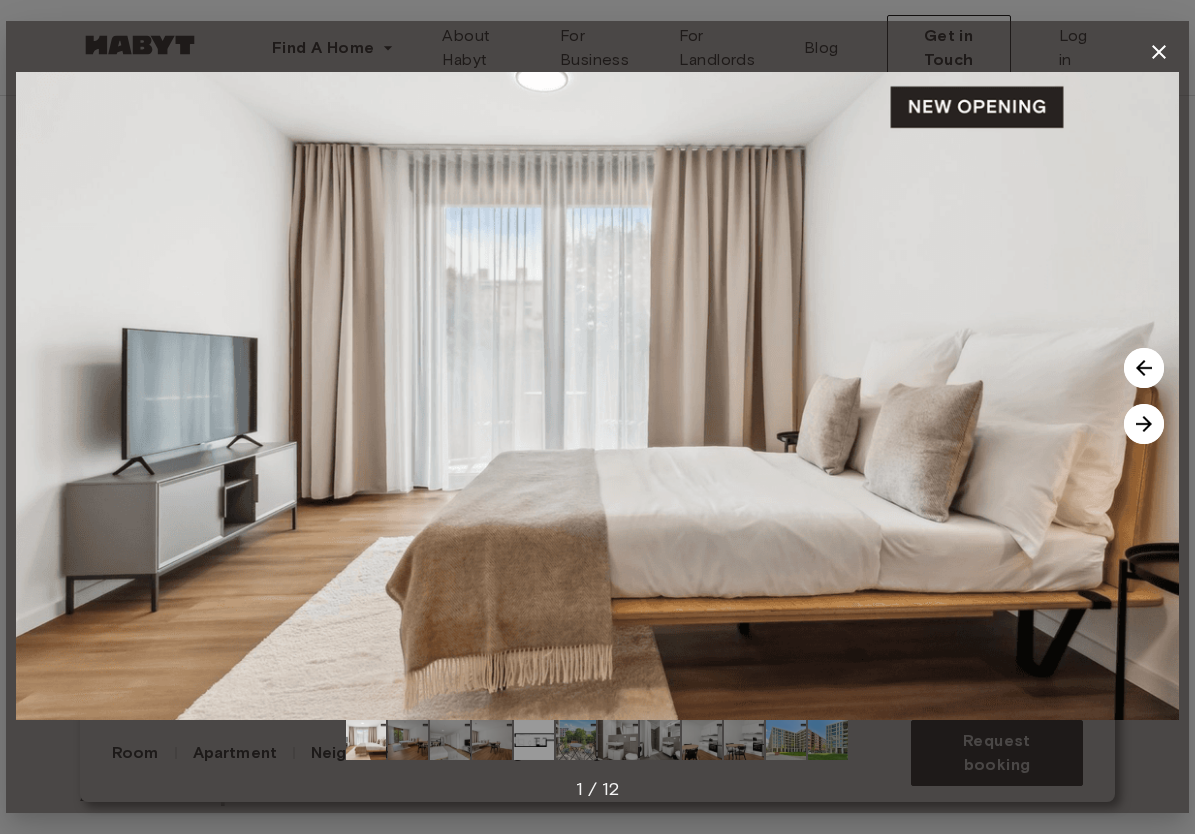 click at bounding box center [1144, 424] 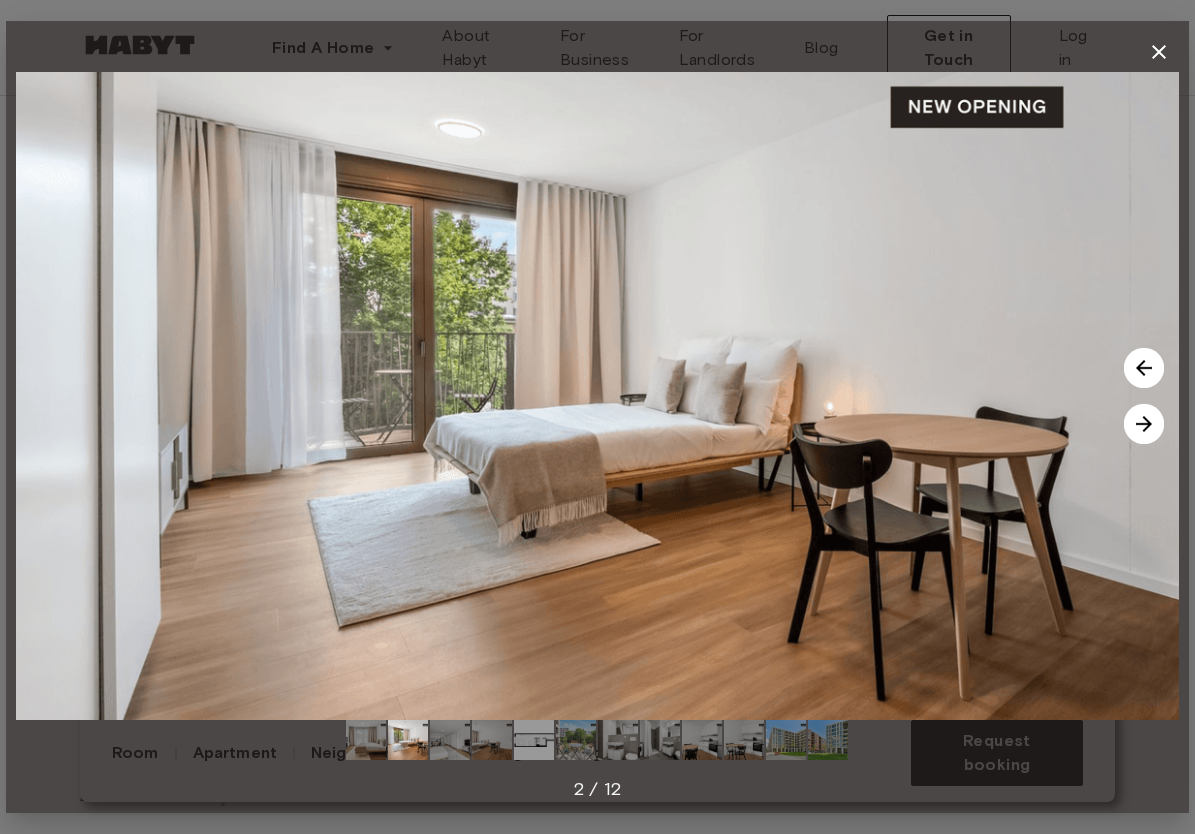 click at bounding box center (1144, 424) 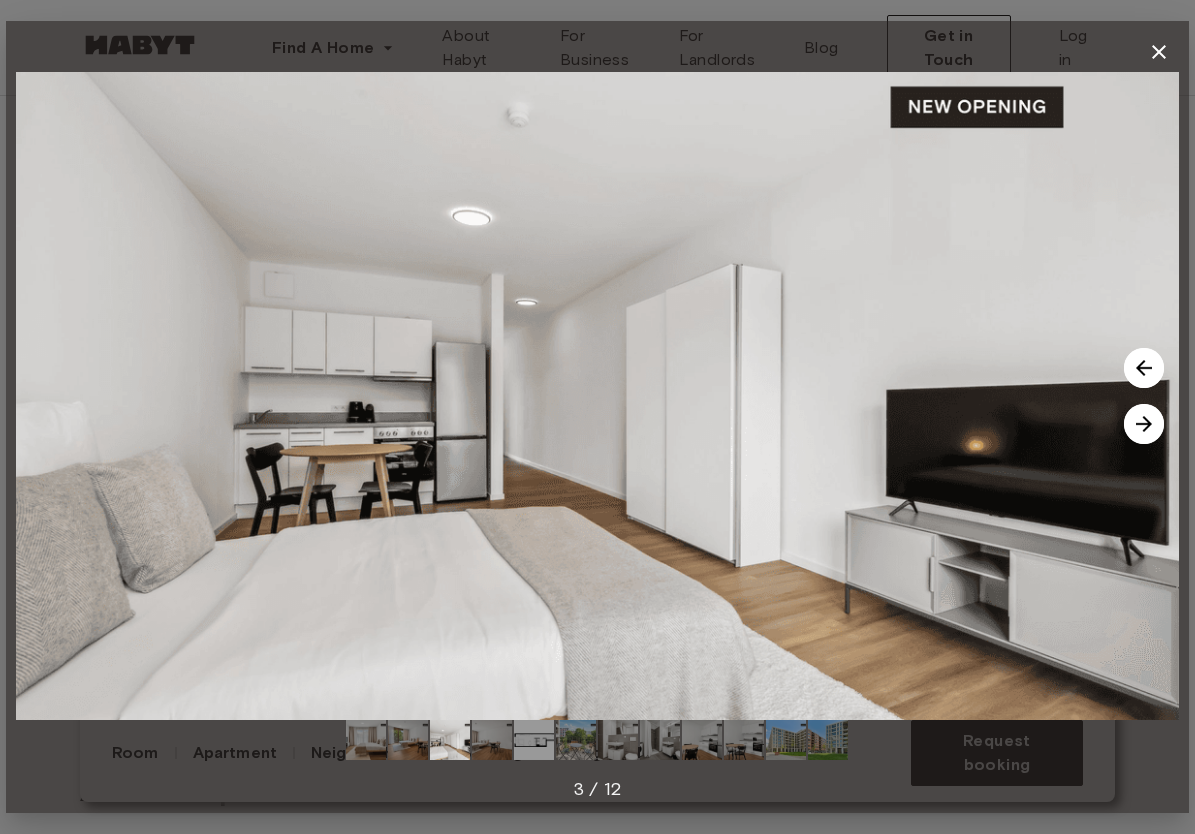 click at bounding box center [1144, 424] 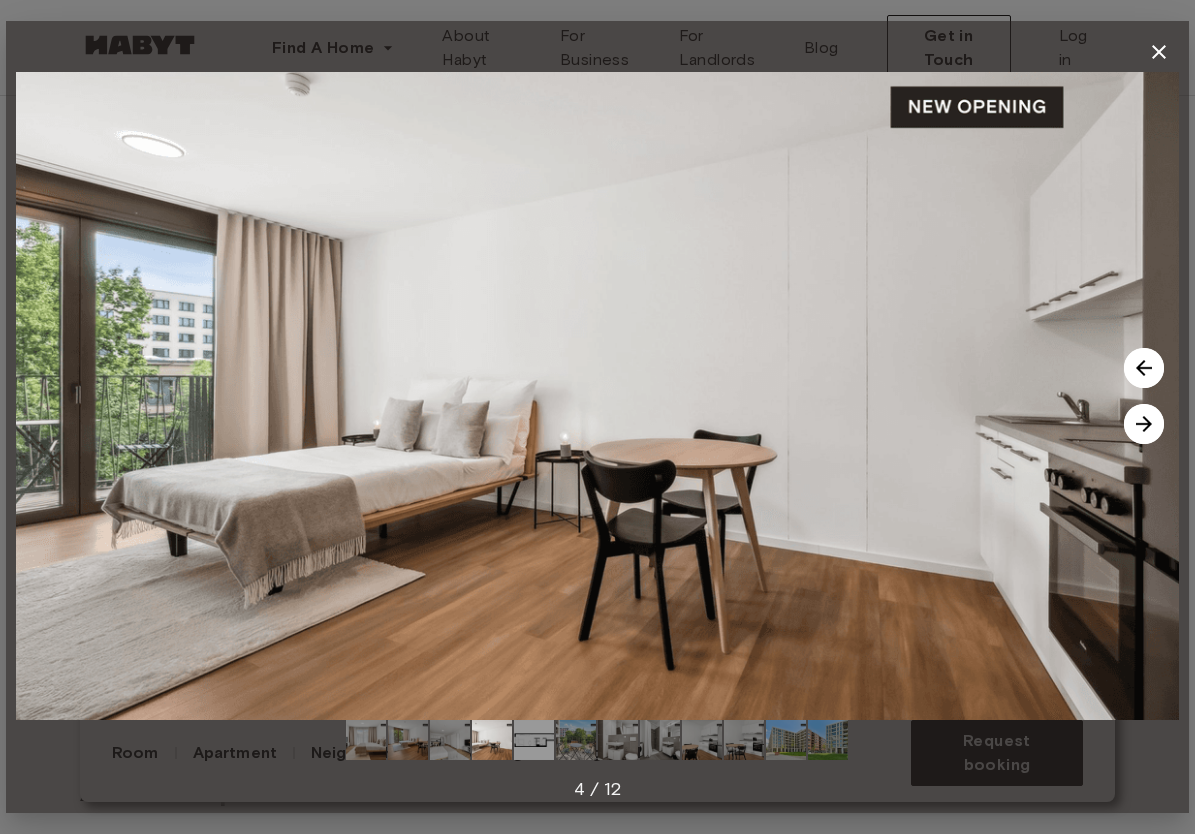 click at bounding box center (1144, 424) 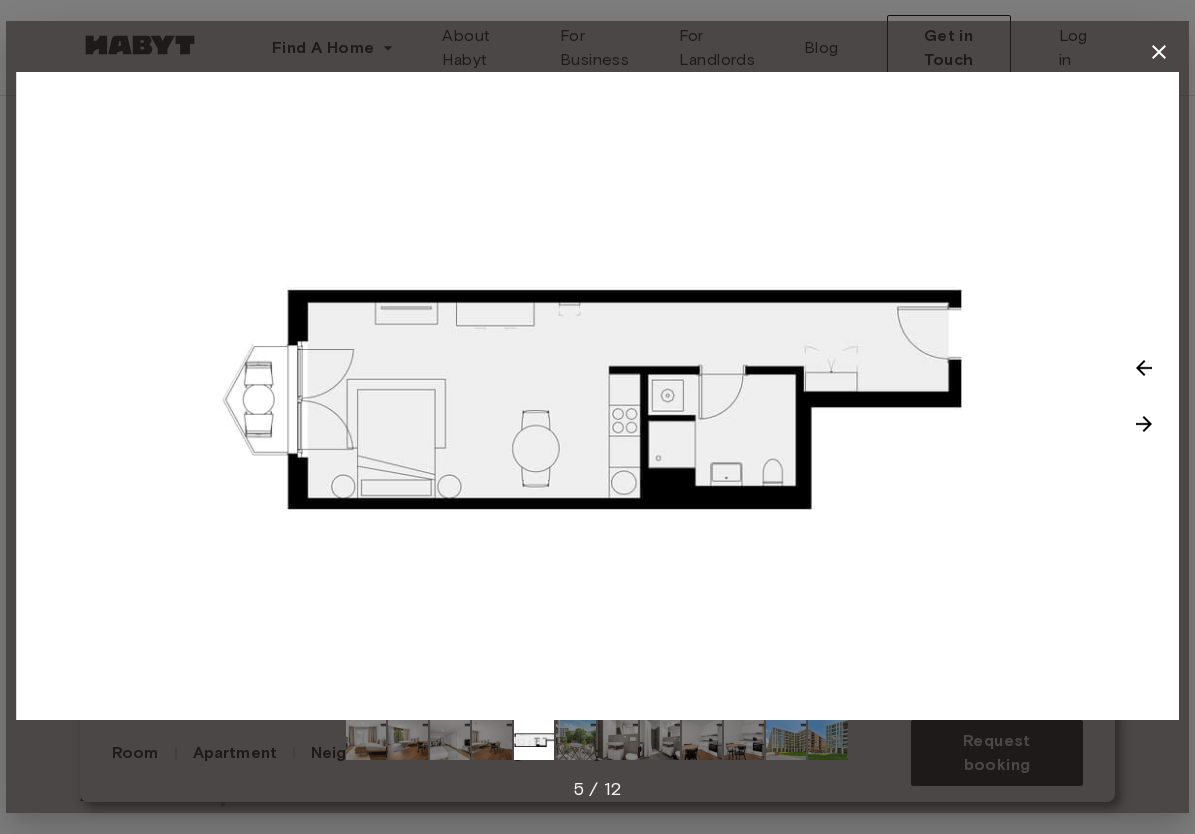 click at bounding box center [1144, 424] 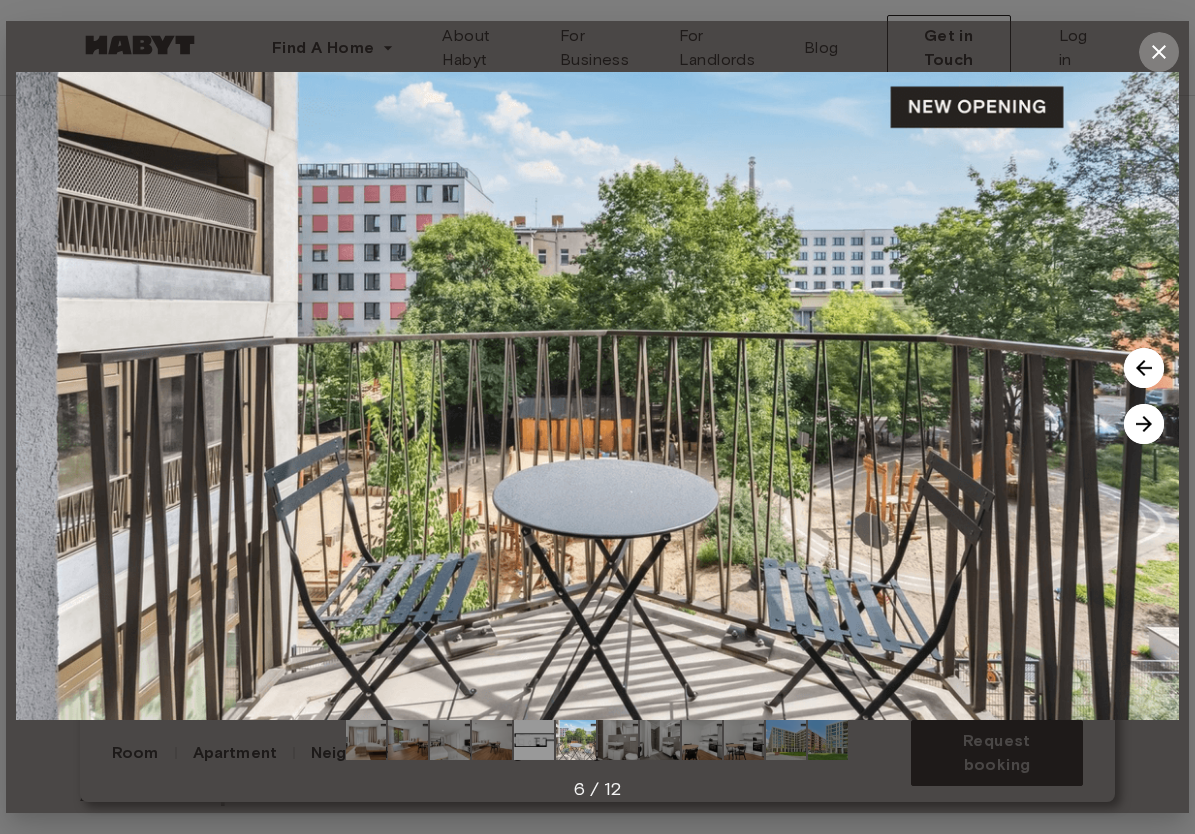click 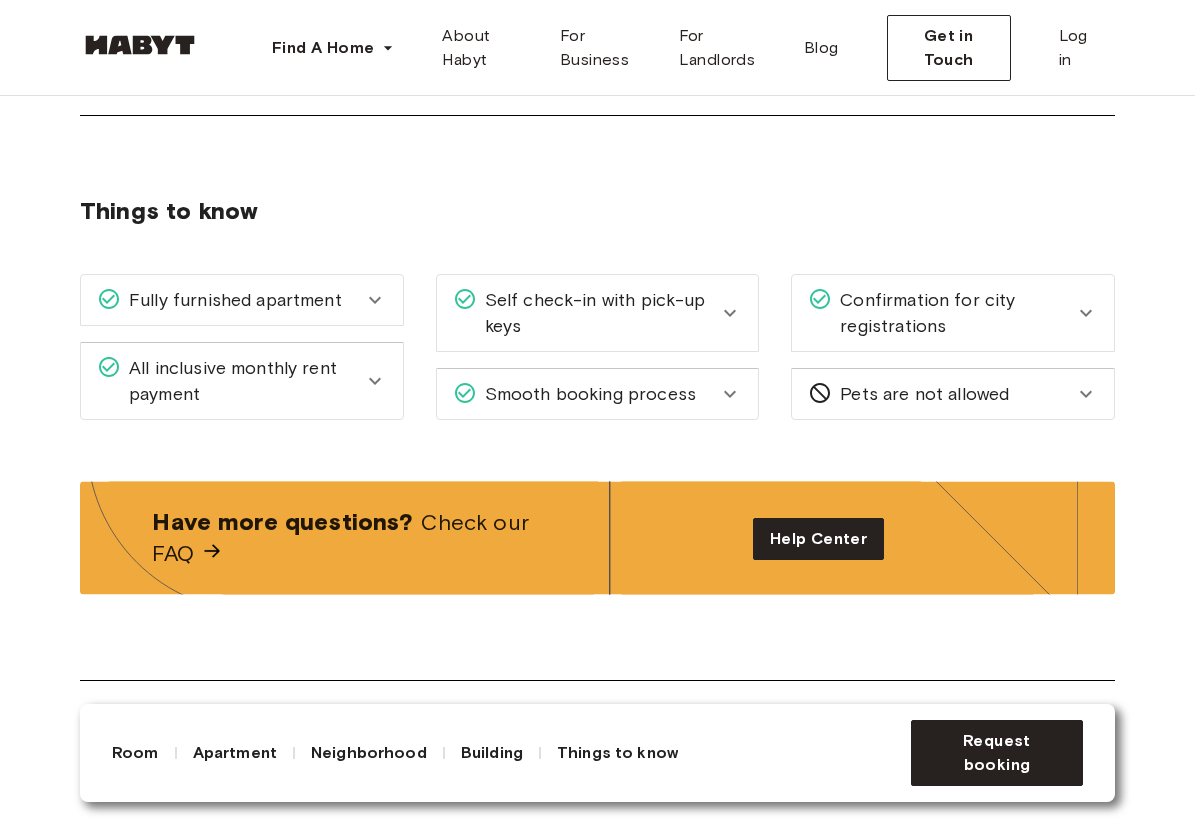 scroll, scrollTop: 2435, scrollLeft: 0, axis: vertical 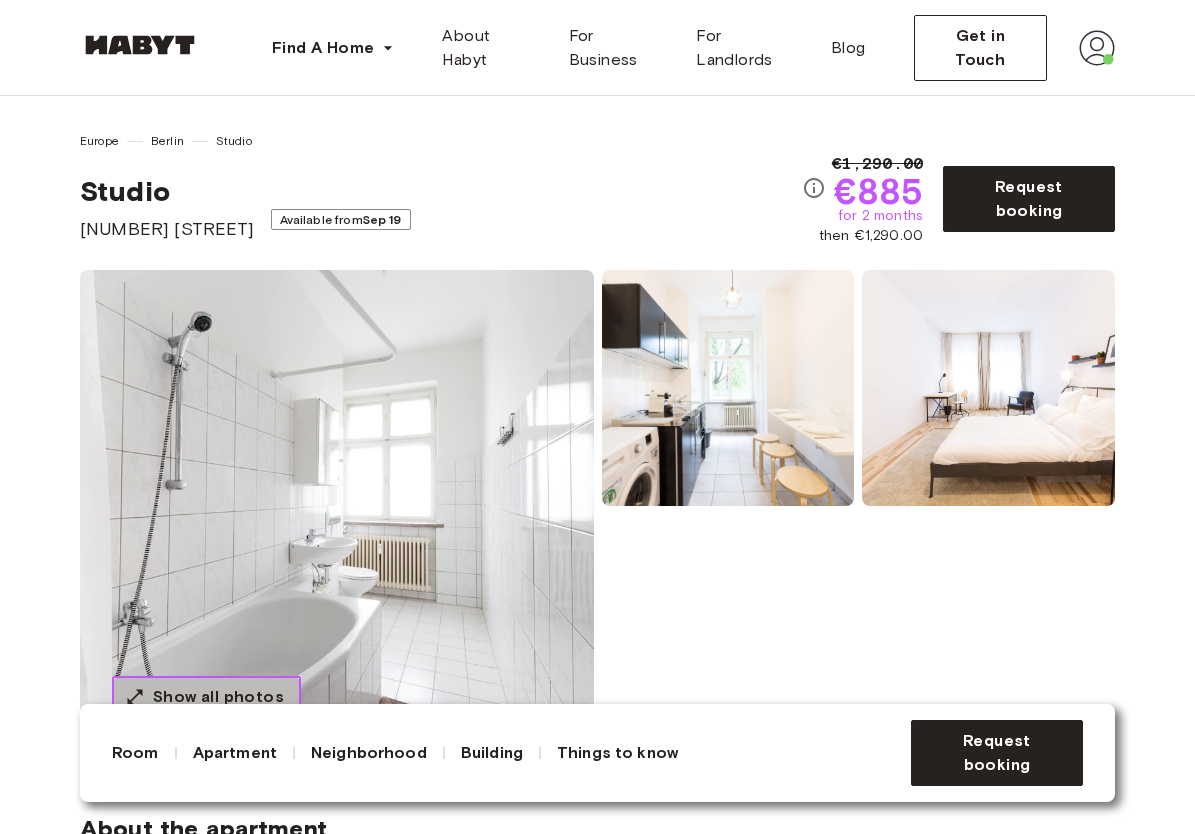 click on "Show all photos" at bounding box center [206, 697] 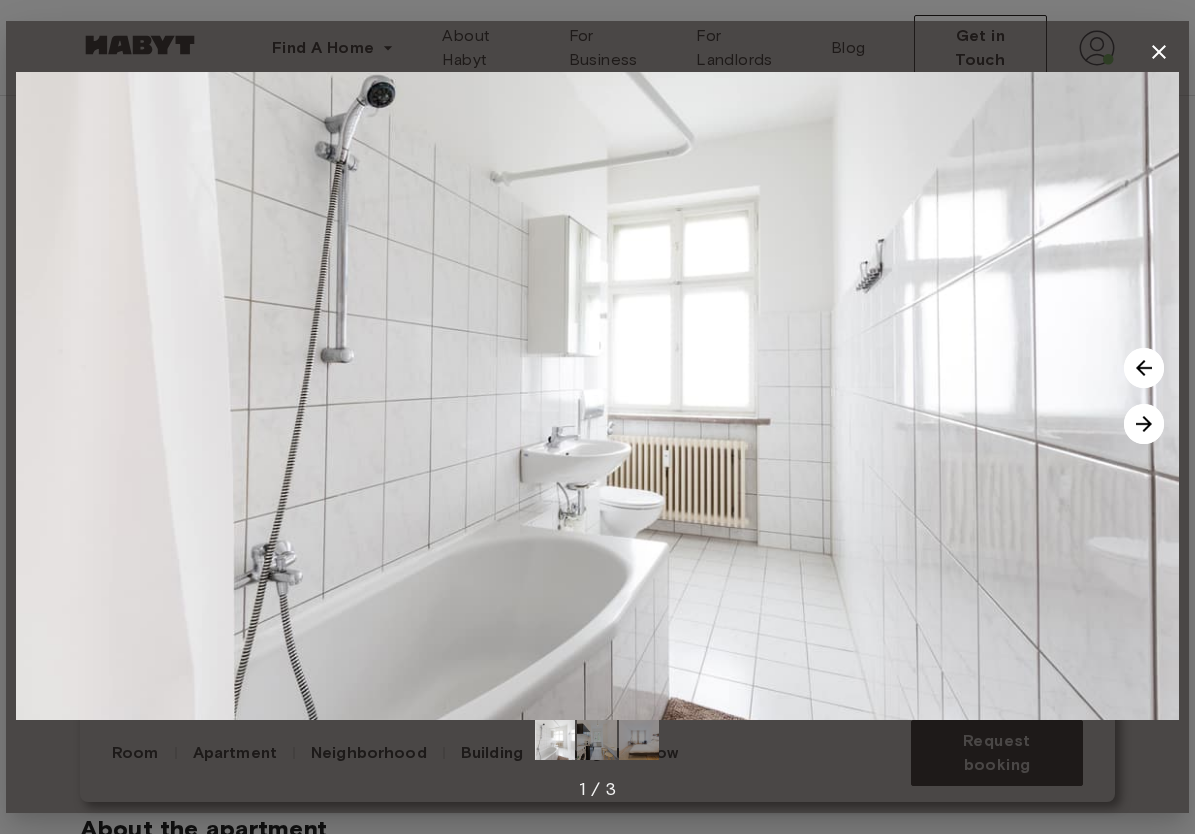click at bounding box center [1144, 424] 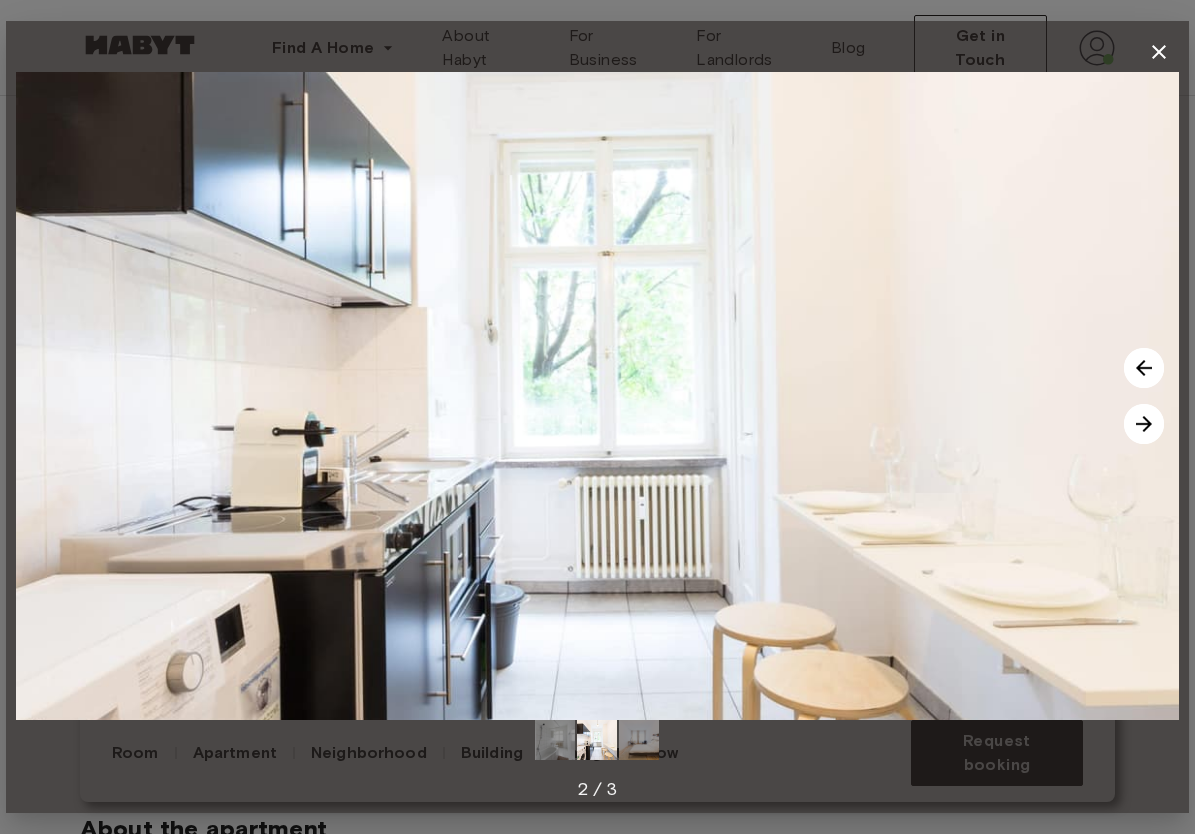click at bounding box center [1144, 424] 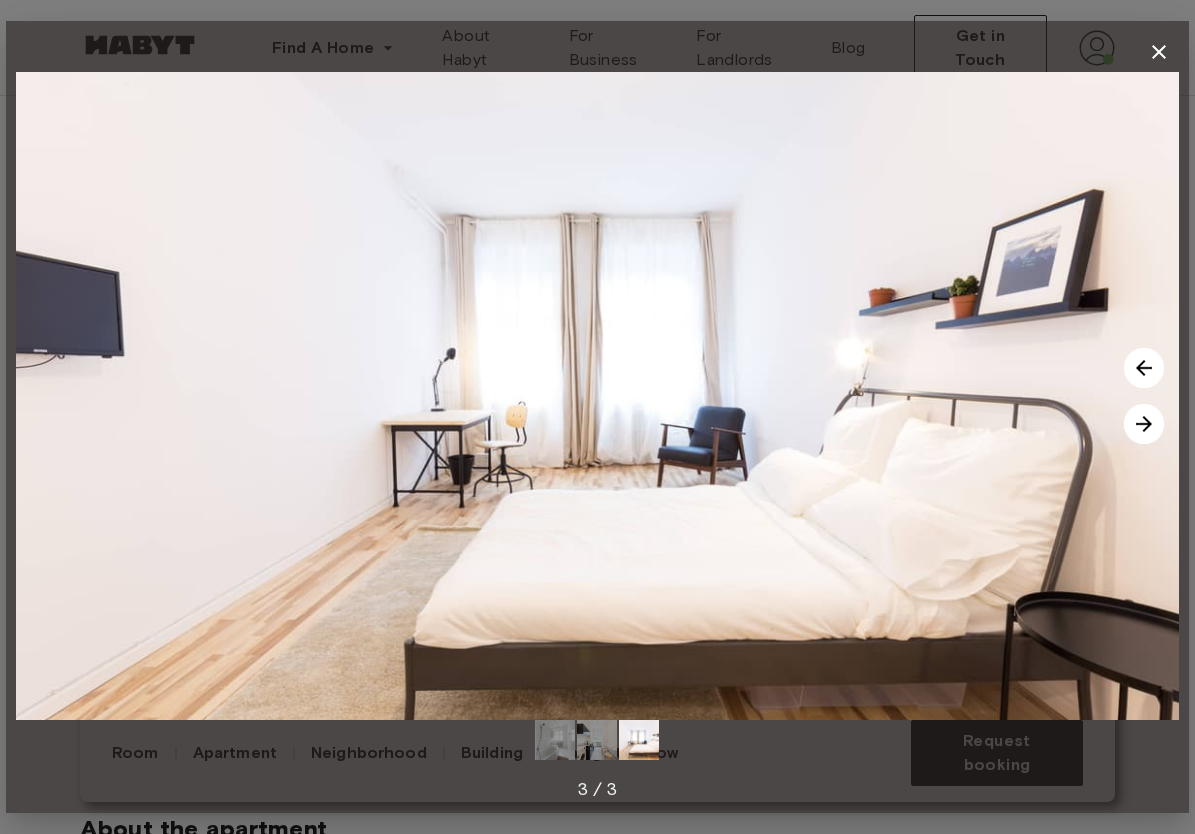 click at bounding box center (1144, 424) 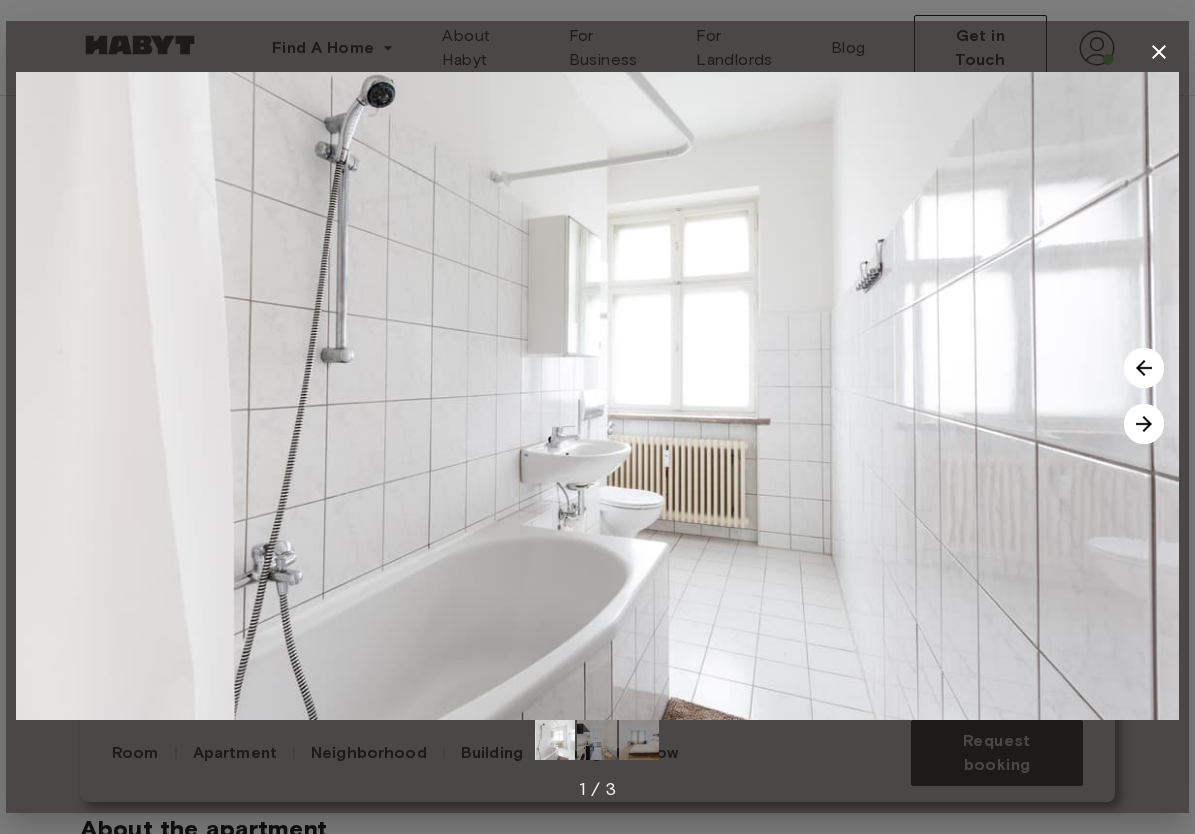 click at bounding box center (1144, 368) 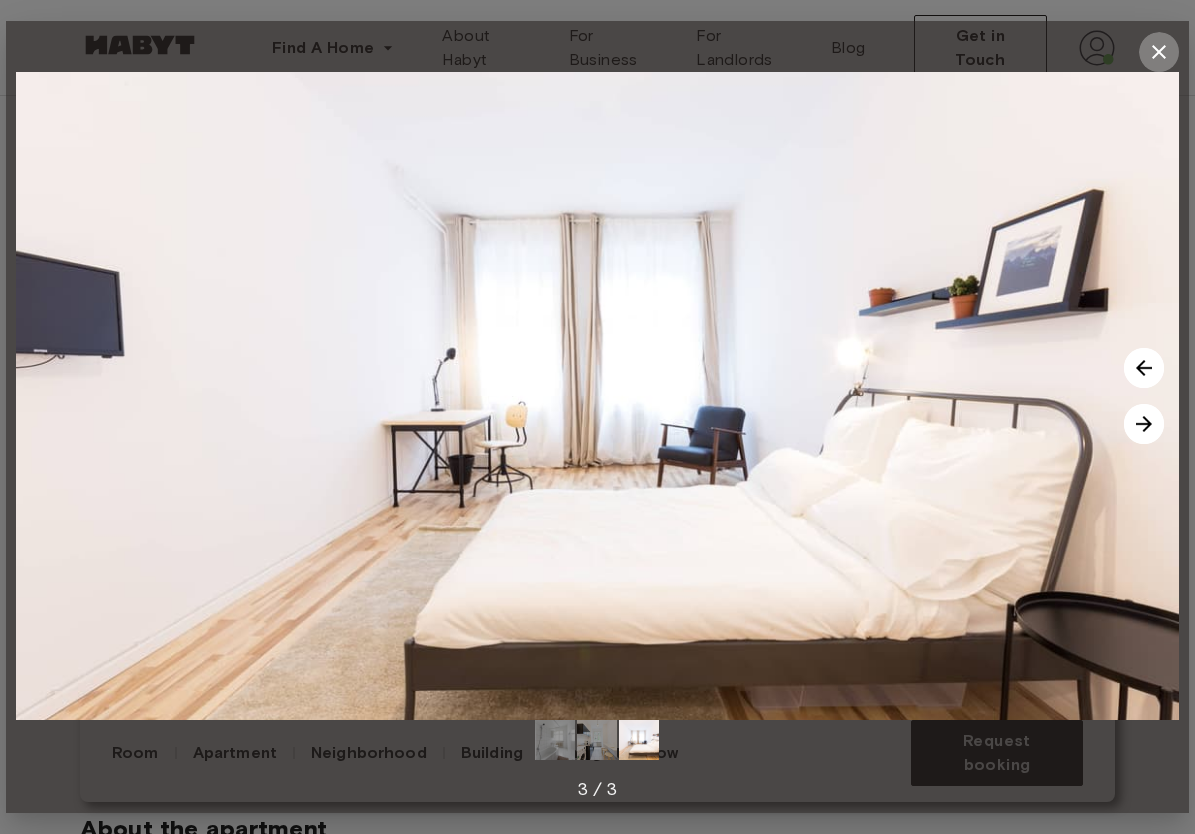 click 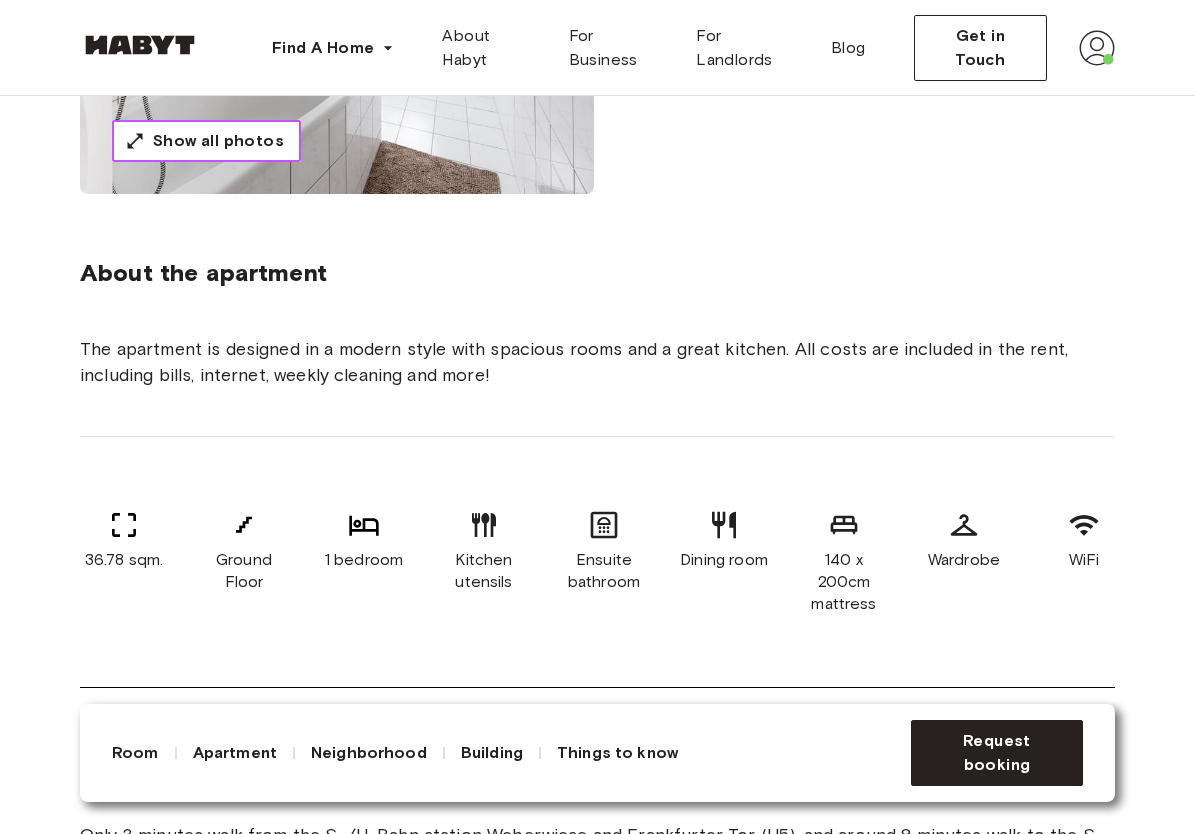 scroll, scrollTop: 557, scrollLeft: 0, axis: vertical 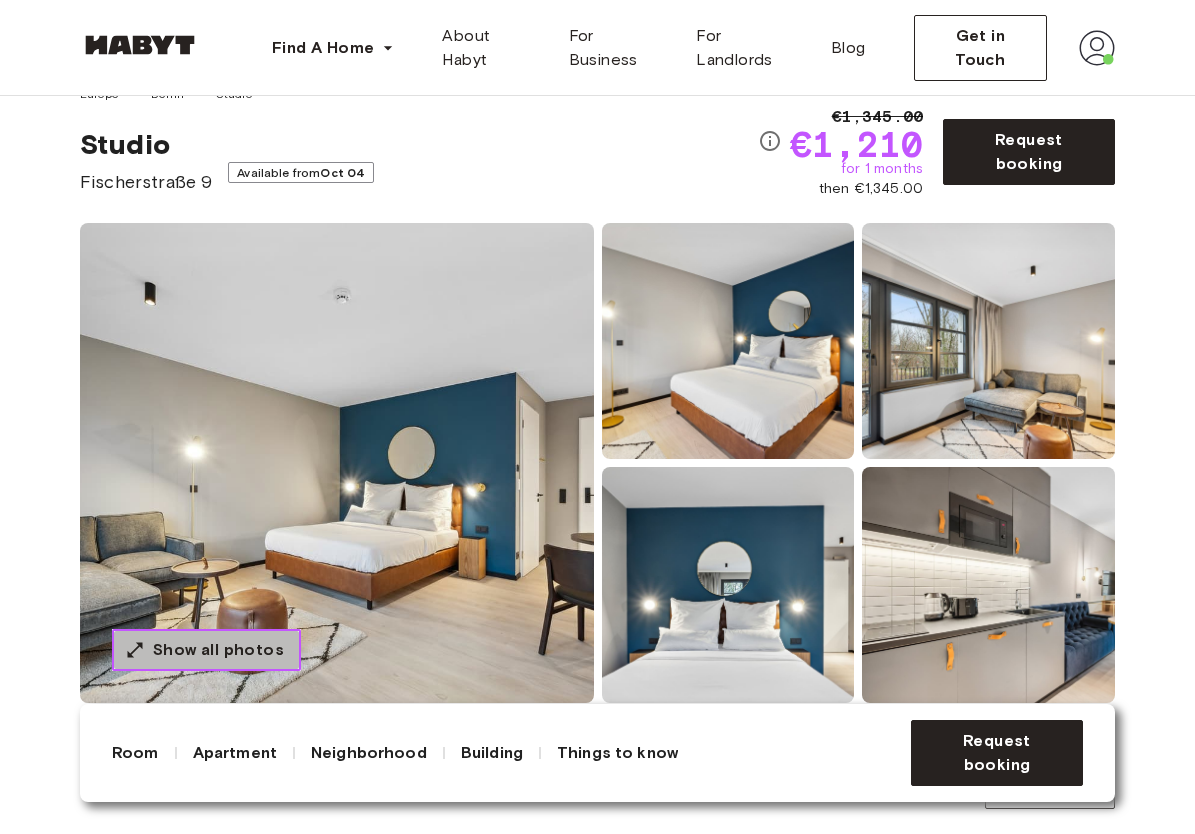 click on "Show all photos" at bounding box center (218, 650) 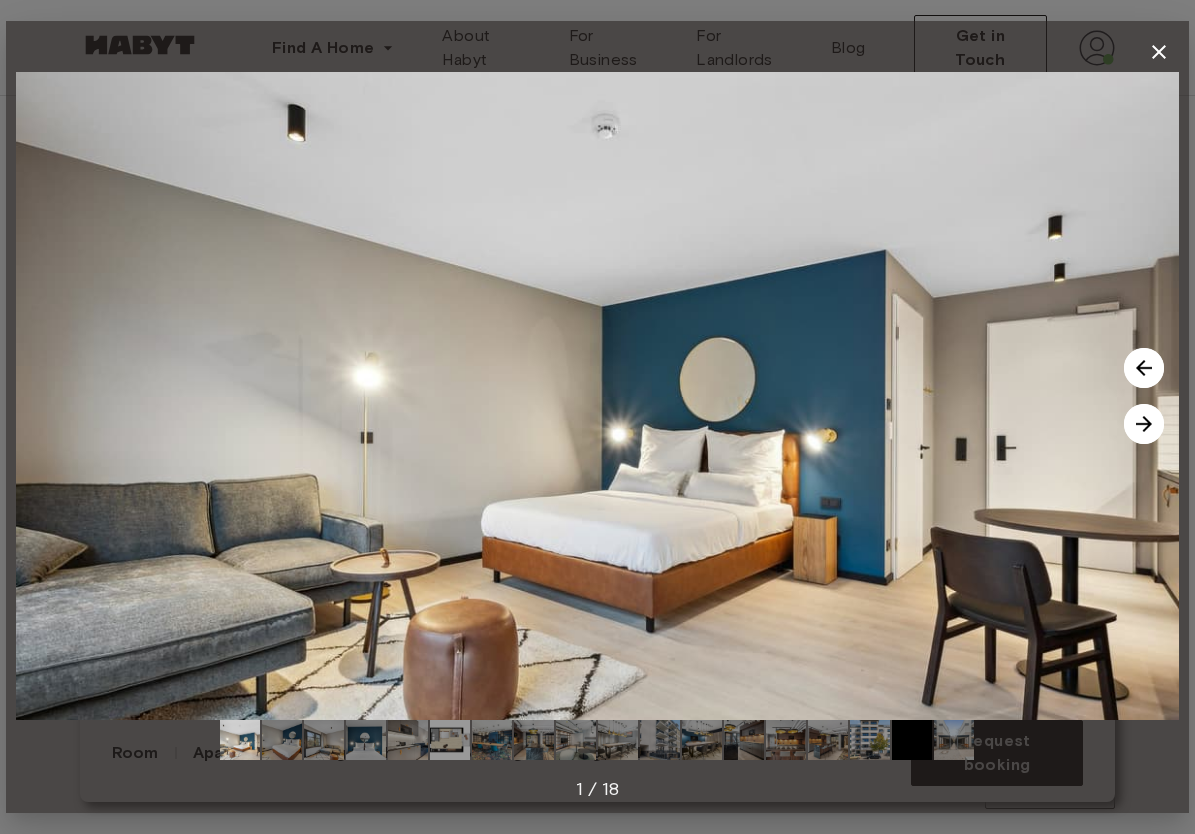 click at bounding box center [1144, 424] 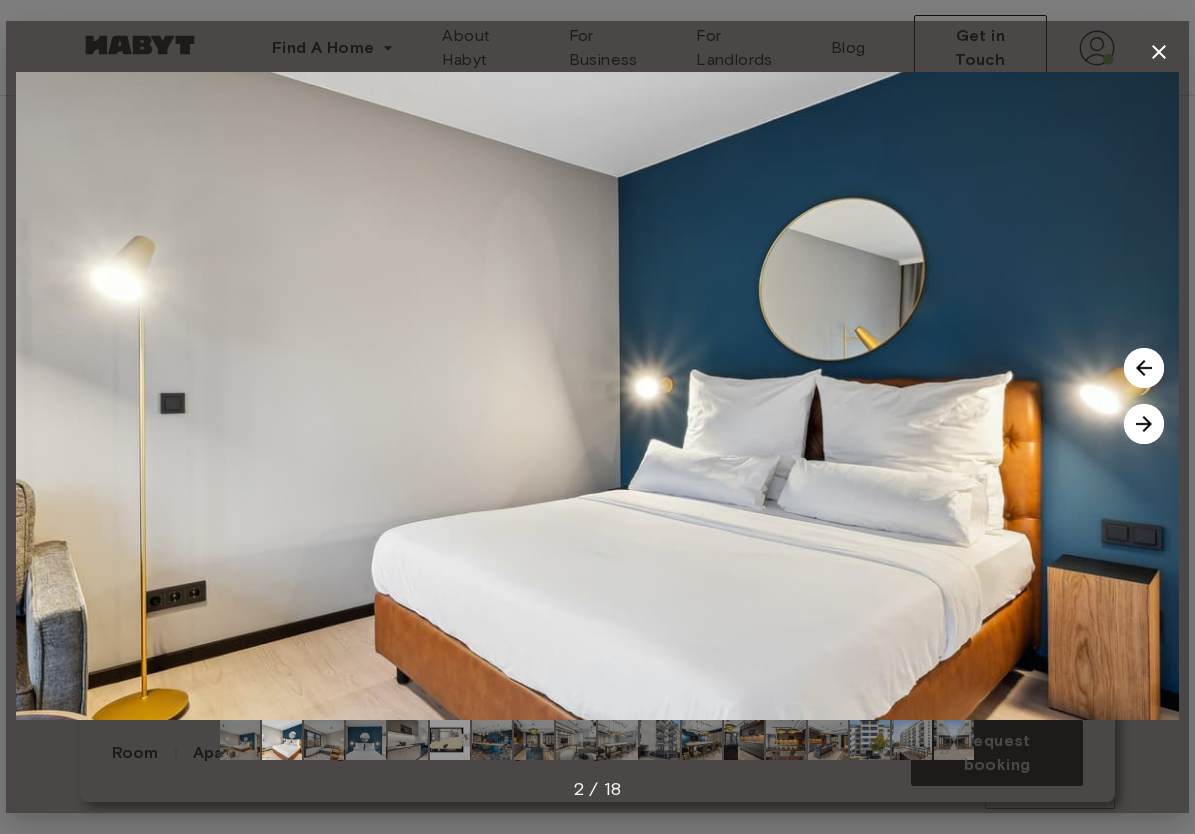 click at bounding box center [1144, 424] 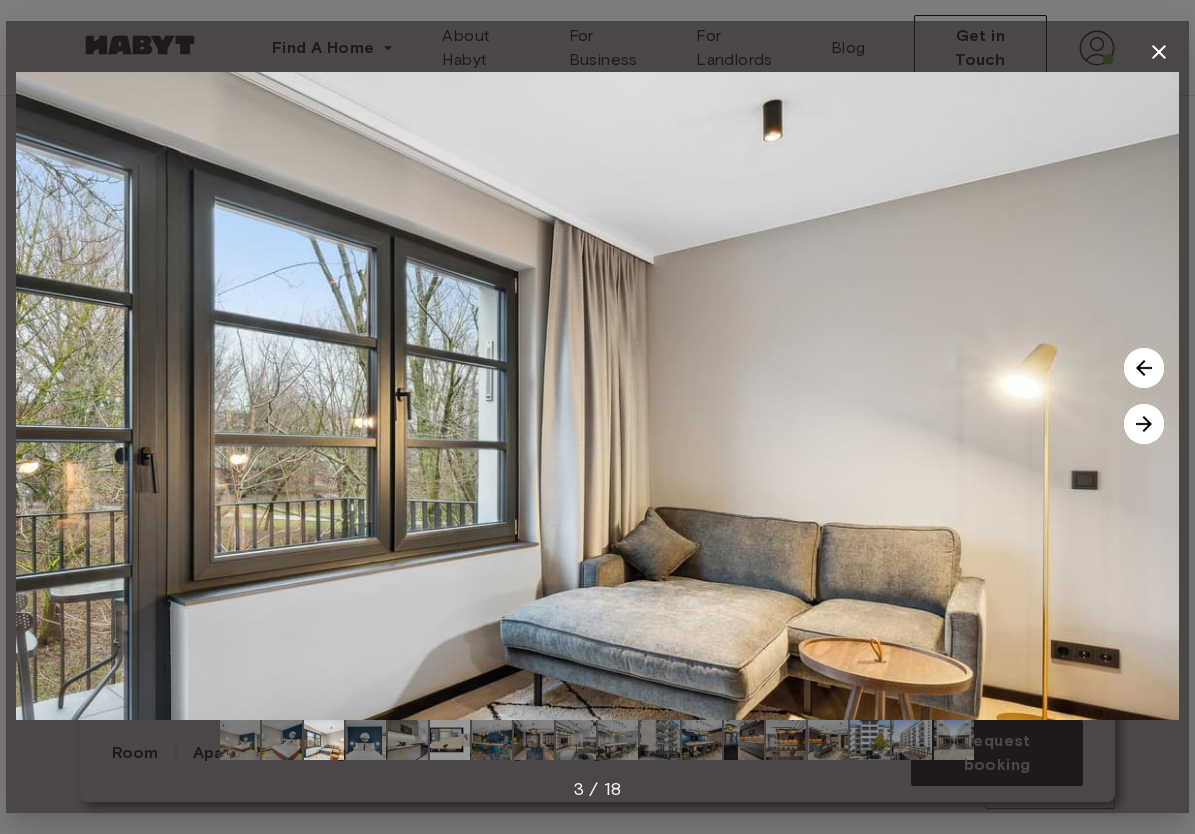 click at bounding box center [1144, 424] 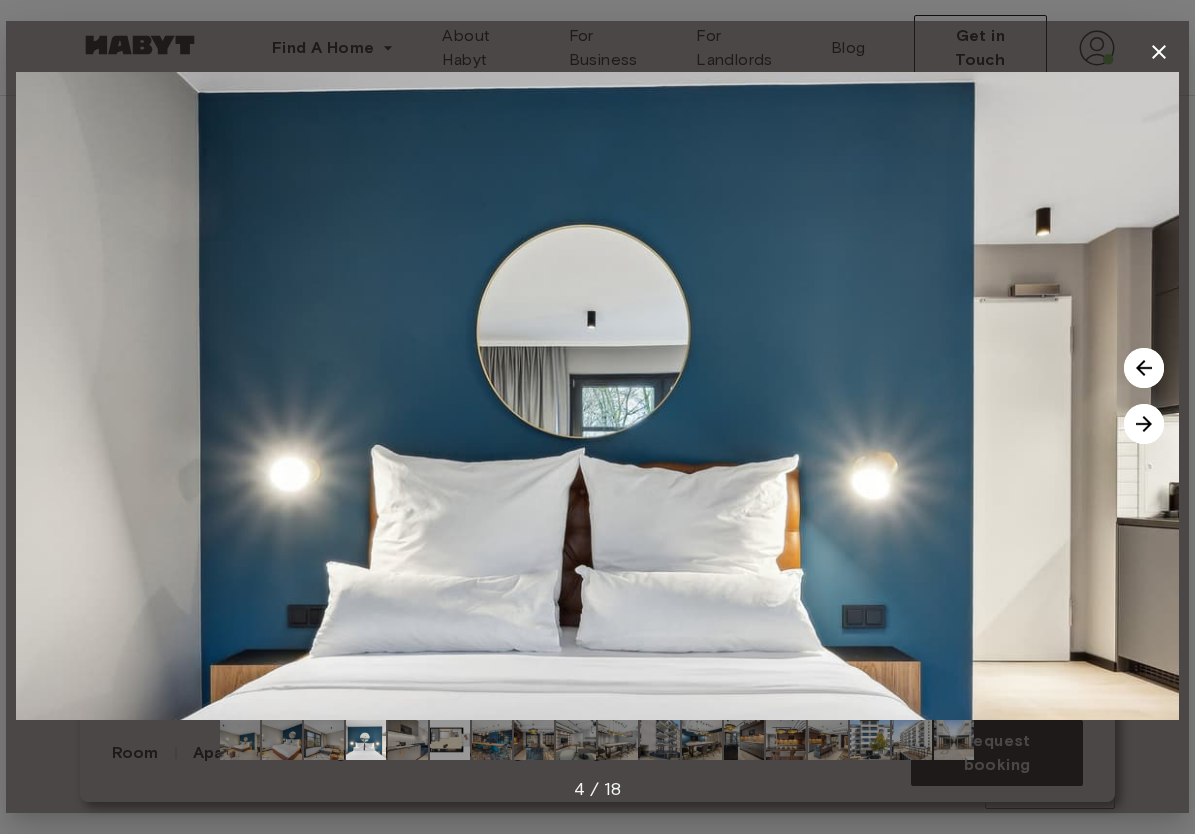 click at bounding box center [1144, 424] 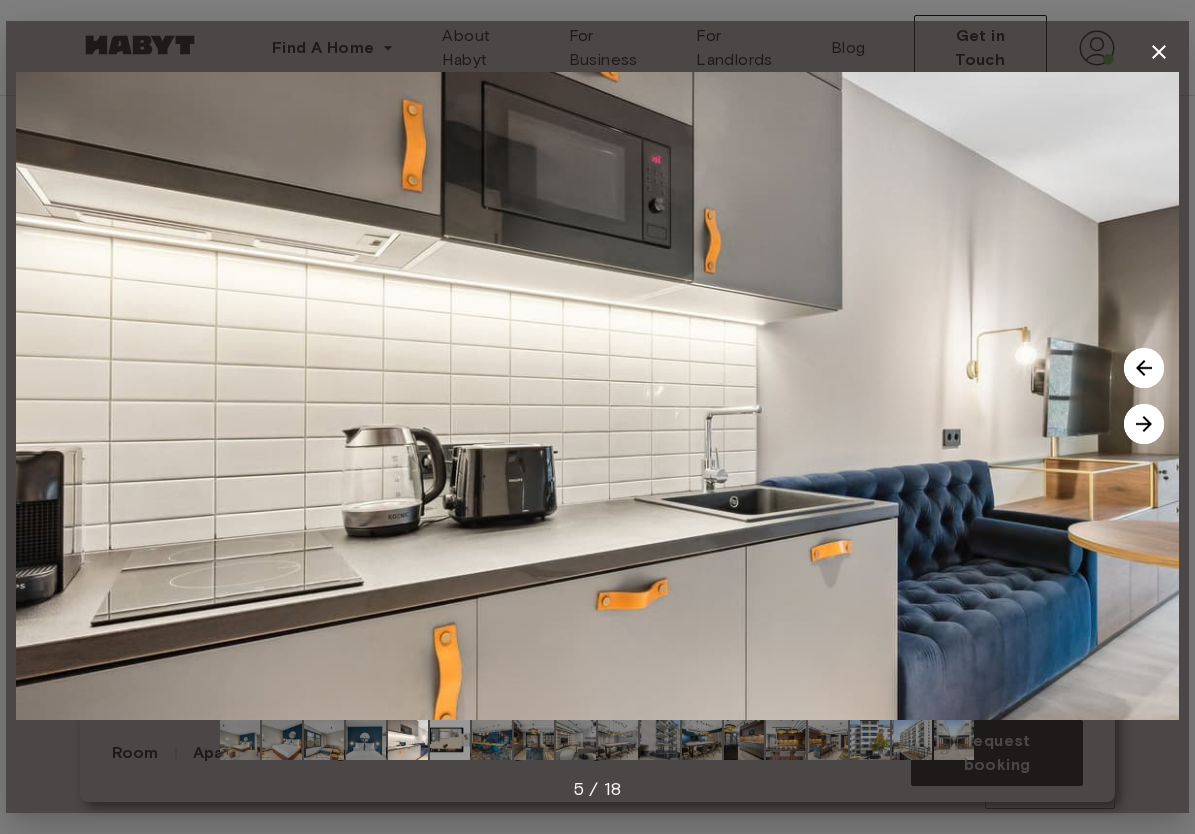 click at bounding box center [1144, 368] 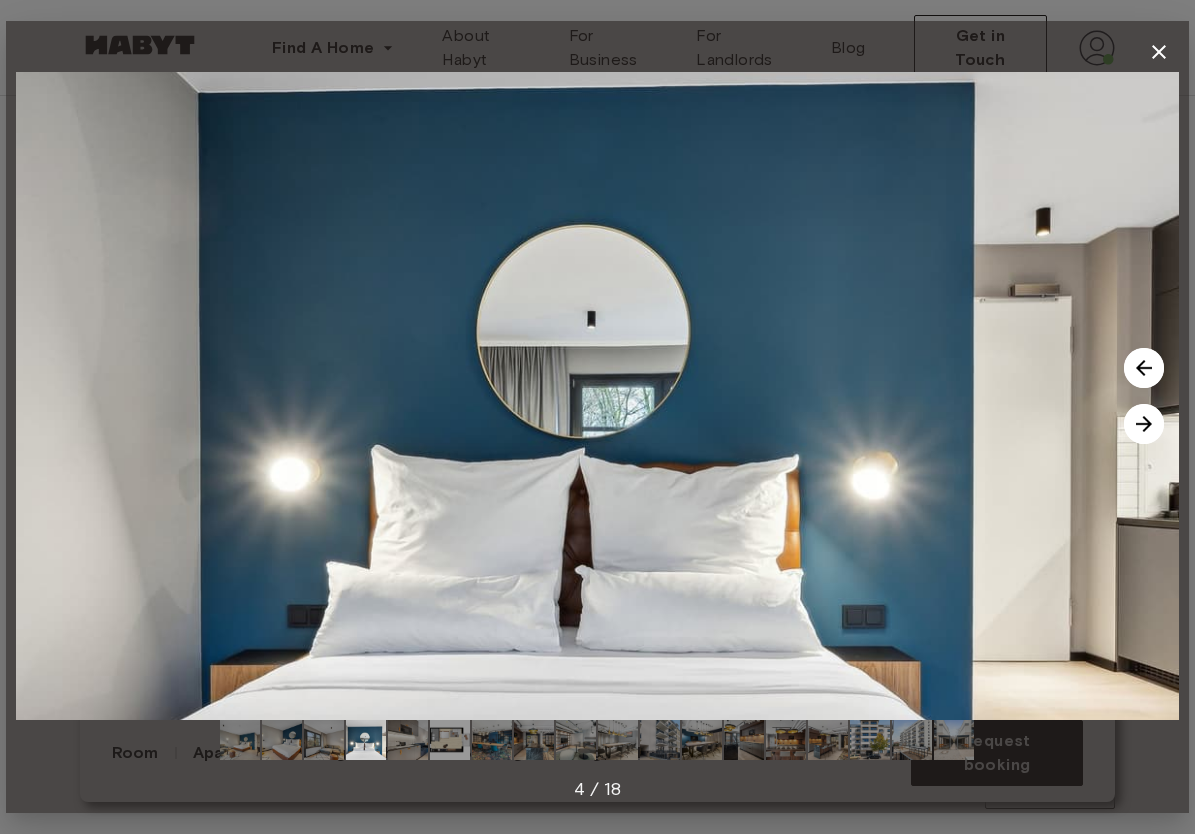 click at bounding box center [1144, 424] 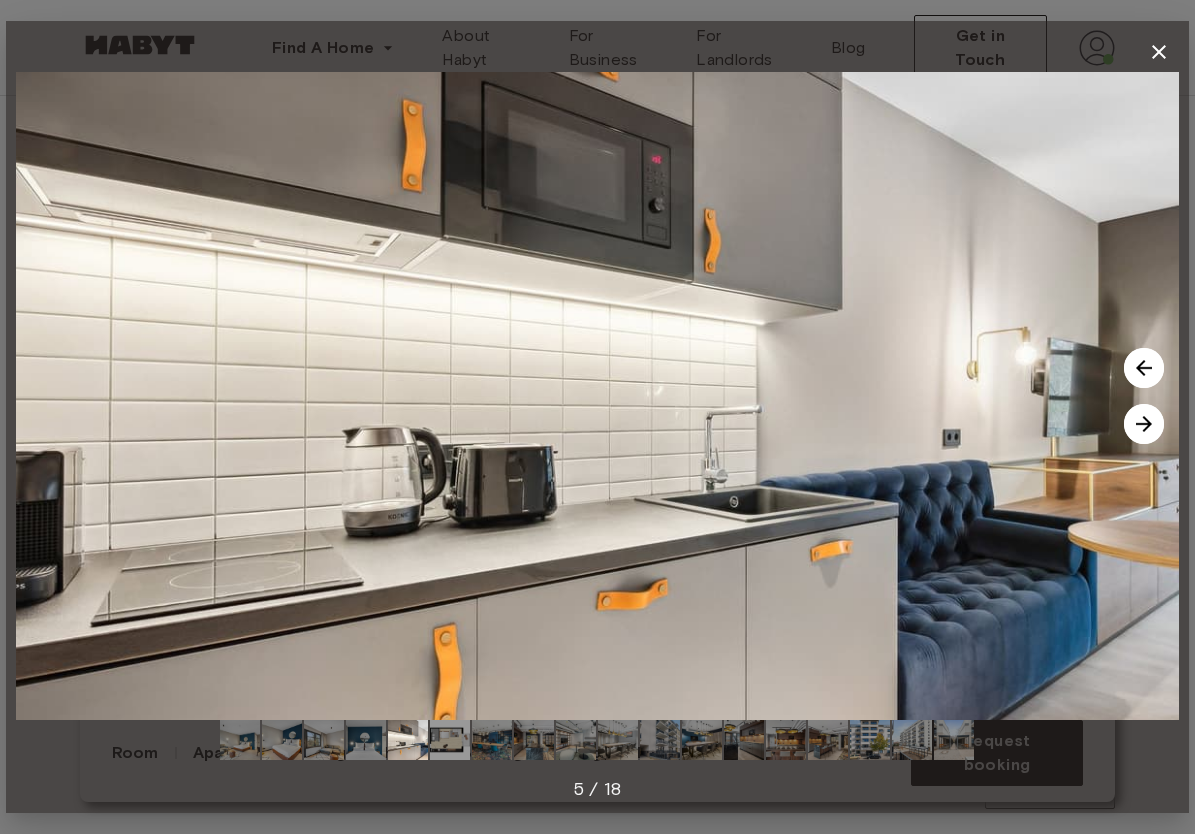 click at bounding box center [1144, 368] 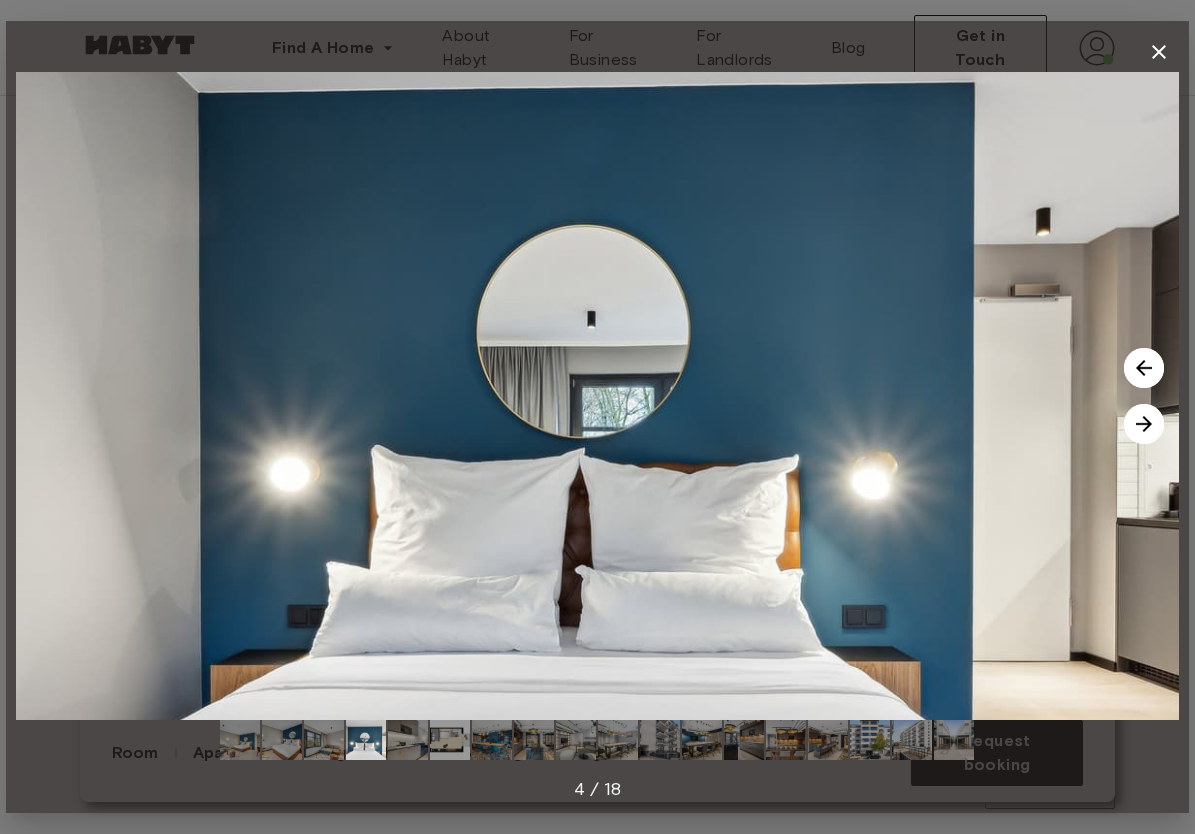 click at bounding box center (1144, 368) 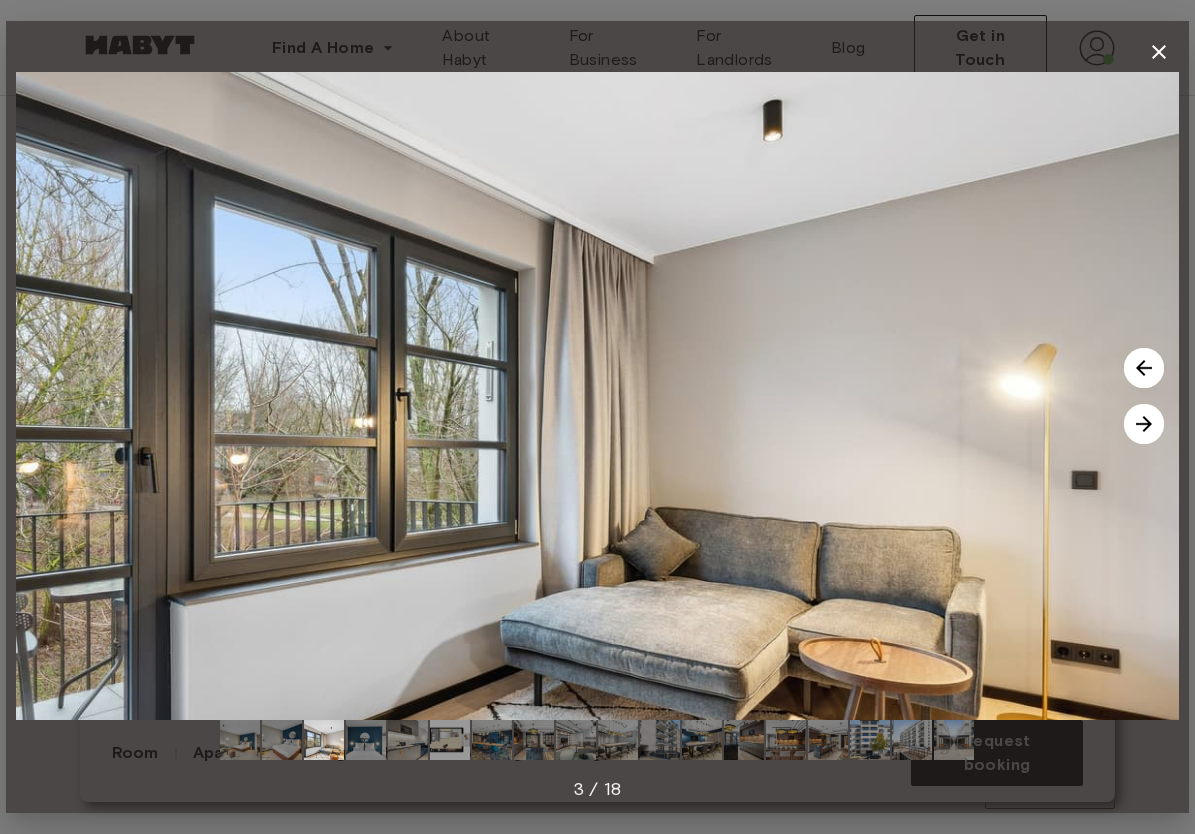 click at bounding box center [1144, 368] 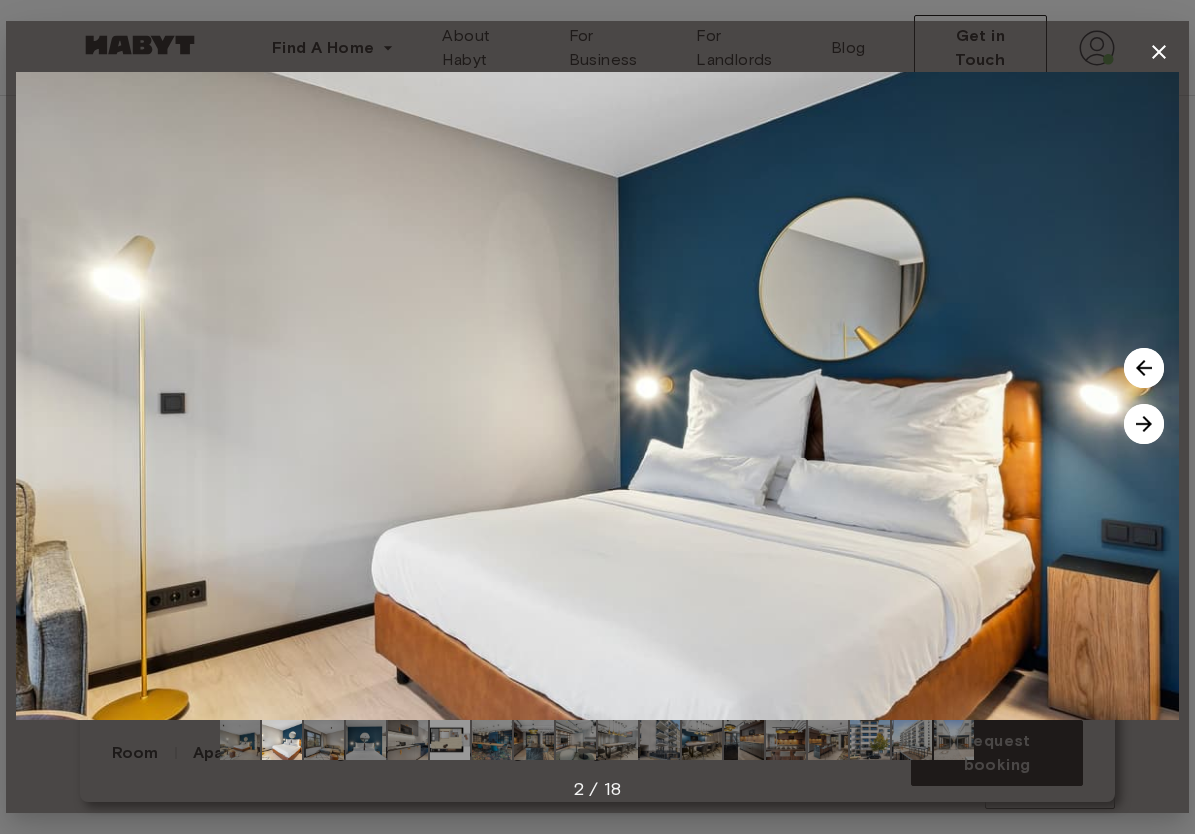 click at bounding box center (1144, 368) 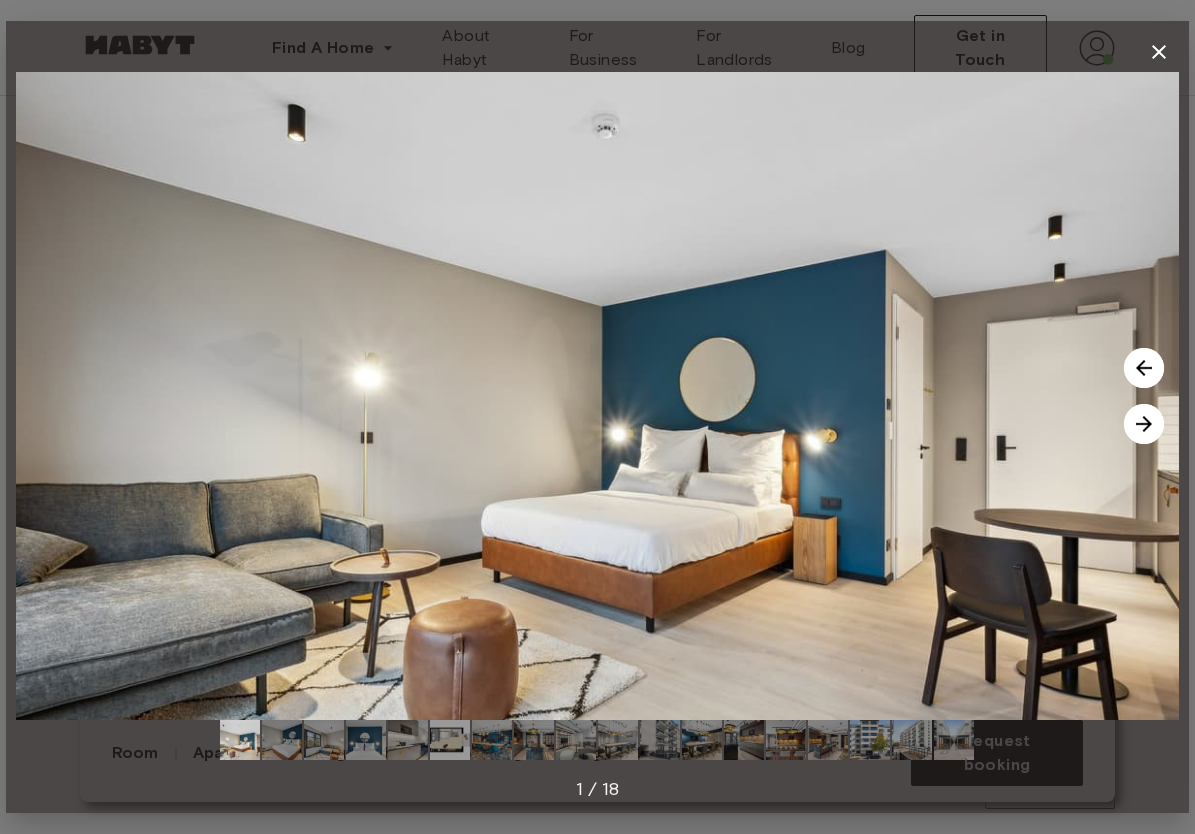 click at bounding box center (1144, 424) 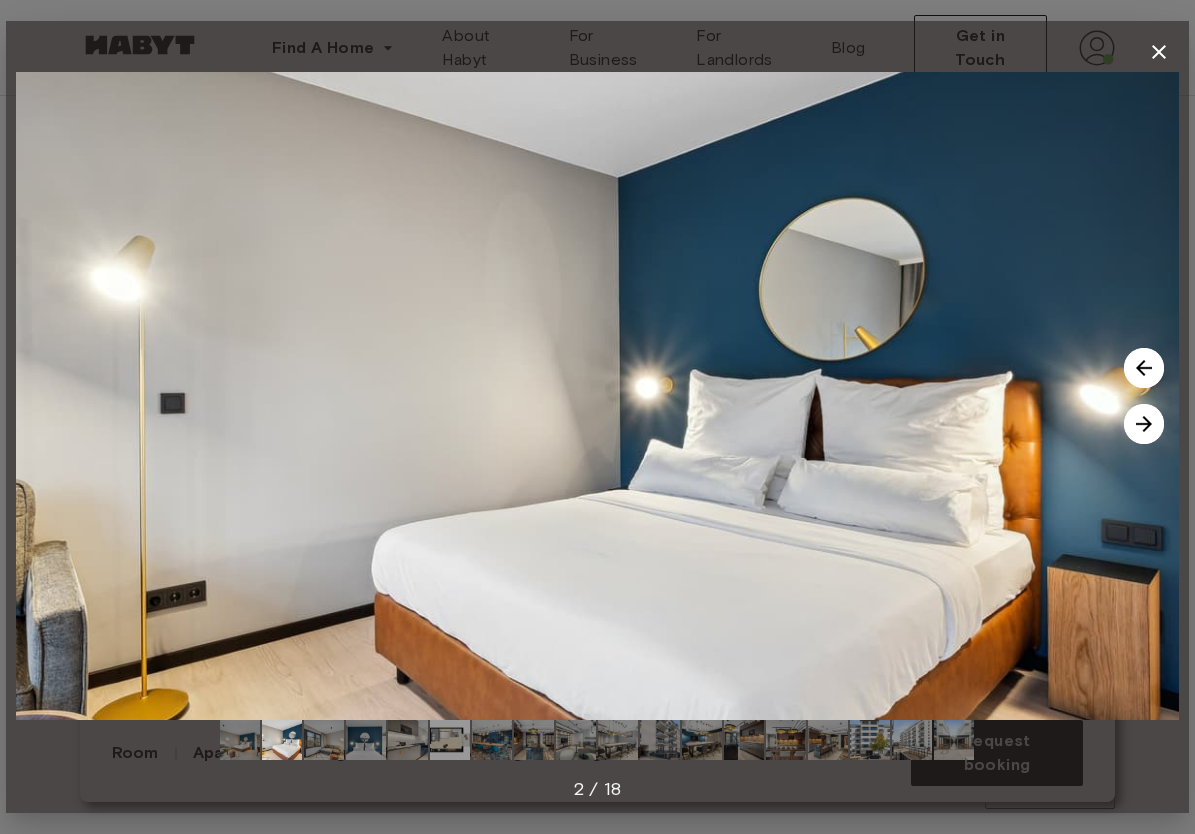 click at bounding box center (1144, 424) 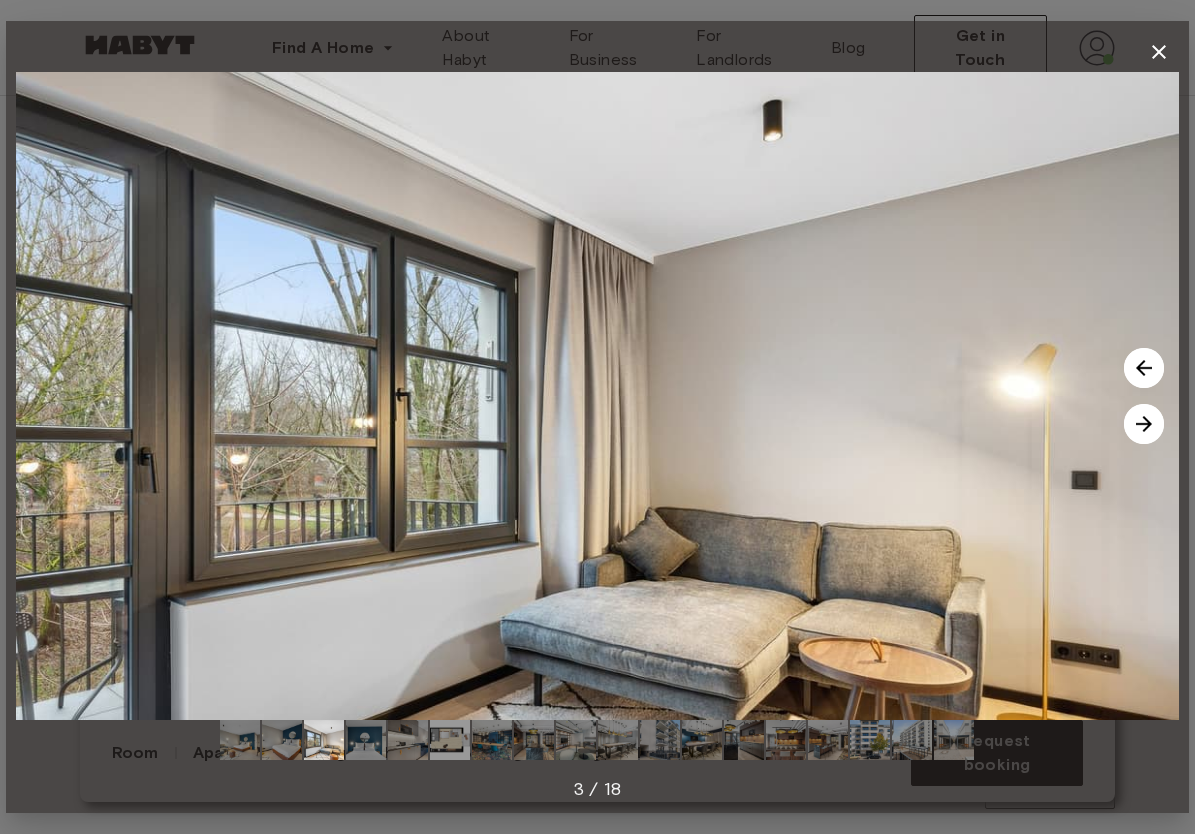 click at bounding box center (1144, 424) 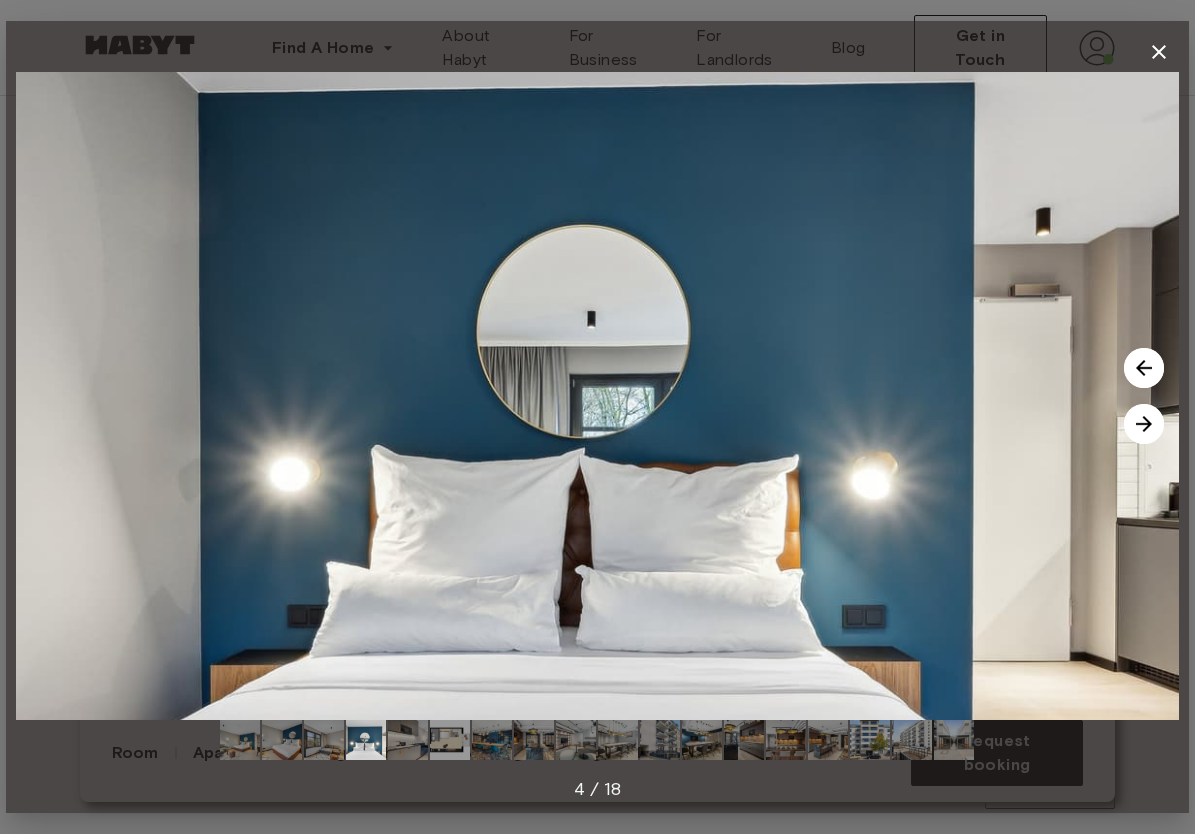 click at bounding box center (1144, 424) 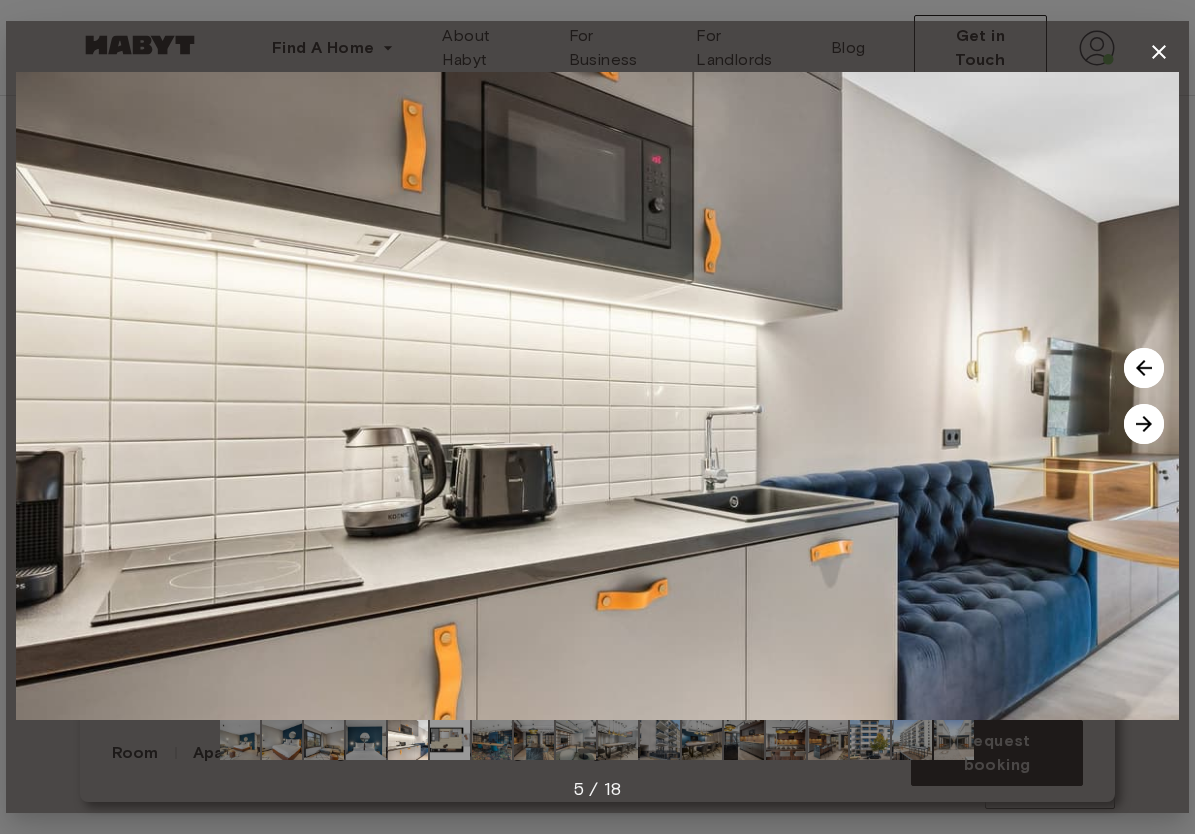 click at bounding box center [1144, 424] 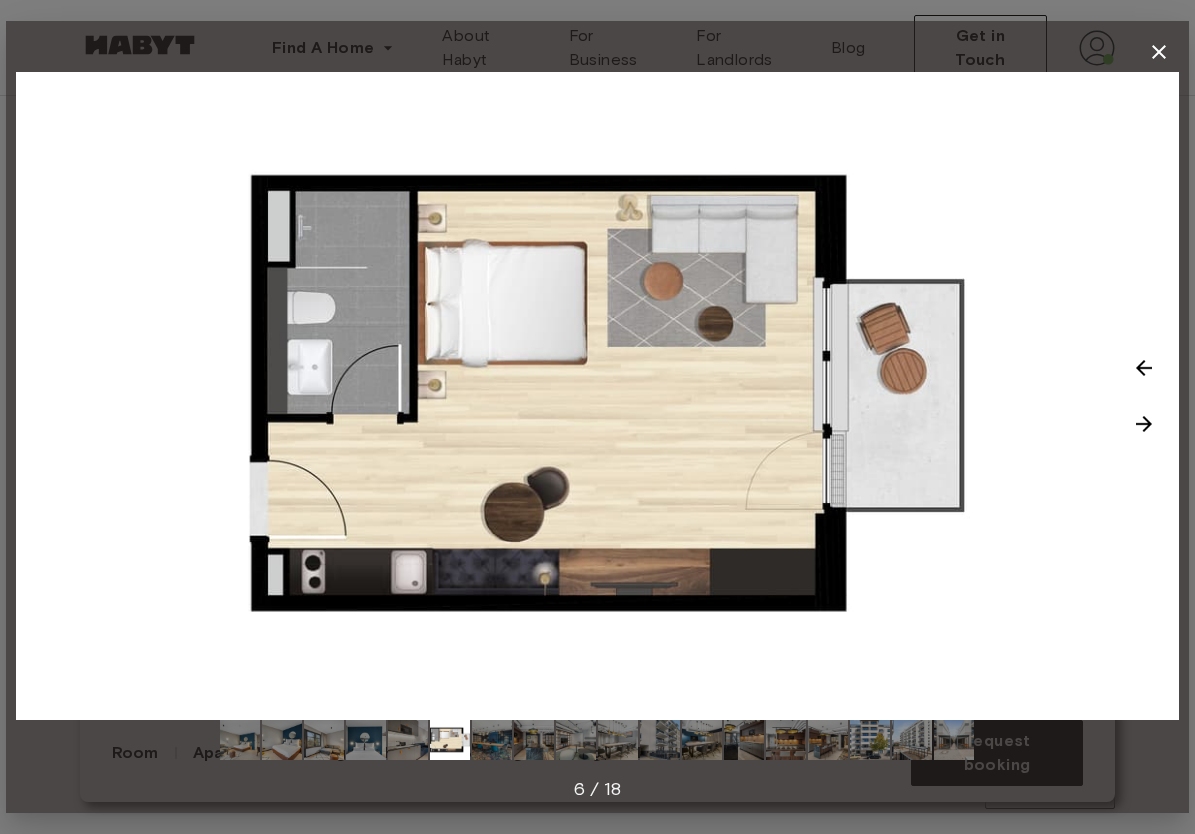 click at bounding box center (1144, 424) 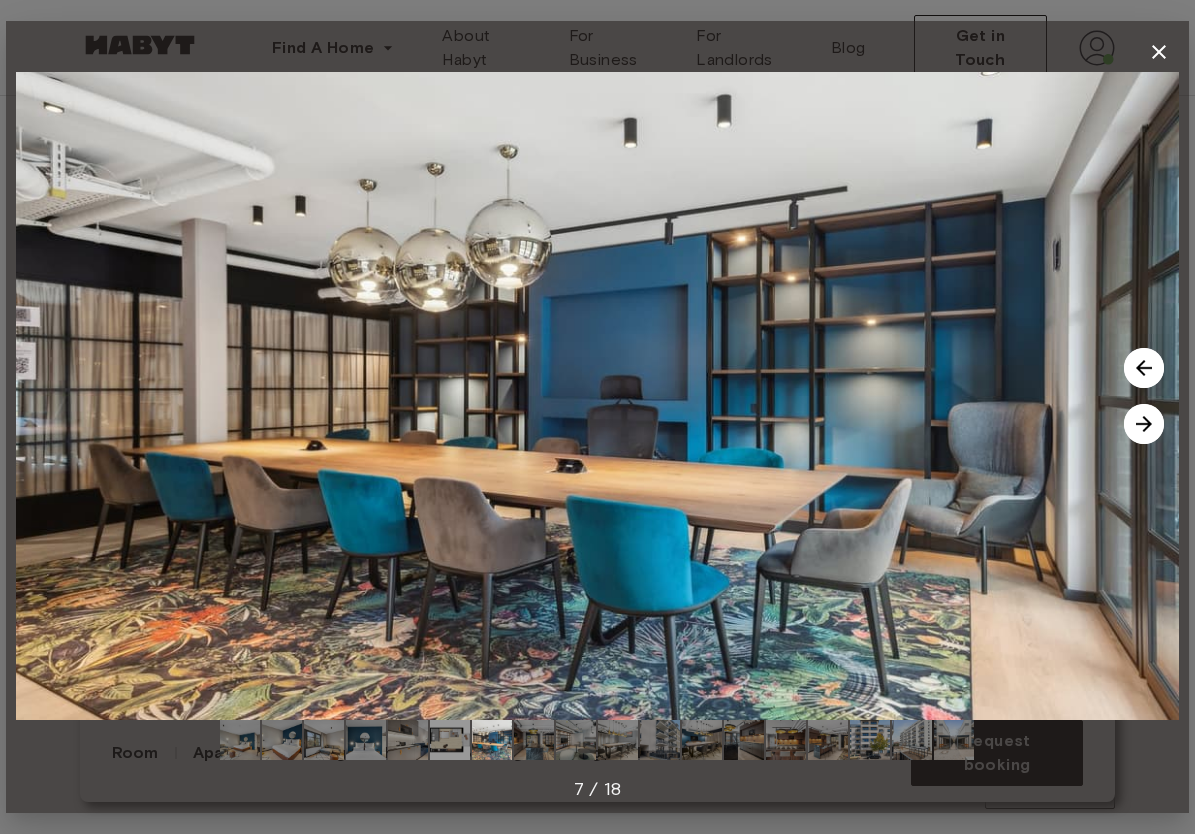 click 